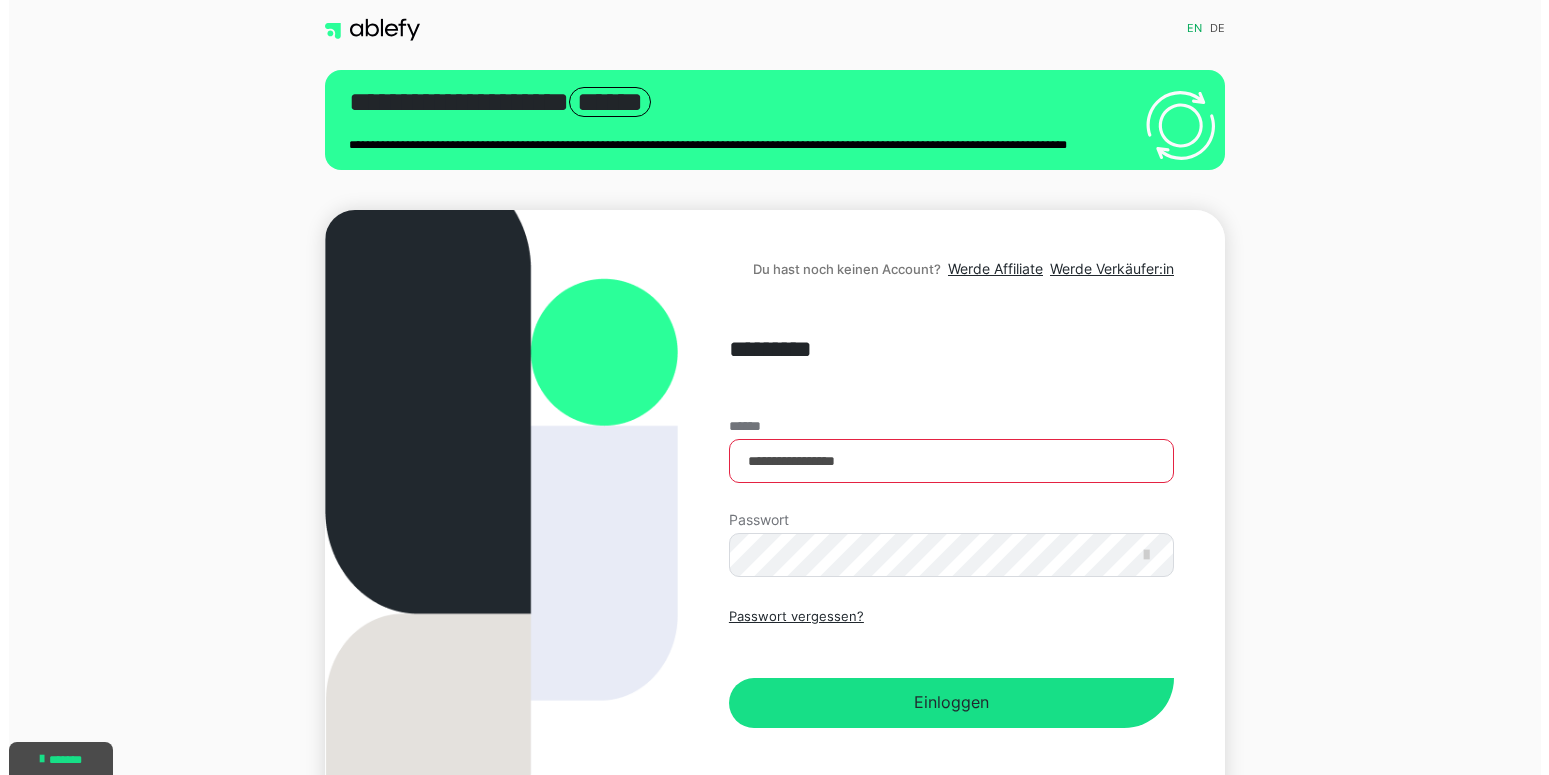scroll, scrollTop: 0, scrollLeft: 0, axis: both 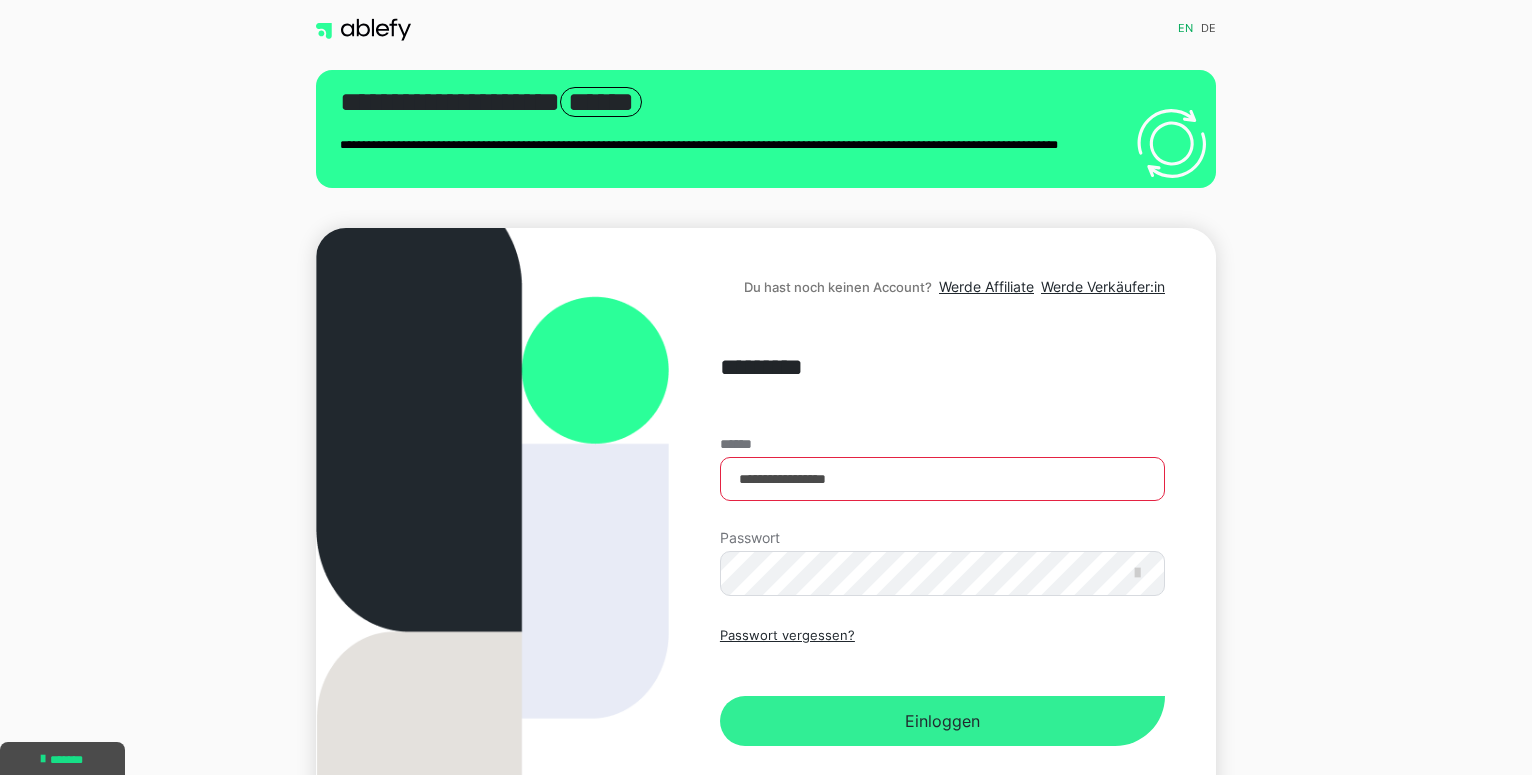 click on "Einloggen" at bounding box center [942, 721] 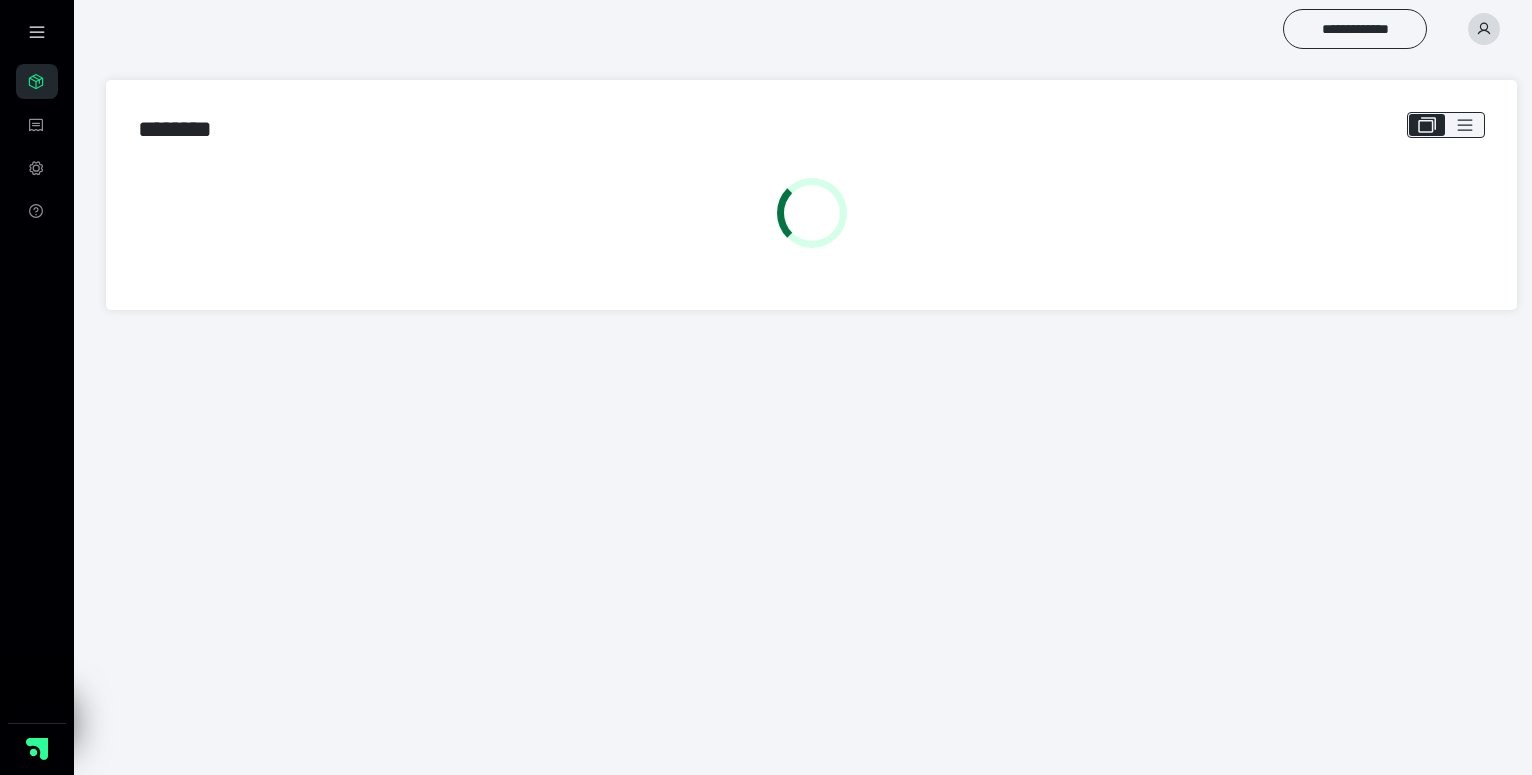 scroll, scrollTop: 0, scrollLeft: 0, axis: both 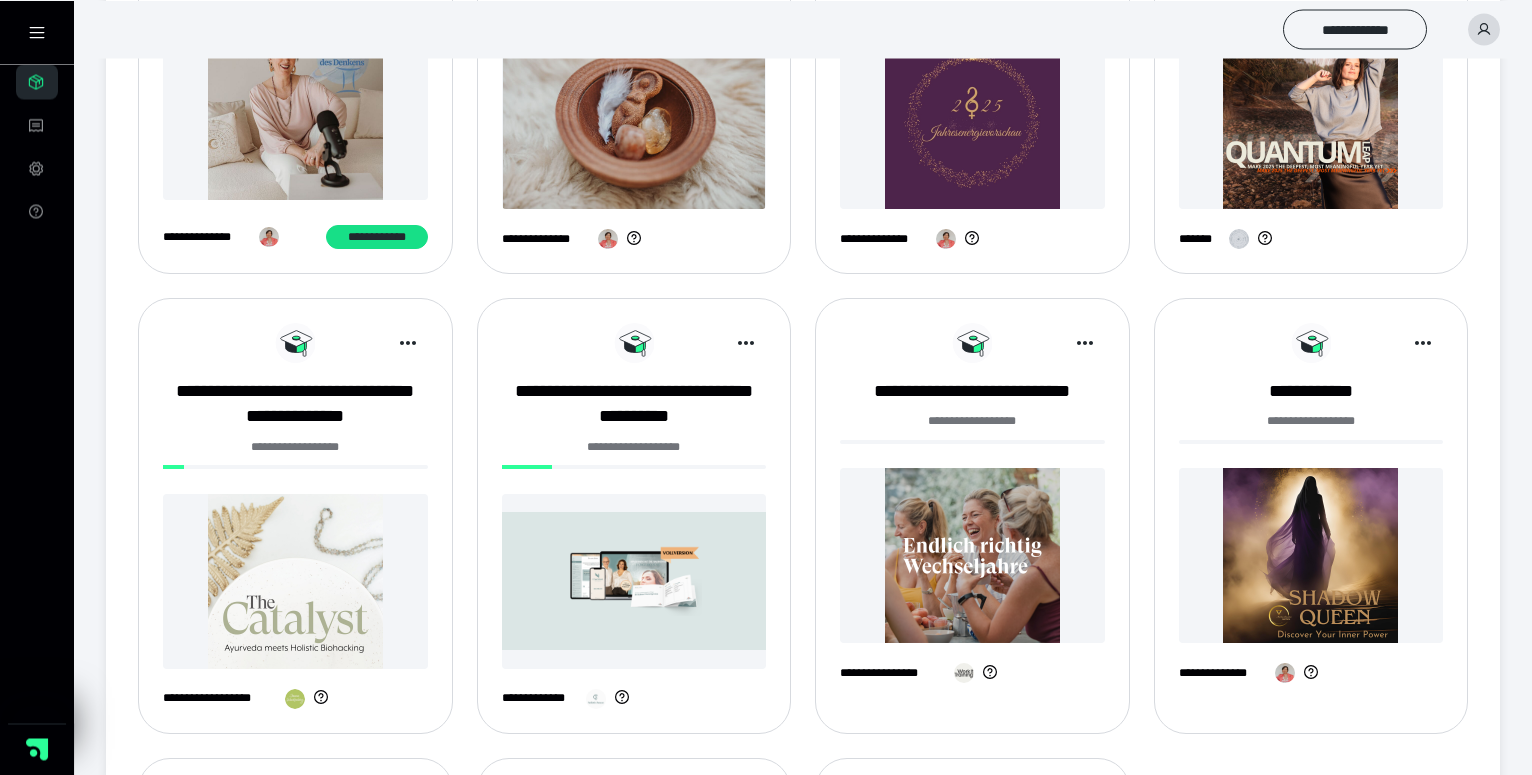 click on "**********" at bounding box center (295, 458) 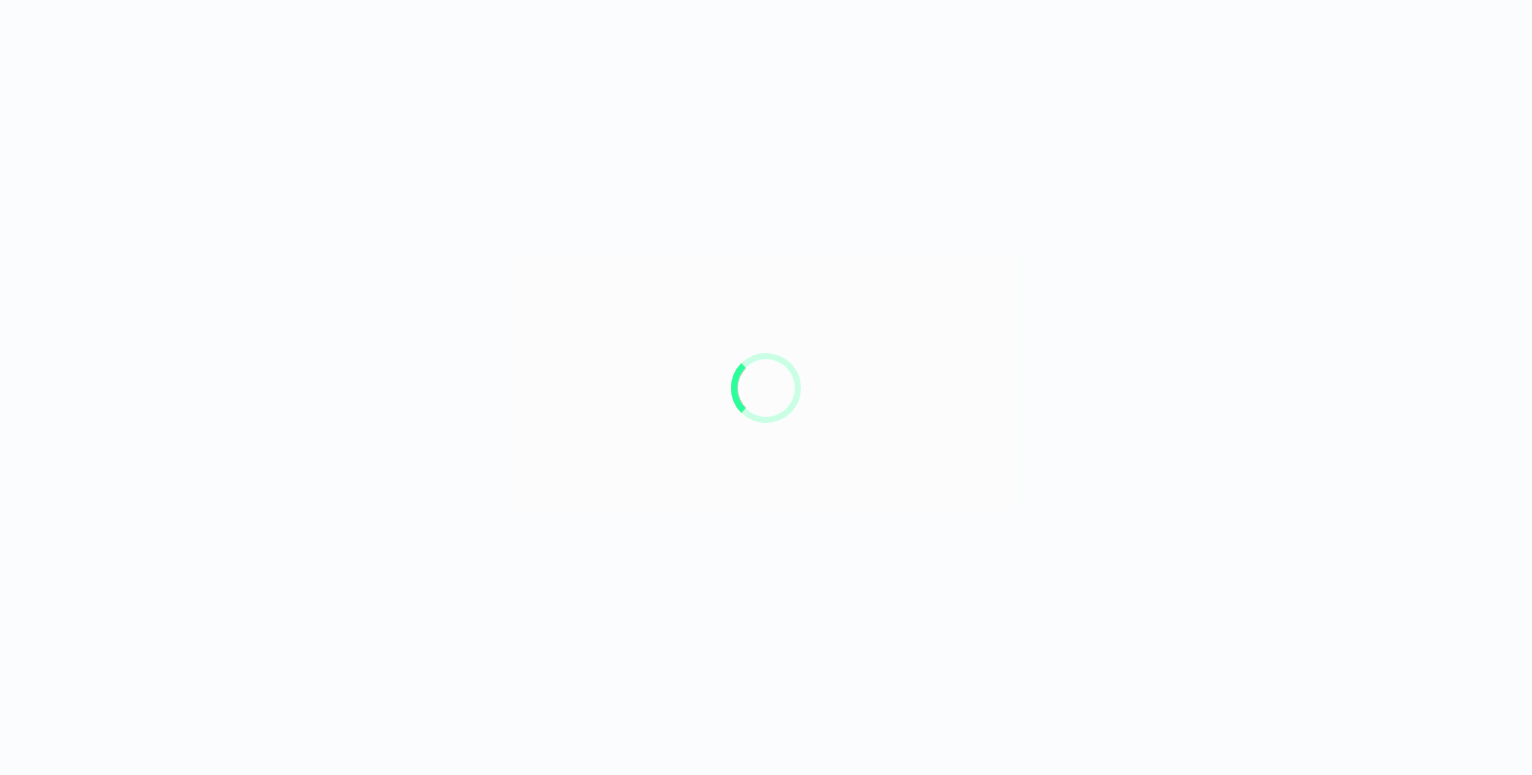 scroll, scrollTop: 0, scrollLeft: 0, axis: both 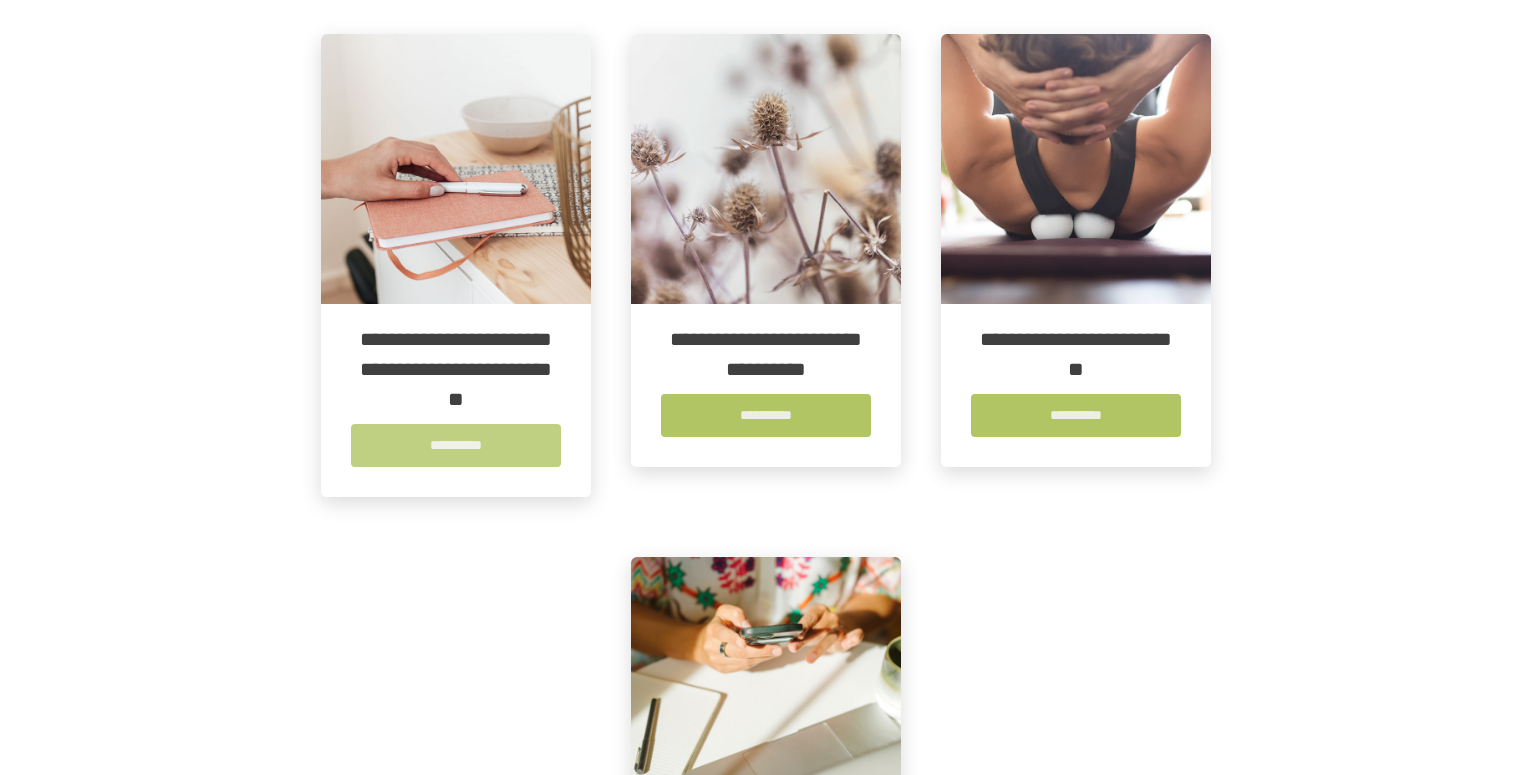 click on "**********" at bounding box center (456, 445) 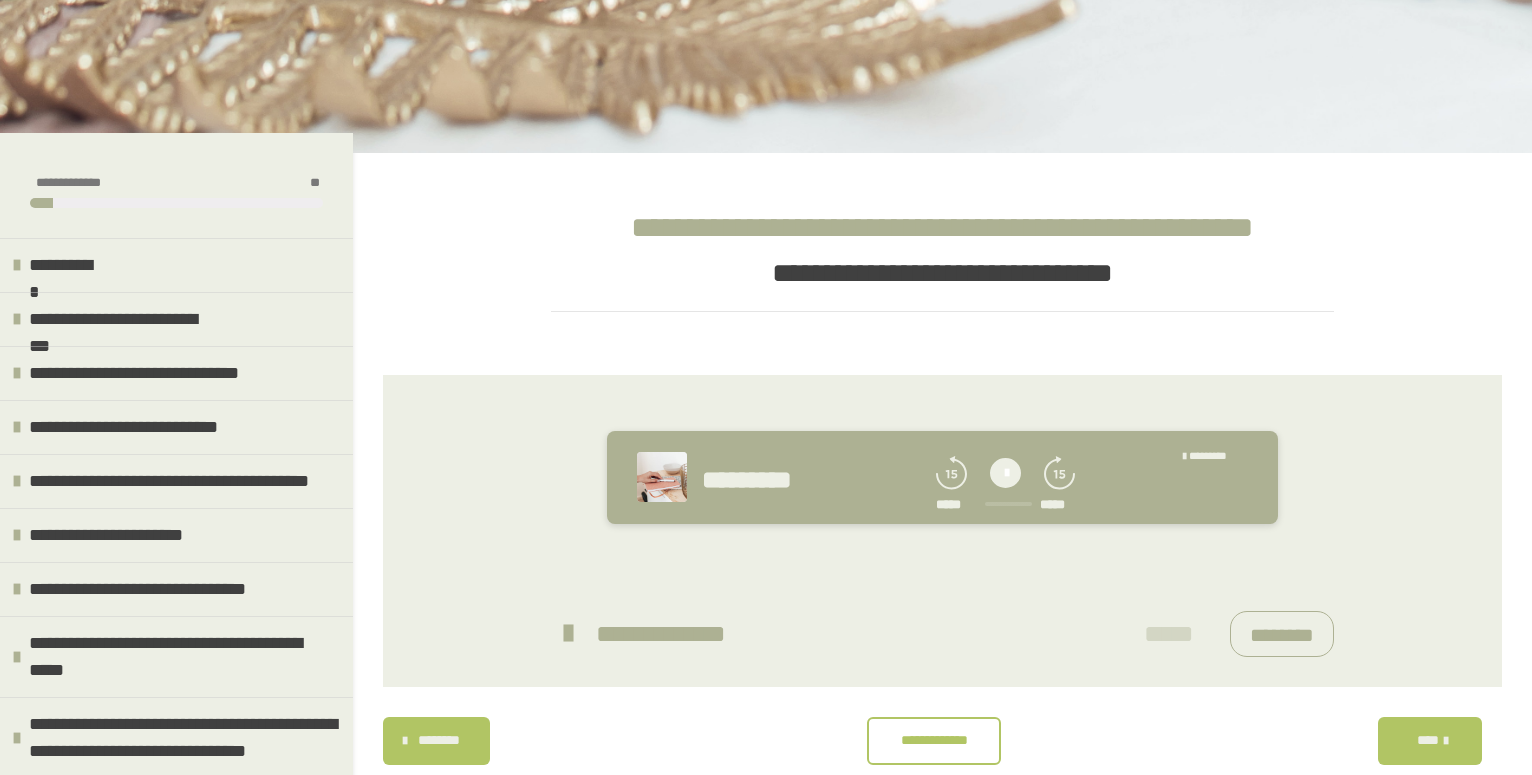 scroll, scrollTop: 340, scrollLeft: 0, axis: vertical 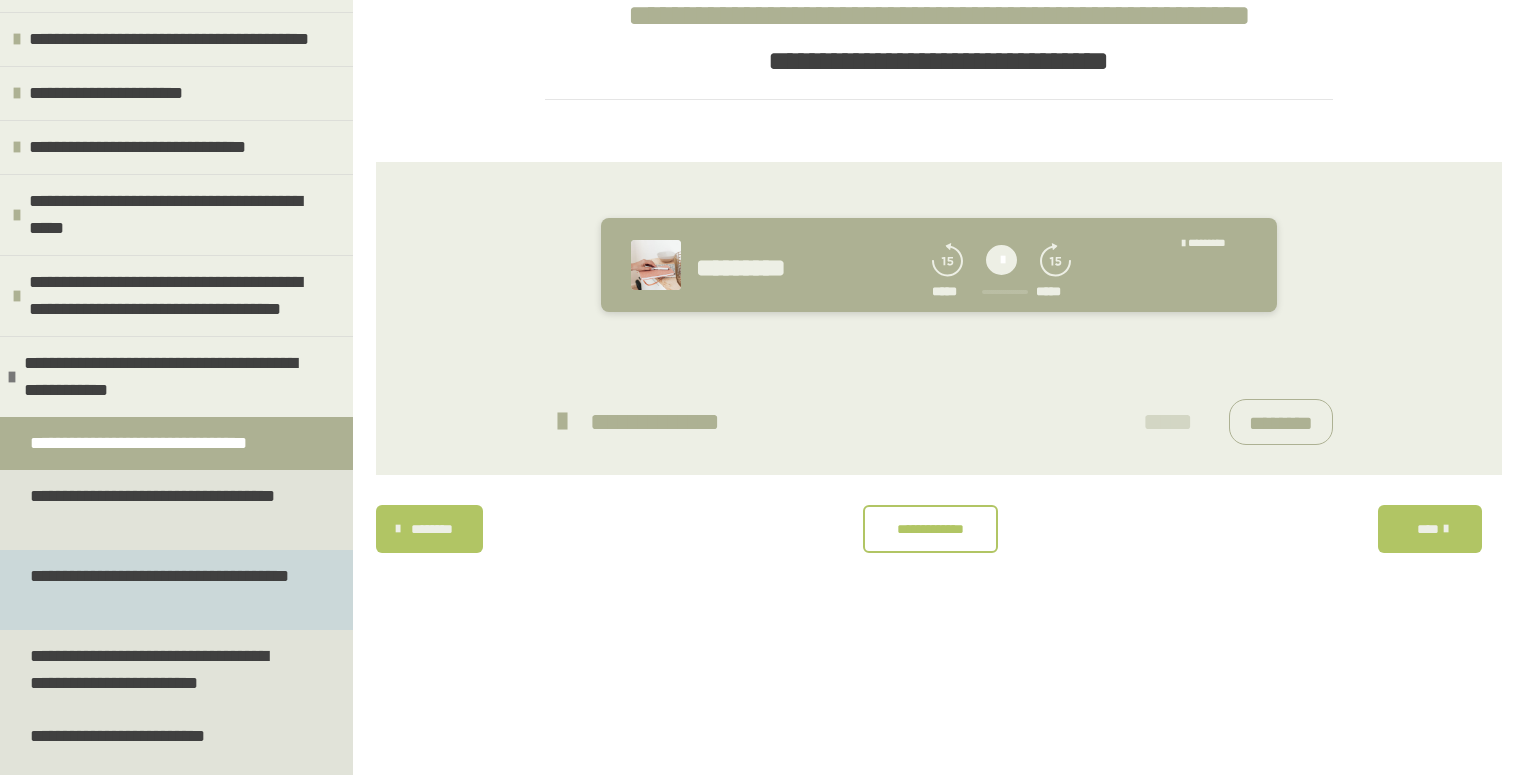 click on "**********" at bounding box center [160, 590] 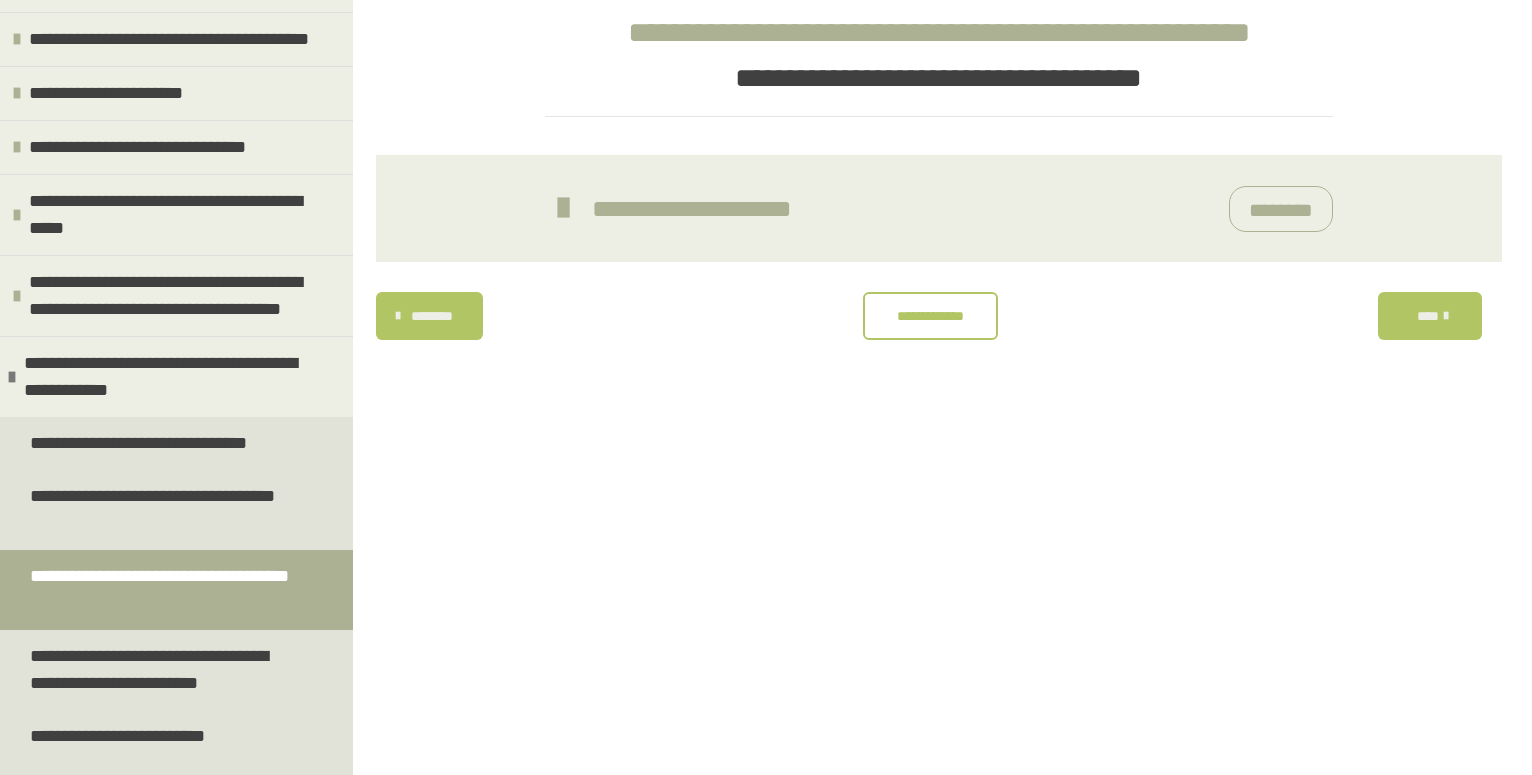 scroll, scrollTop: 340, scrollLeft: 0, axis: vertical 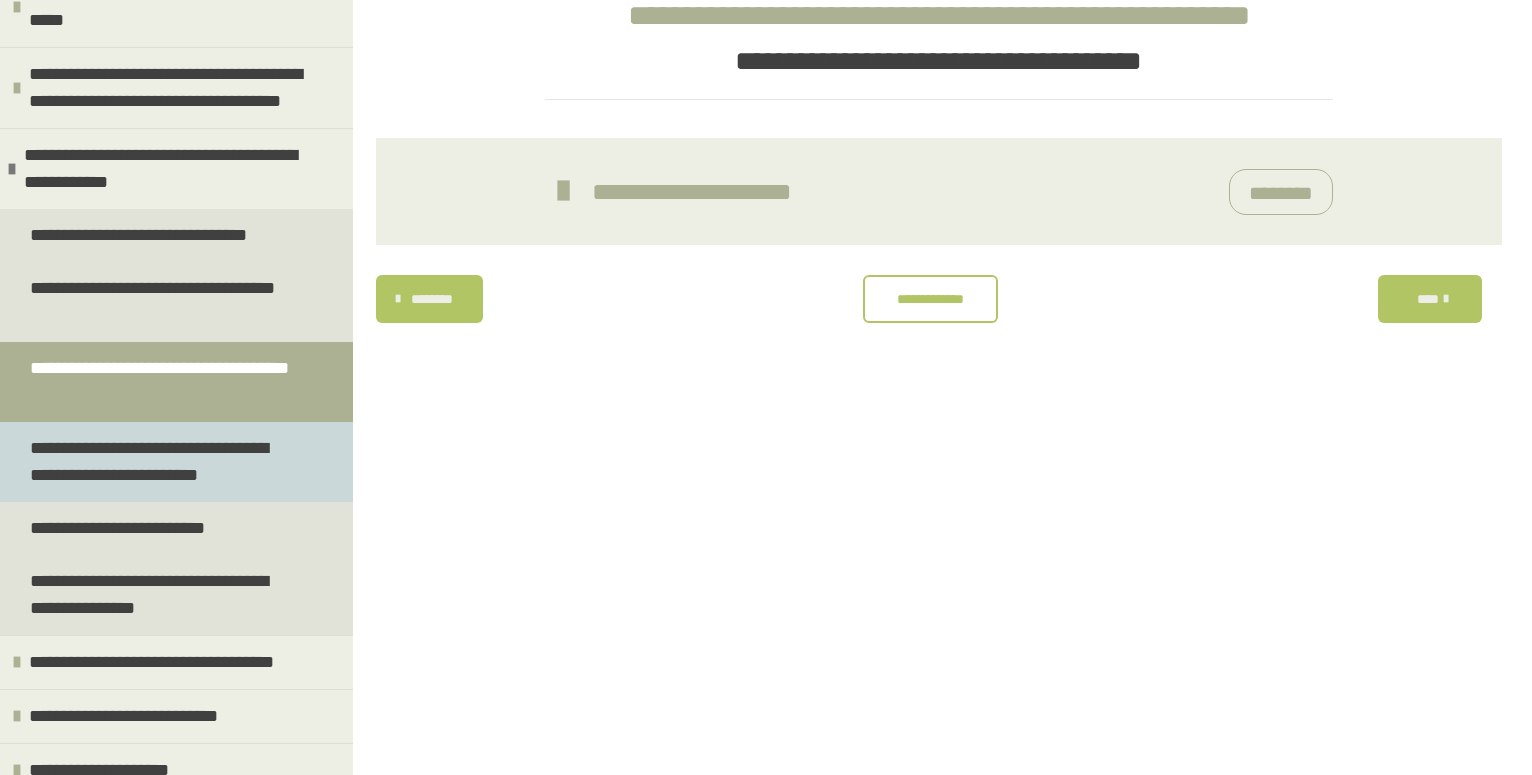 click on "**********" at bounding box center (160, 462) 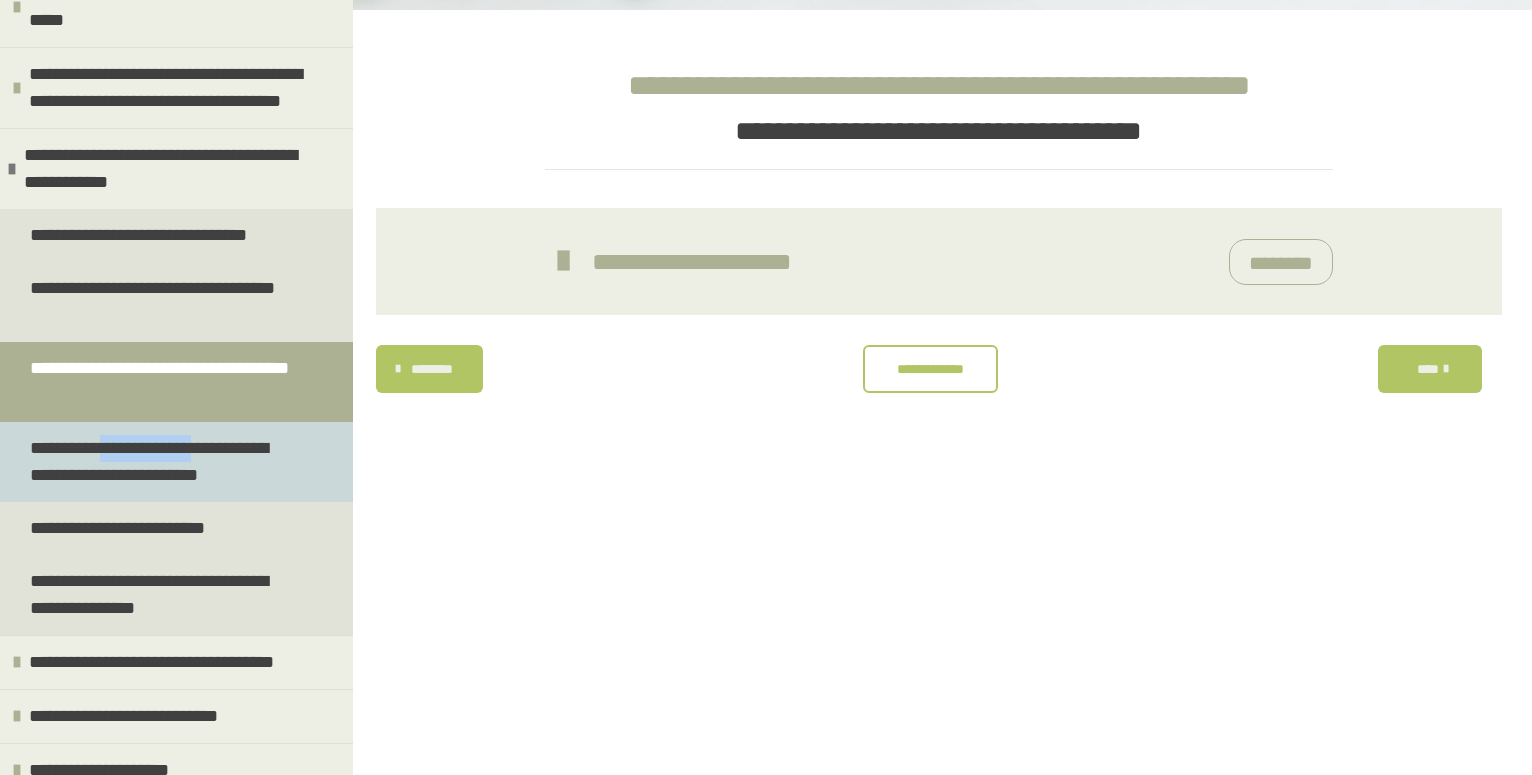 click on "**********" at bounding box center [160, 462] 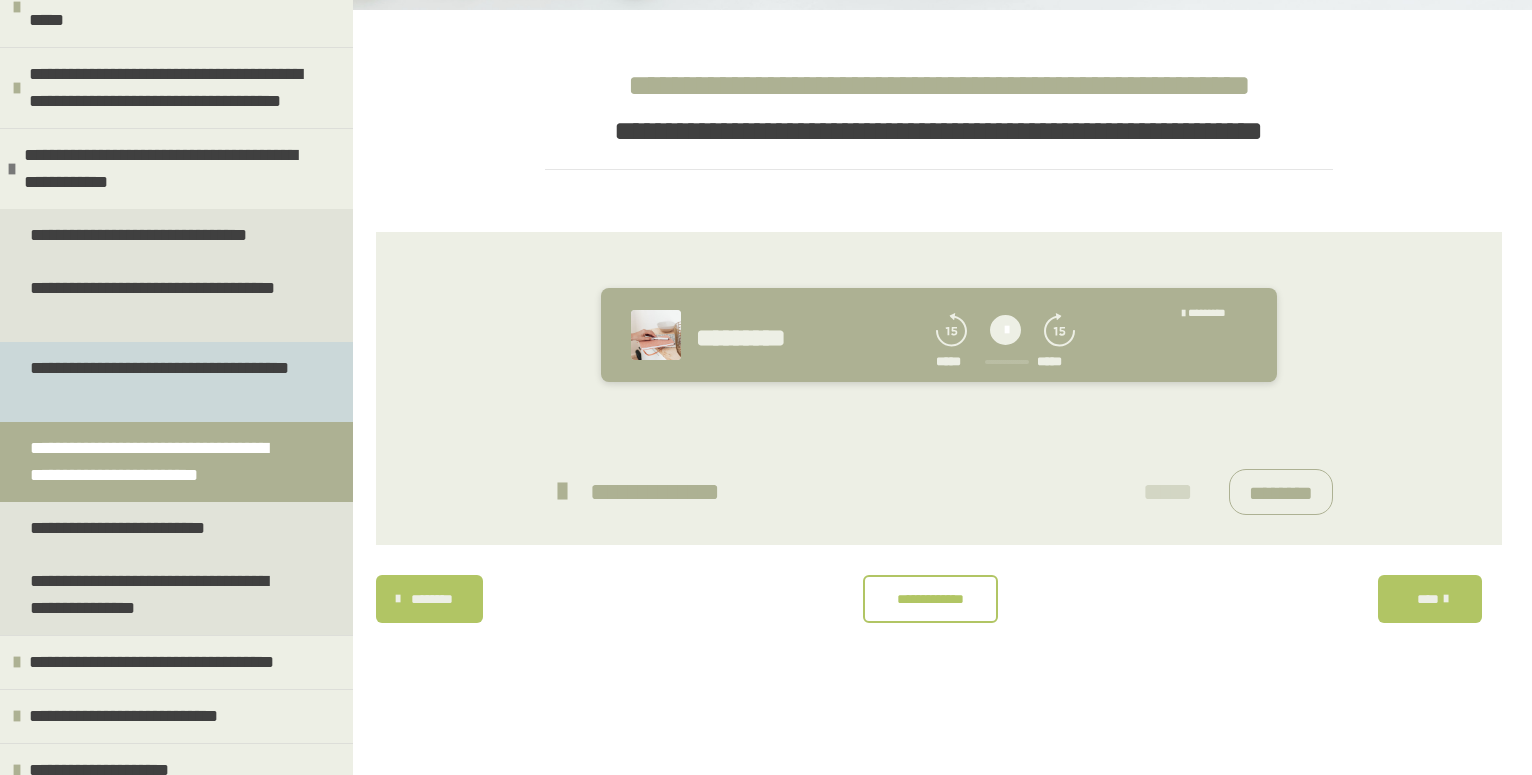 click on "**********" at bounding box center [160, 382] 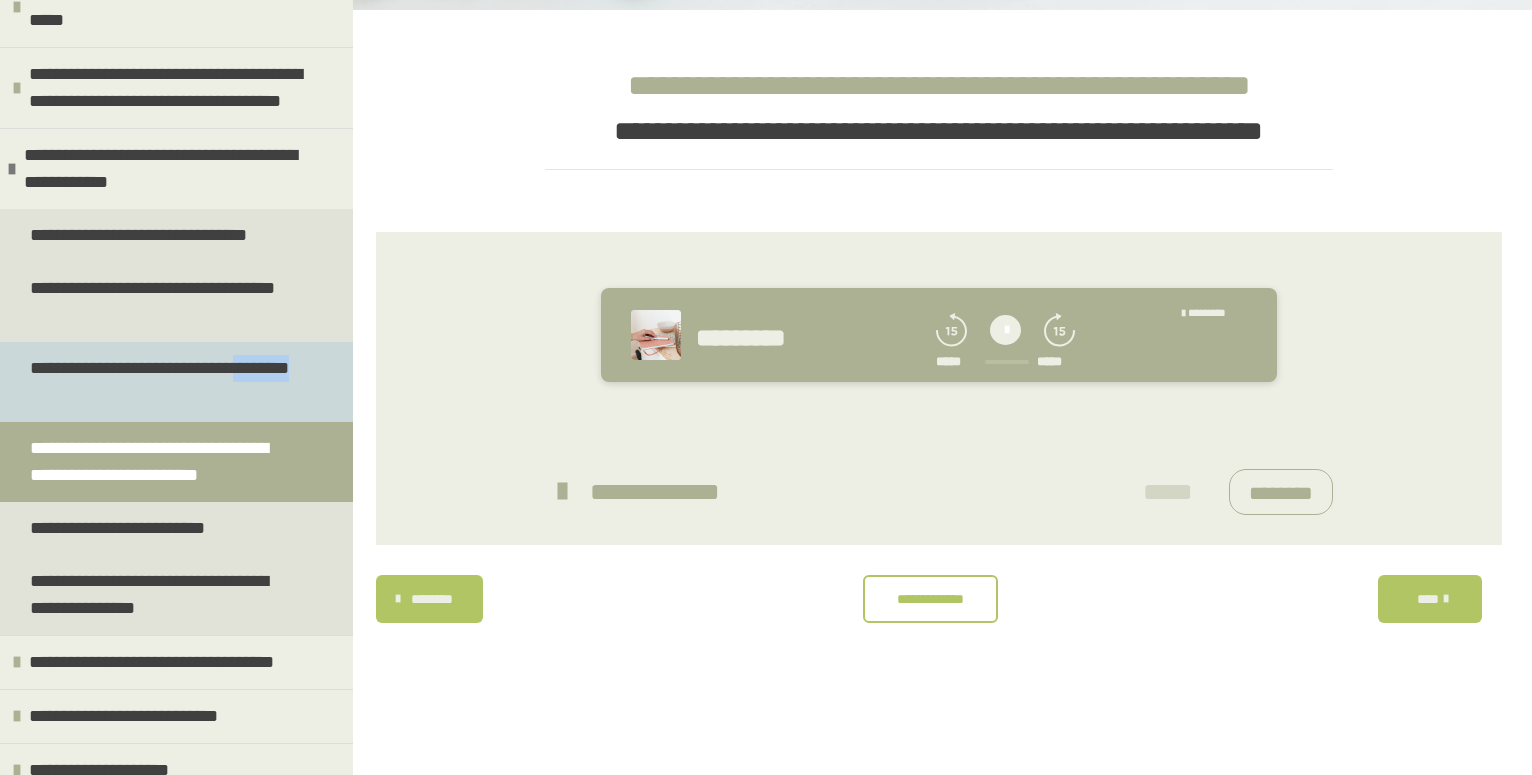 click on "**********" at bounding box center [160, 382] 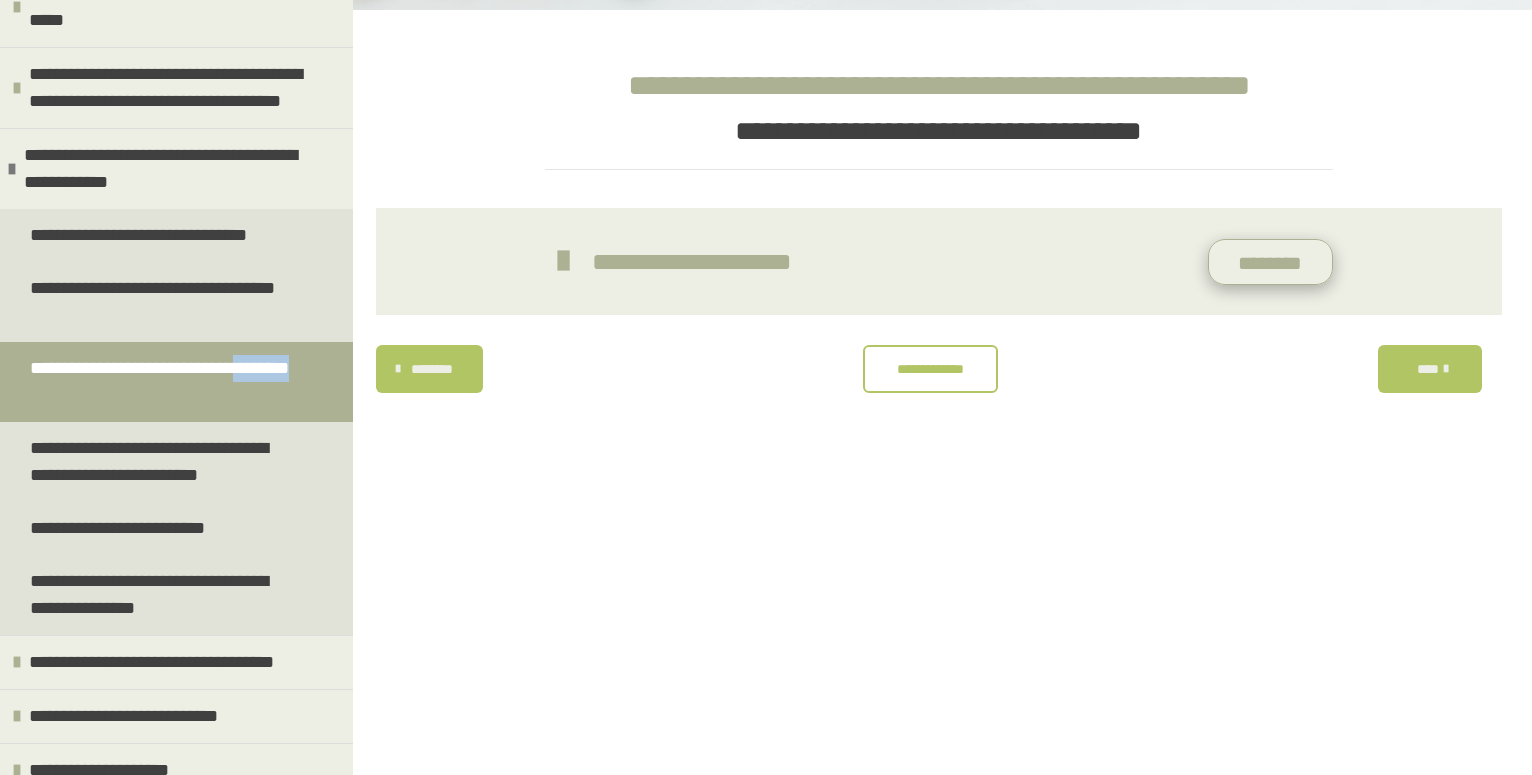 click on "********" at bounding box center [1271, 262] 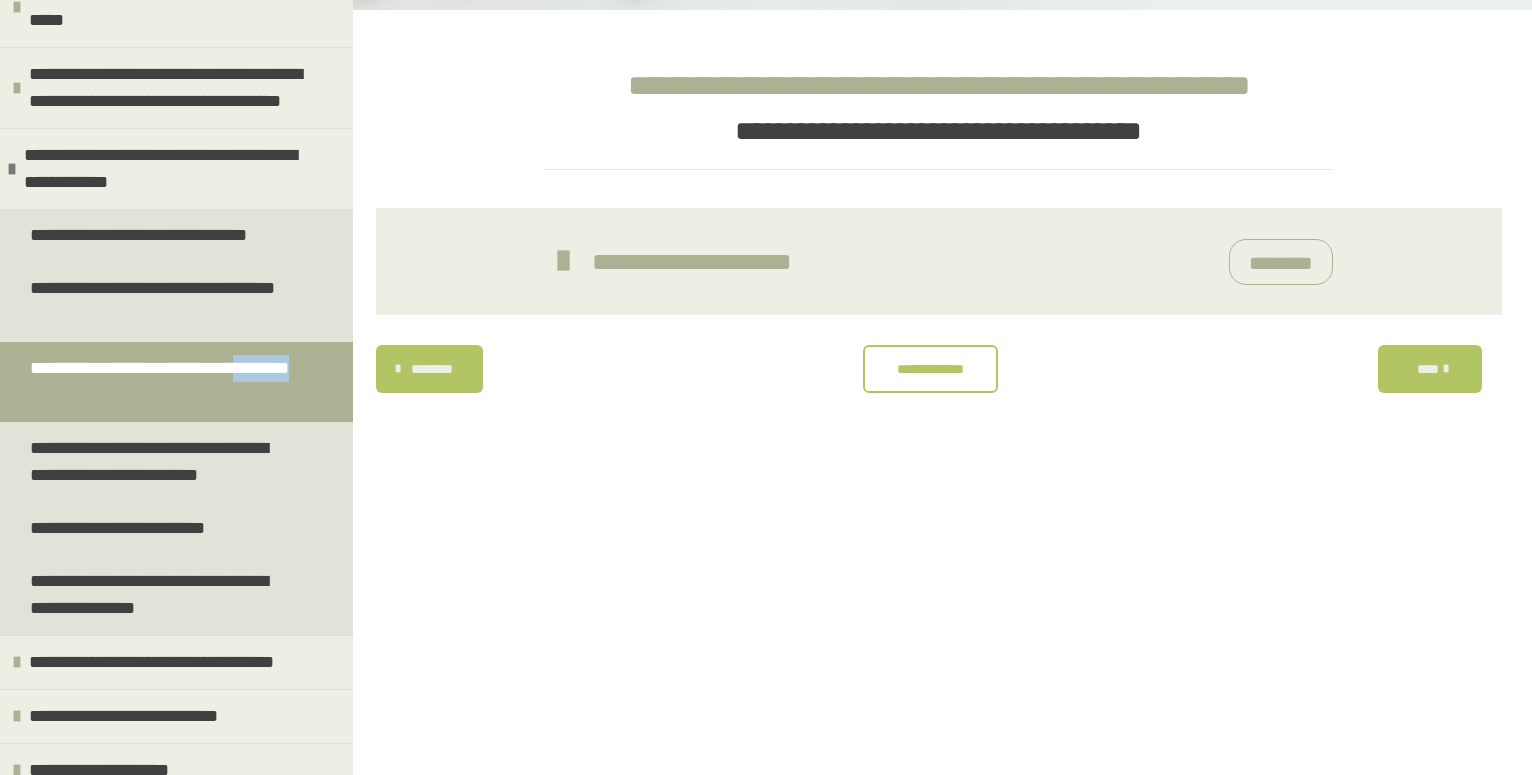 scroll, scrollTop: 534, scrollLeft: 0, axis: vertical 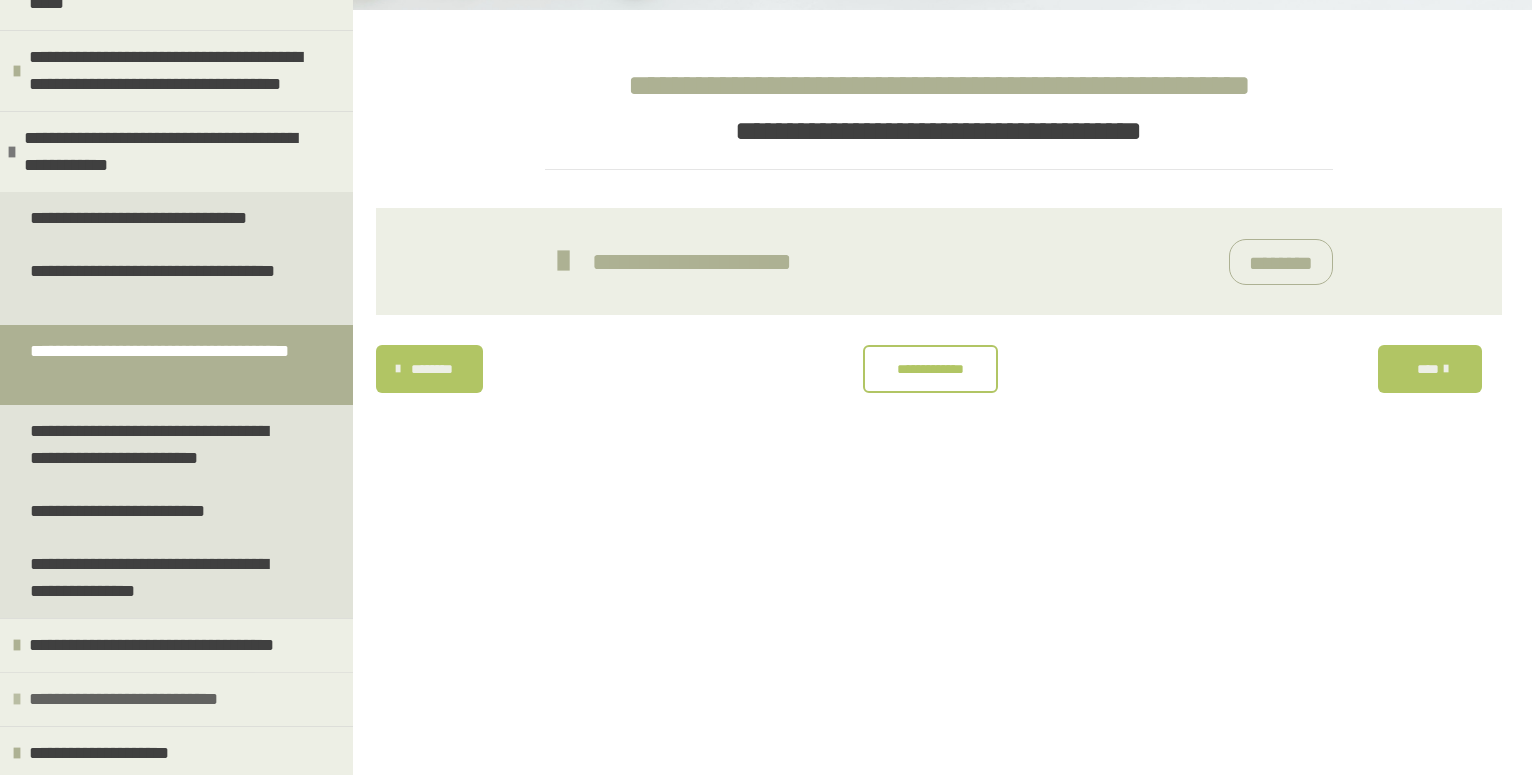 click on "**********" at bounding box center (130, 699) 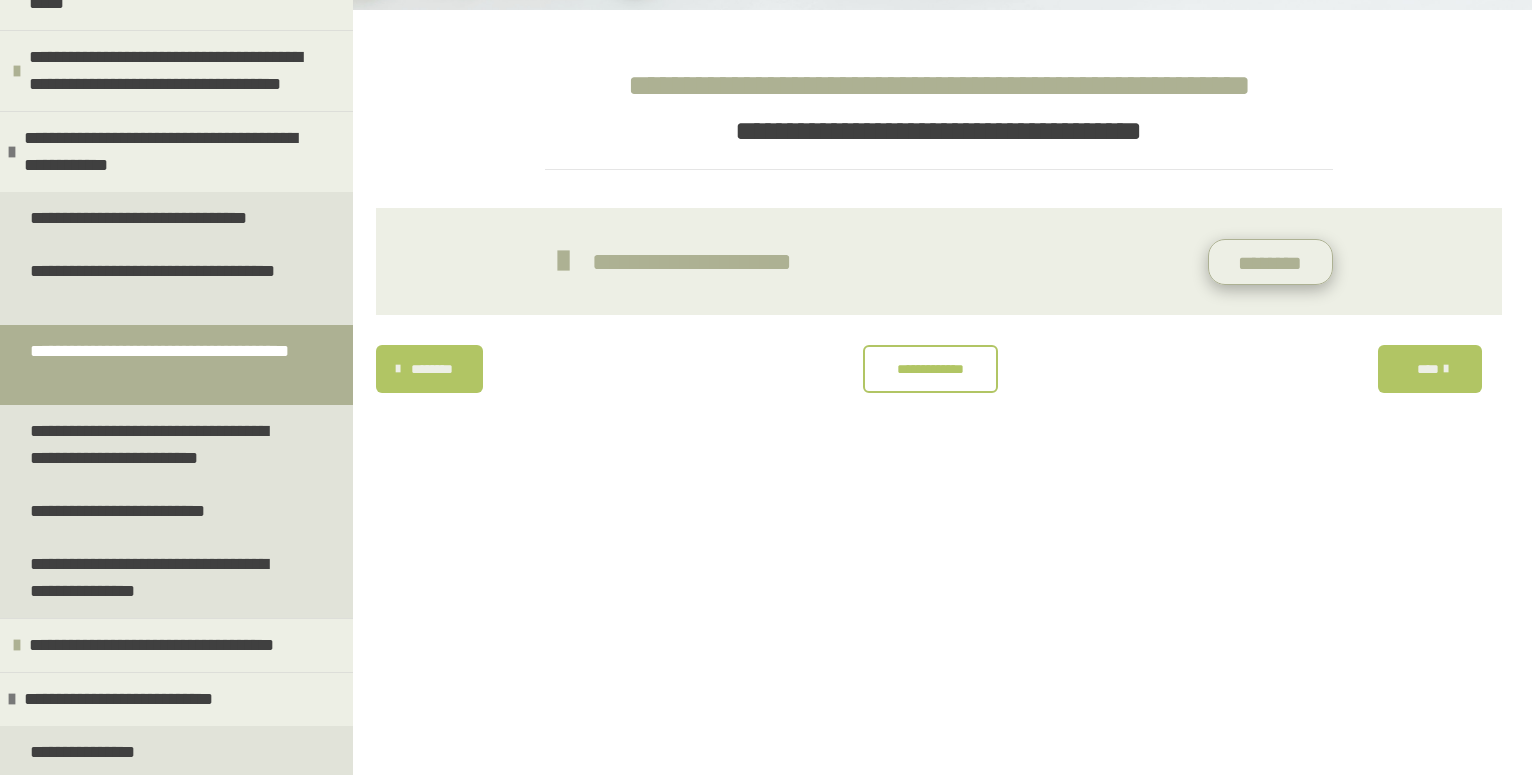 click on "********" at bounding box center [1271, 262] 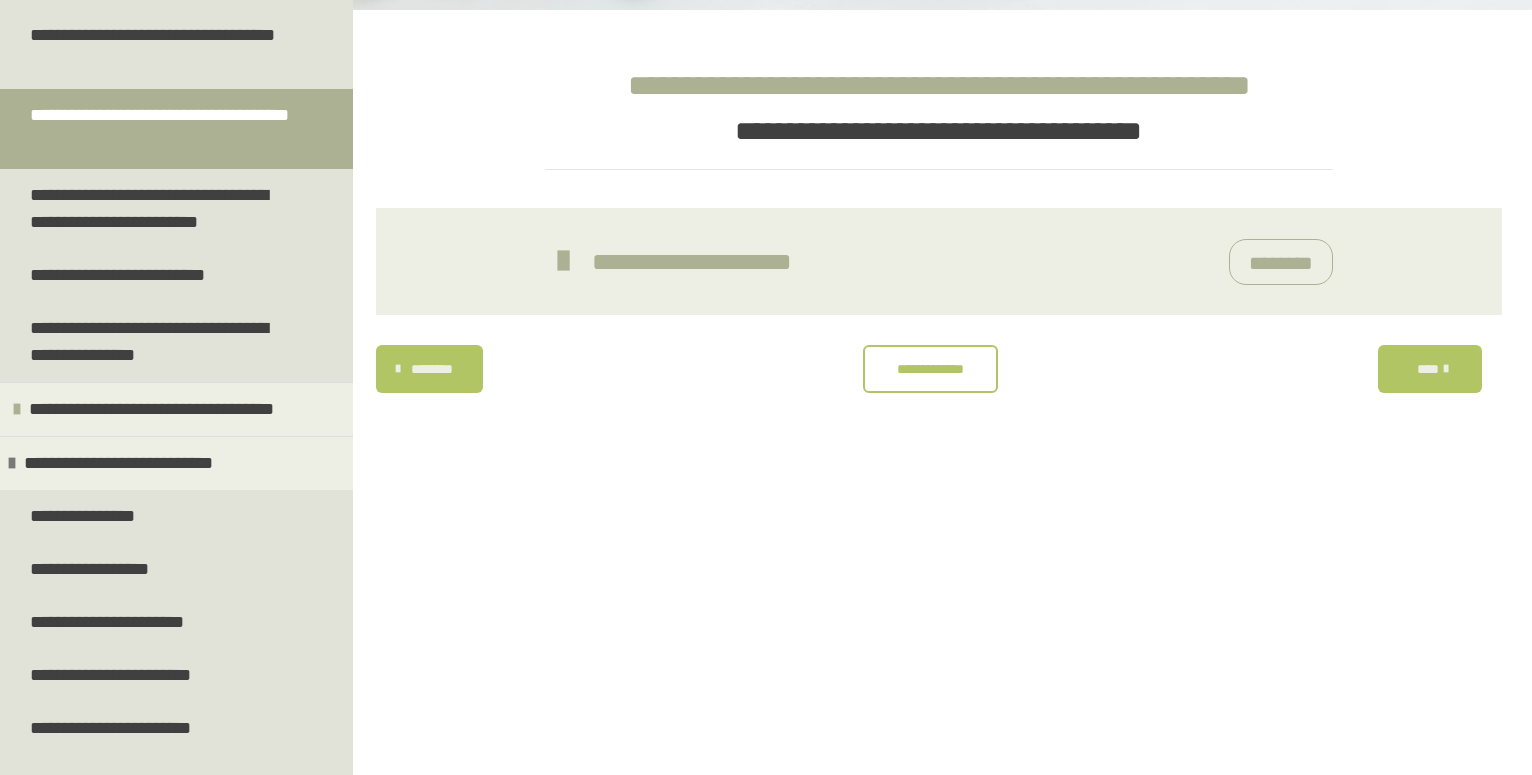 scroll, scrollTop: 869, scrollLeft: 0, axis: vertical 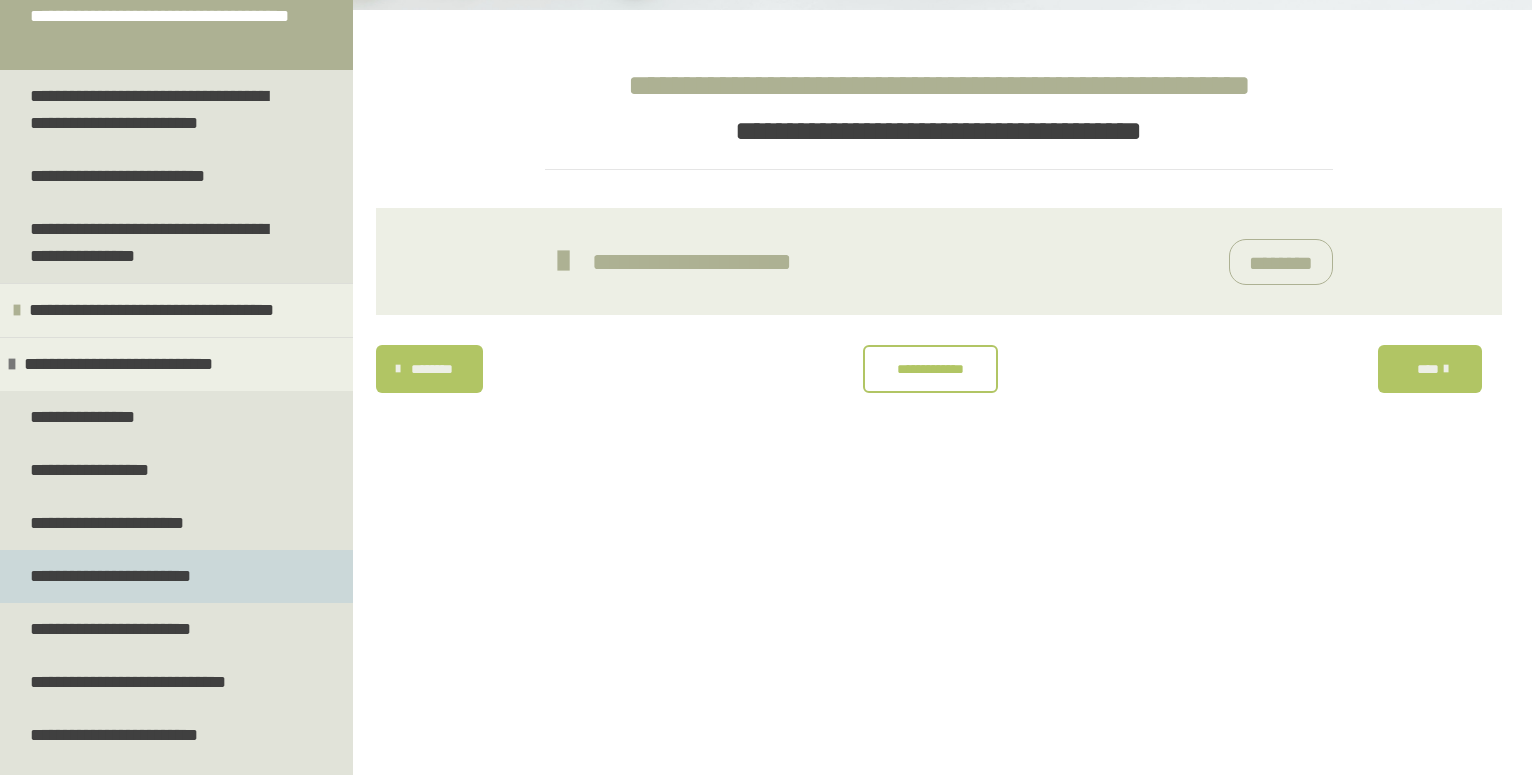 click on "**********" at bounding box center [116, 576] 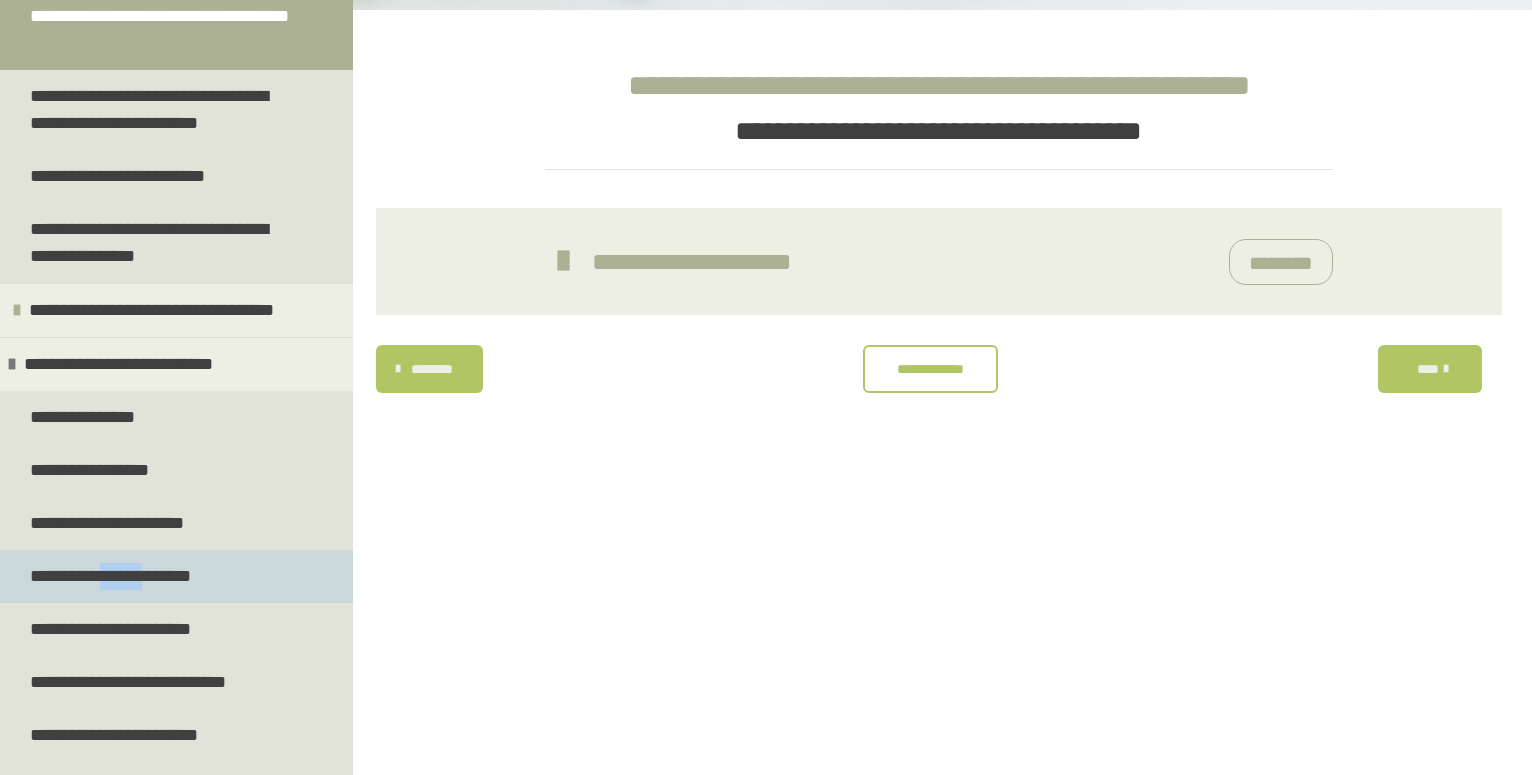 click on "**********" at bounding box center [116, 576] 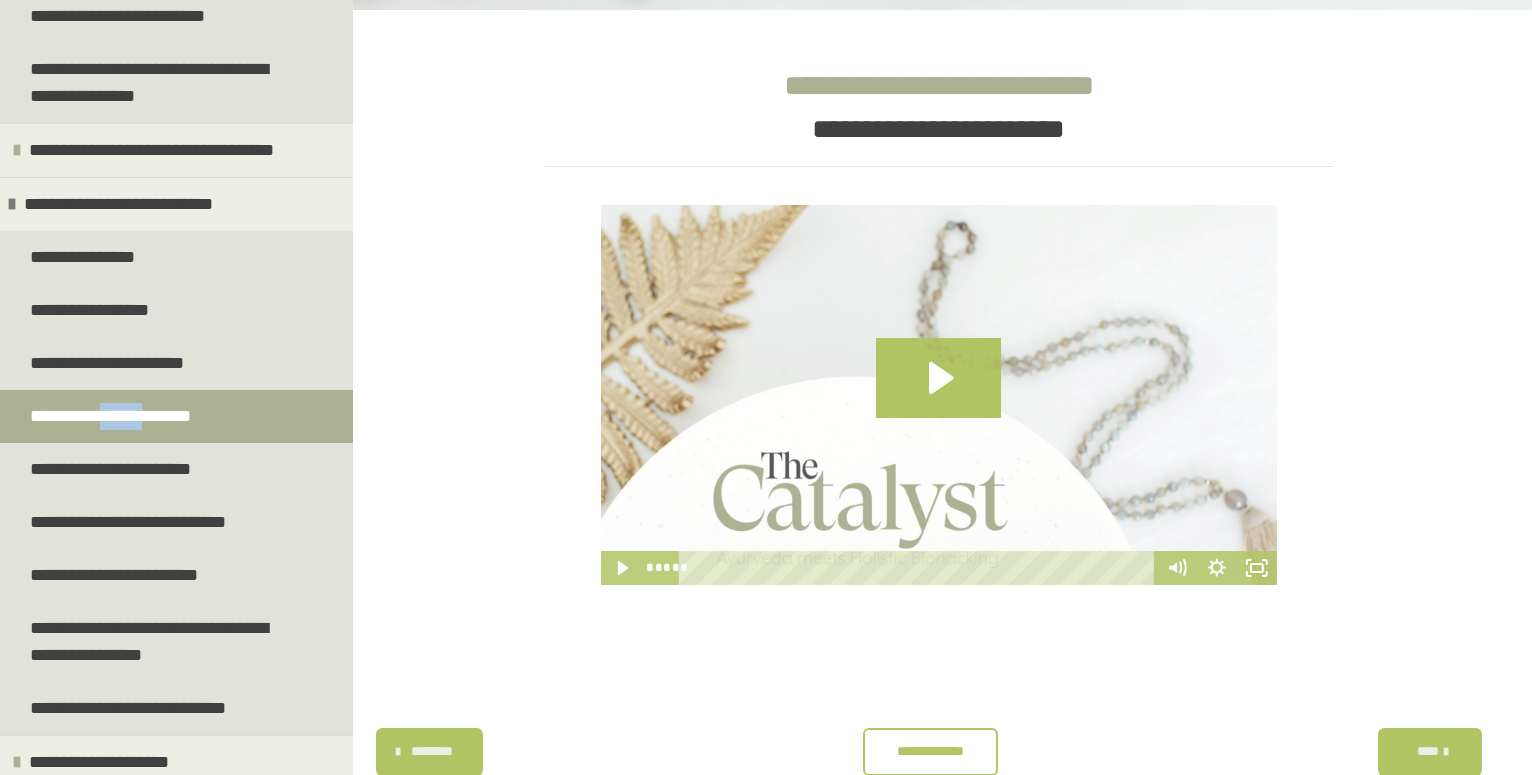 scroll, scrollTop: 1038, scrollLeft: 0, axis: vertical 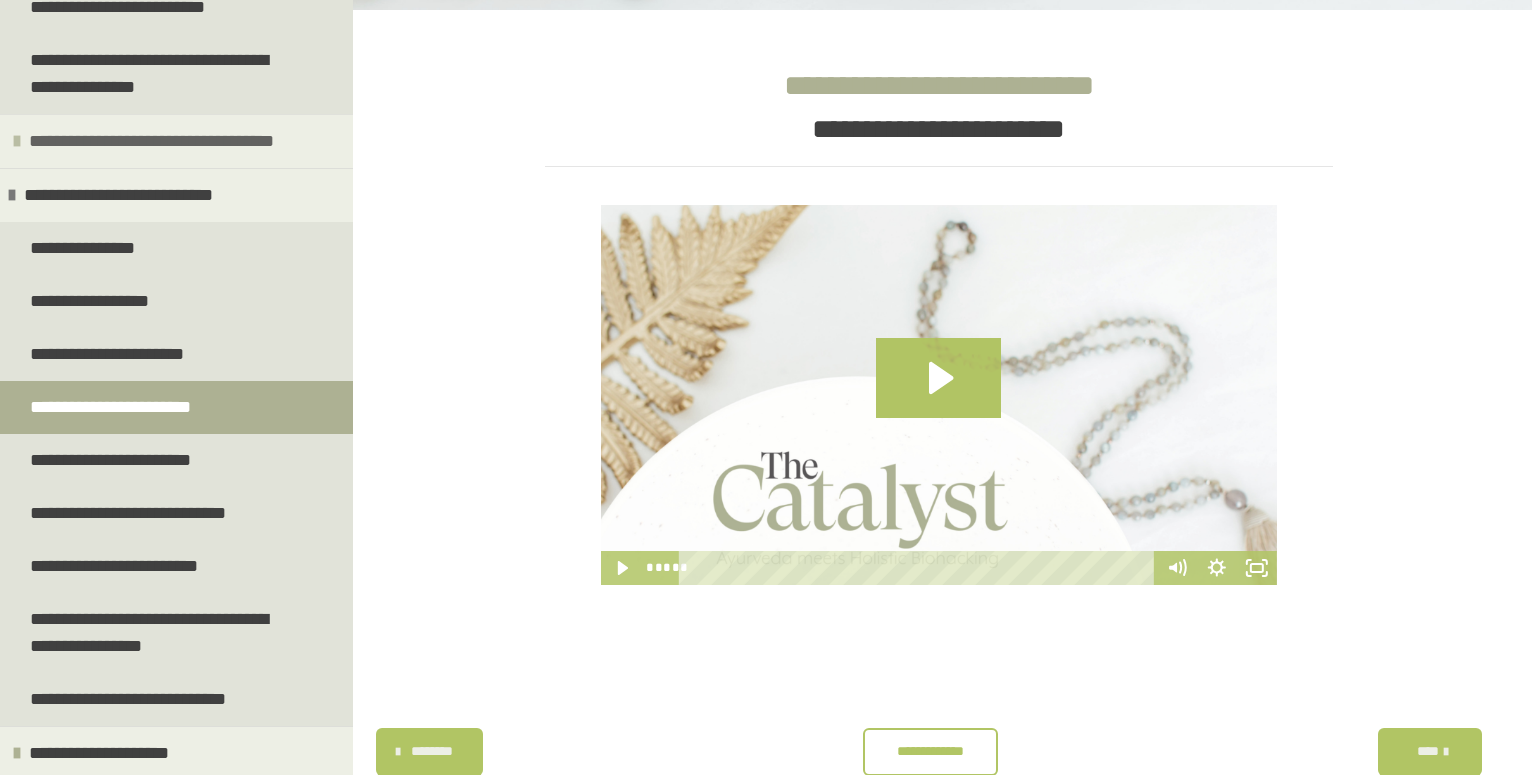 click on "**********" at bounding box center (161, 141) 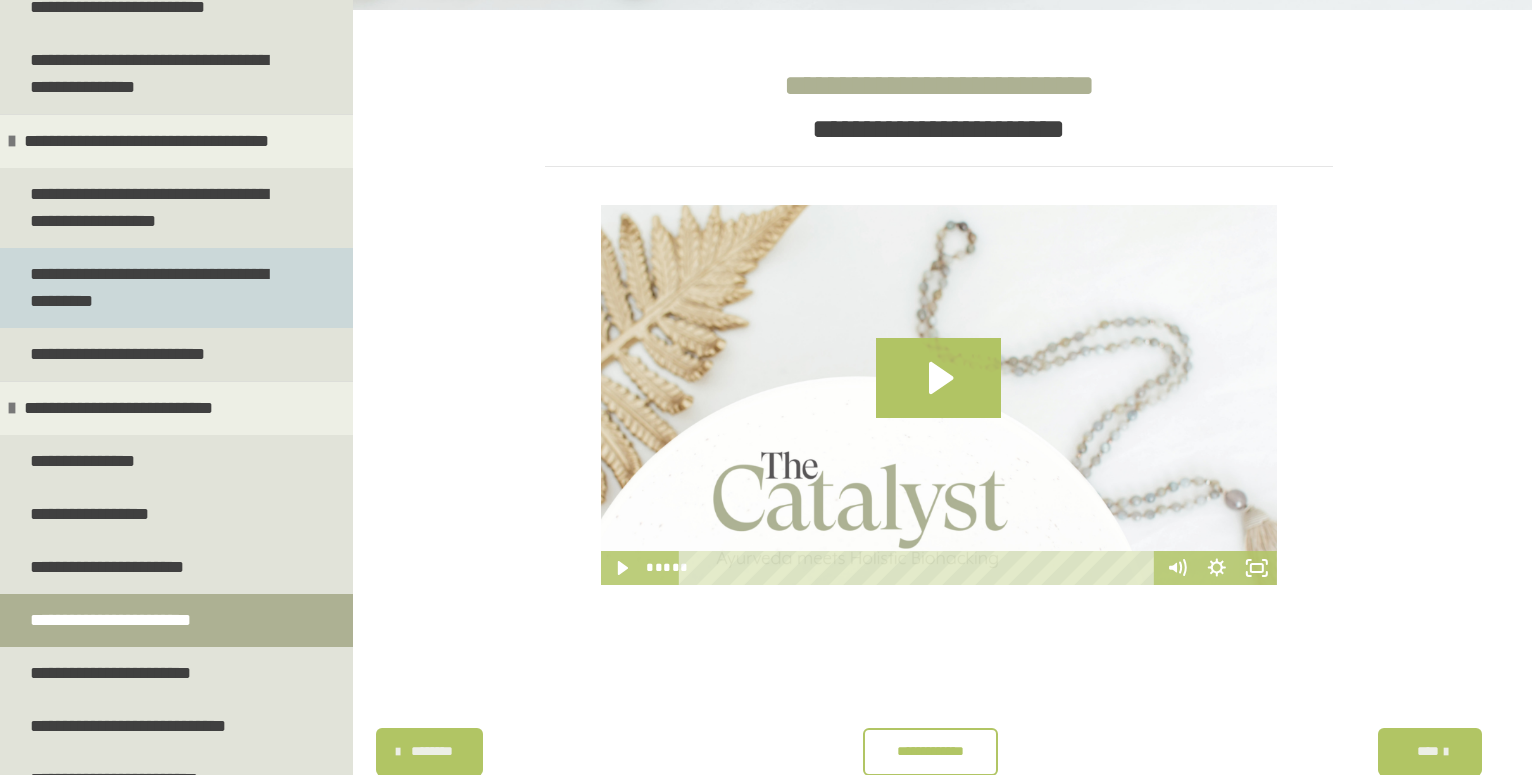 click on "**********" at bounding box center (160, 288) 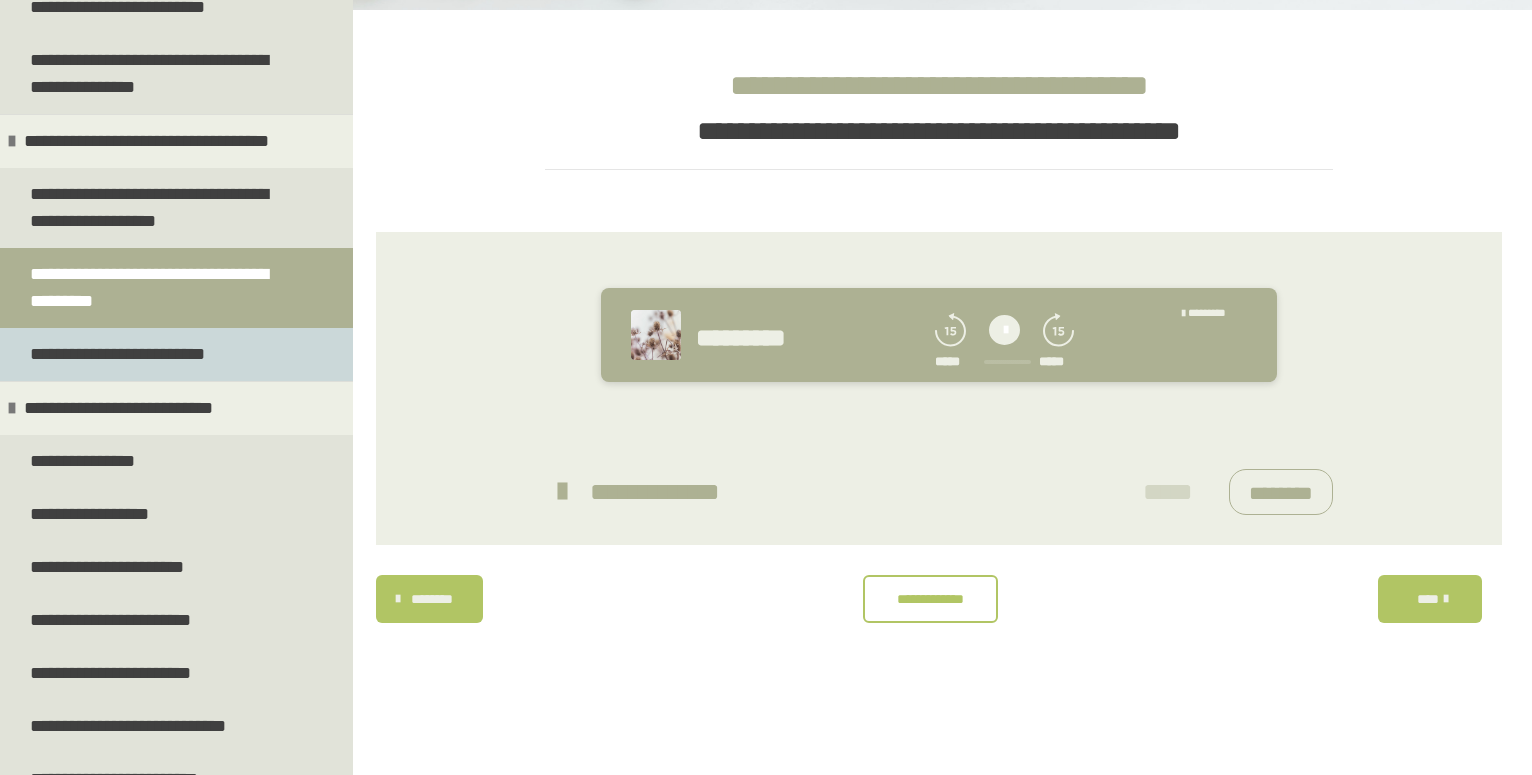 click on "**********" at bounding box center (122, 354) 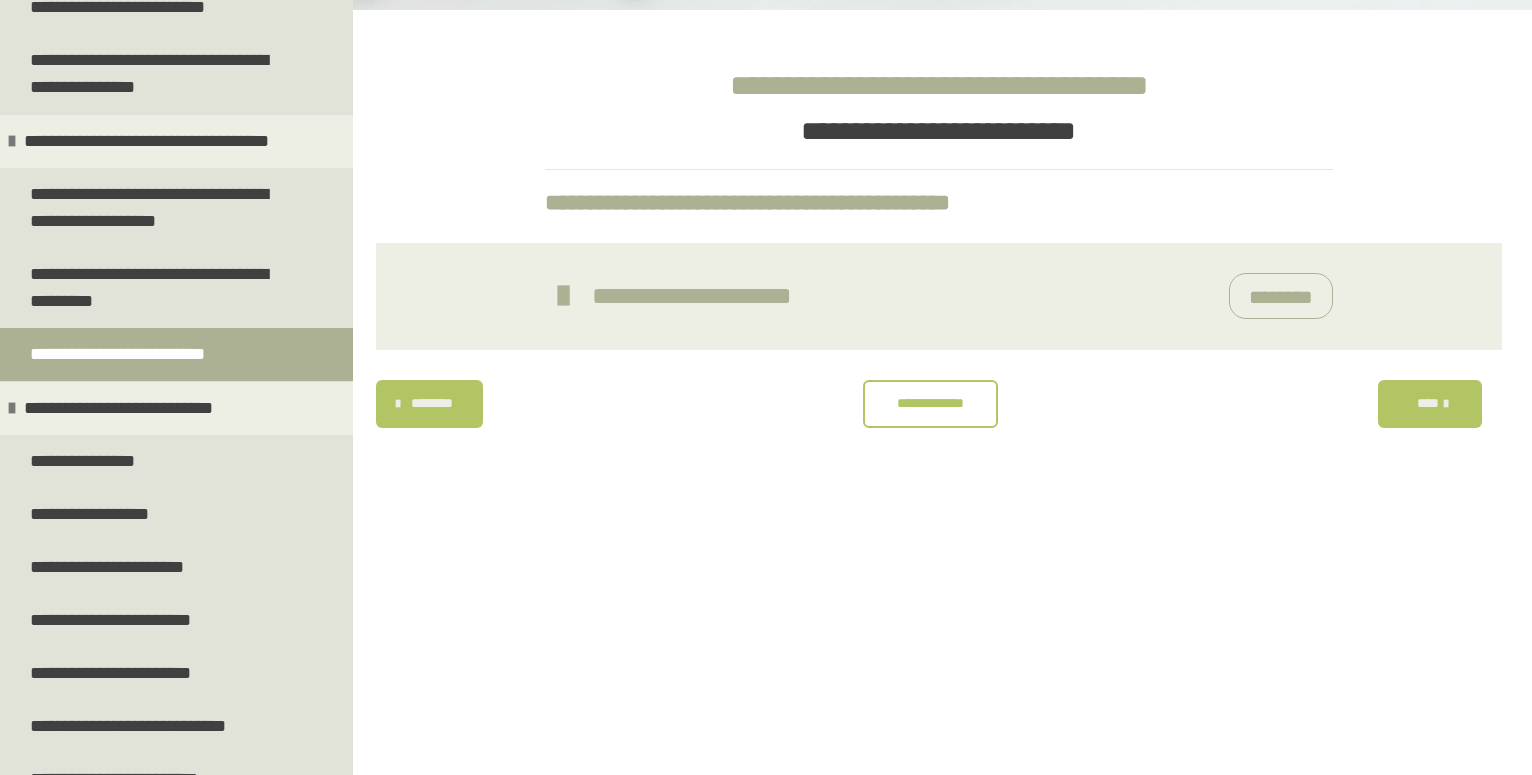 click at bounding box center [563, 296] 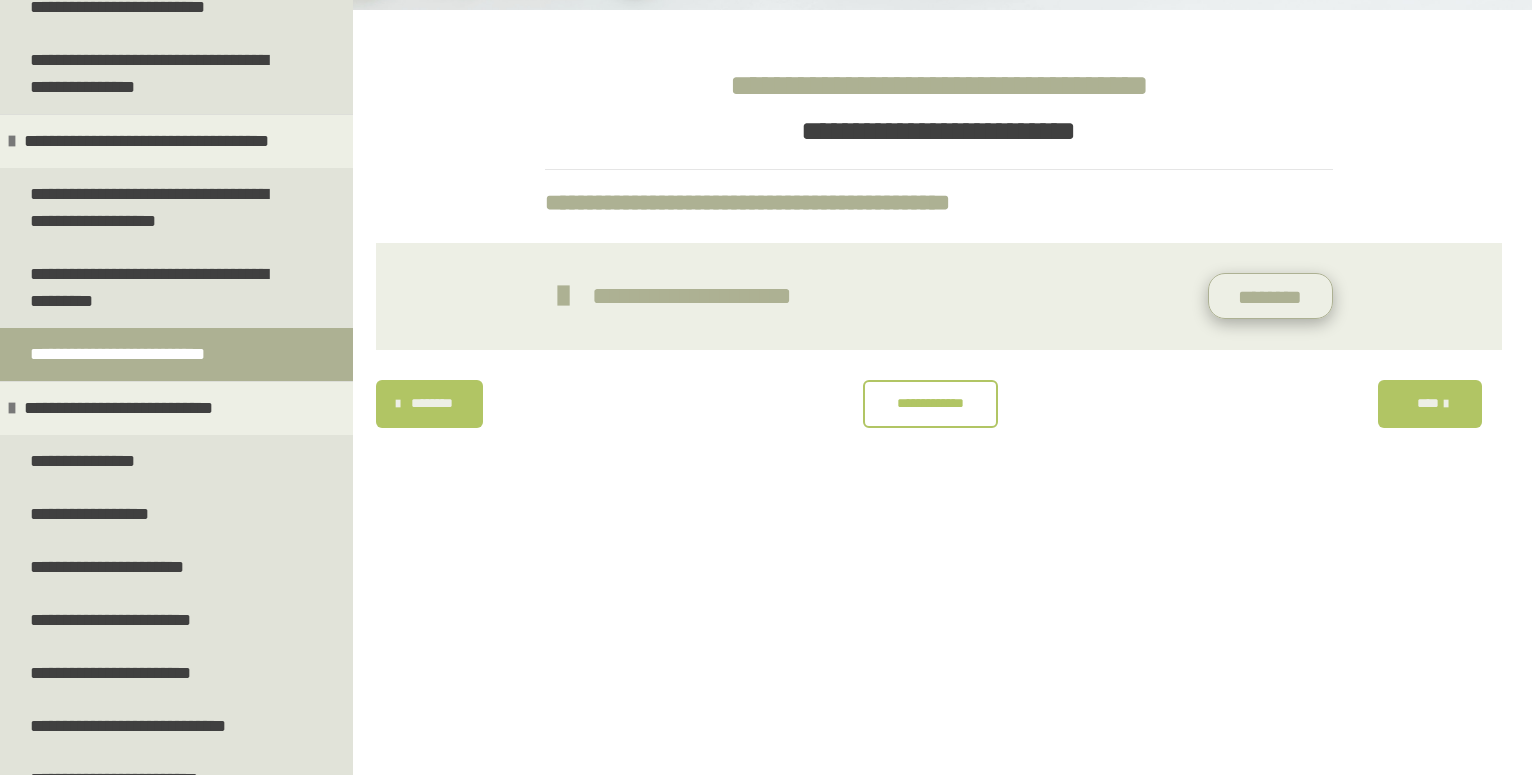 click on "********" at bounding box center (1271, 296) 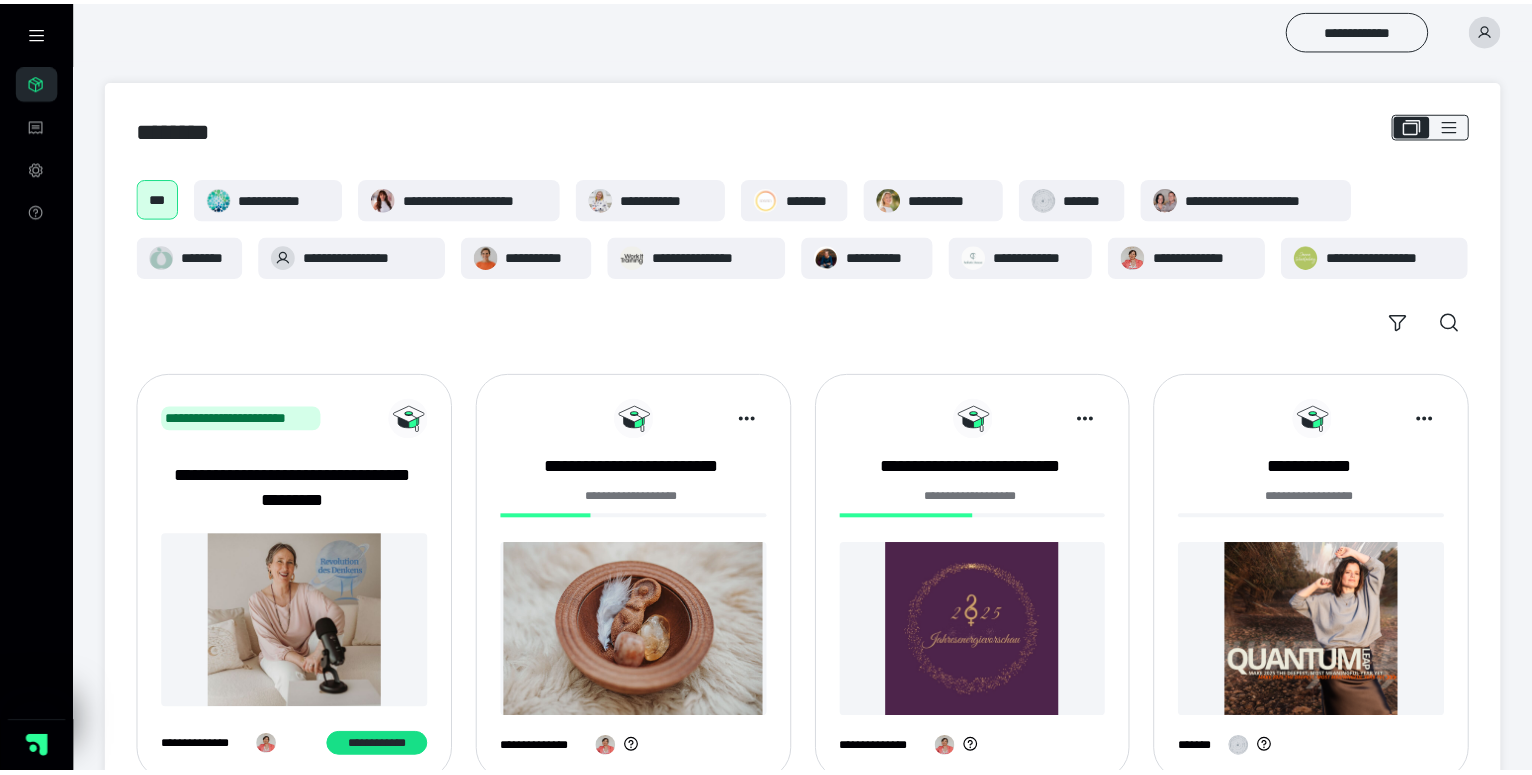 scroll, scrollTop: 0, scrollLeft: 0, axis: both 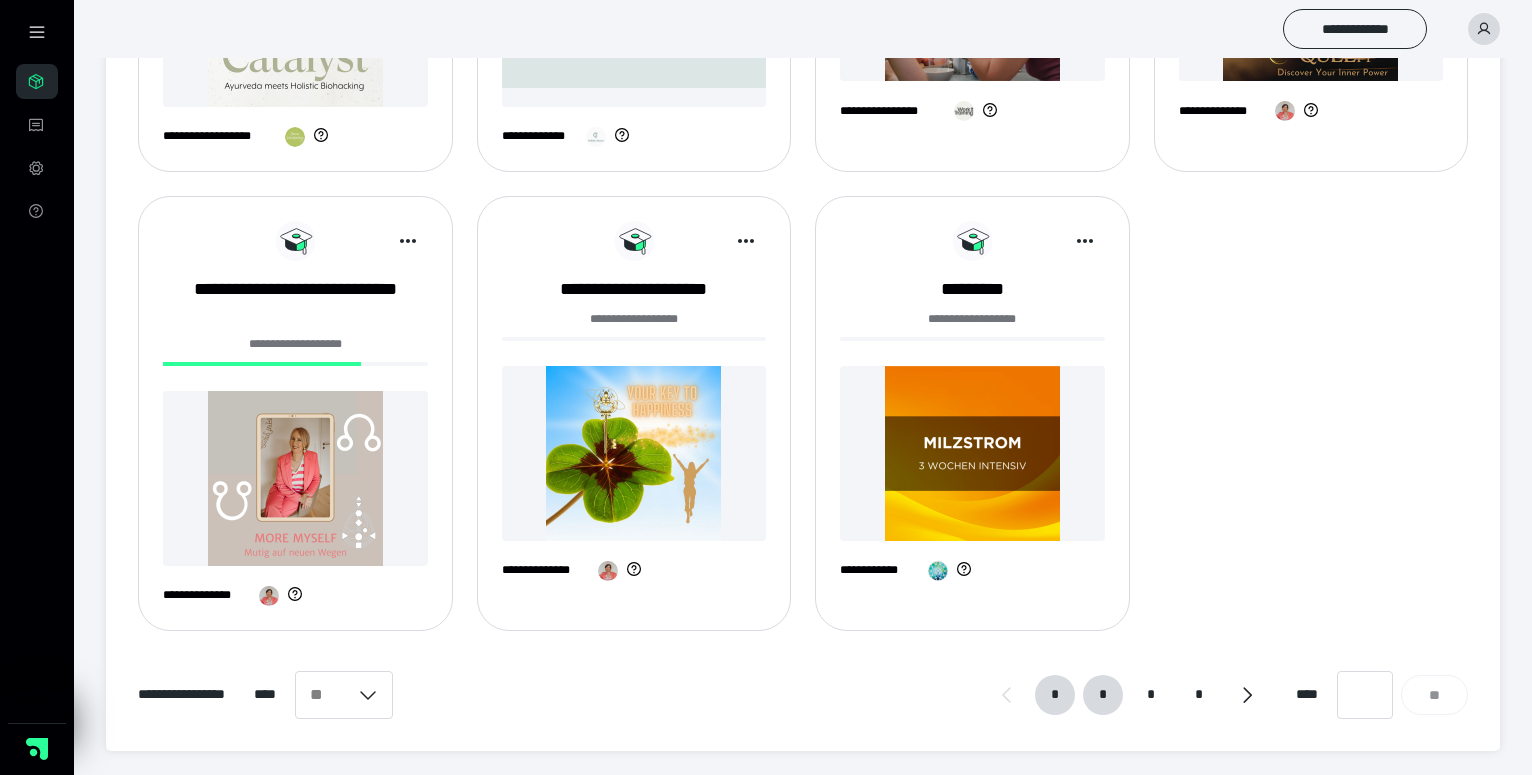 click on "*" at bounding box center (1102, 695) 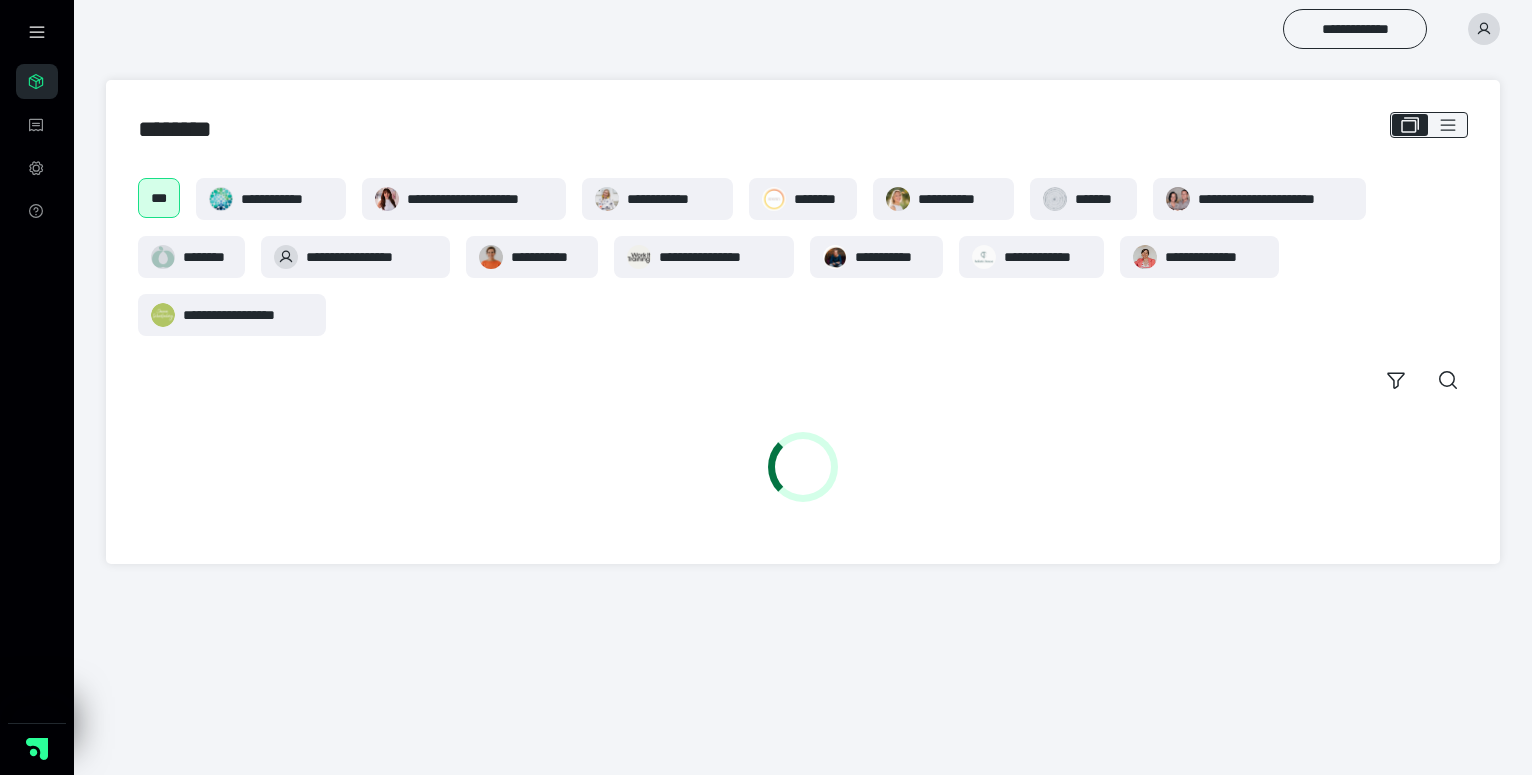 scroll, scrollTop: 0, scrollLeft: 0, axis: both 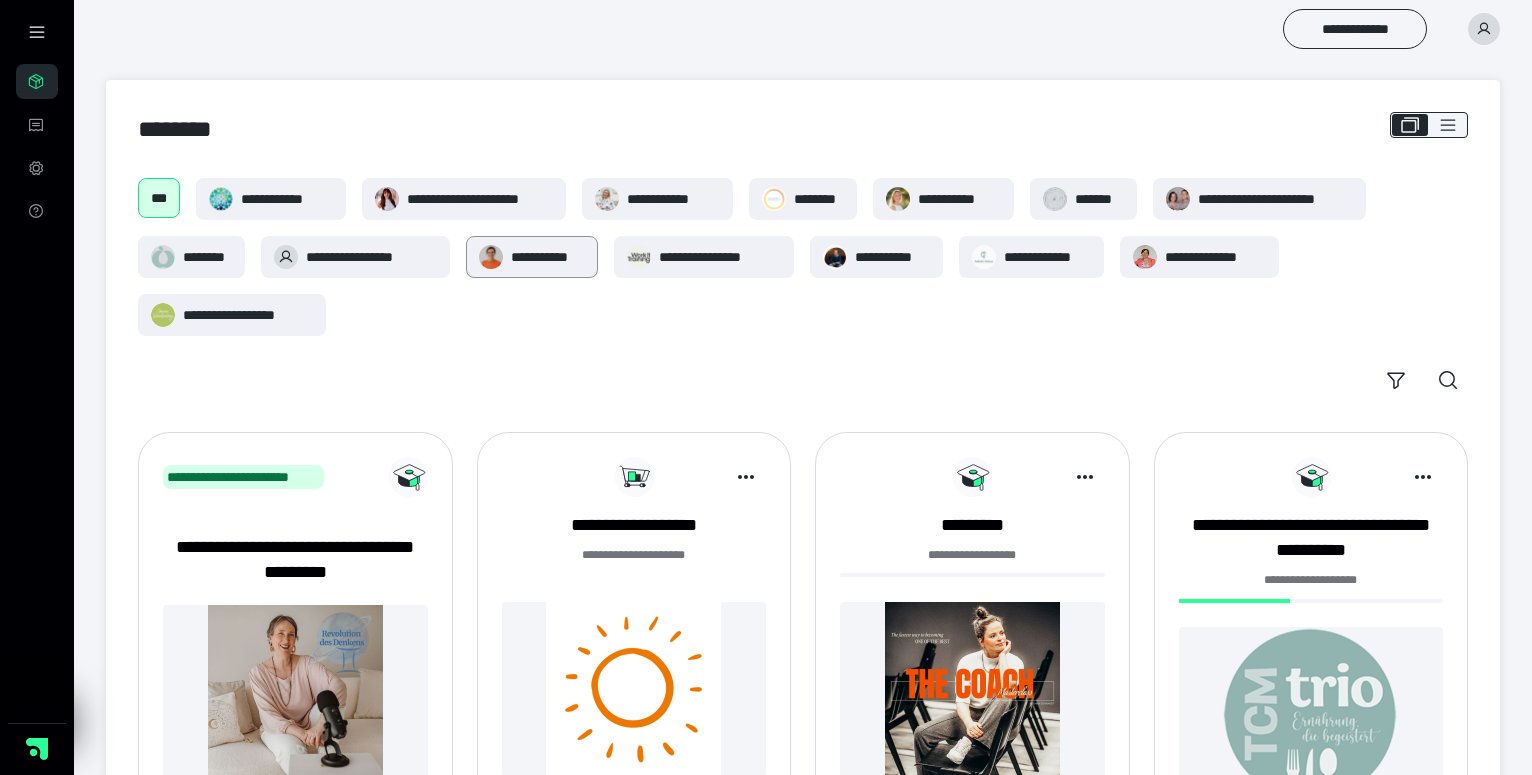click on "**********" at bounding box center (548, 257) 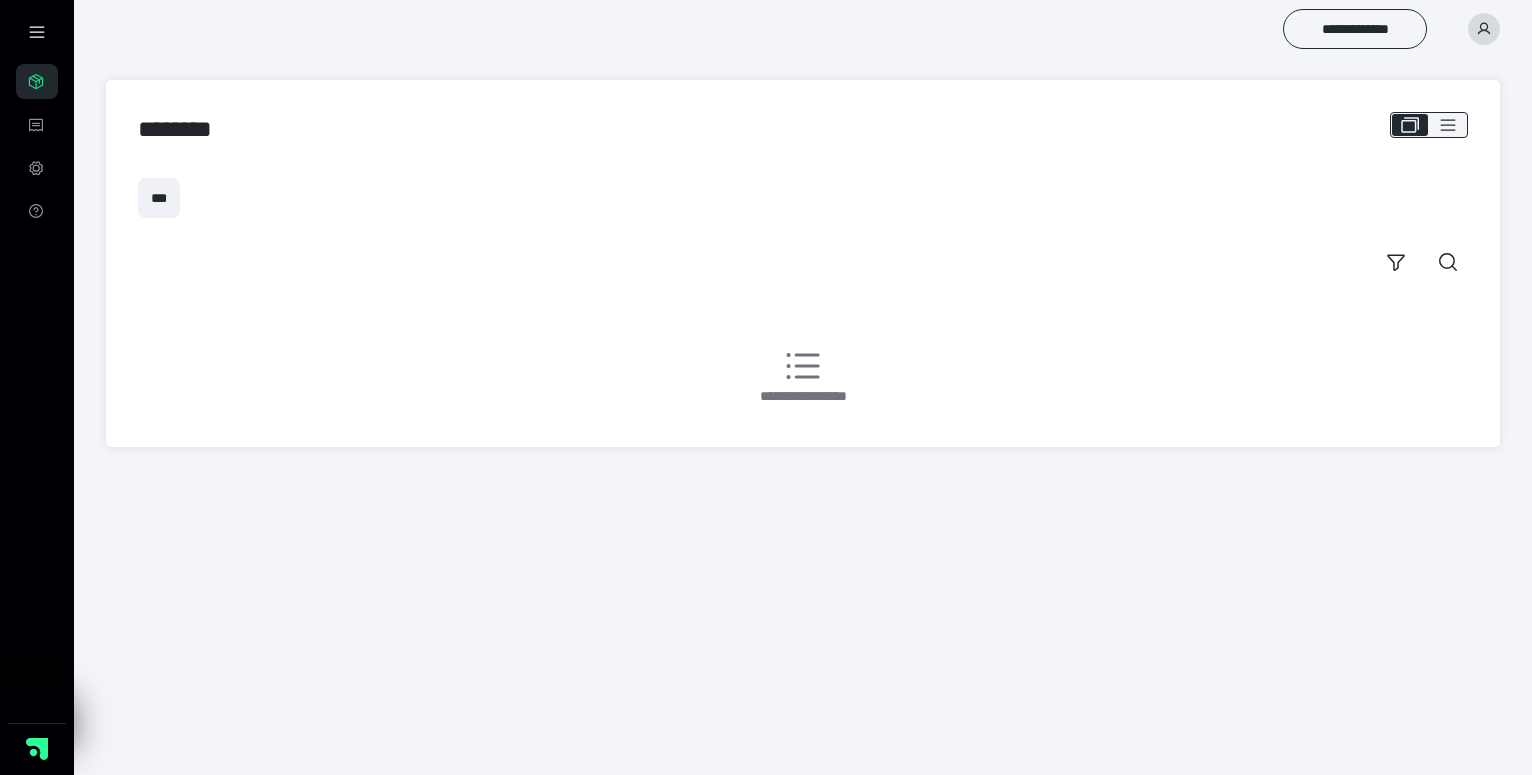 scroll, scrollTop: 0, scrollLeft: 0, axis: both 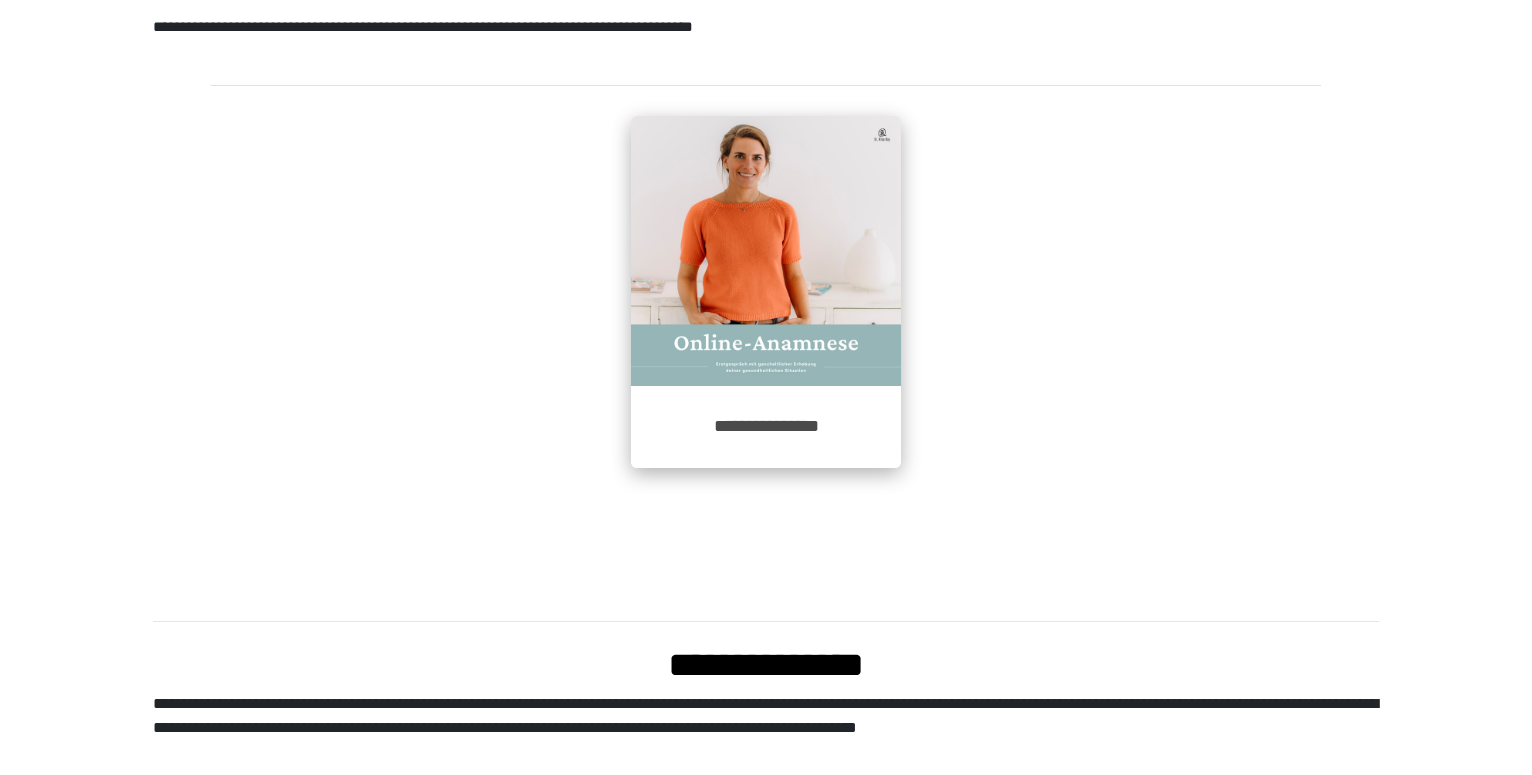 click at bounding box center (766, 251) 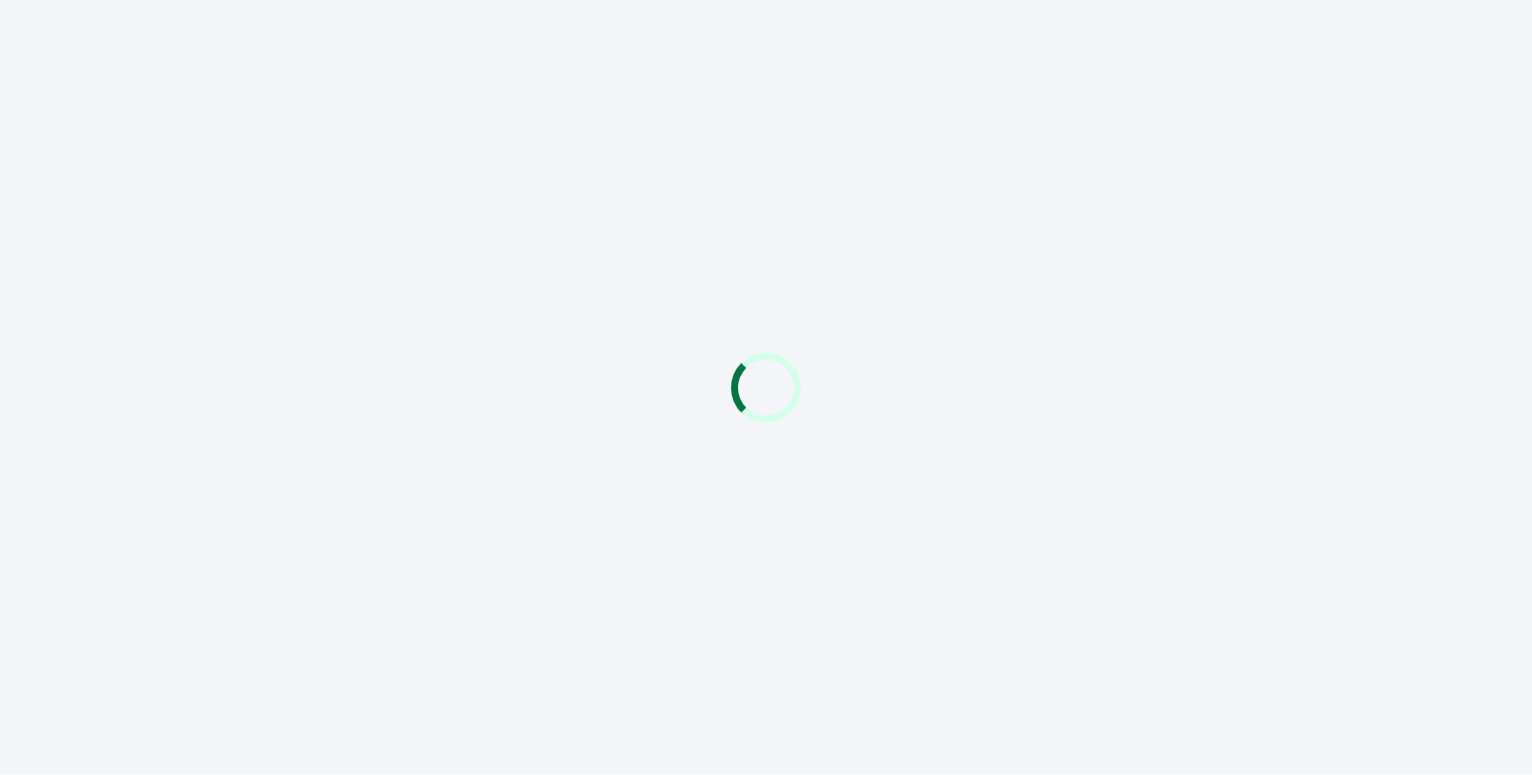 scroll, scrollTop: 0, scrollLeft: 0, axis: both 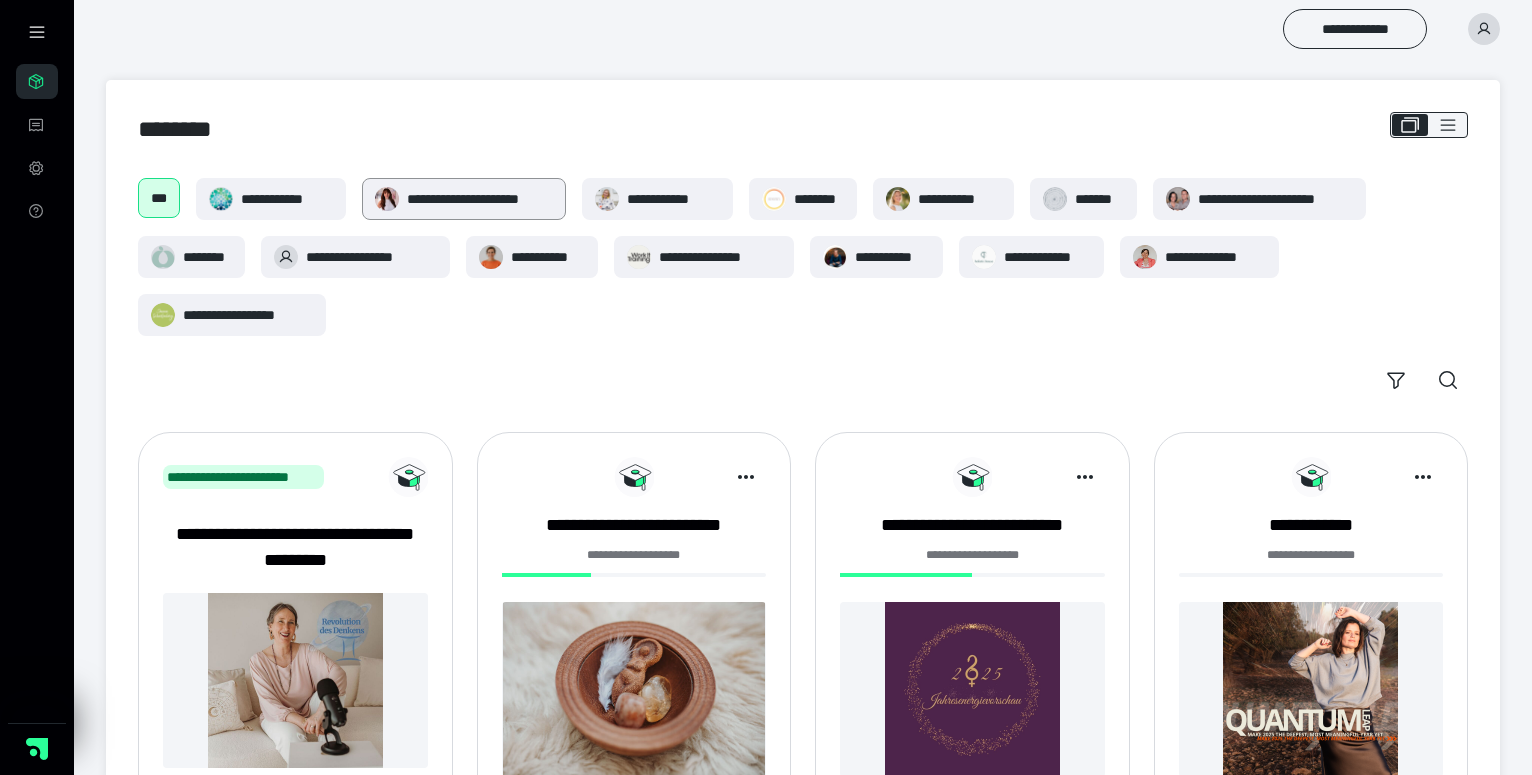 click on "**********" at bounding box center [479, 199] 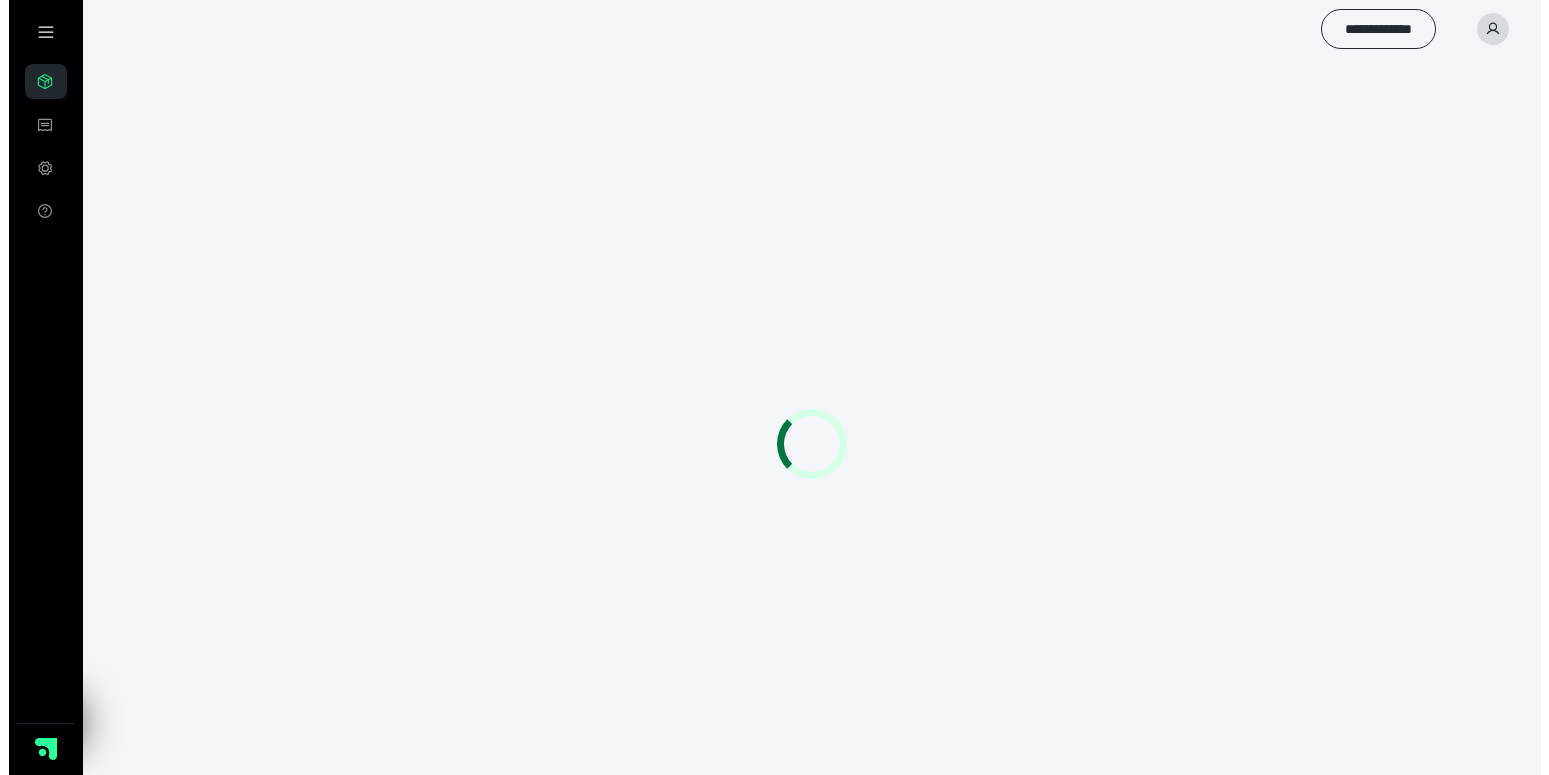 scroll, scrollTop: 0, scrollLeft: 0, axis: both 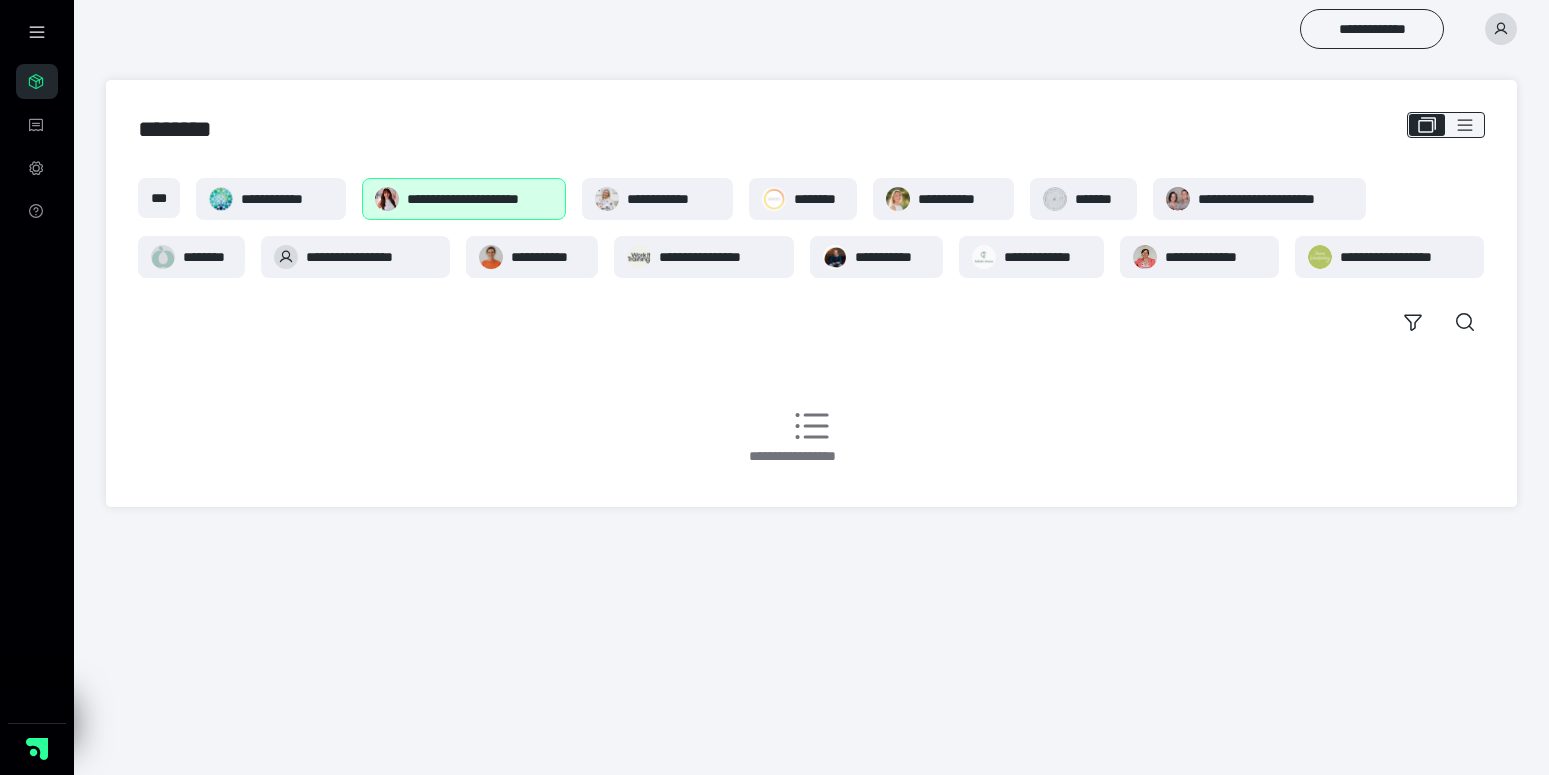 click on "**********" at bounding box center [479, 199] 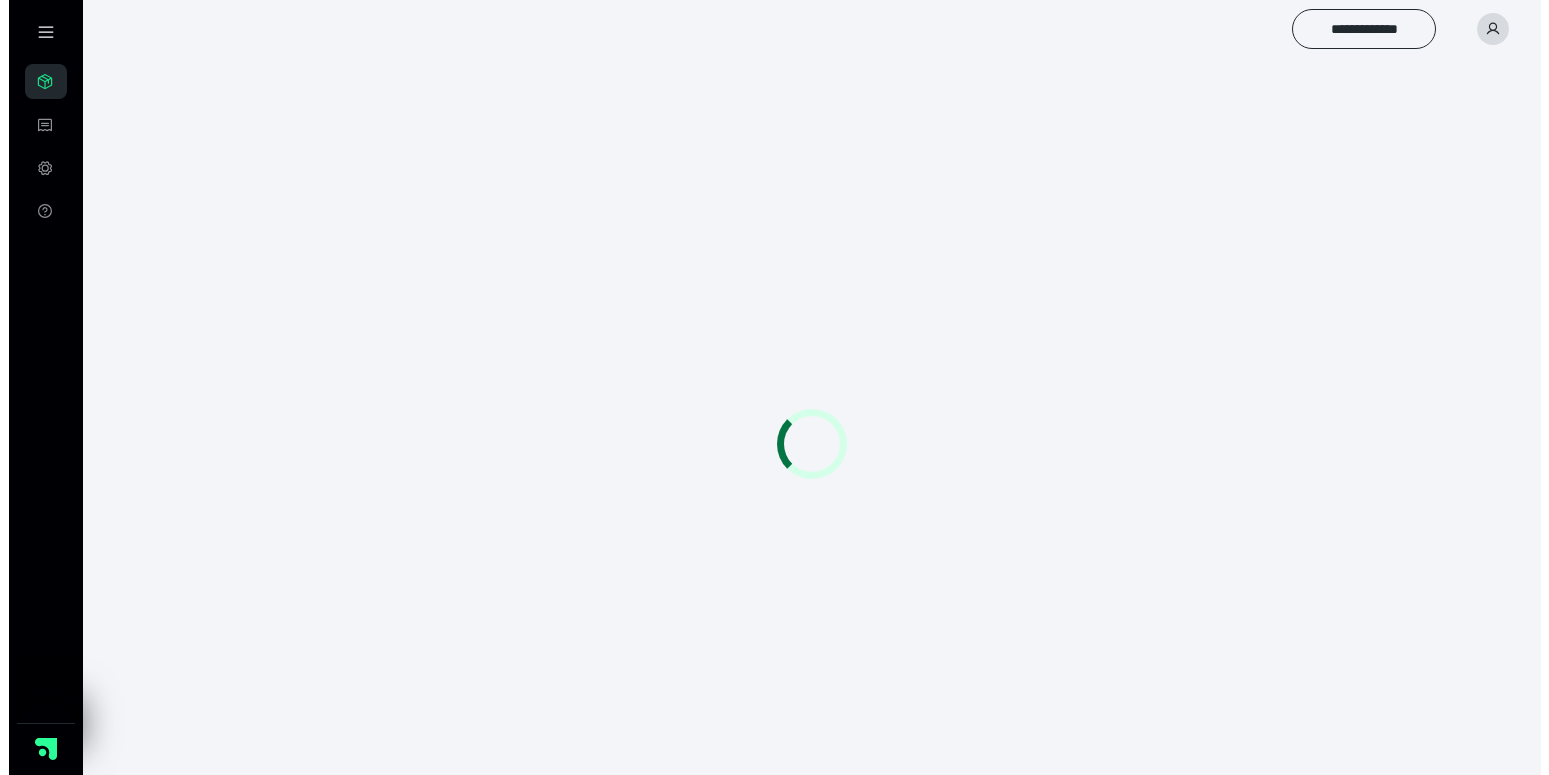 scroll, scrollTop: 0, scrollLeft: 0, axis: both 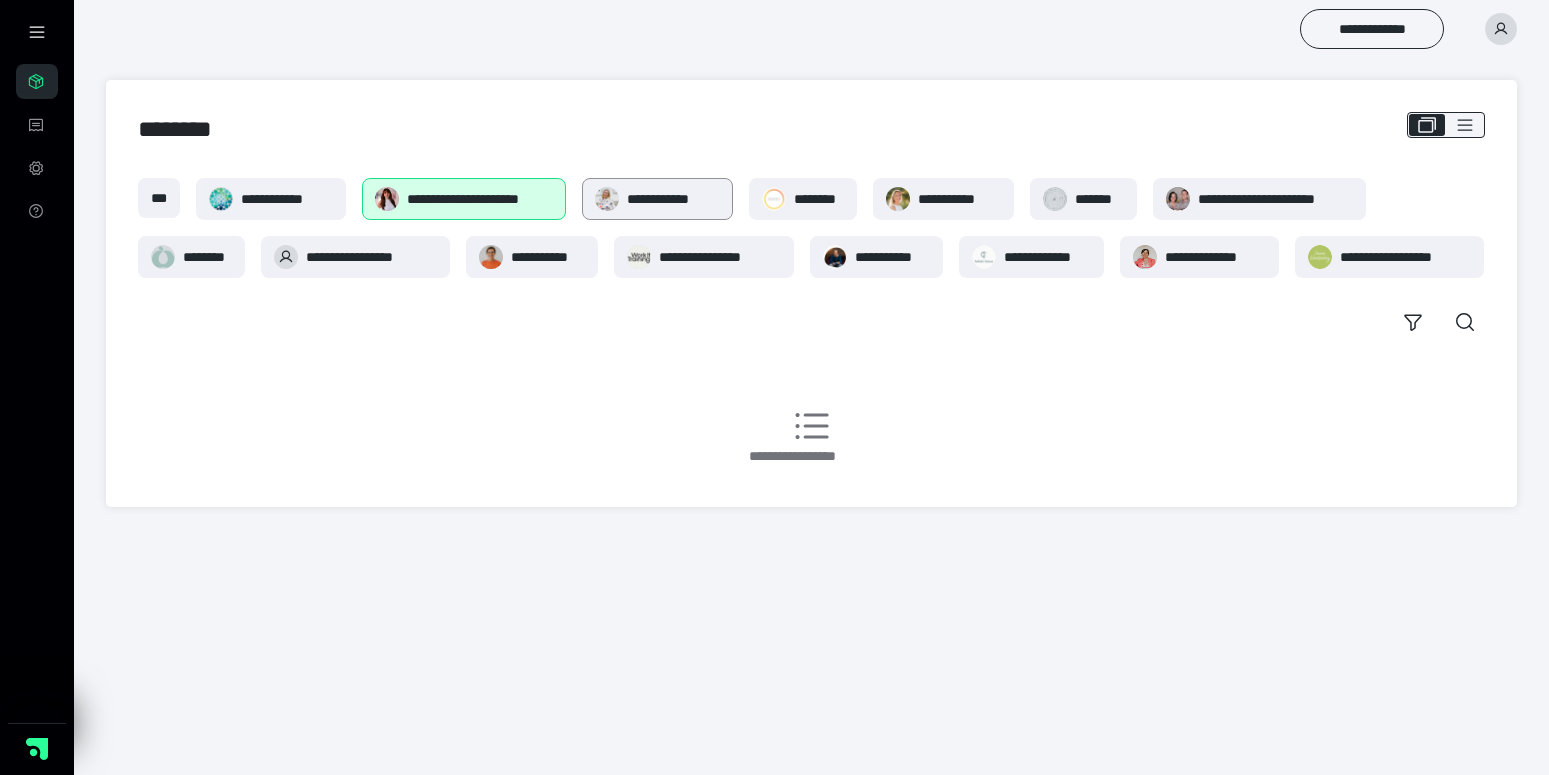 click on "**********" at bounding box center (674, 199) 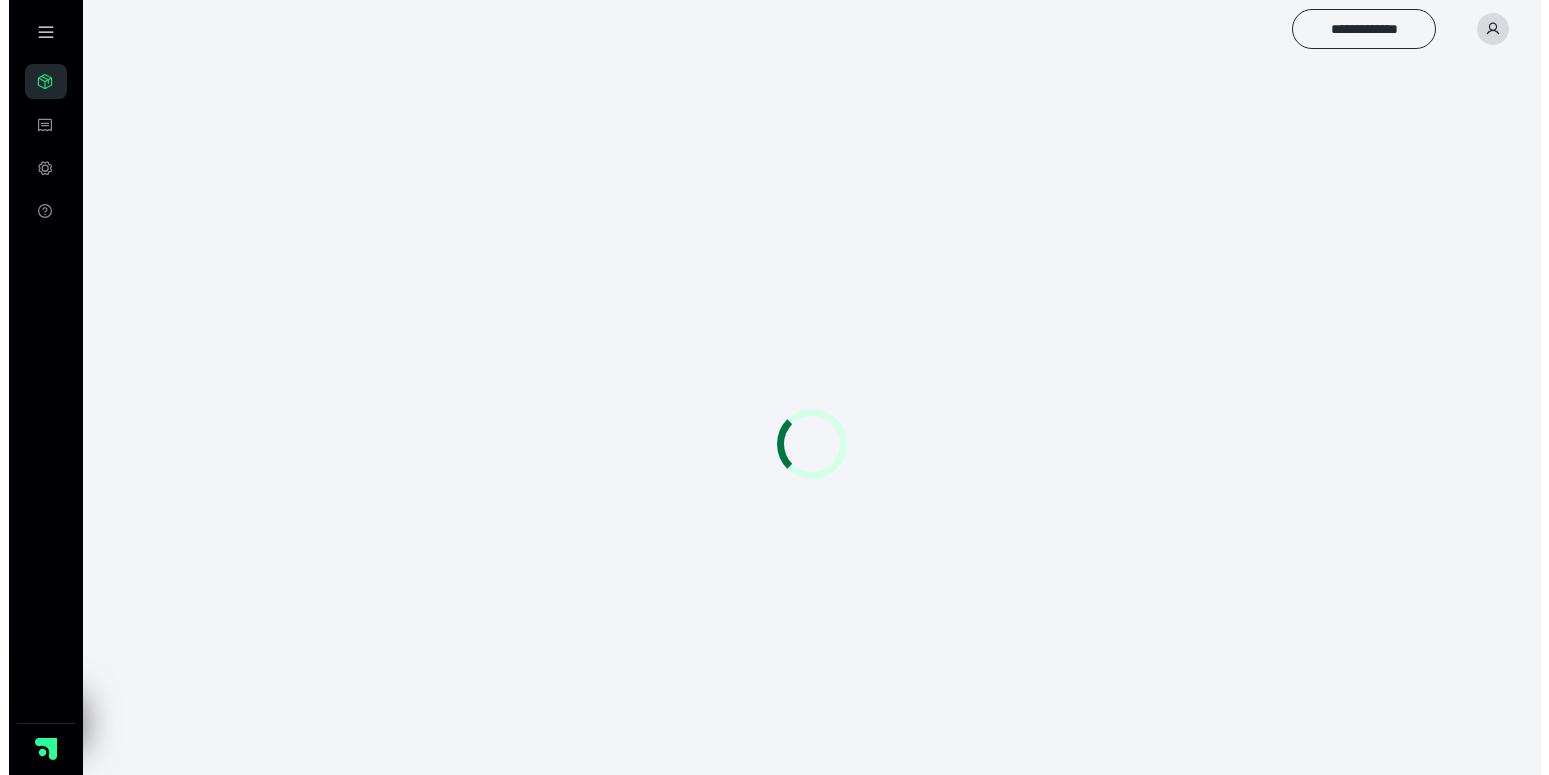 scroll, scrollTop: 0, scrollLeft: 0, axis: both 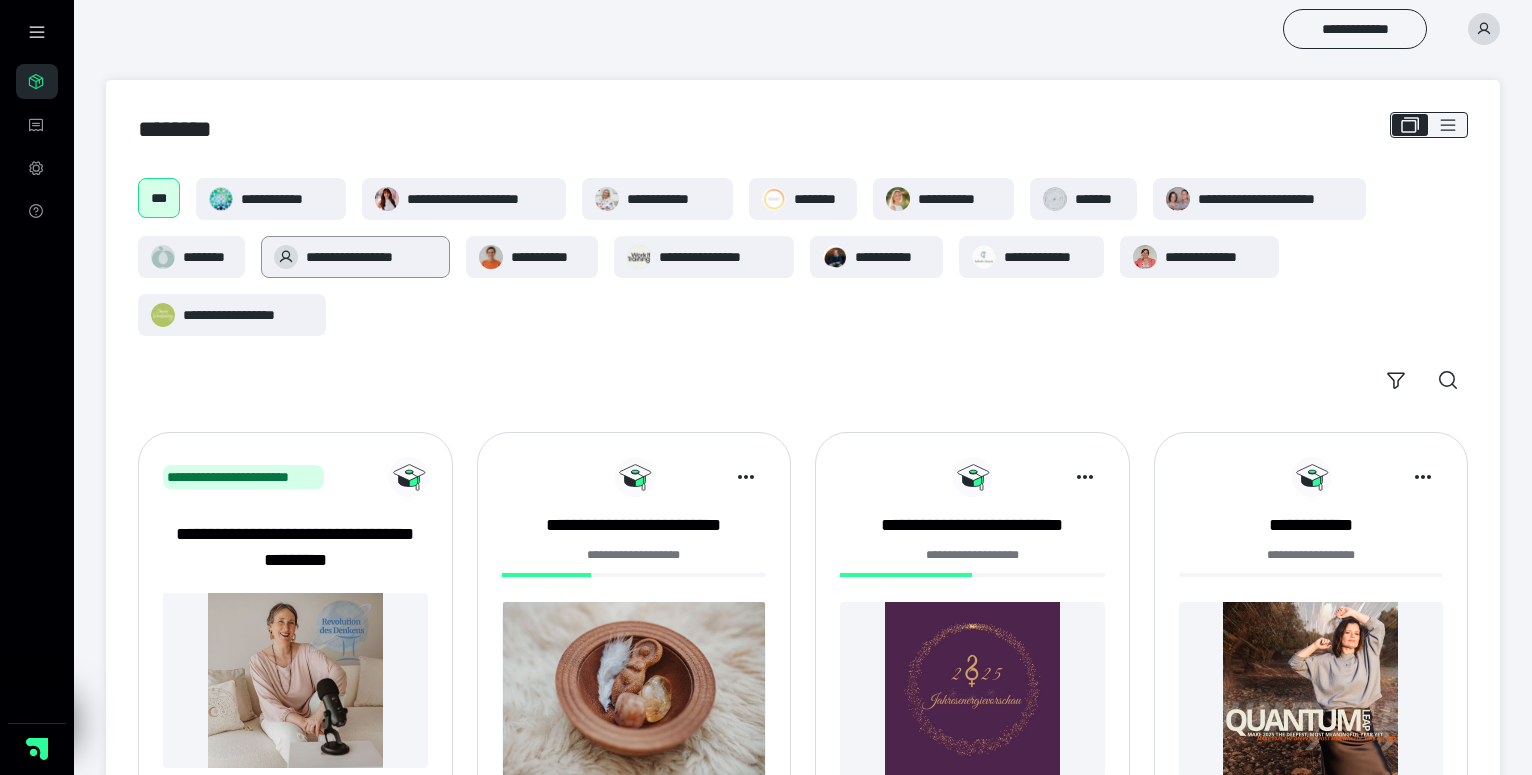 click on "**********" at bounding box center [371, 257] 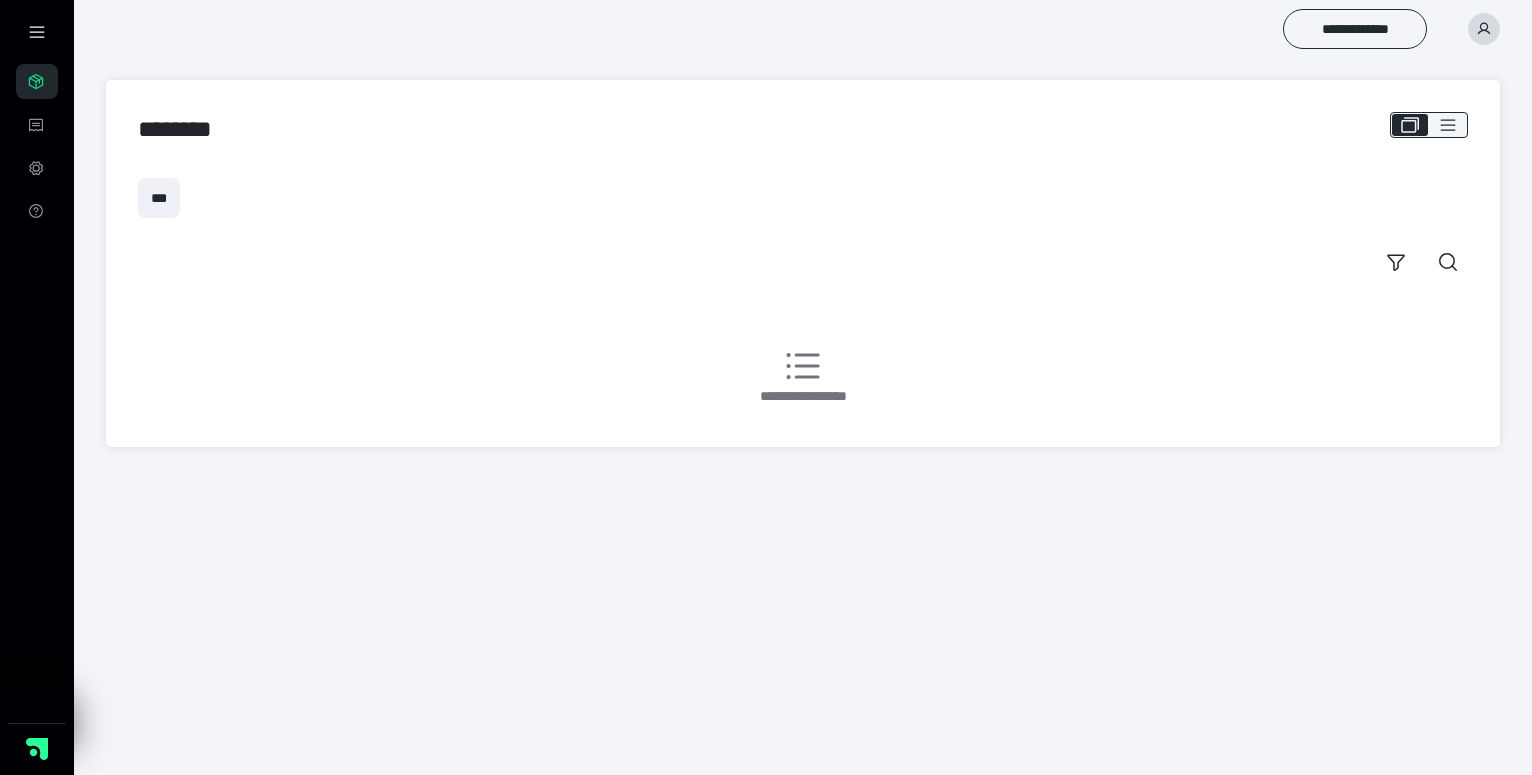 scroll, scrollTop: 0, scrollLeft: 0, axis: both 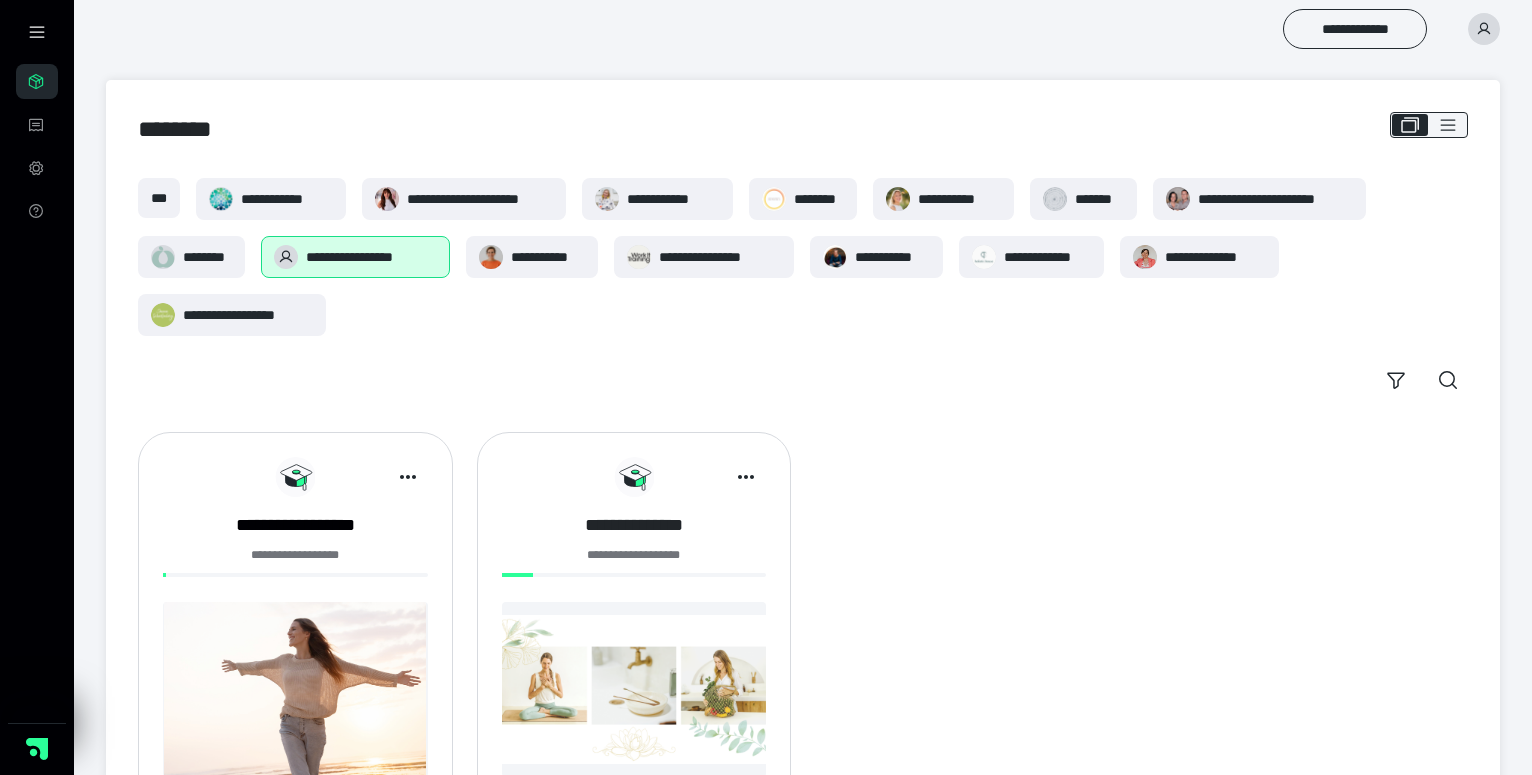 click on "**********" at bounding box center (634, 525) 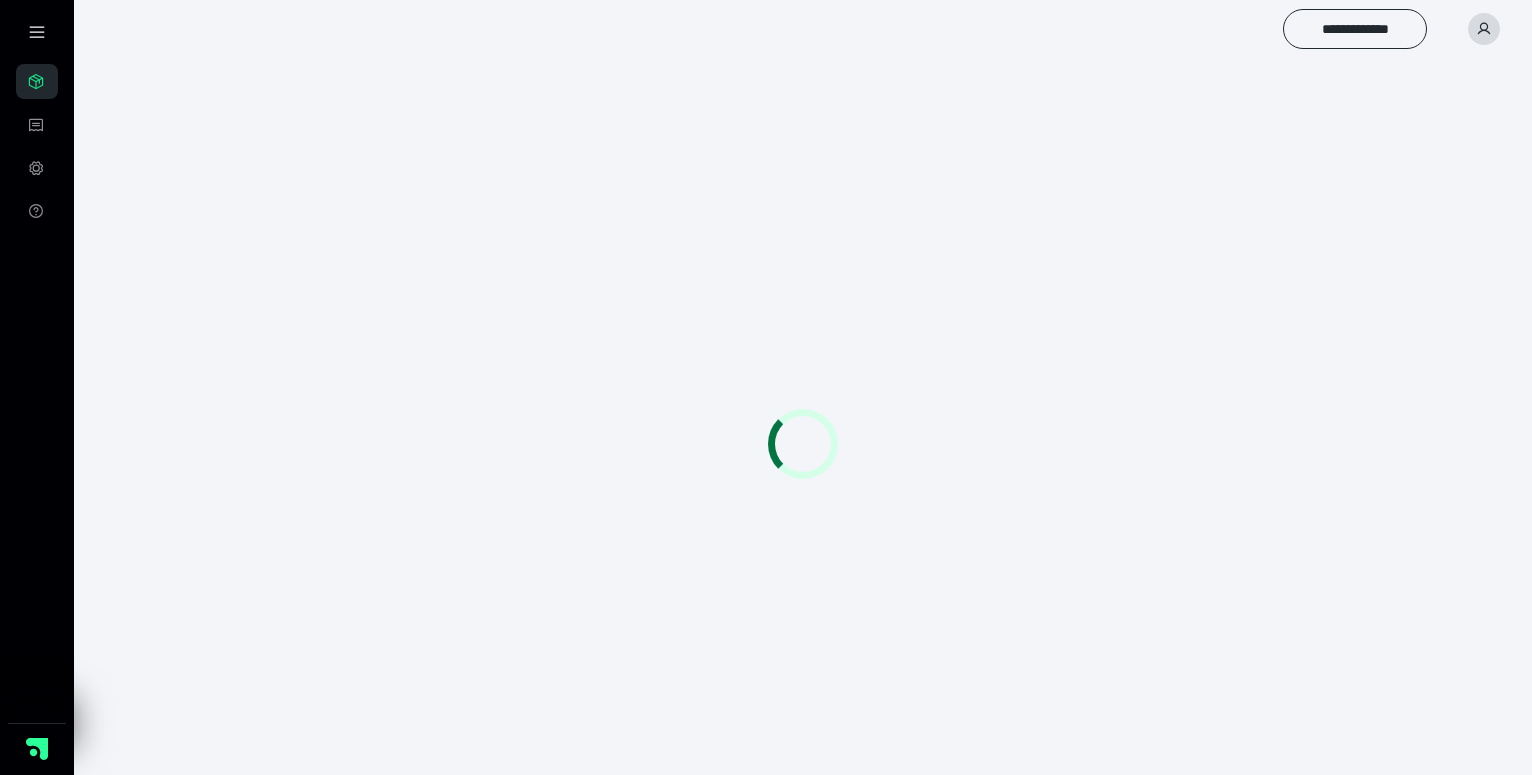 scroll, scrollTop: 0, scrollLeft: 0, axis: both 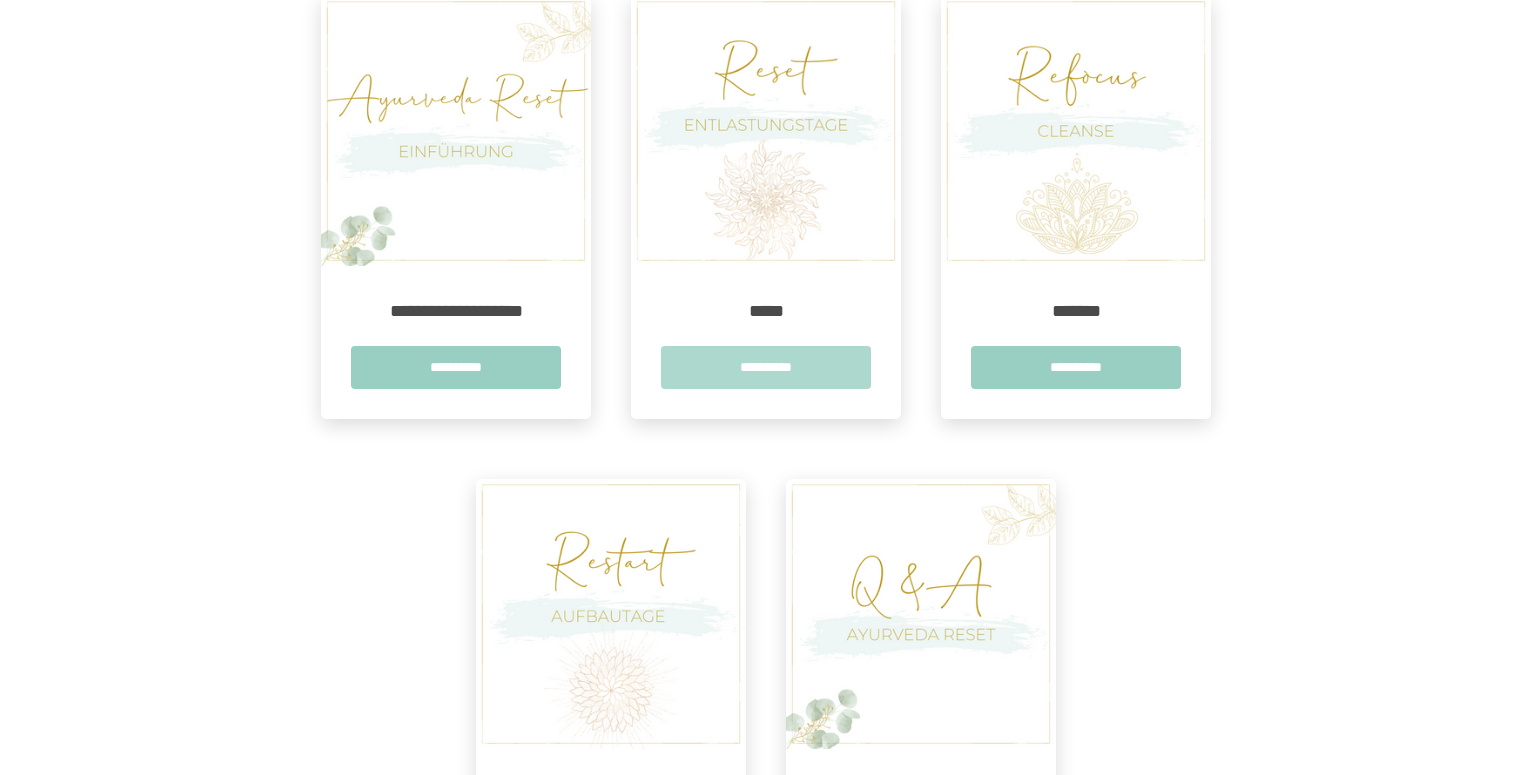 click on "**********" at bounding box center [766, 367] 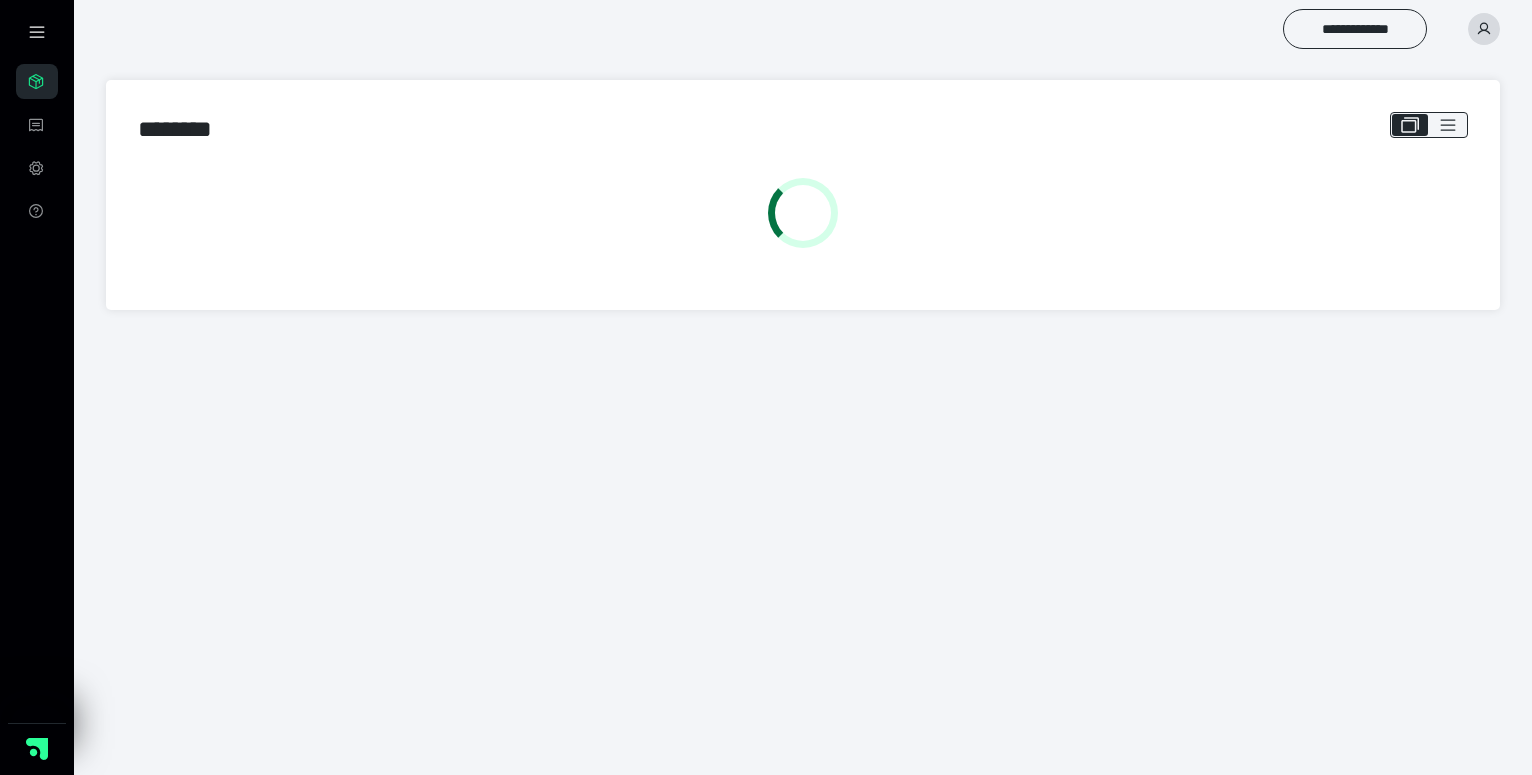 scroll, scrollTop: 0, scrollLeft: 0, axis: both 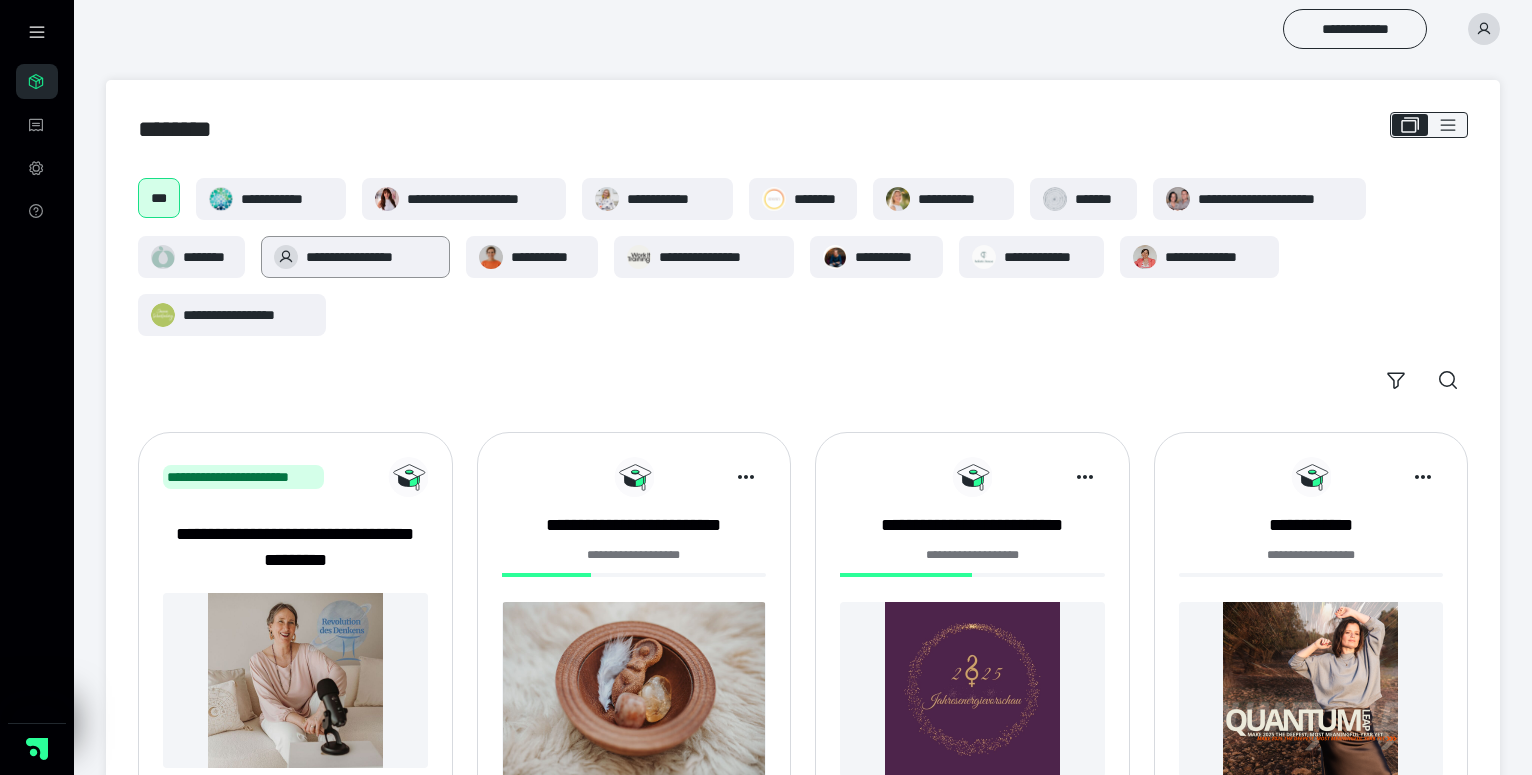 click on "**********" at bounding box center (371, 257) 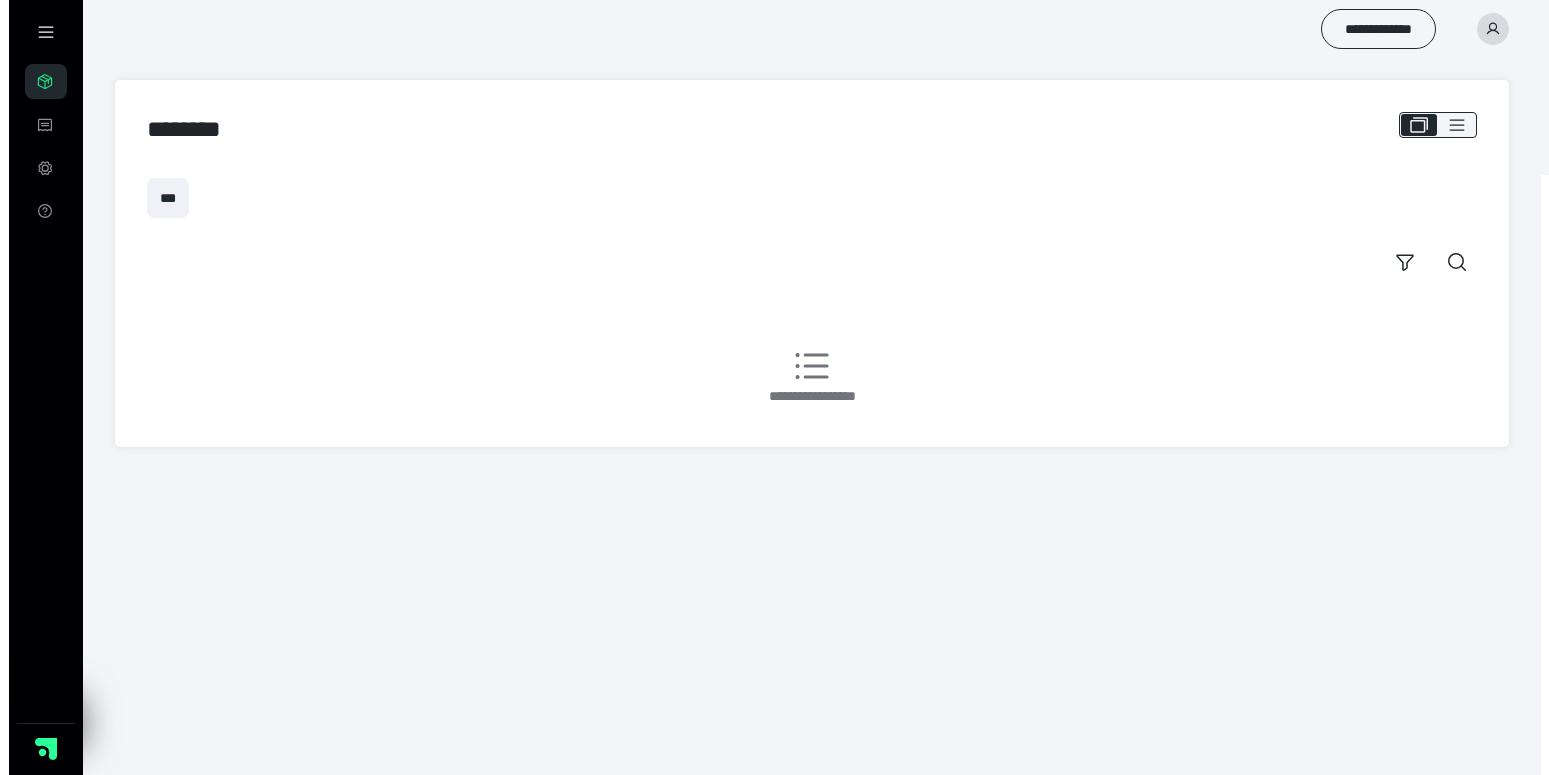 scroll, scrollTop: 0, scrollLeft: 0, axis: both 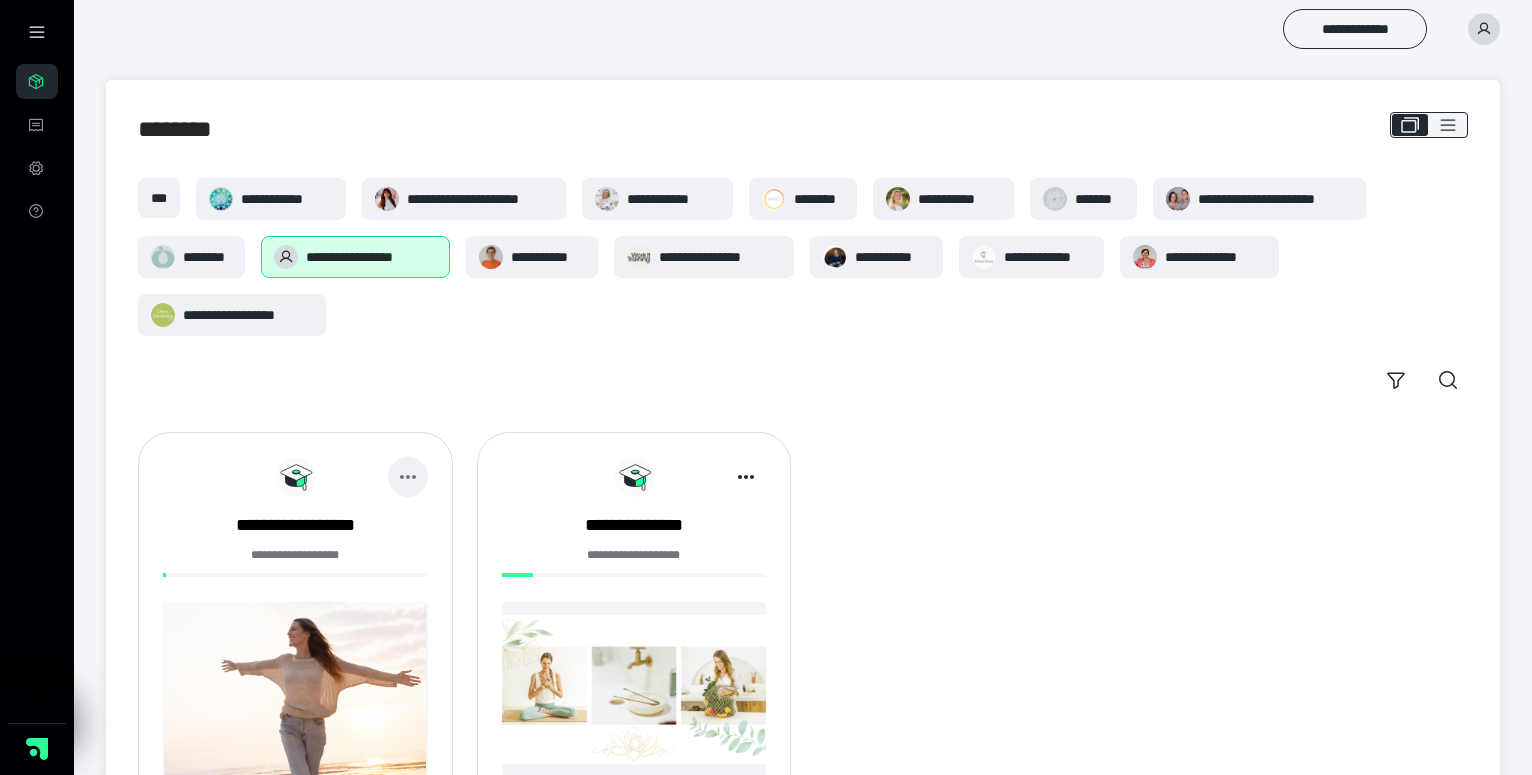 click at bounding box center [408, 477] 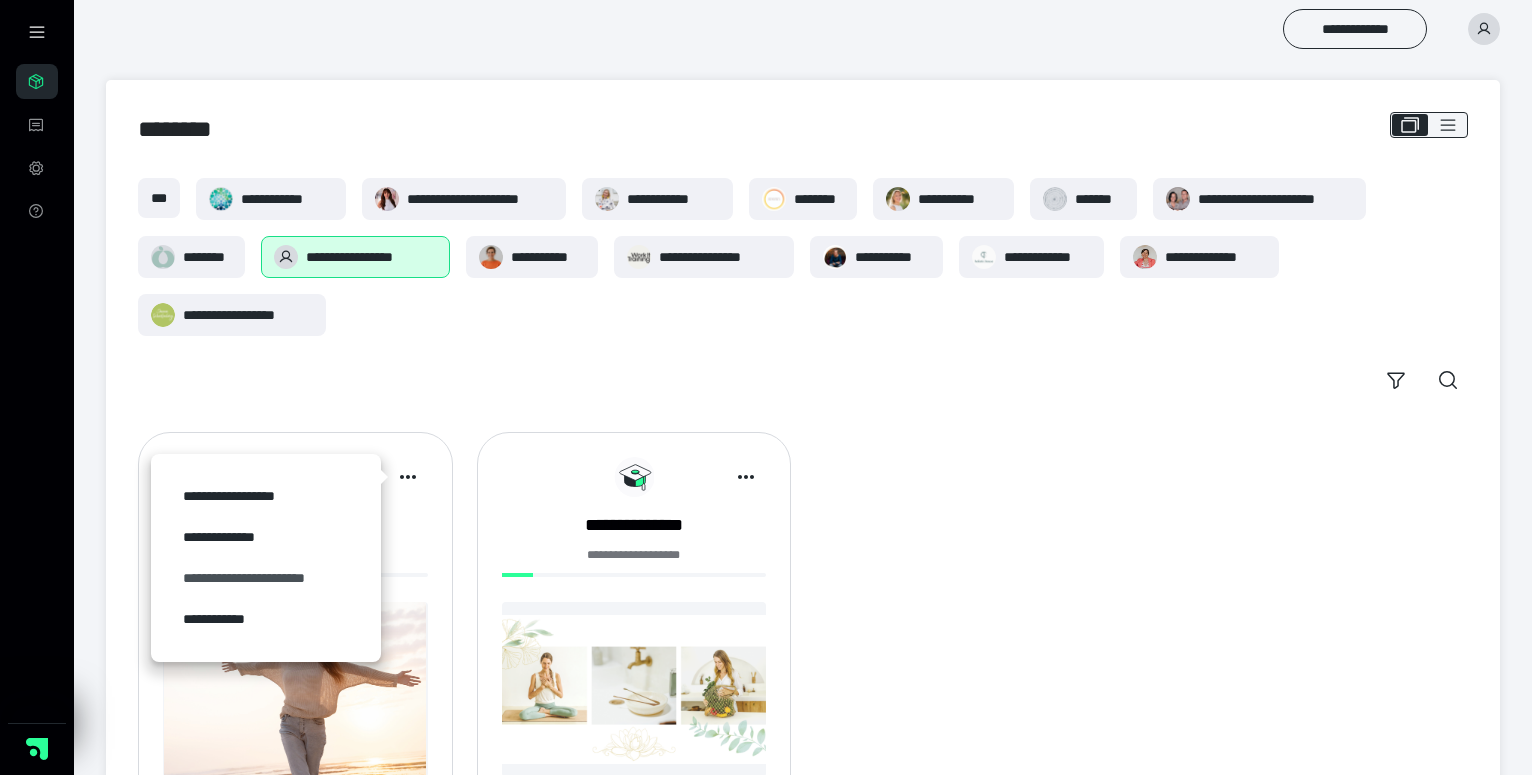 click on "**********" at bounding box center (266, 578) 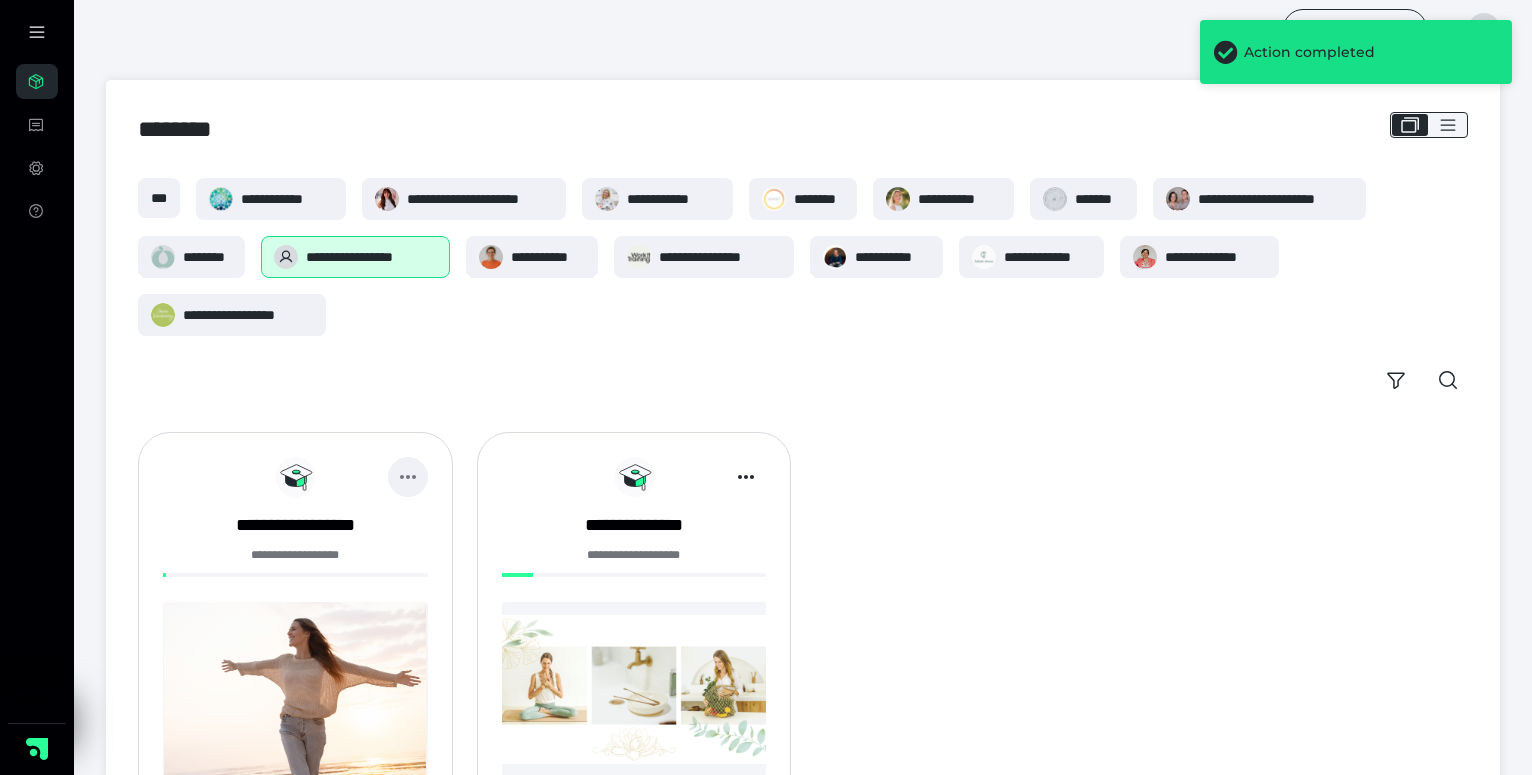 click 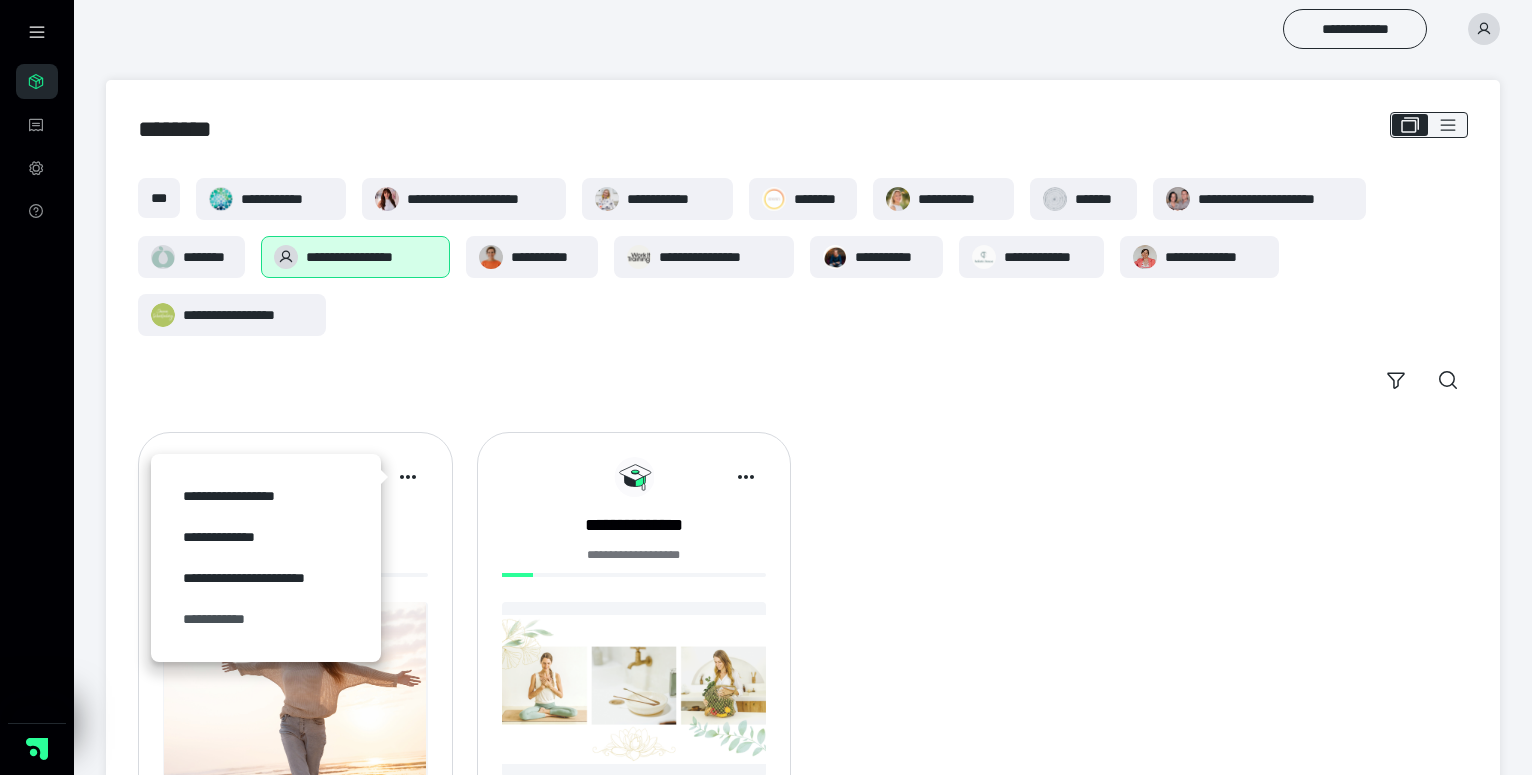 click on "**********" at bounding box center [266, 619] 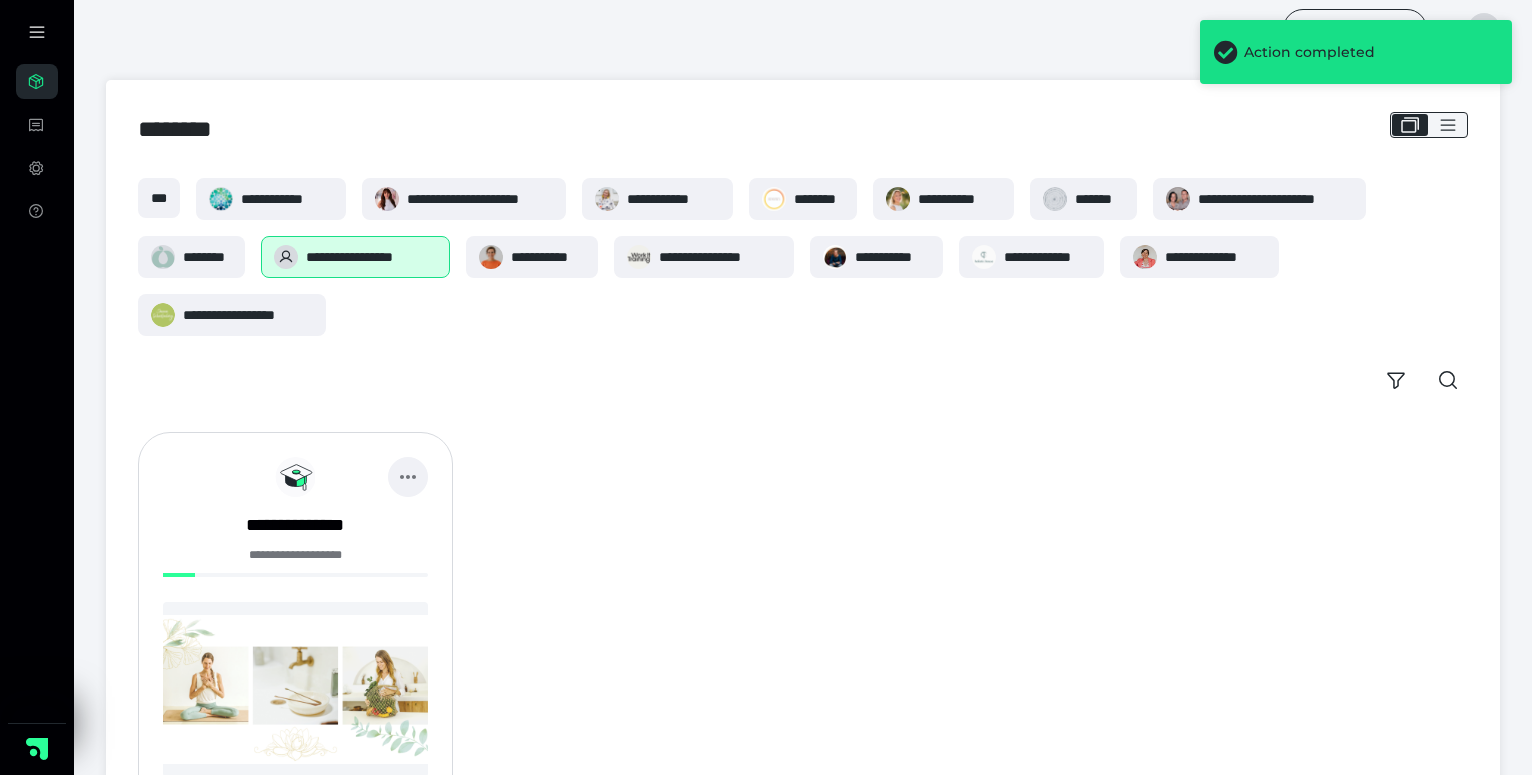 click at bounding box center [408, 477] 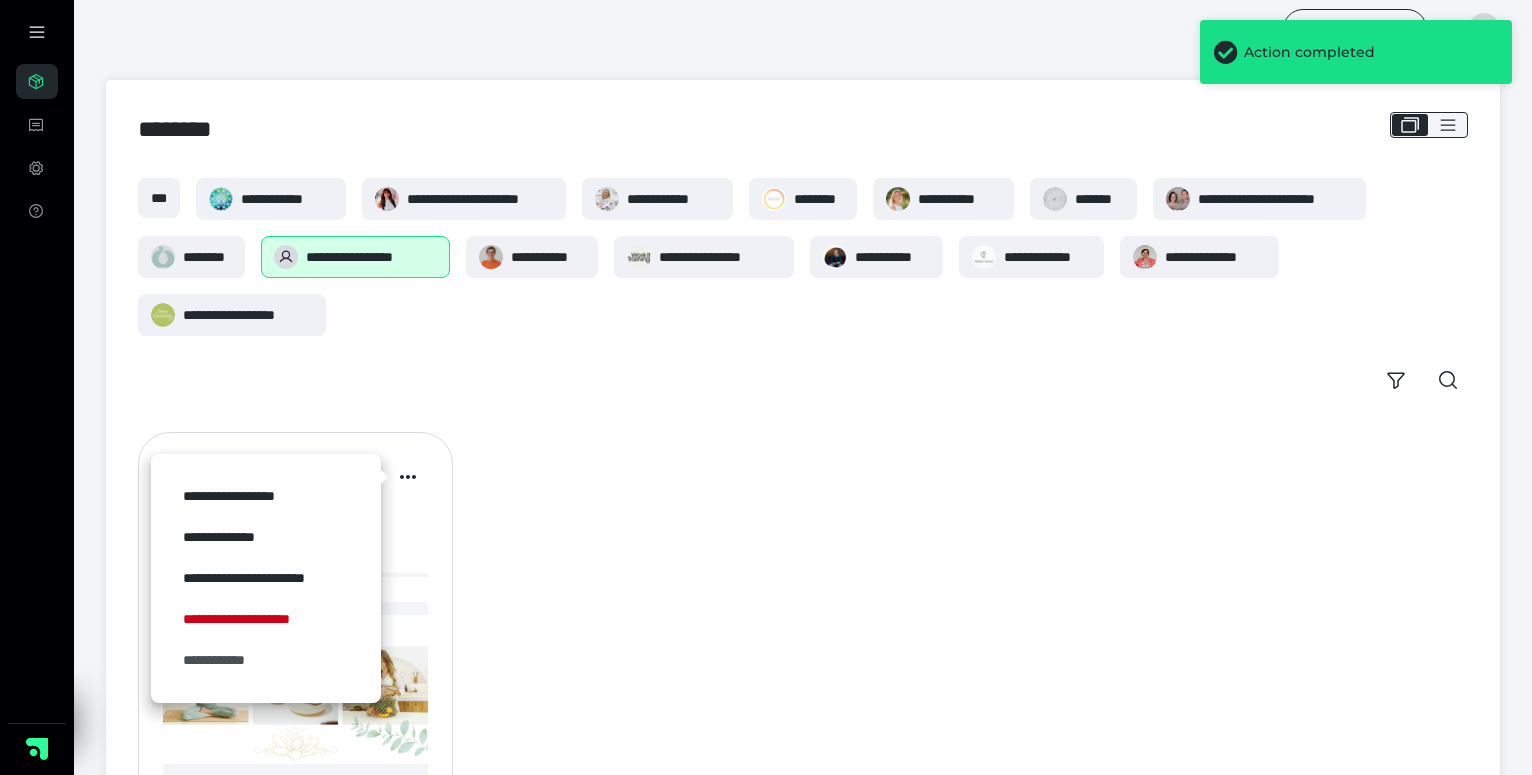 click on "**********" at bounding box center (266, 660) 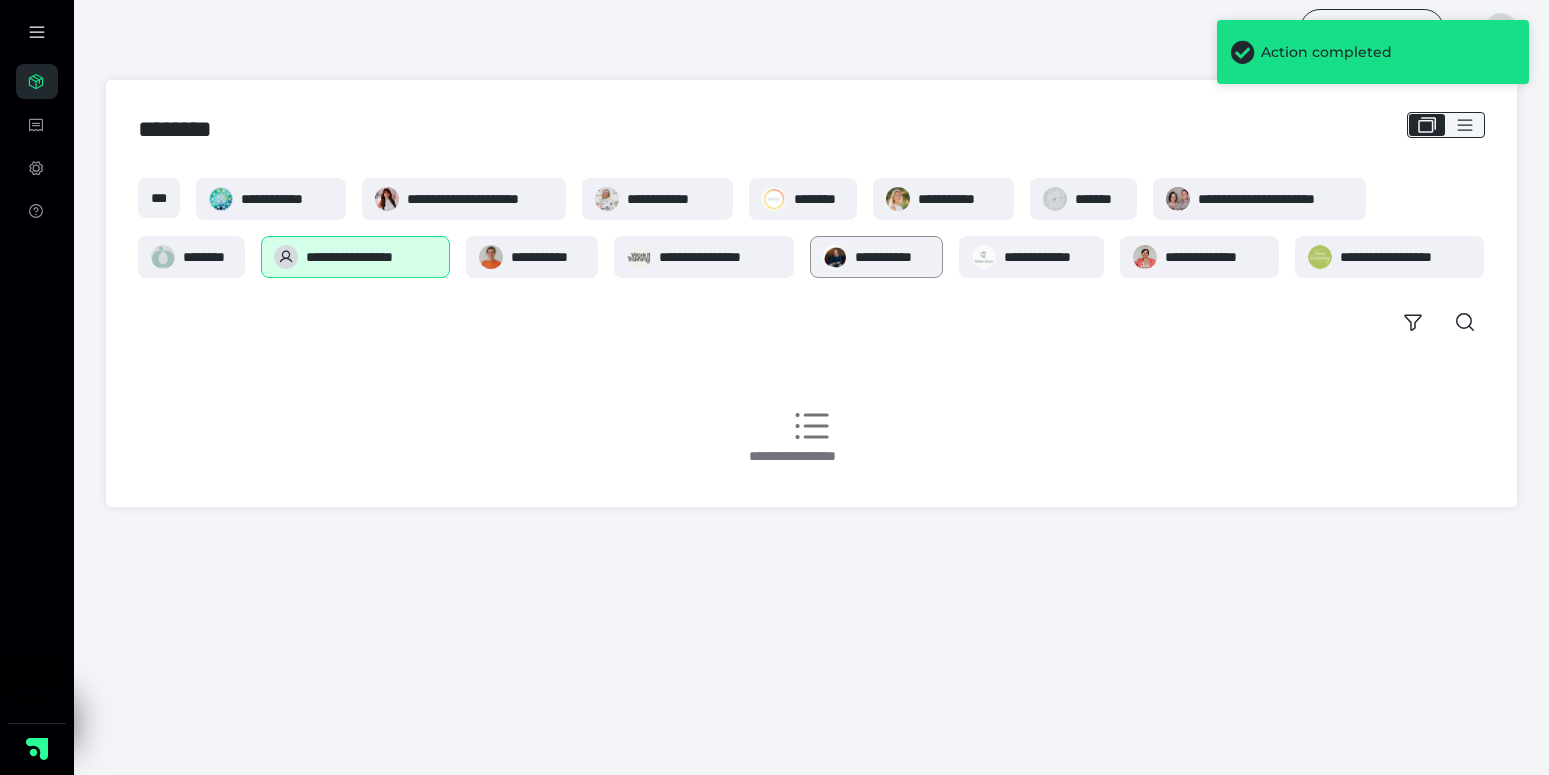 click on "**********" at bounding box center (892, 257) 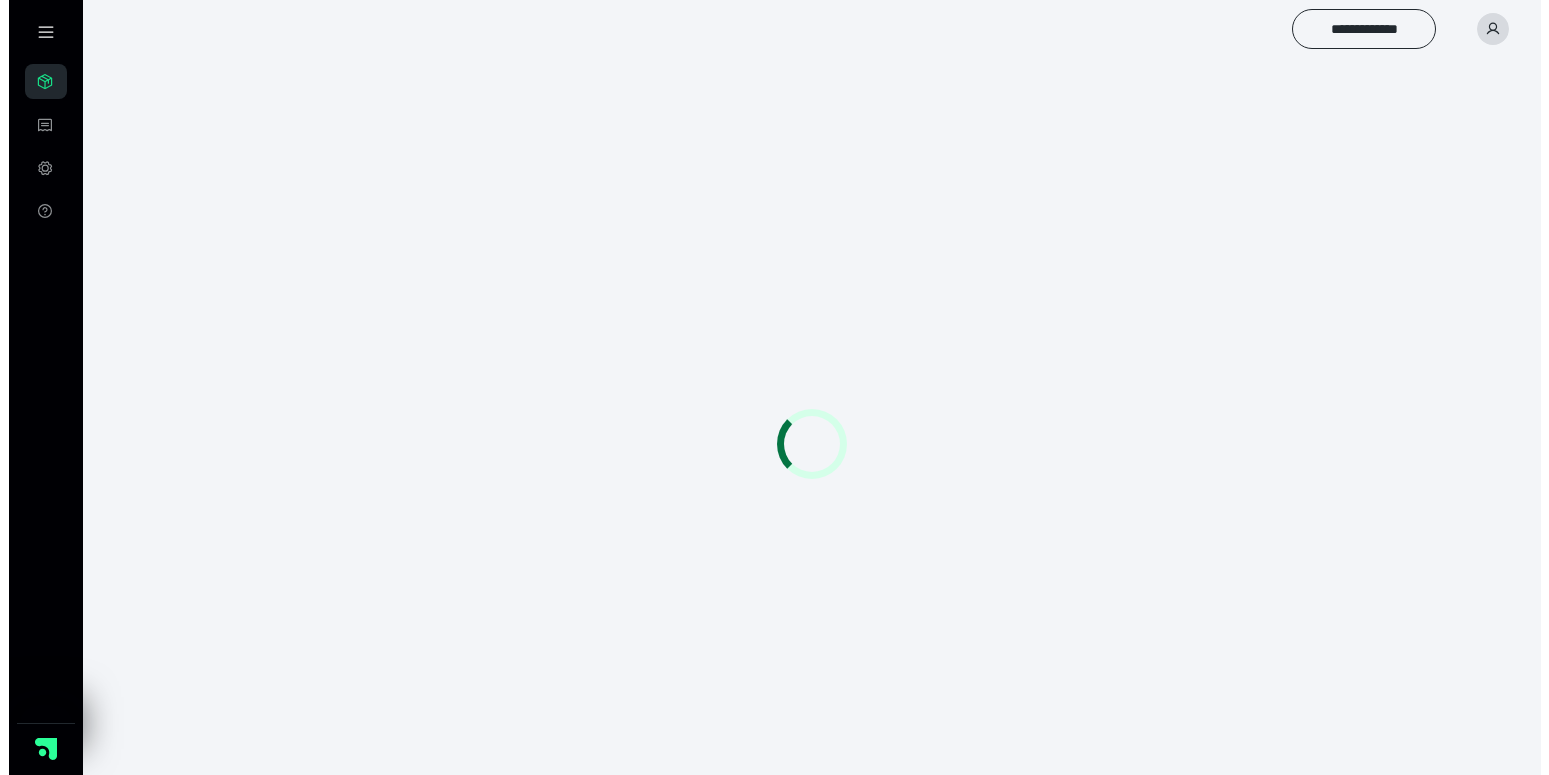 scroll, scrollTop: 0, scrollLeft: 0, axis: both 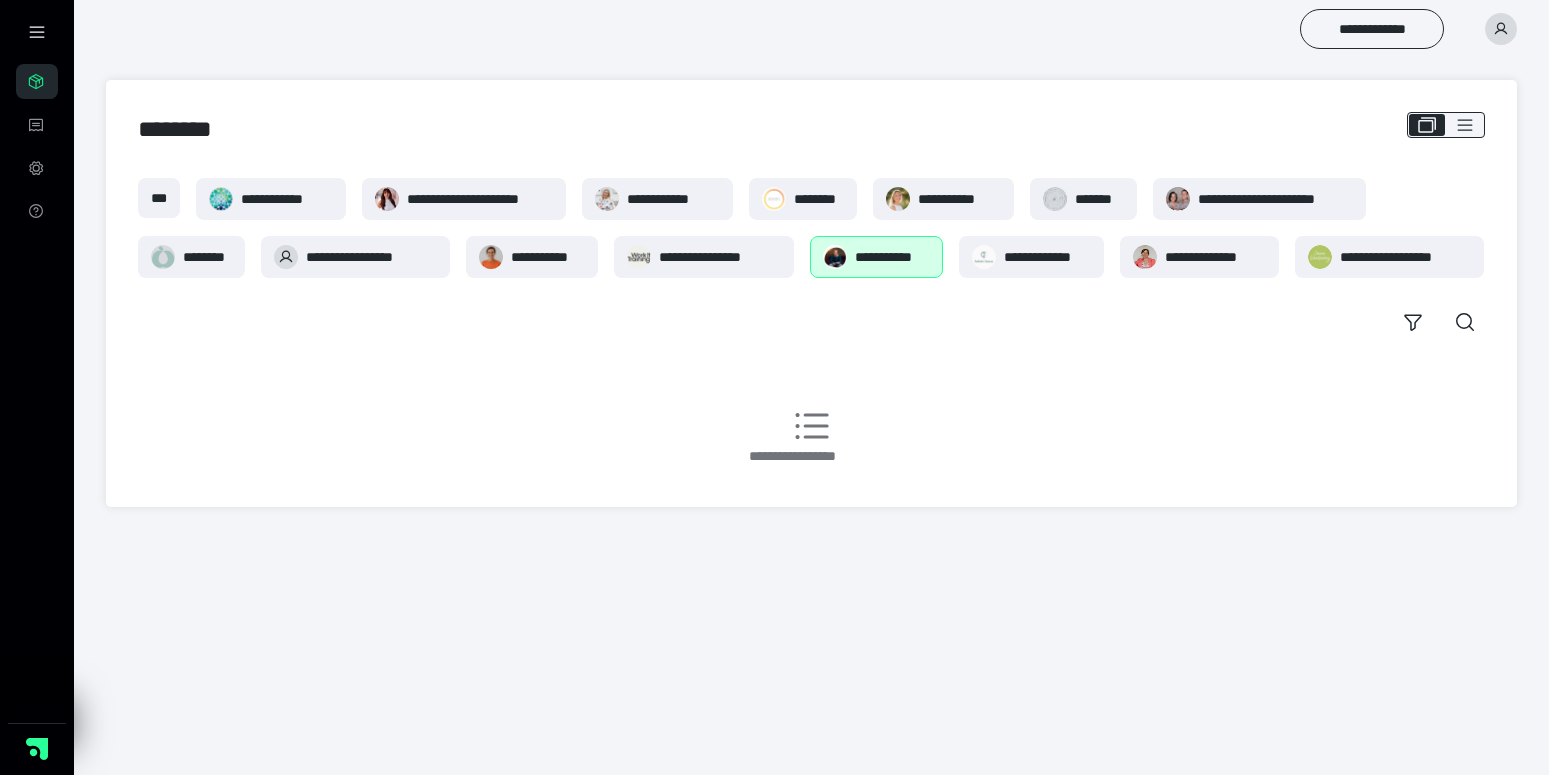 click on "**********" at bounding box center (876, 257) 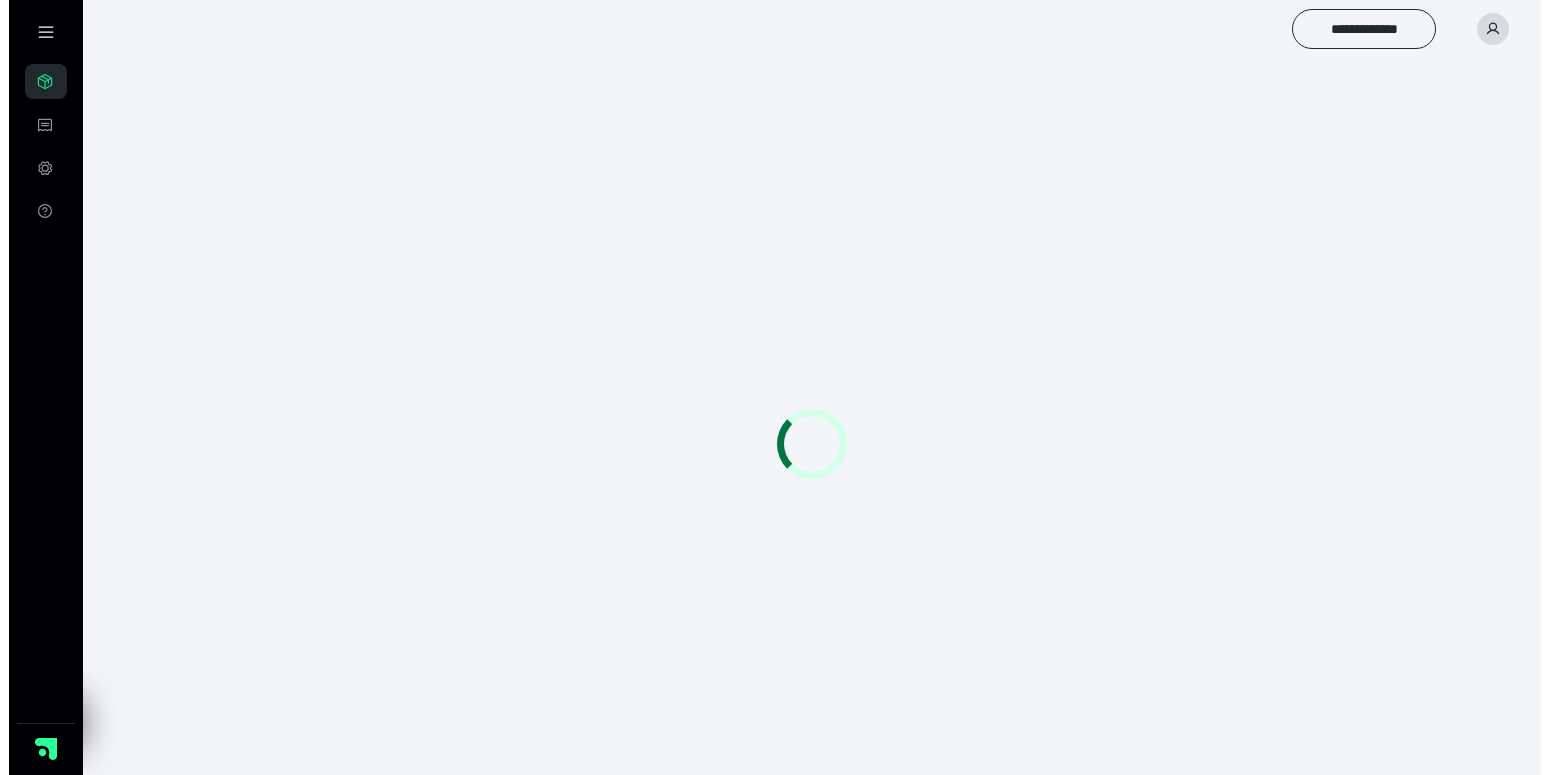 scroll, scrollTop: 0, scrollLeft: 0, axis: both 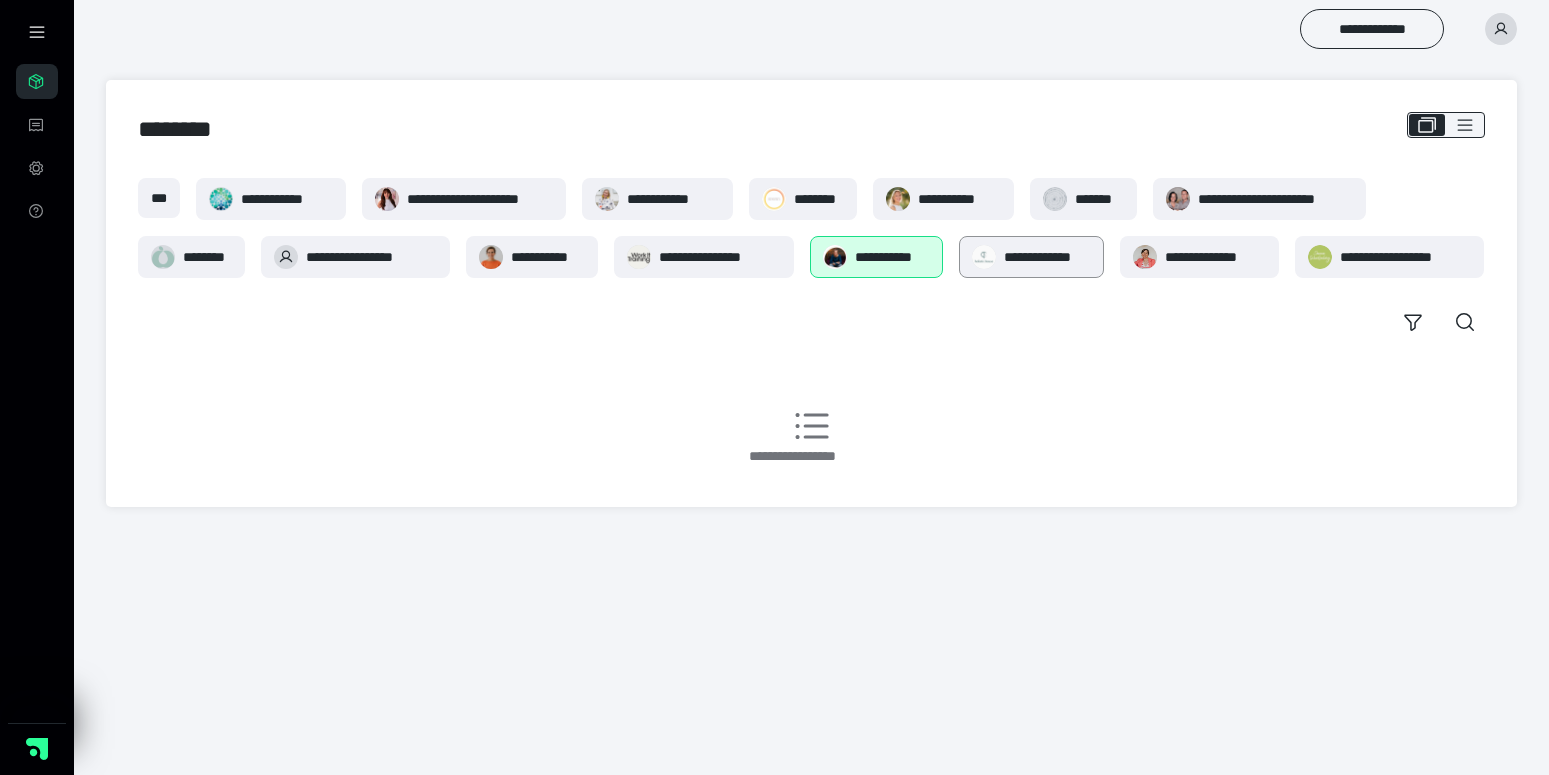 click on "**********" at bounding box center (1031, 257) 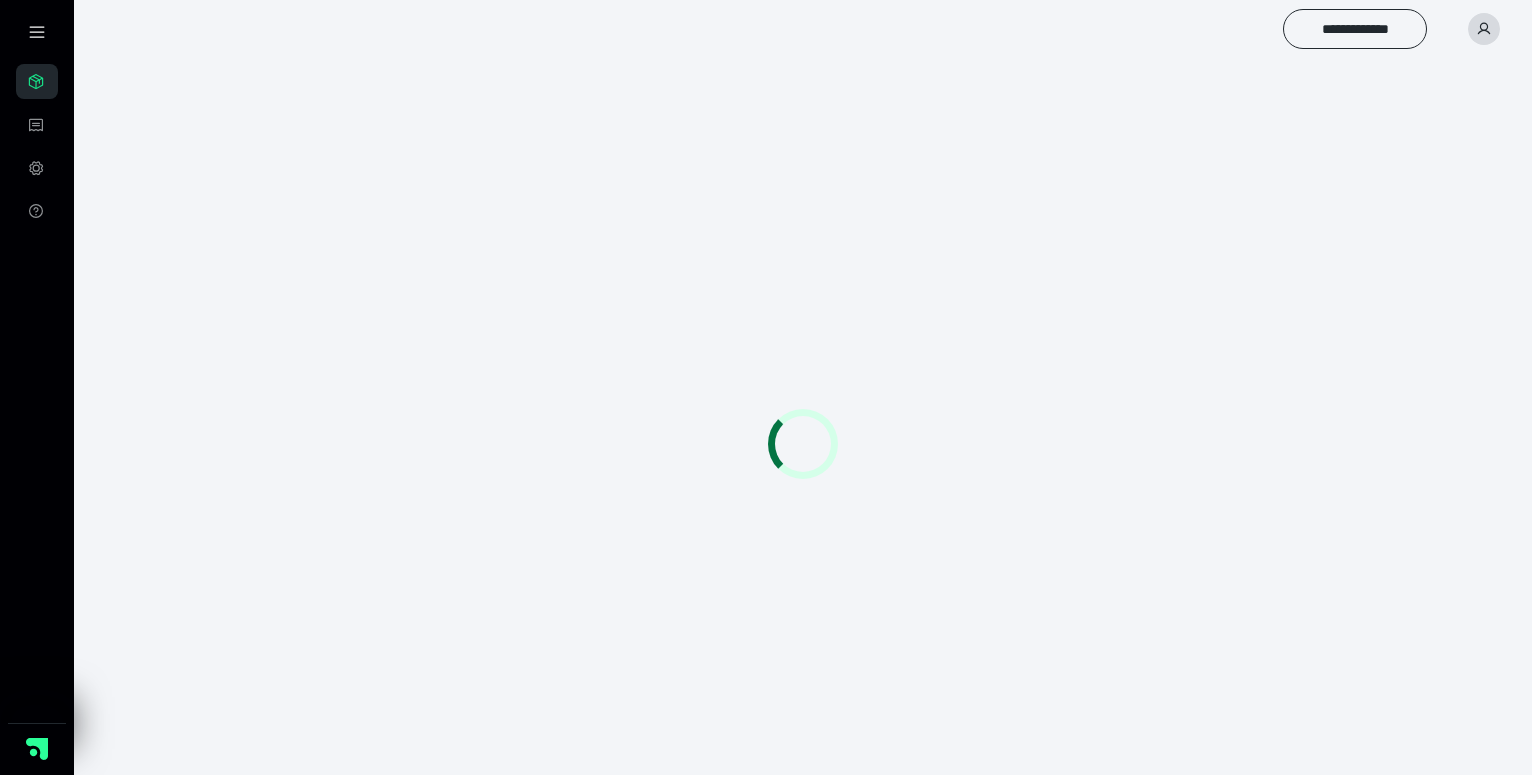scroll, scrollTop: 0, scrollLeft: 0, axis: both 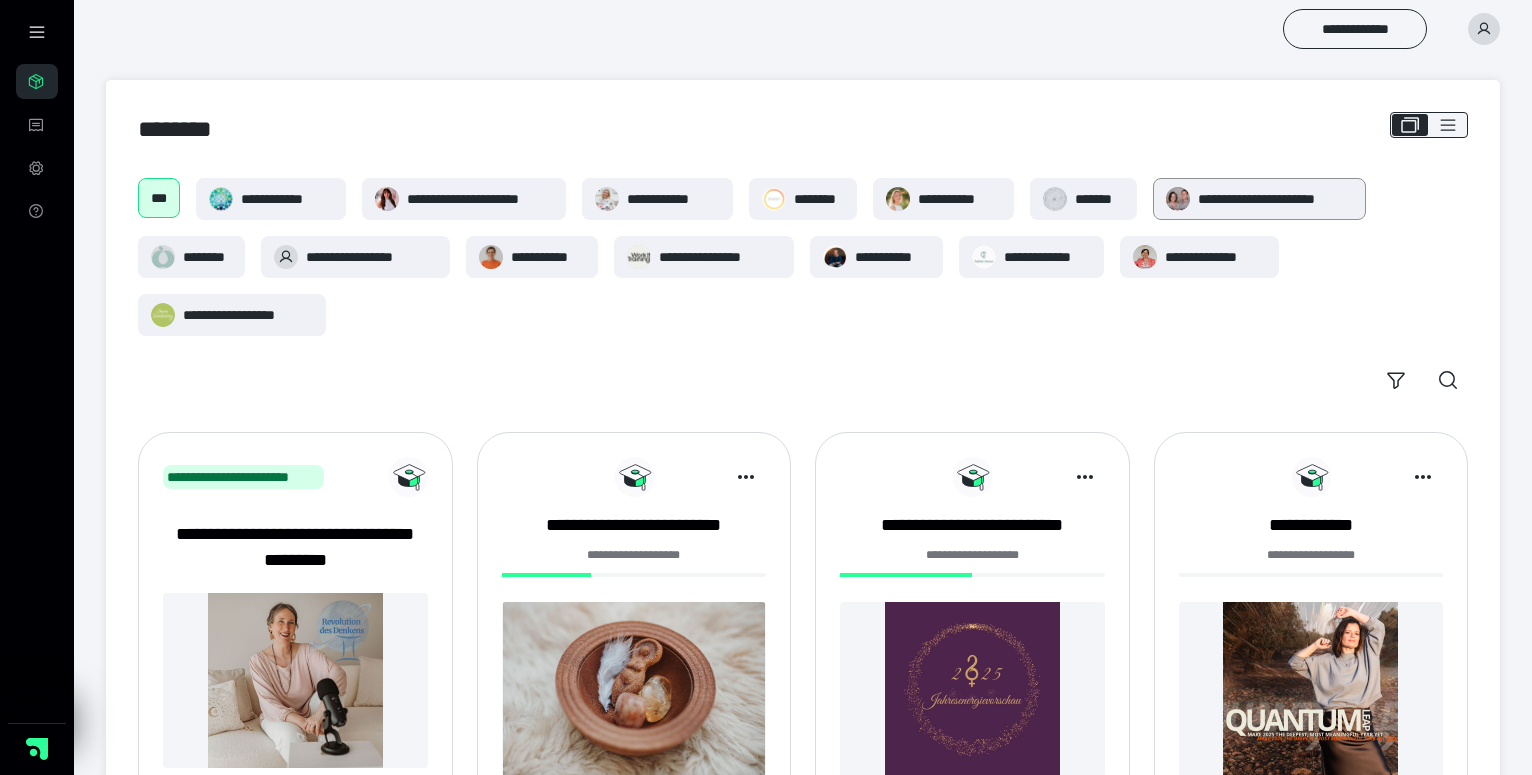 click on "**********" at bounding box center [1259, 199] 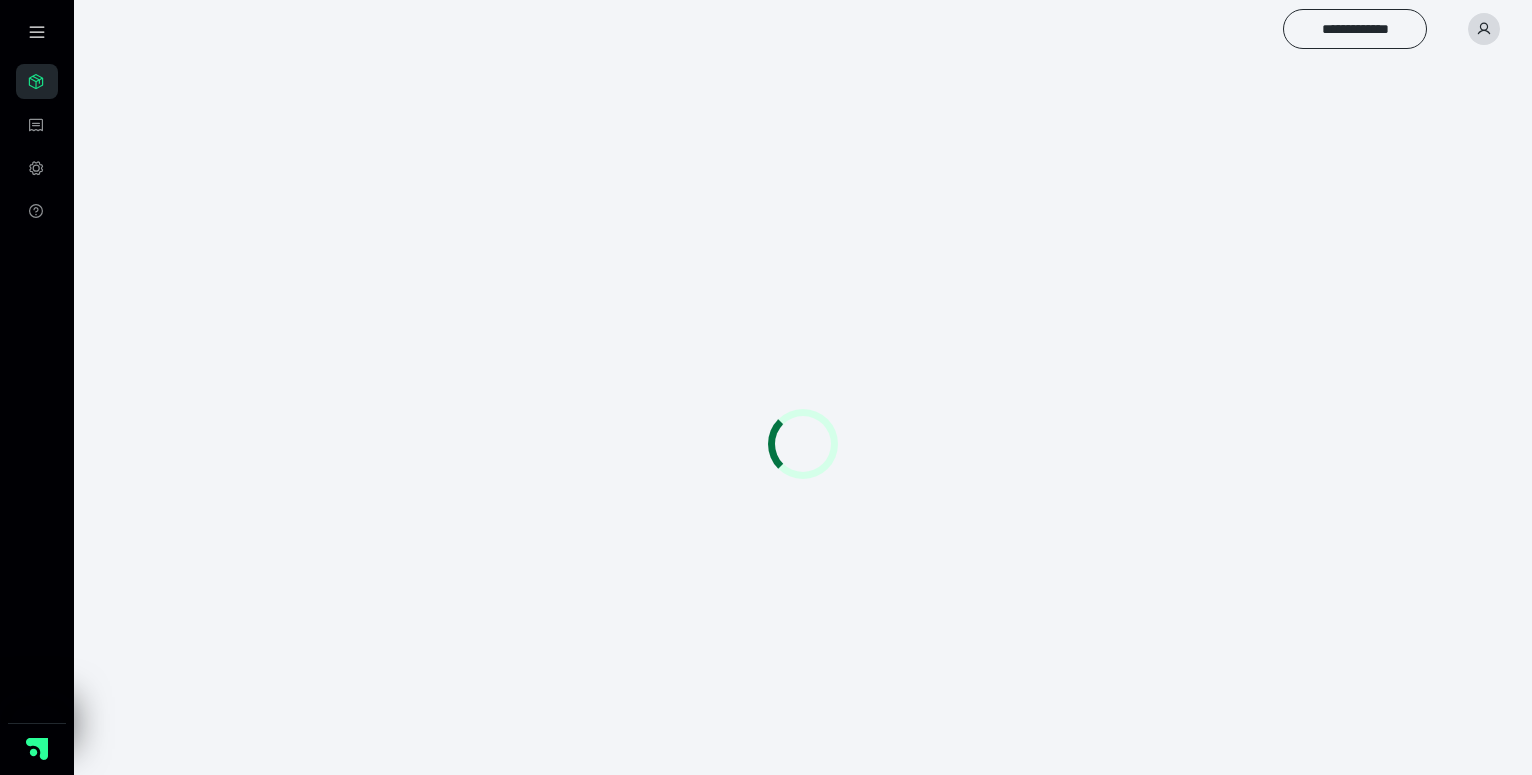 scroll, scrollTop: 0, scrollLeft: 0, axis: both 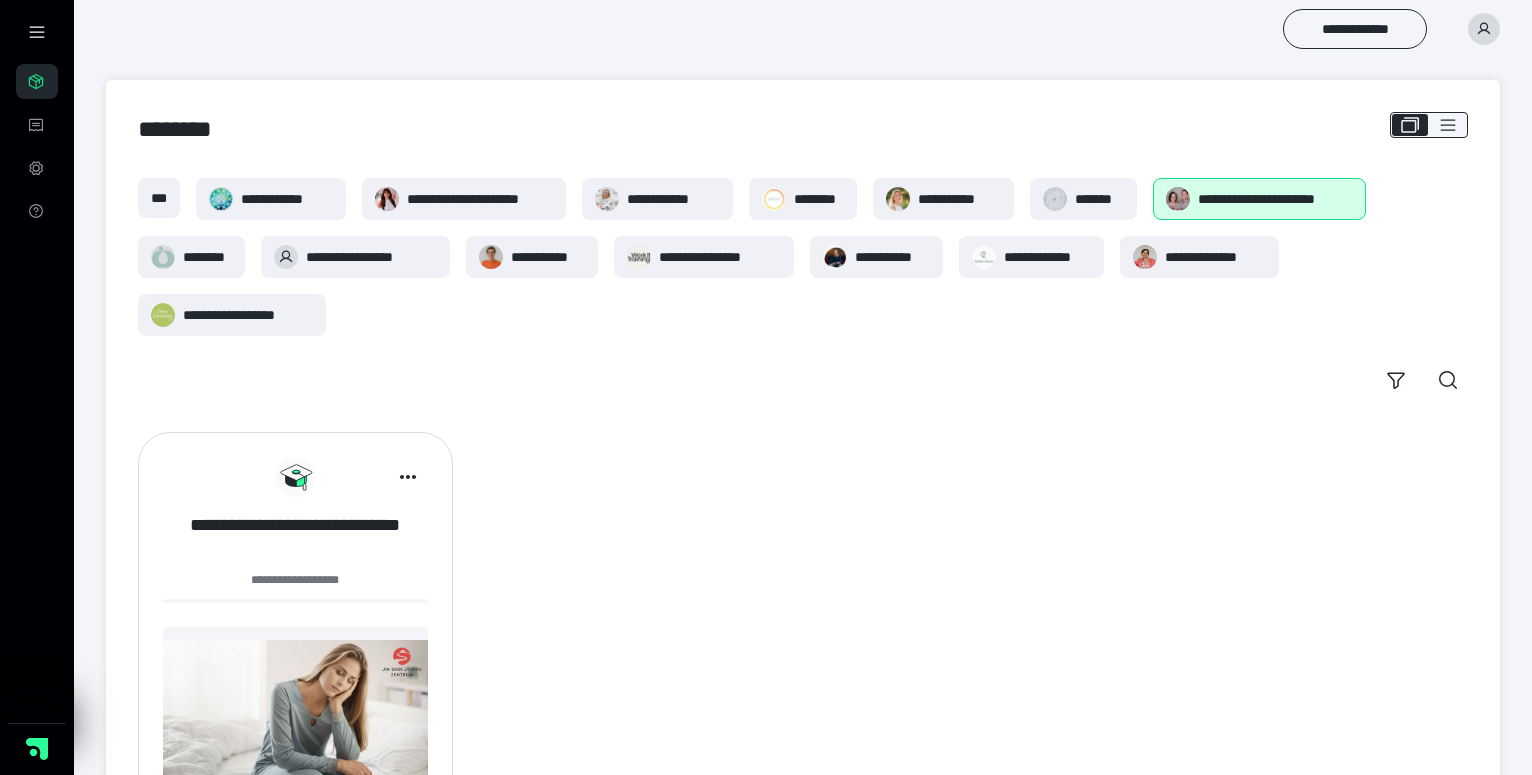 click on "**********" at bounding box center [295, 538] 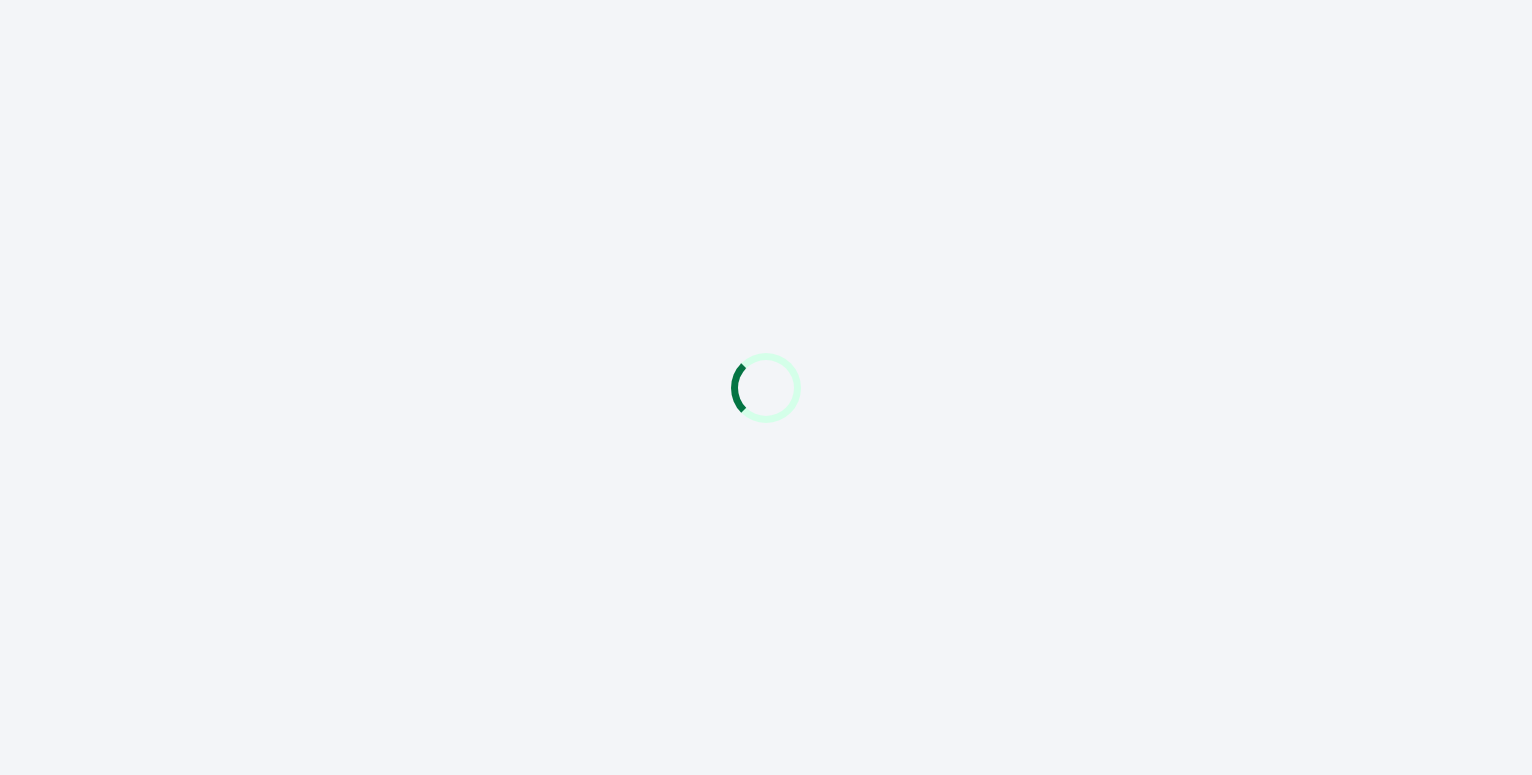 scroll, scrollTop: 0, scrollLeft: 0, axis: both 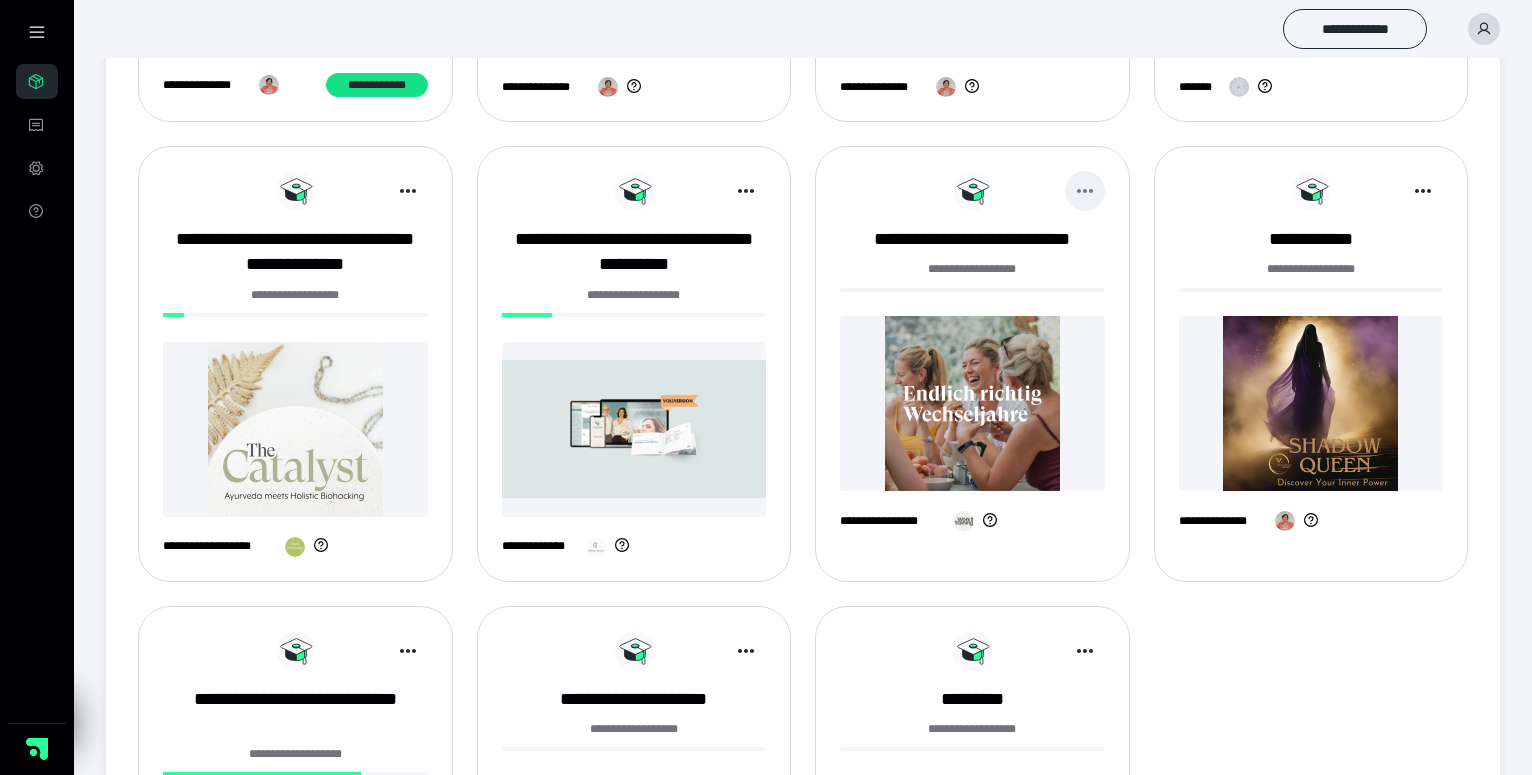 click 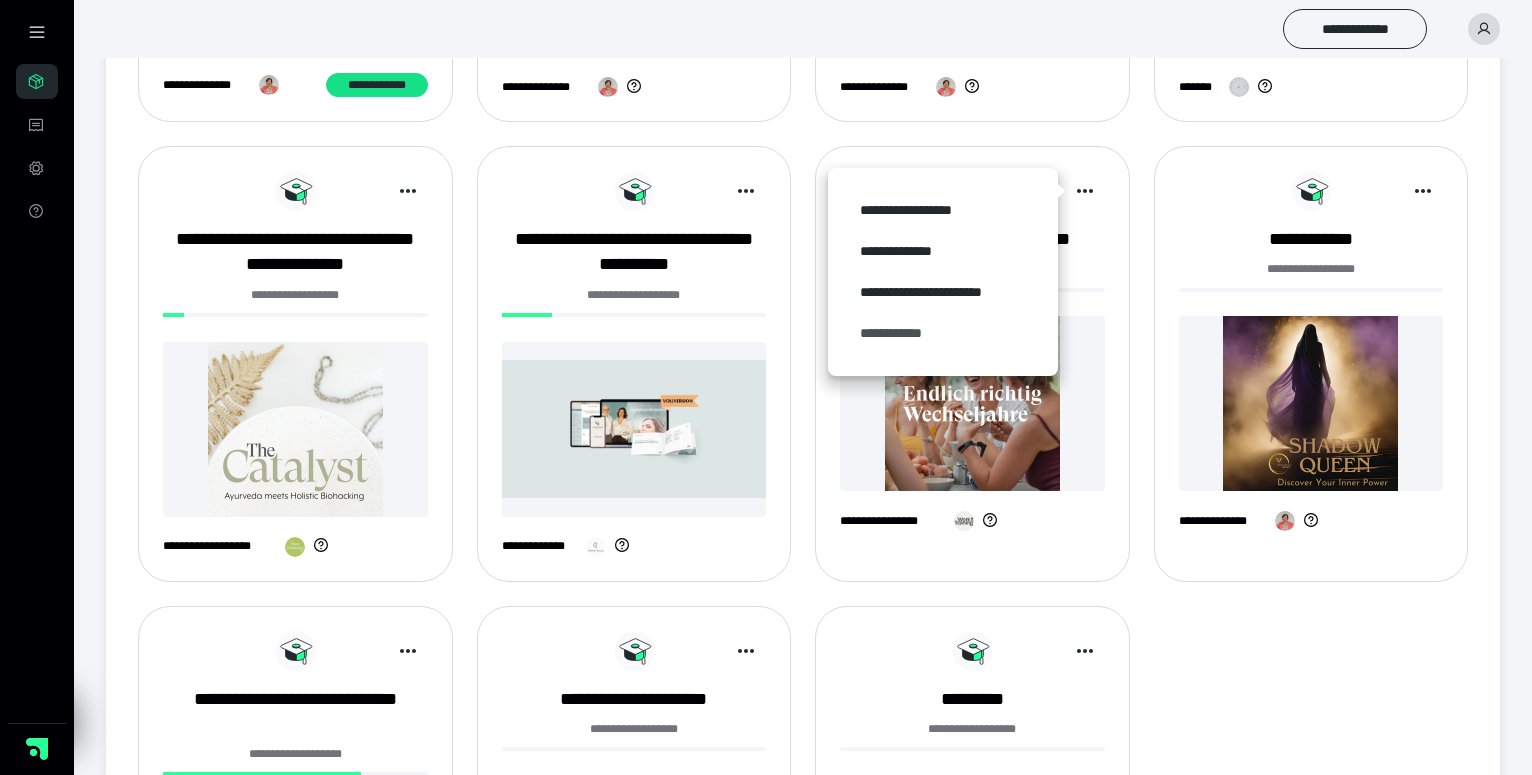 click on "**********" at bounding box center (943, 333) 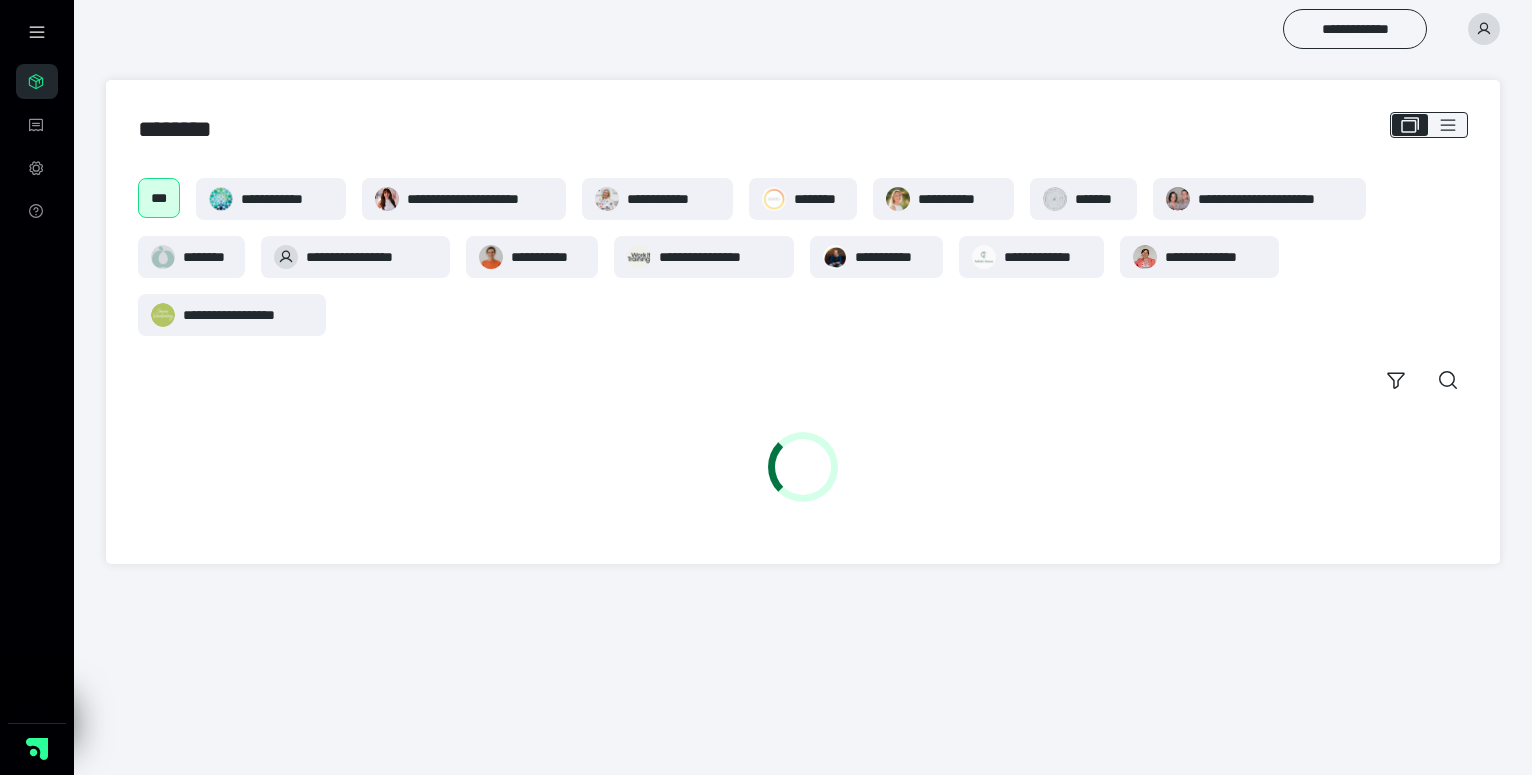 scroll, scrollTop: 0, scrollLeft: 0, axis: both 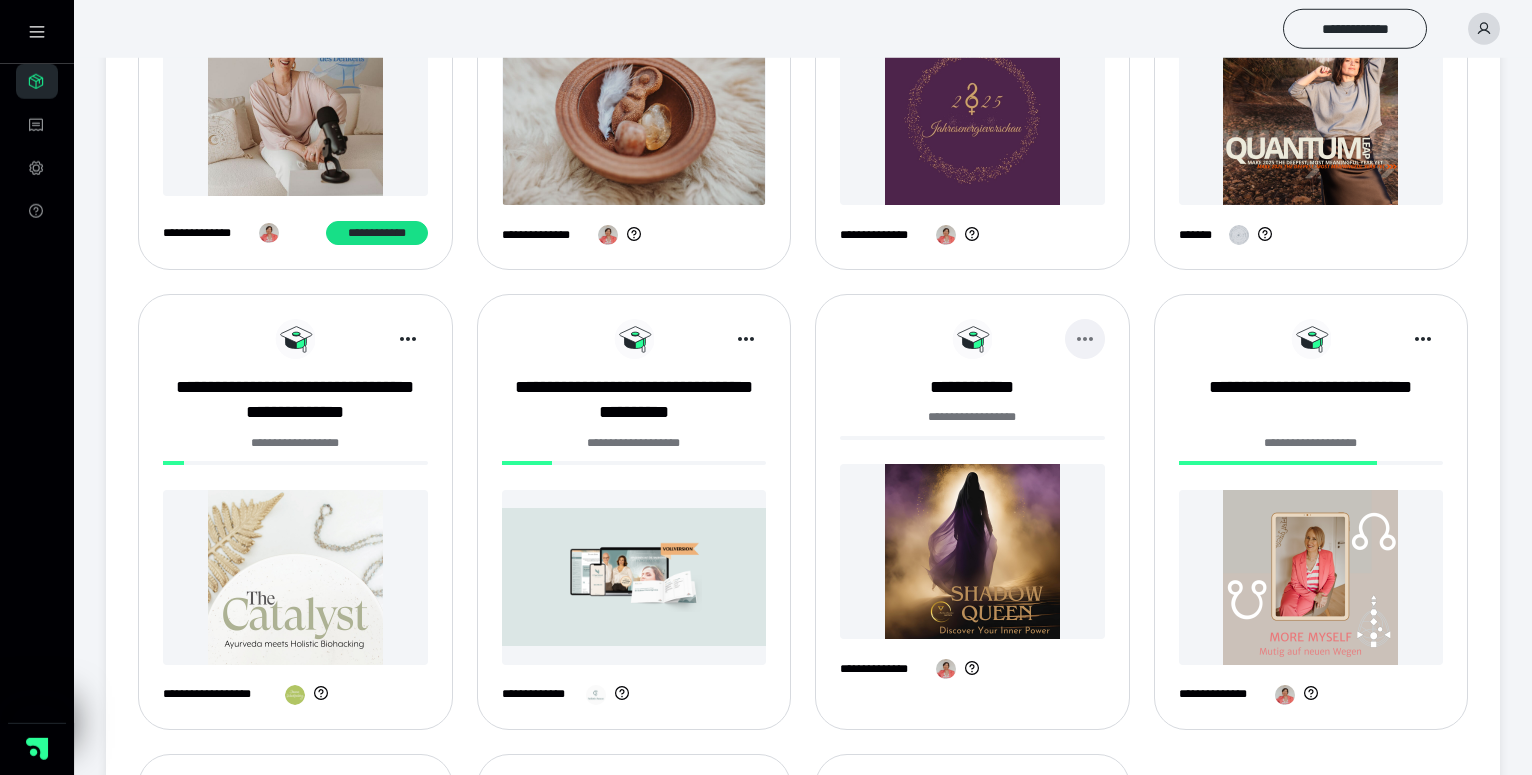 click at bounding box center (1085, 339) 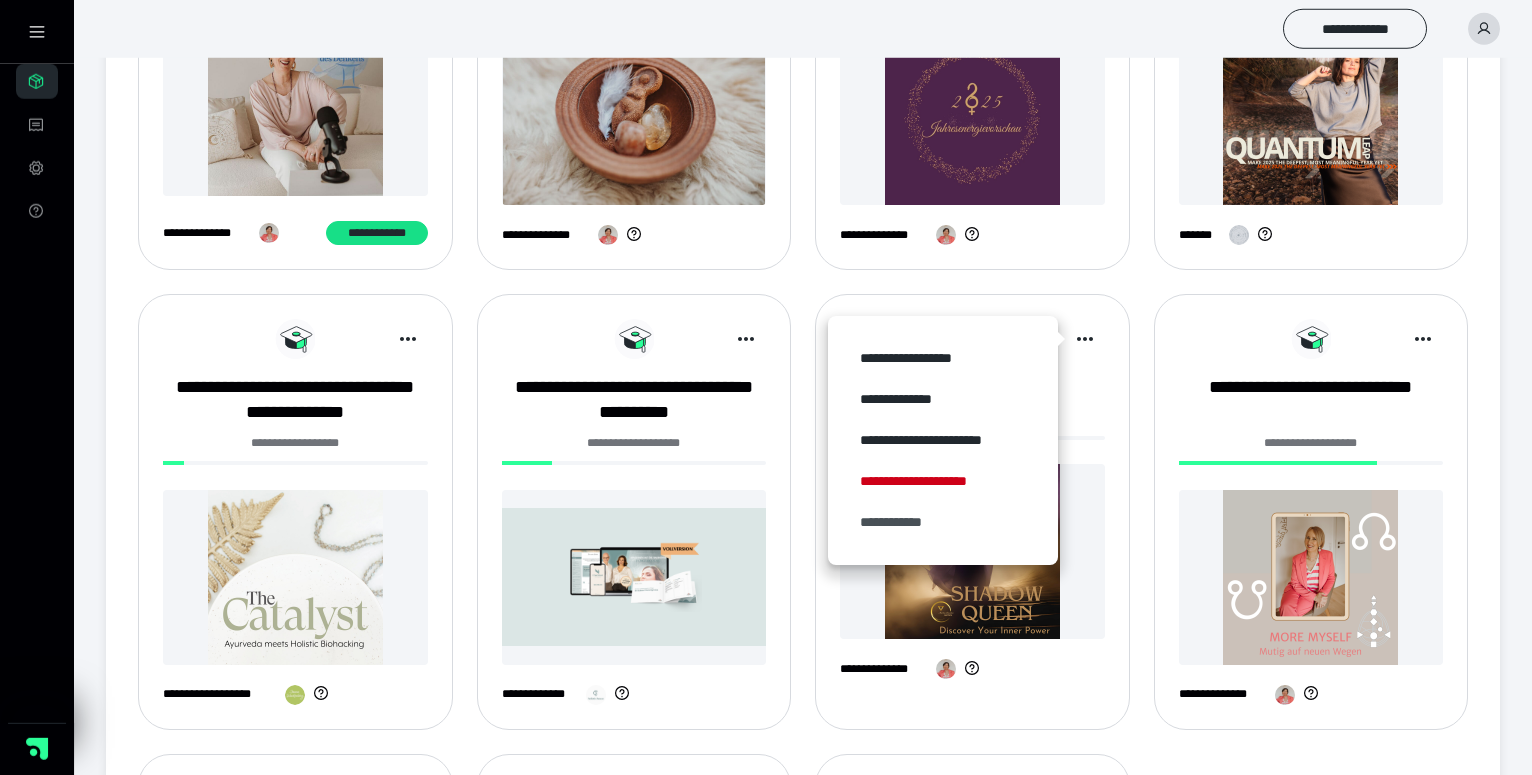 click on "**********" at bounding box center [943, 522] 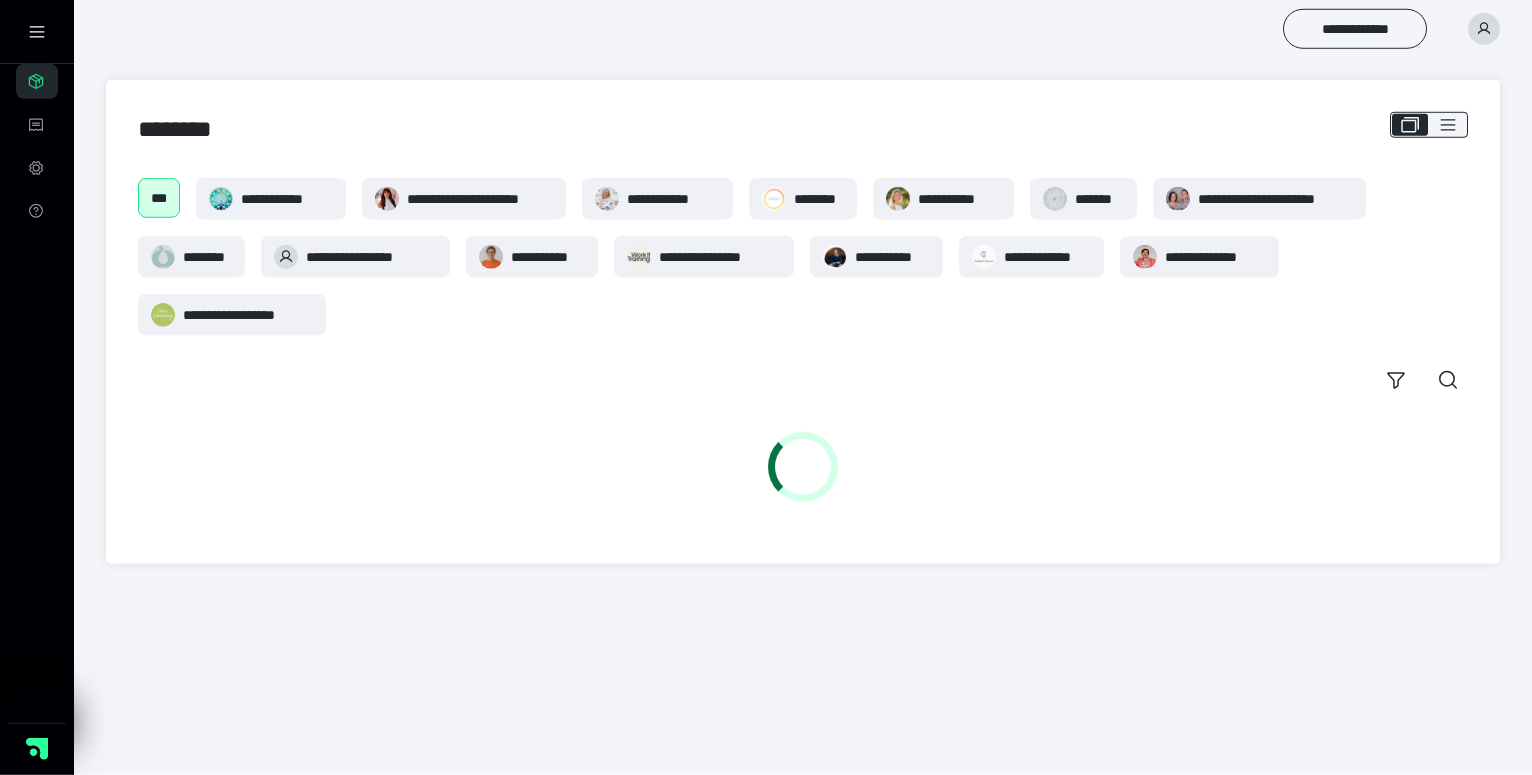 scroll, scrollTop: 0, scrollLeft: 0, axis: both 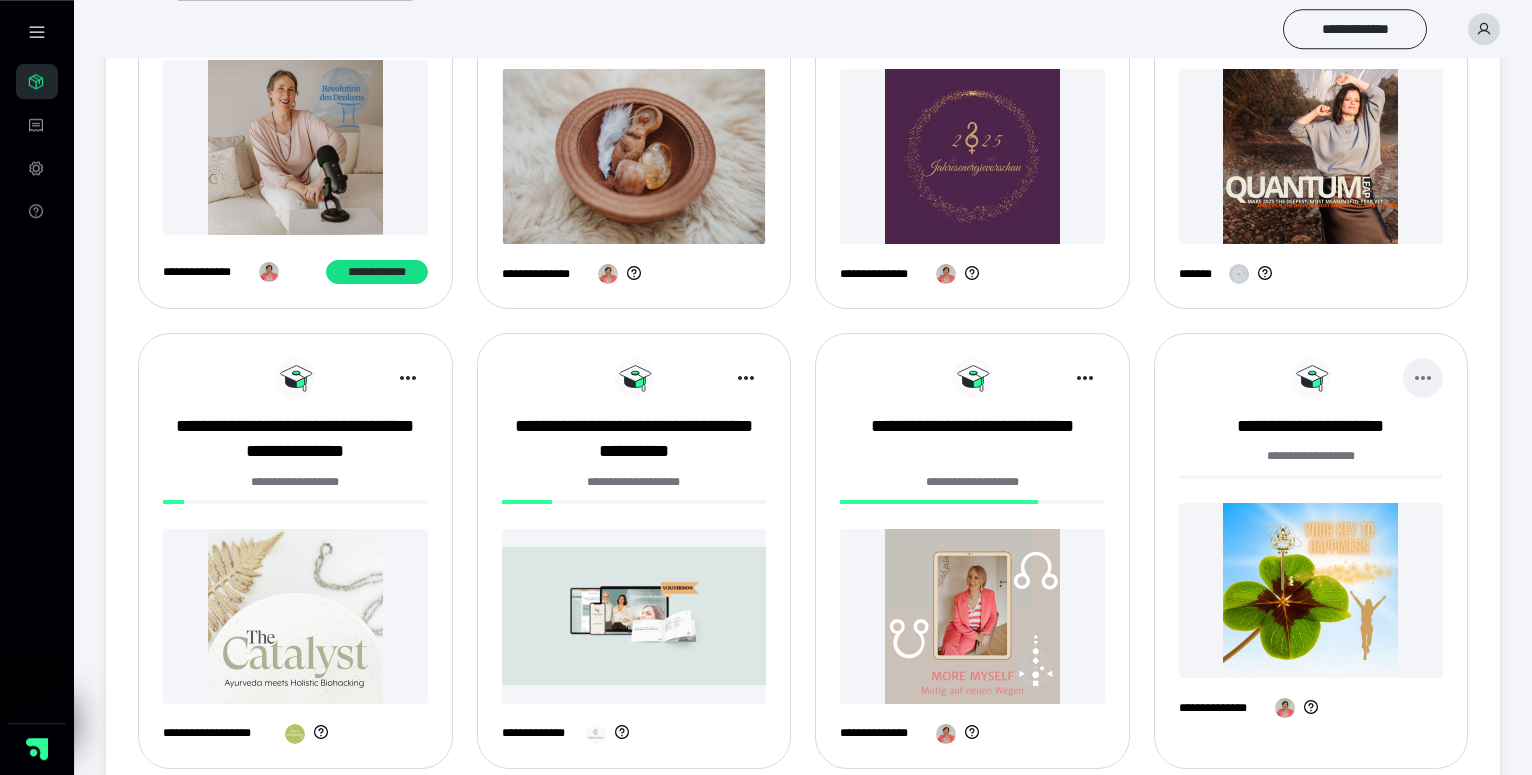 click at bounding box center (1423, 378) 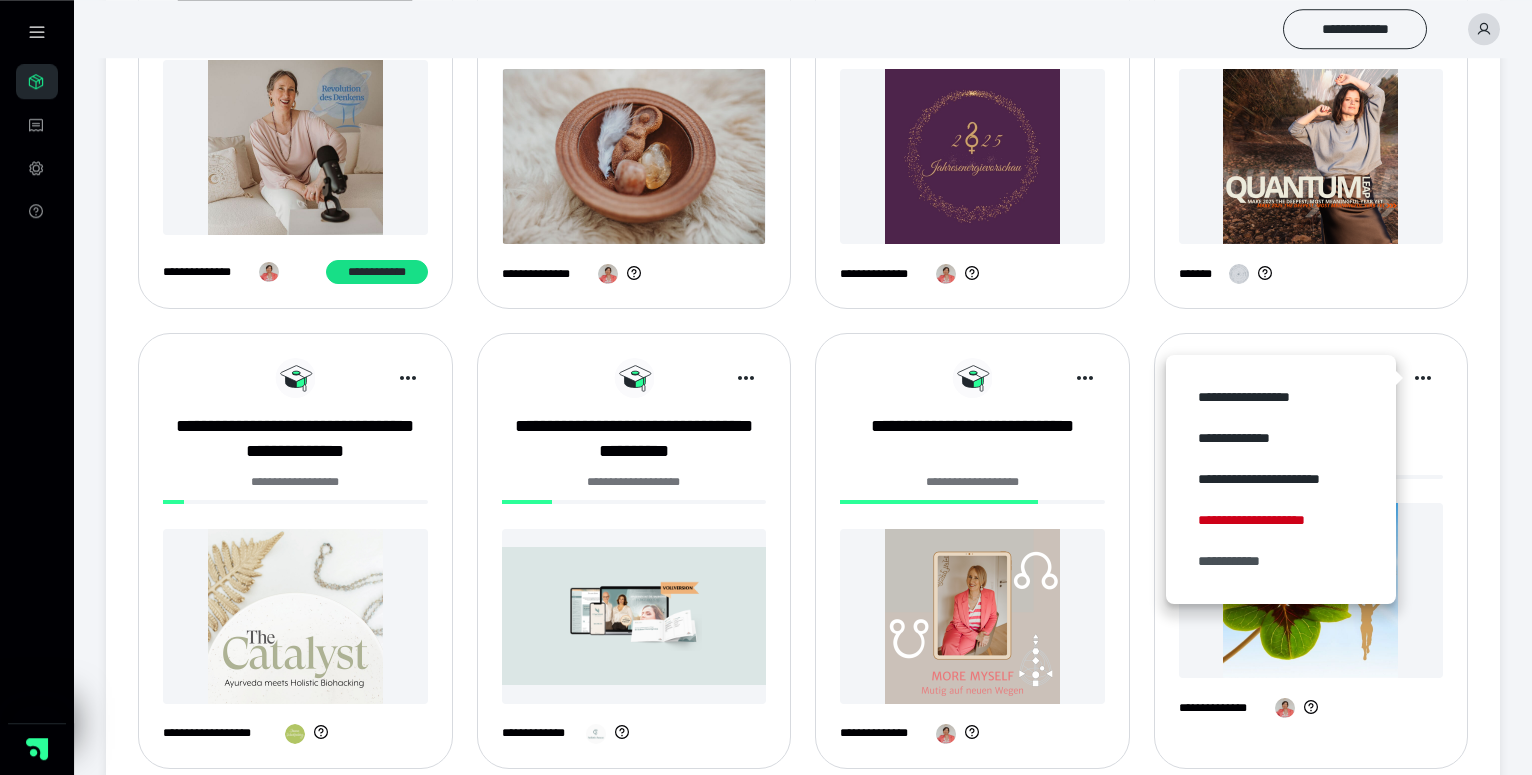 click on "**********" at bounding box center (1281, 561) 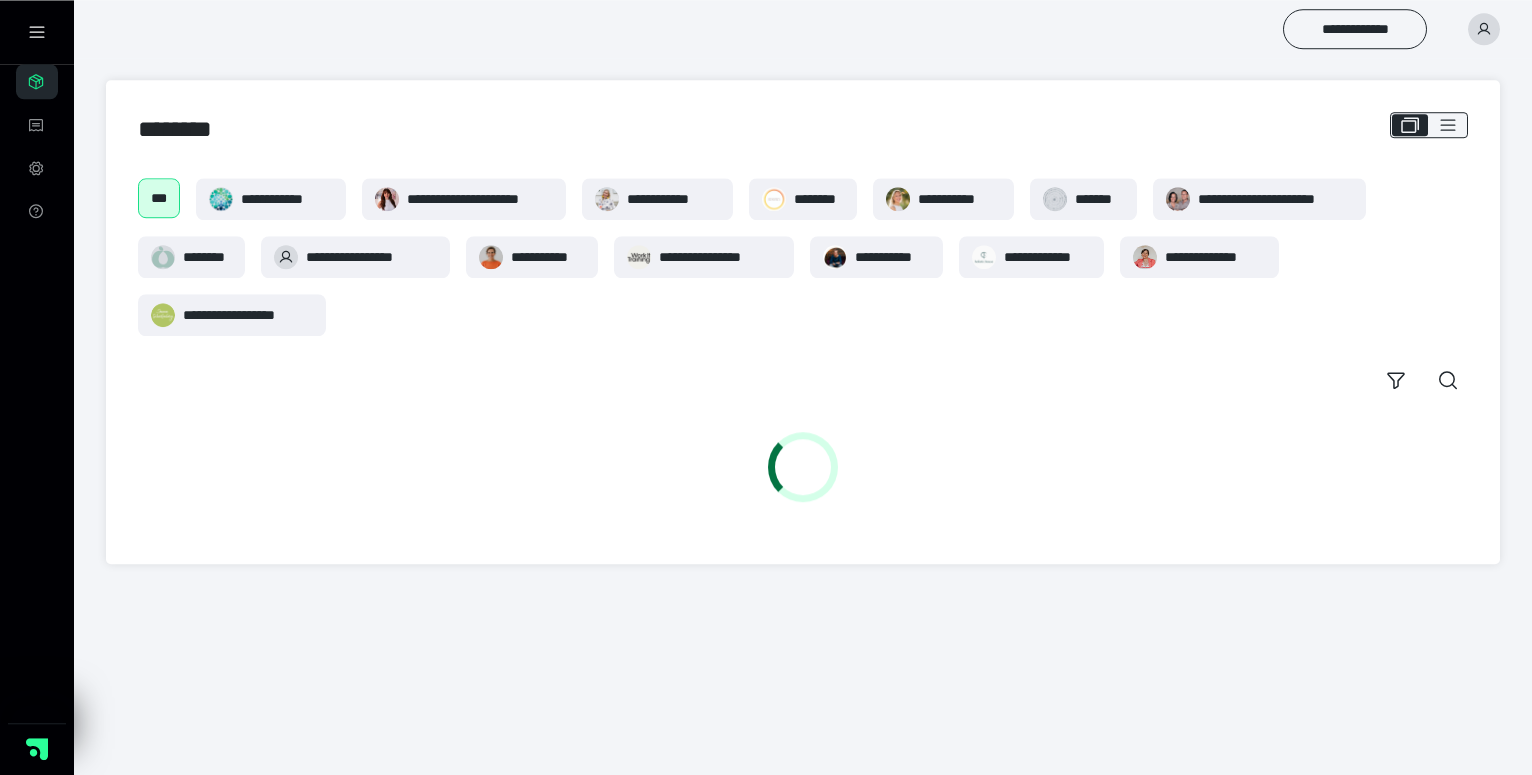 scroll, scrollTop: 0, scrollLeft: 0, axis: both 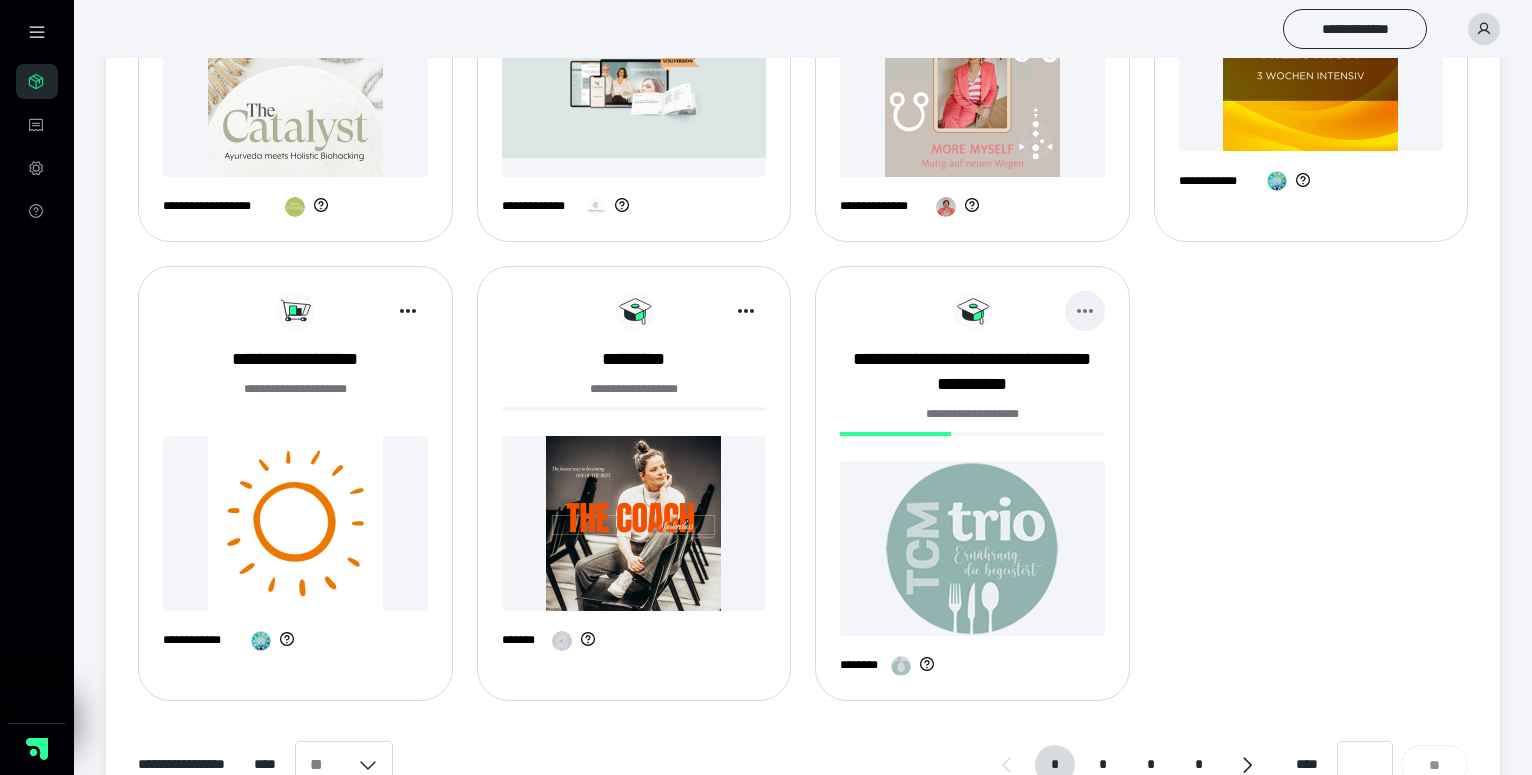 click 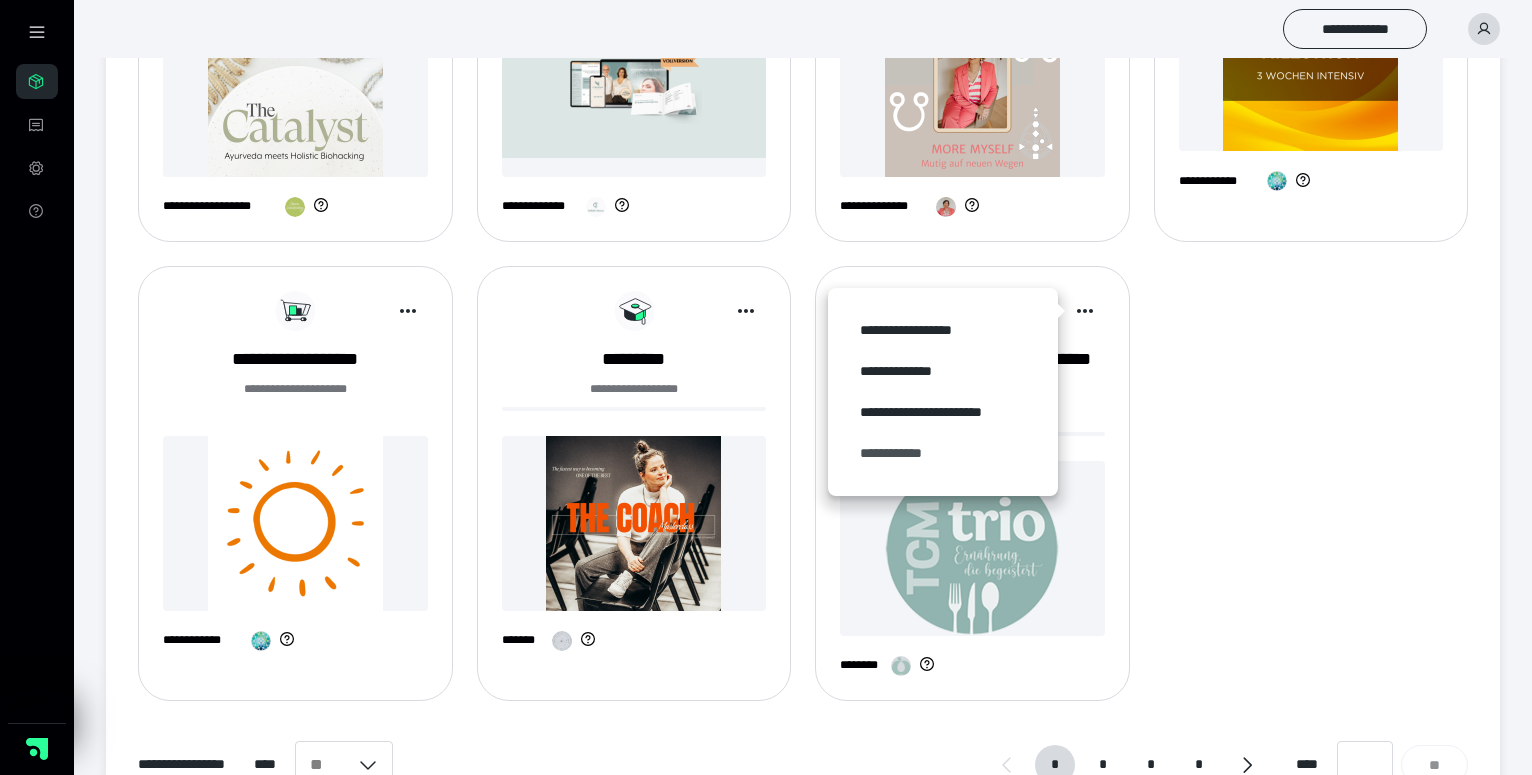 click on "**********" at bounding box center (943, 453) 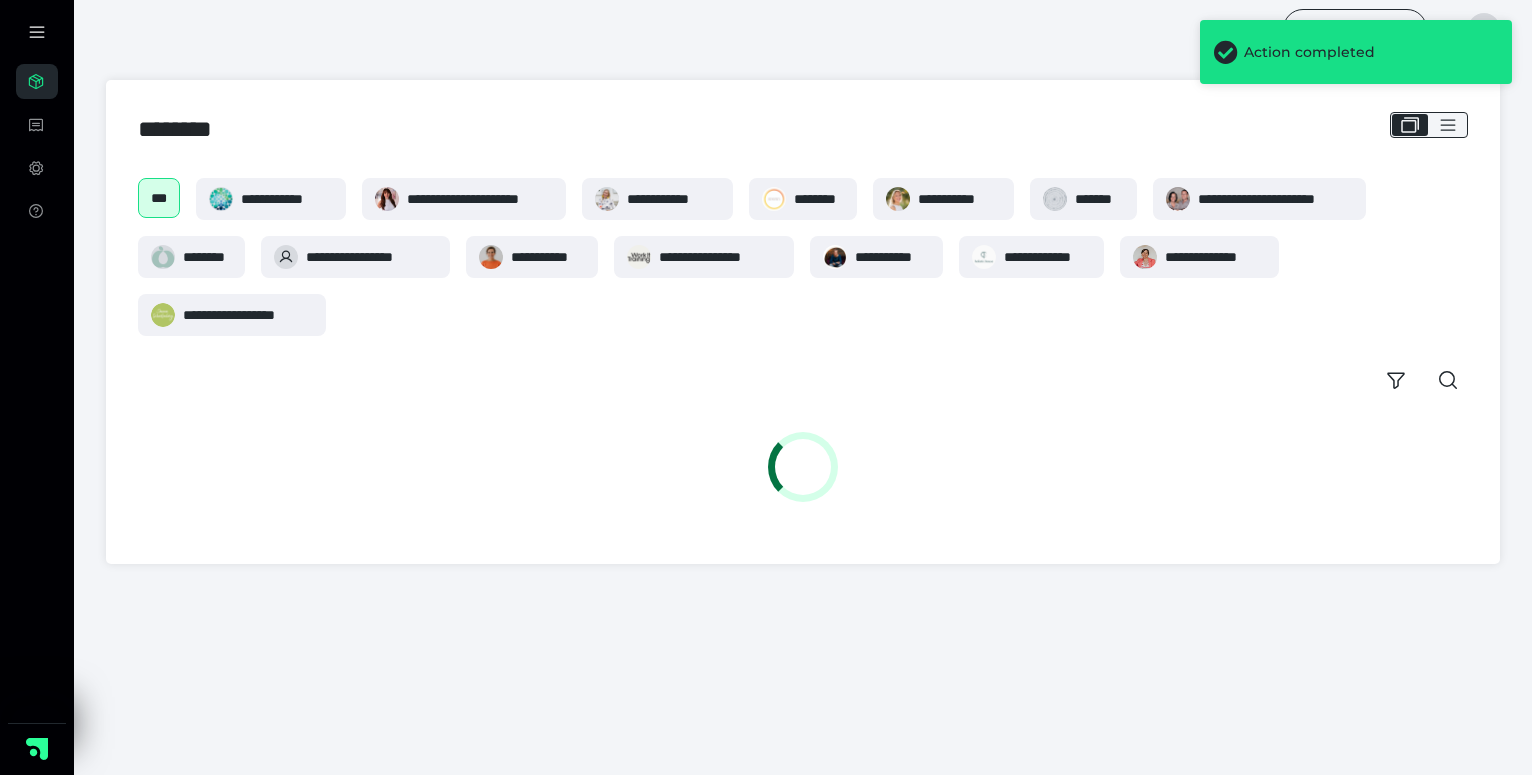 scroll, scrollTop: 0, scrollLeft: 0, axis: both 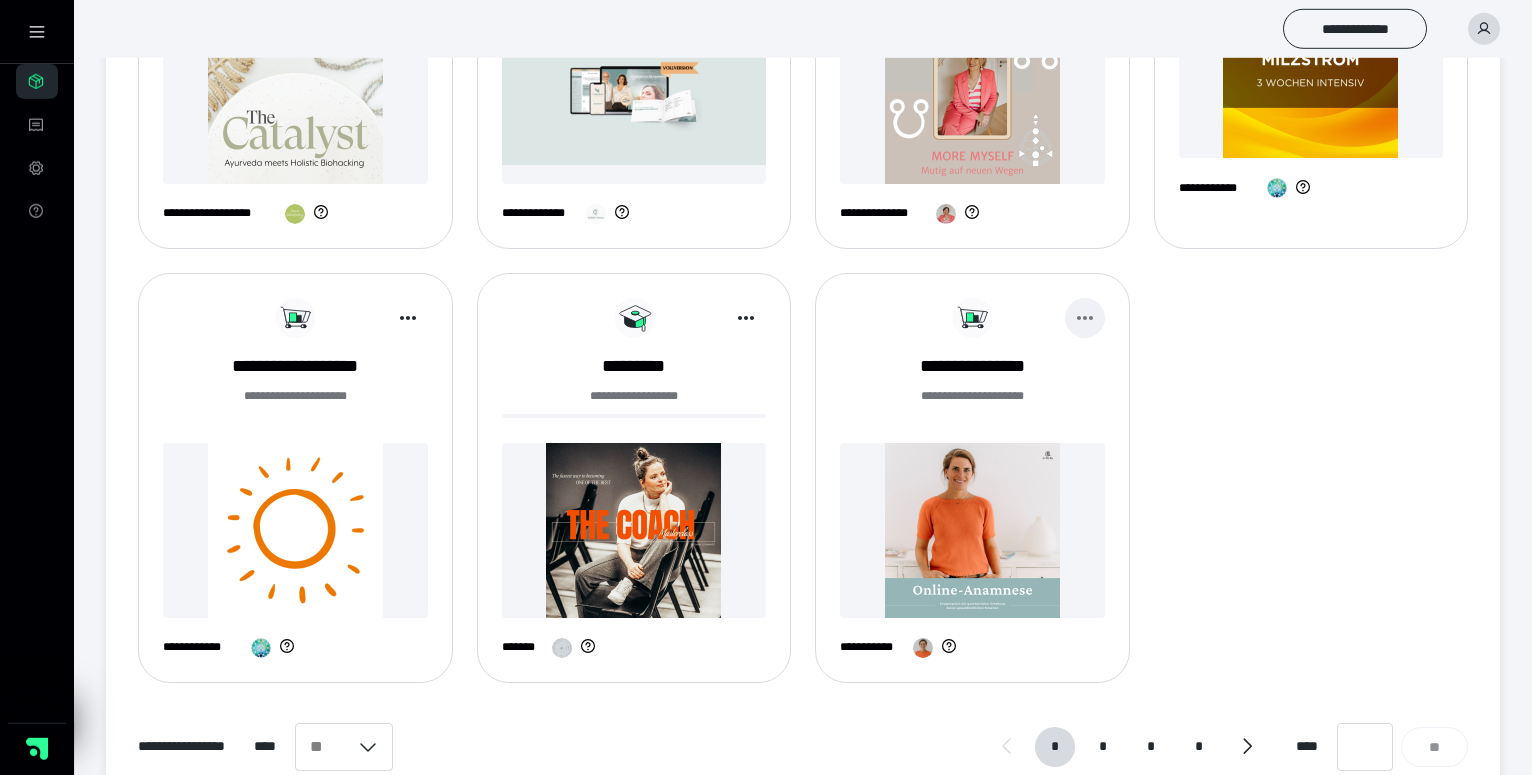 click 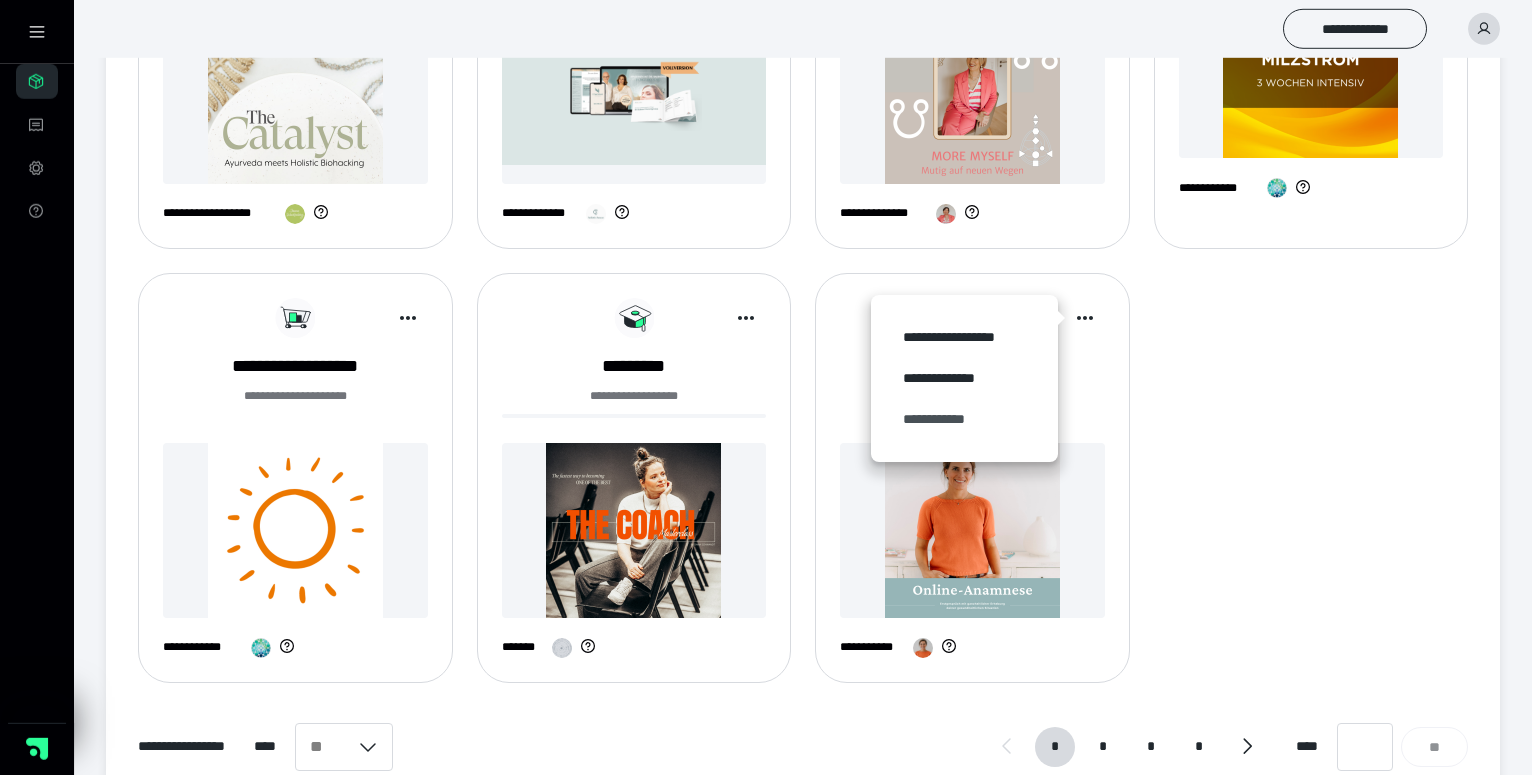 click on "**********" at bounding box center (964, 419) 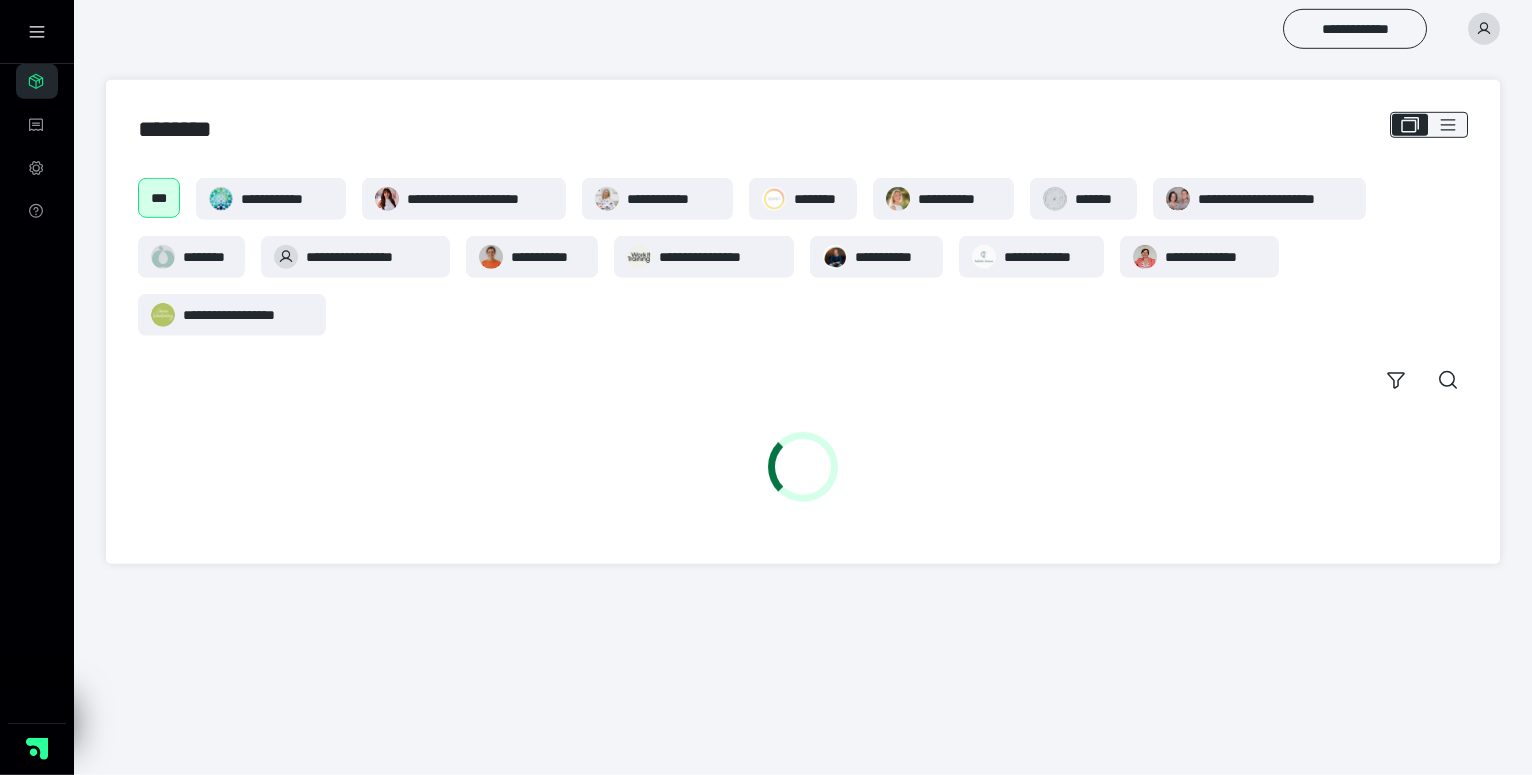 scroll, scrollTop: 0, scrollLeft: 0, axis: both 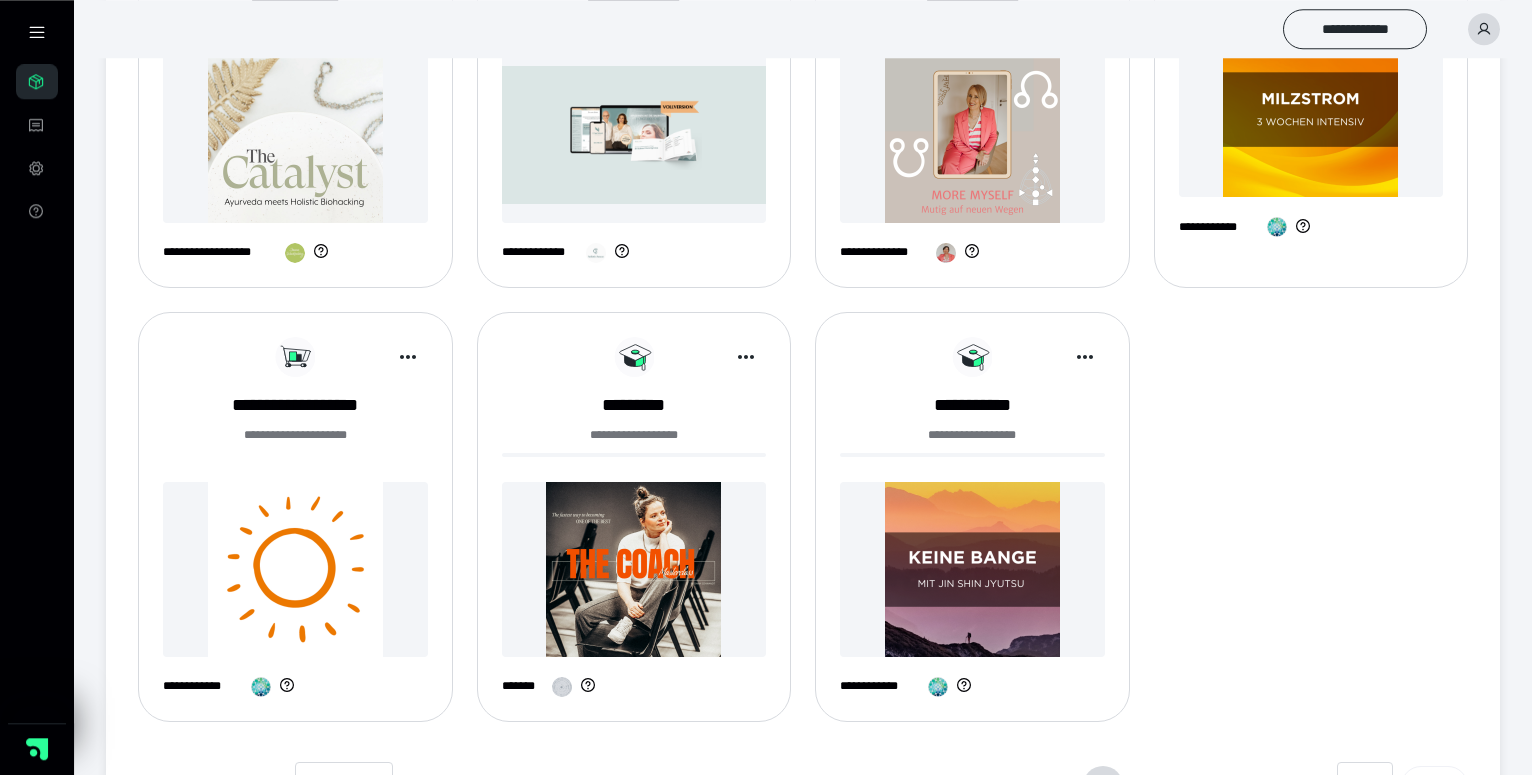 click at bounding box center [634, 569] 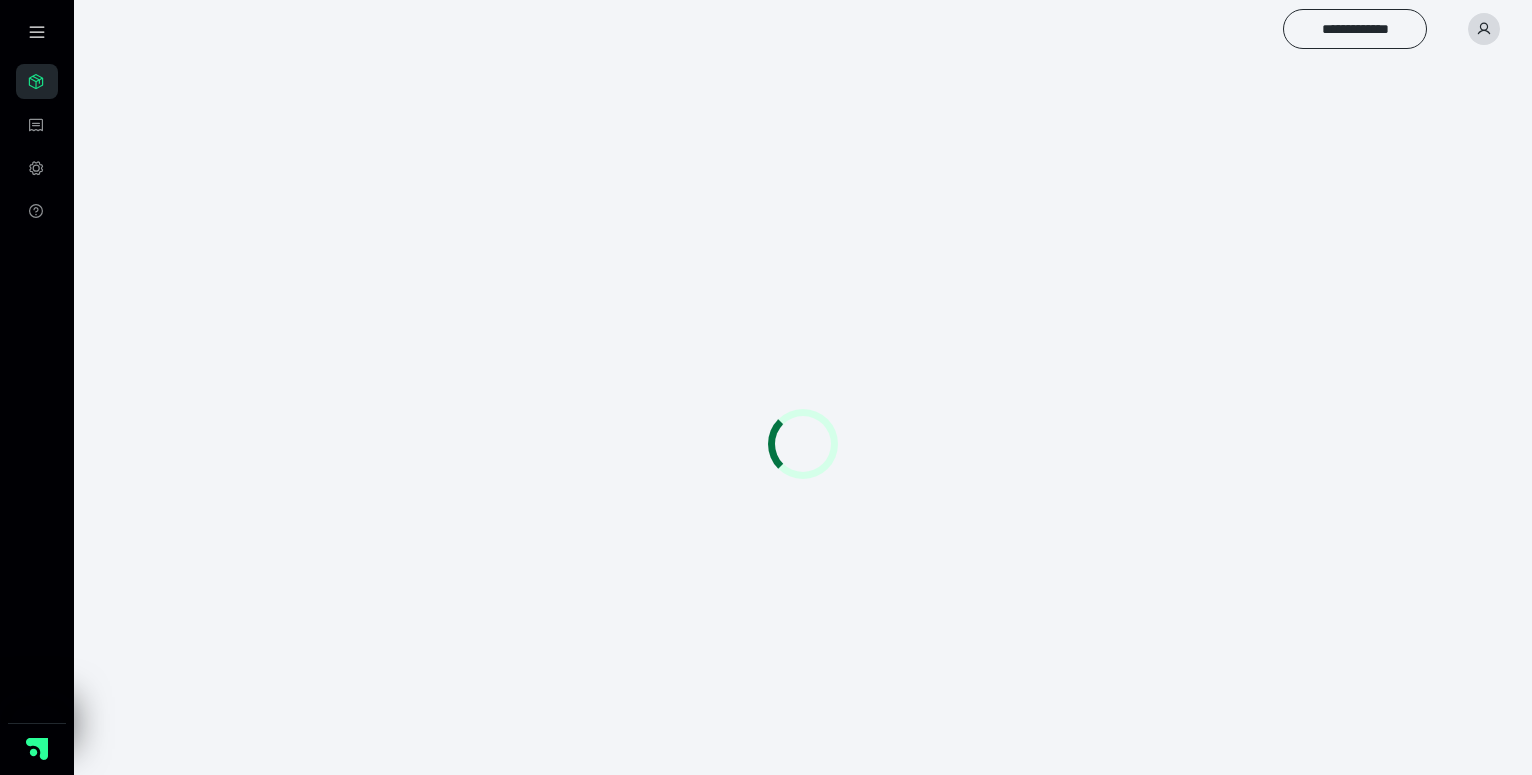 scroll, scrollTop: 0, scrollLeft: 0, axis: both 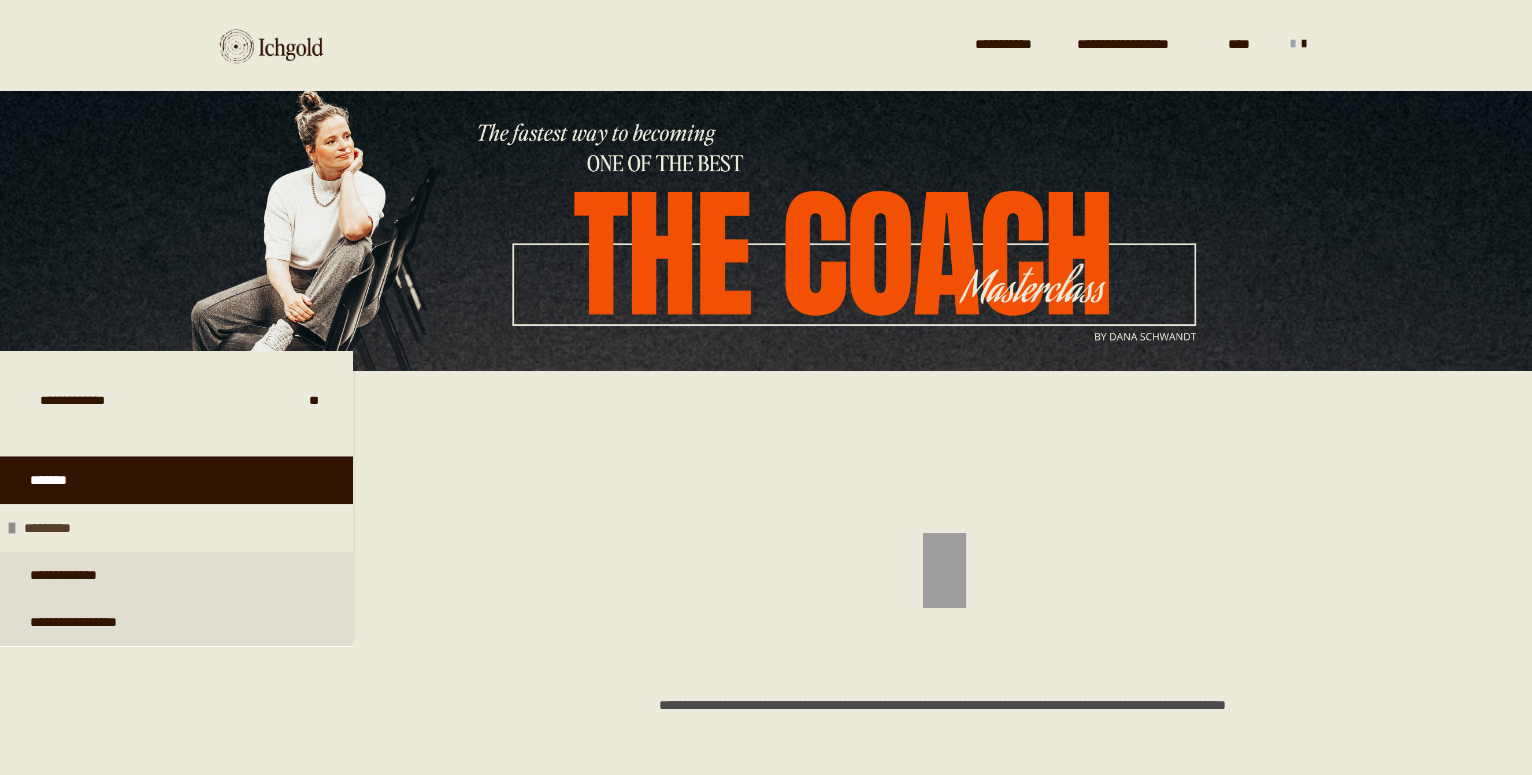 click on "*********" at bounding box center (56, 528) 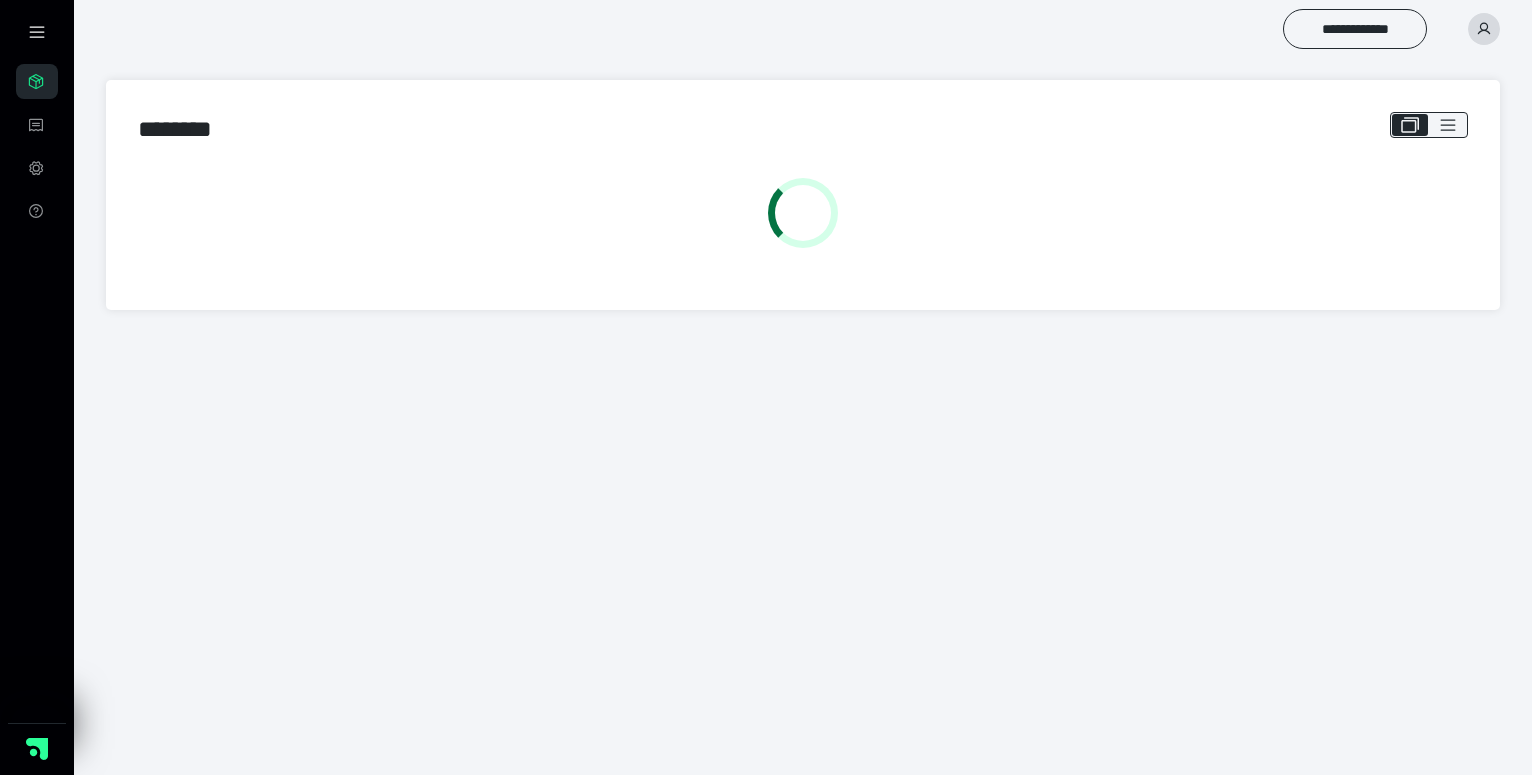 scroll, scrollTop: 0, scrollLeft: 0, axis: both 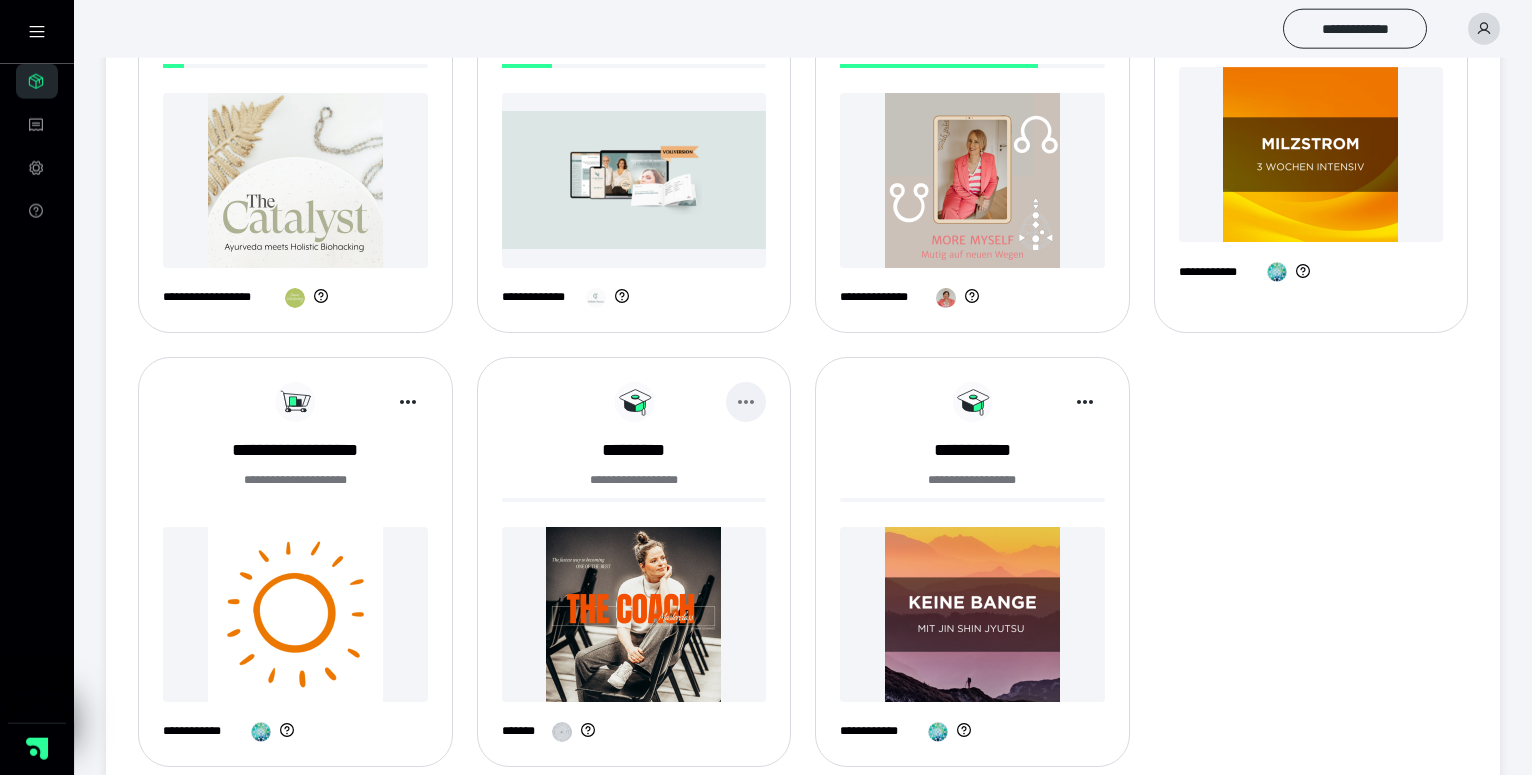 click at bounding box center (746, 402) 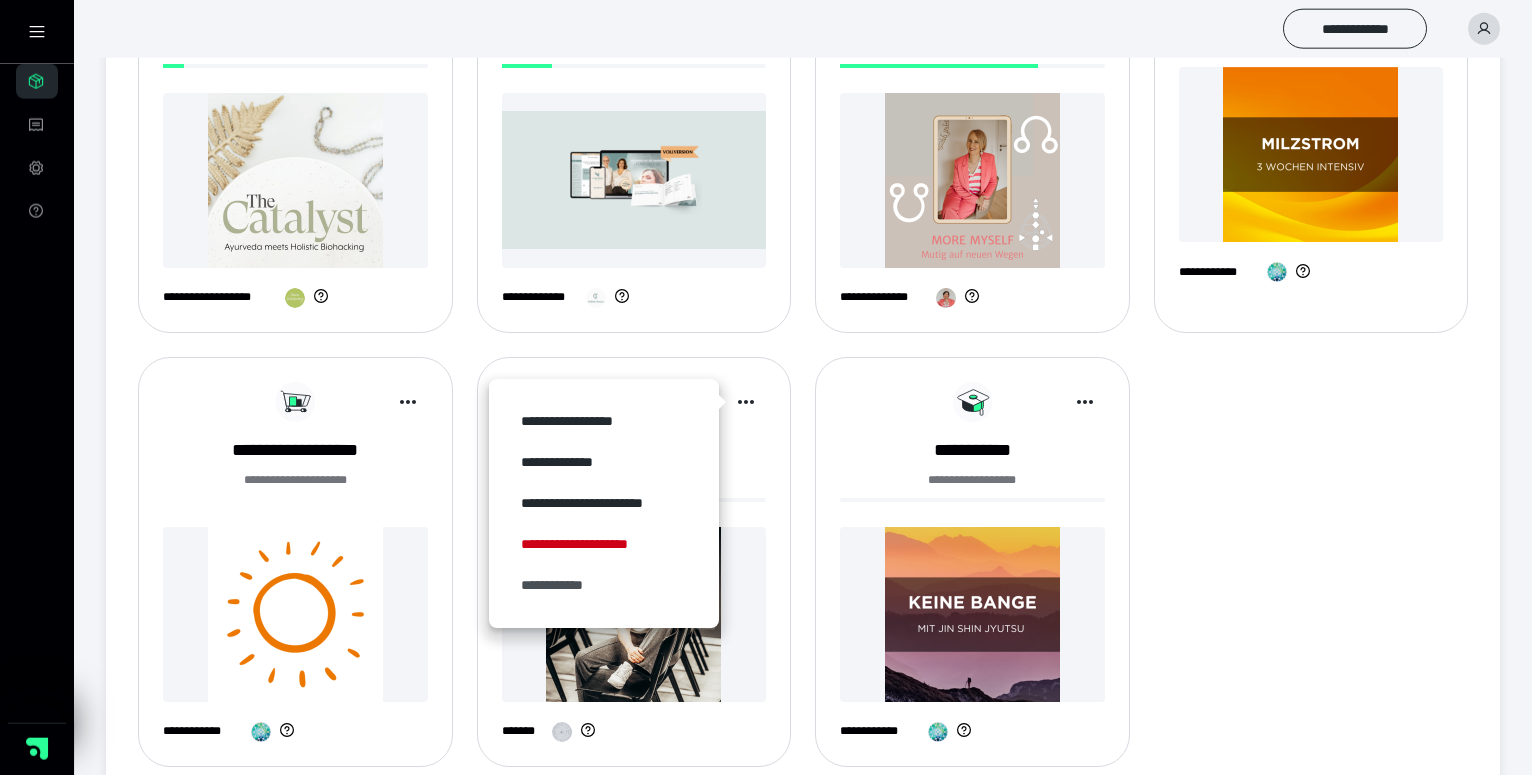 click on "**********" at bounding box center (604, 585) 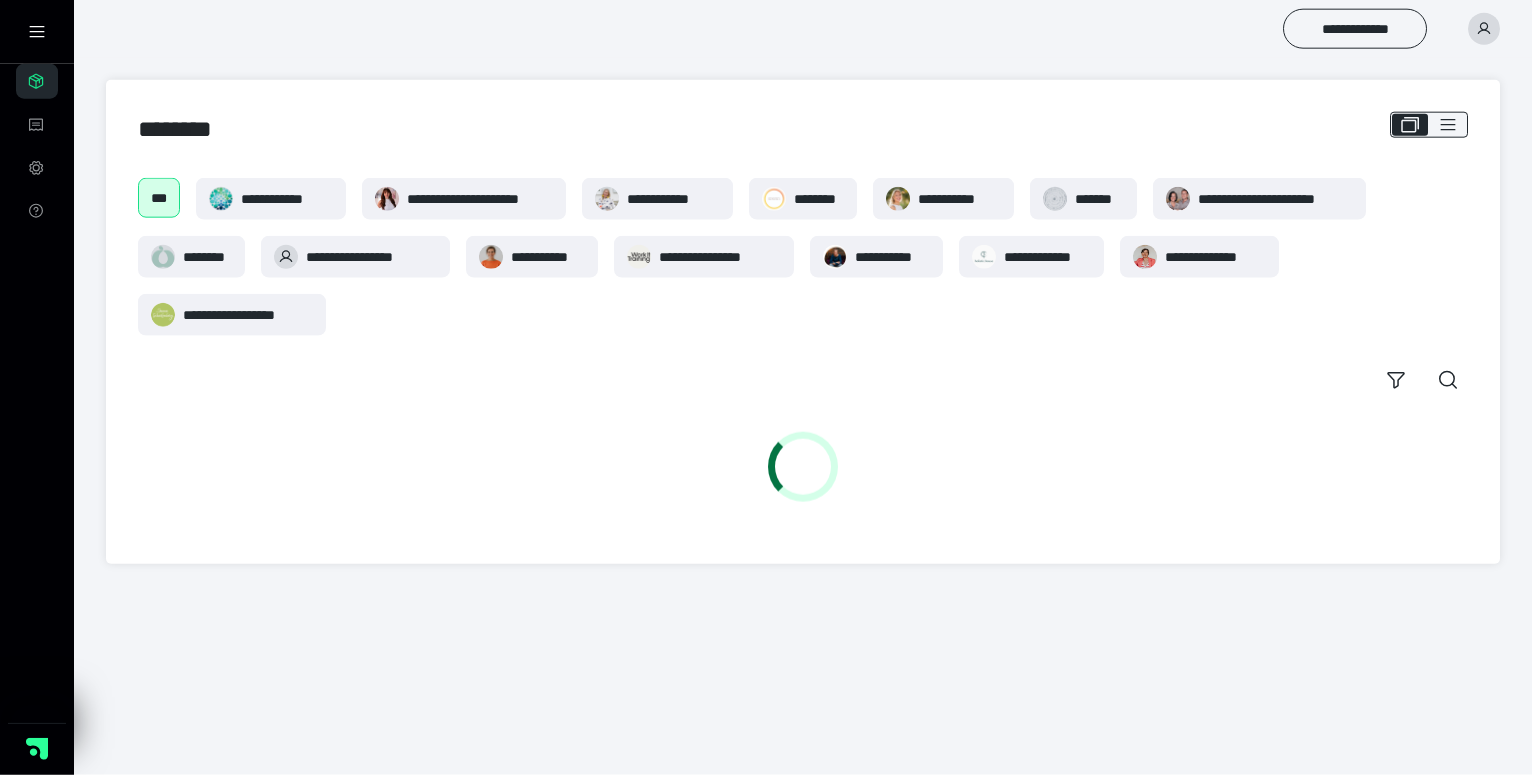 scroll, scrollTop: 0, scrollLeft: 0, axis: both 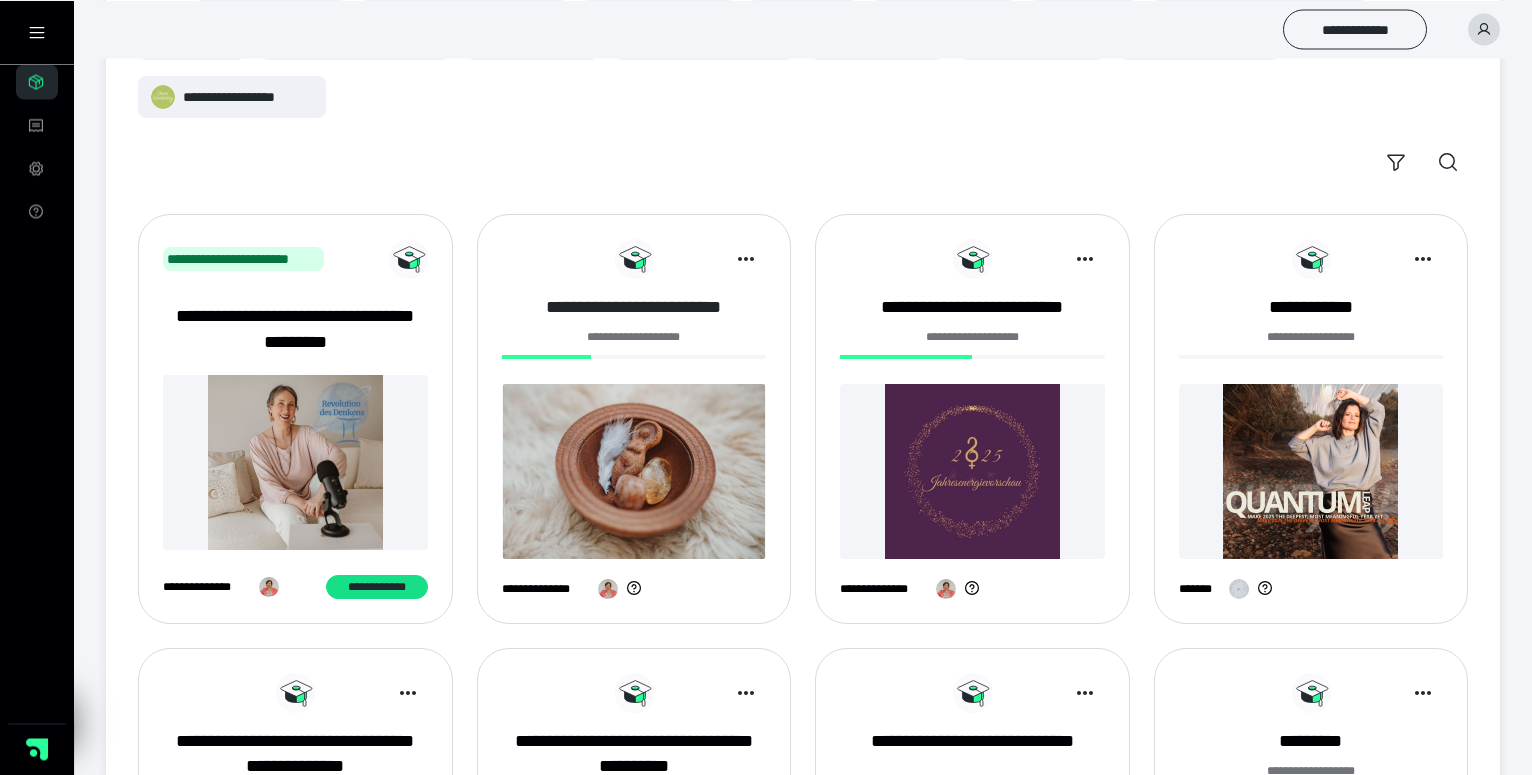 click on "**********" at bounding box center (634, 307) 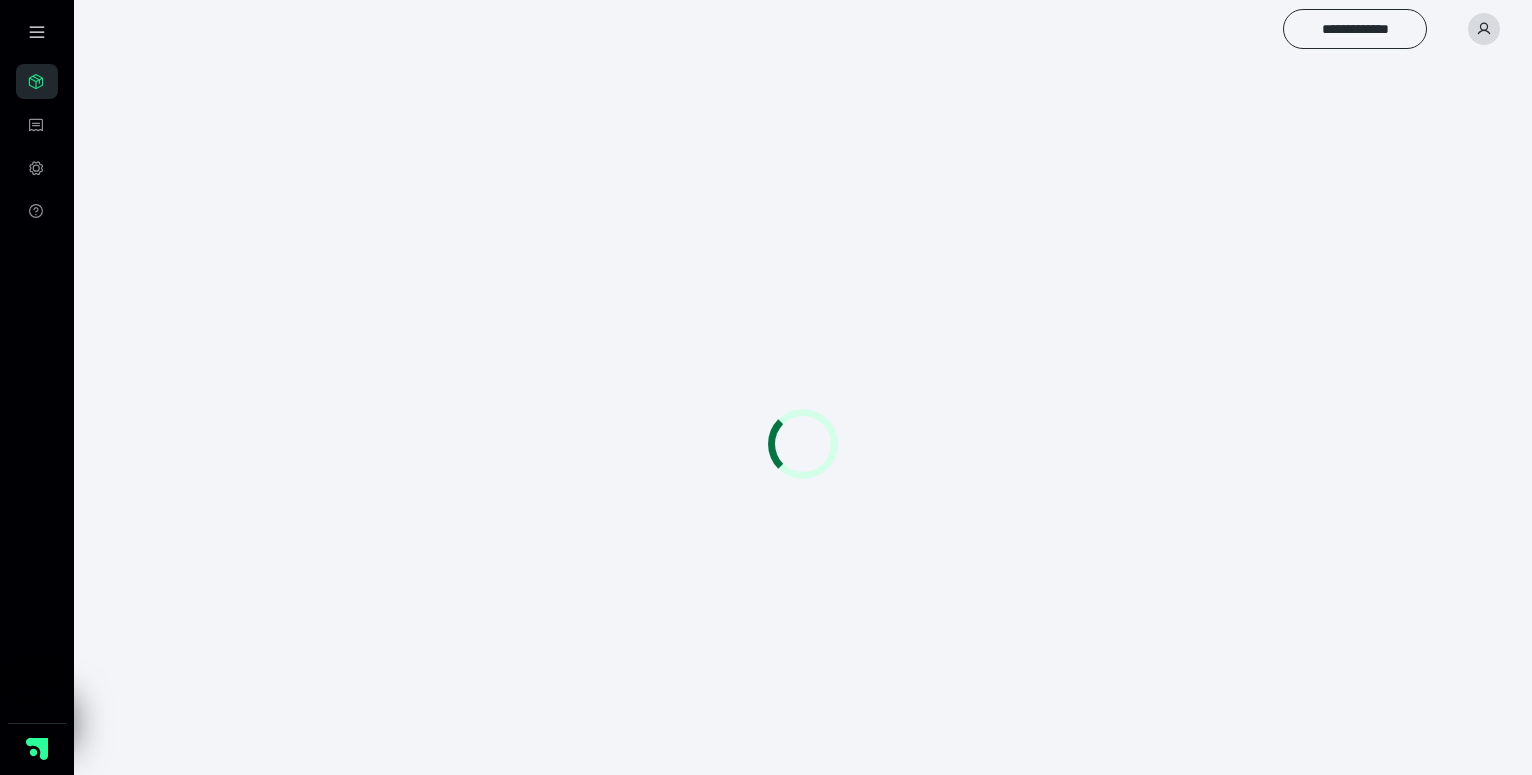 scroll, scrollTop: 0, scrollLeft: 0, axis: both 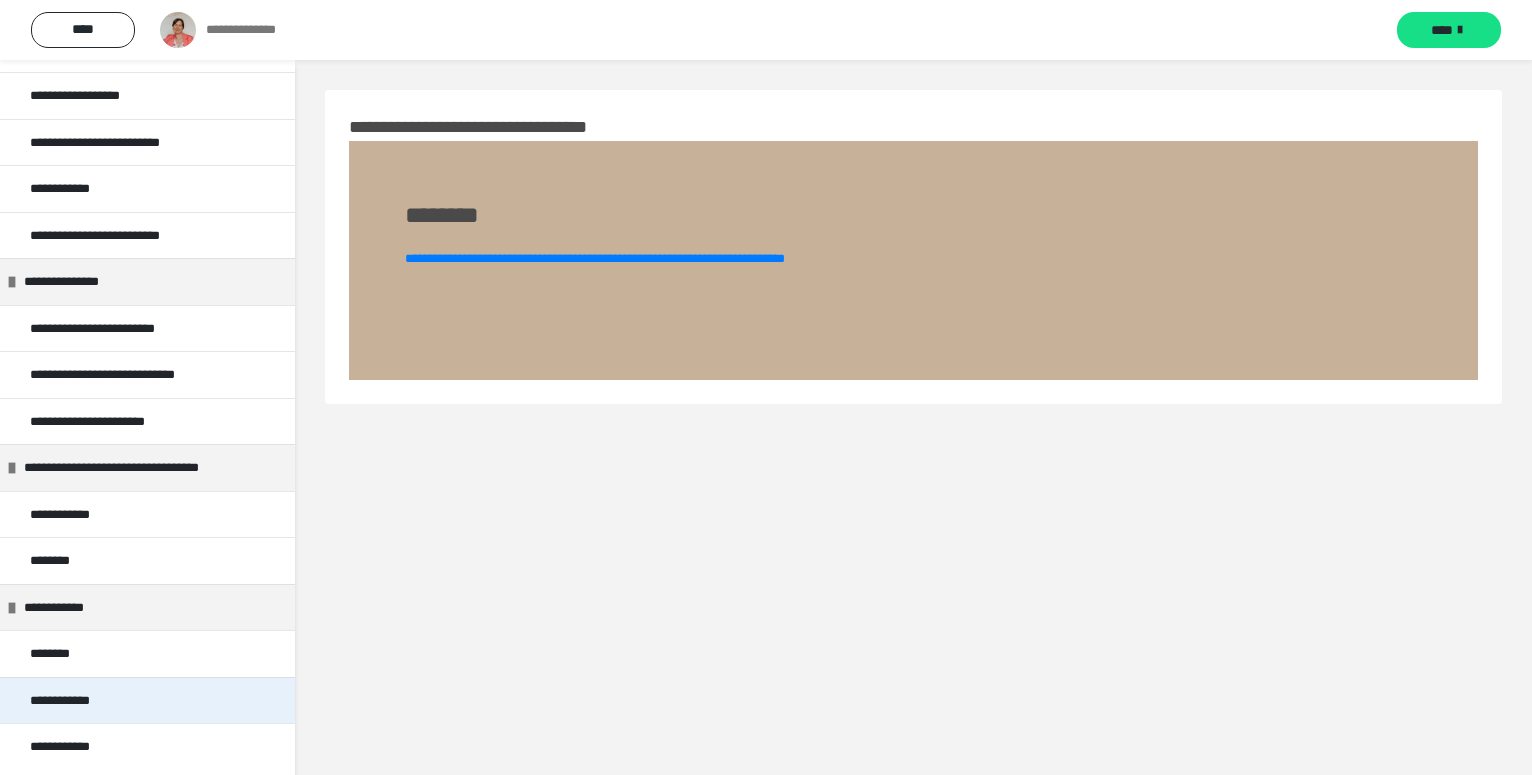 click on "**********" at bounding box center (147, 700) 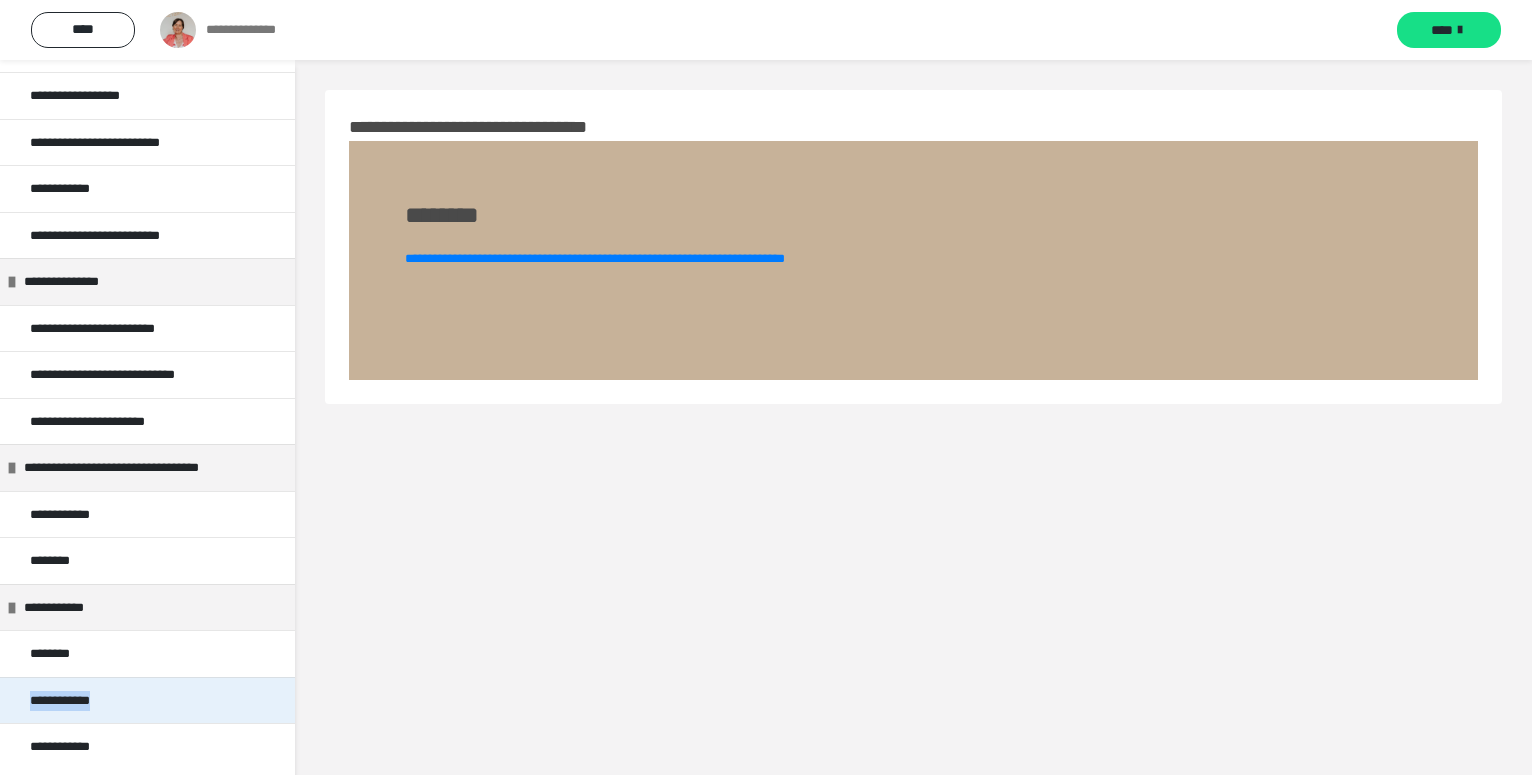click on "**********" at bounding box center (147, 700) 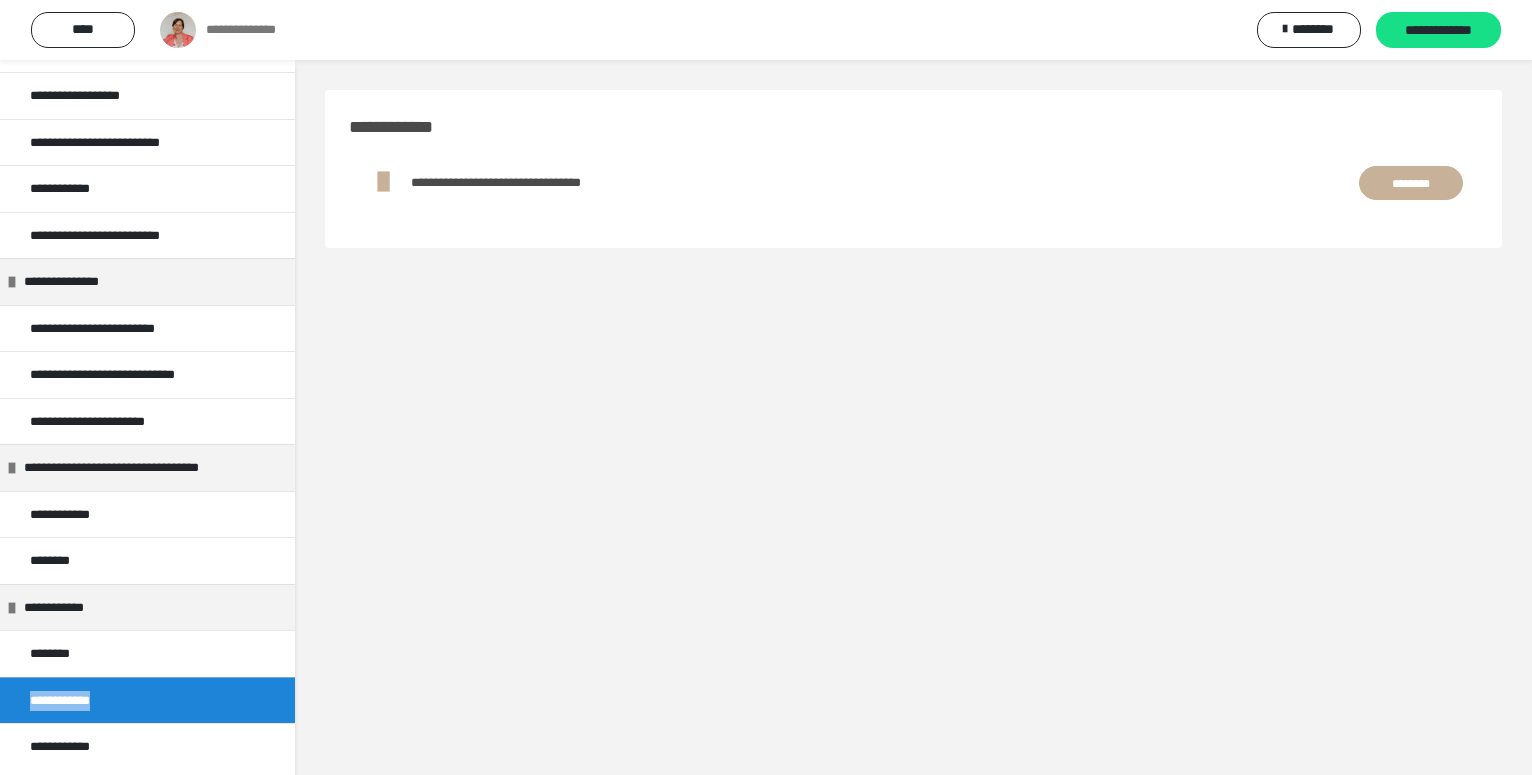 click on "********" at bounding box center [1411, 183] 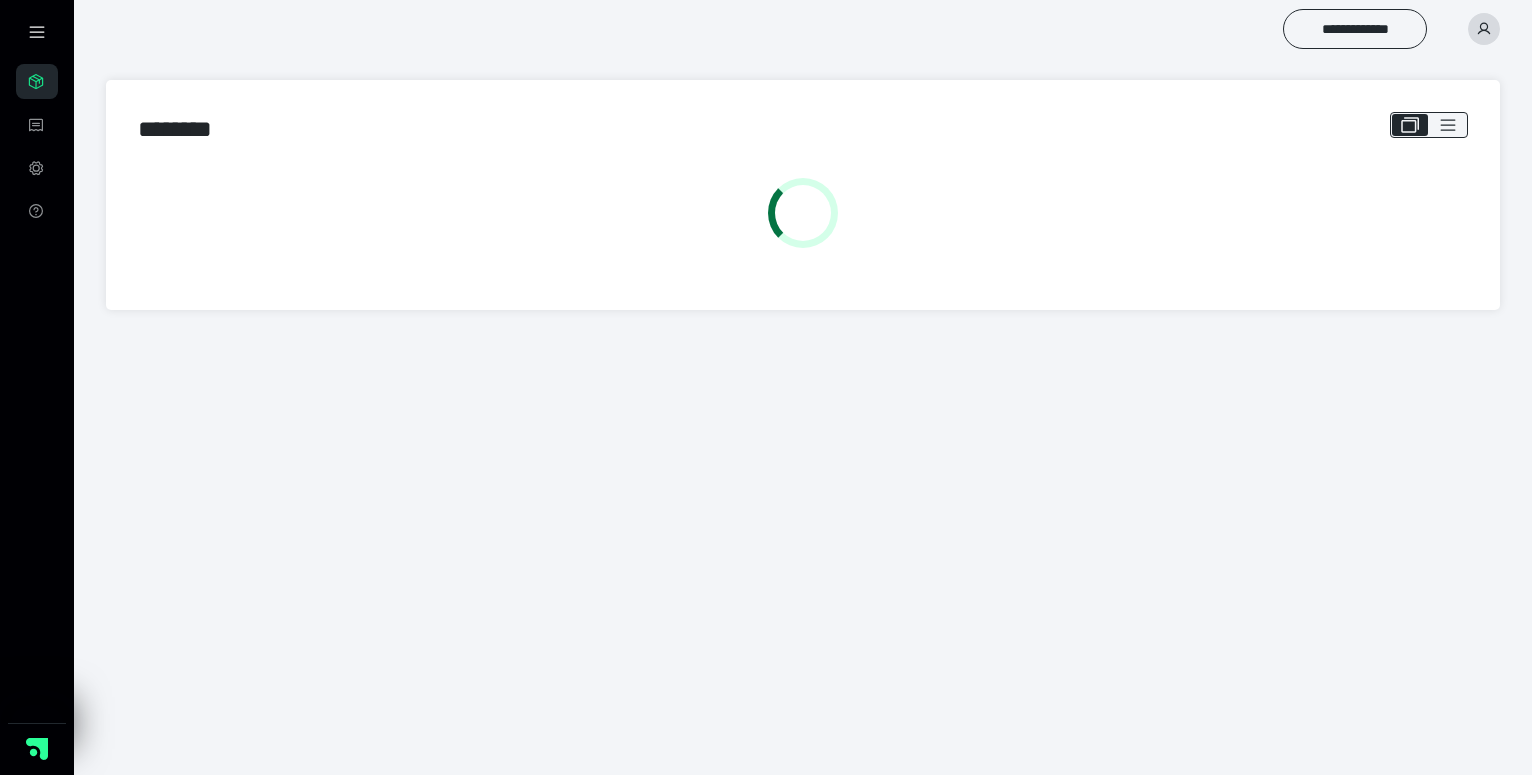 scroll, scrollTop: 0, scrollLeft: 0, axis: both 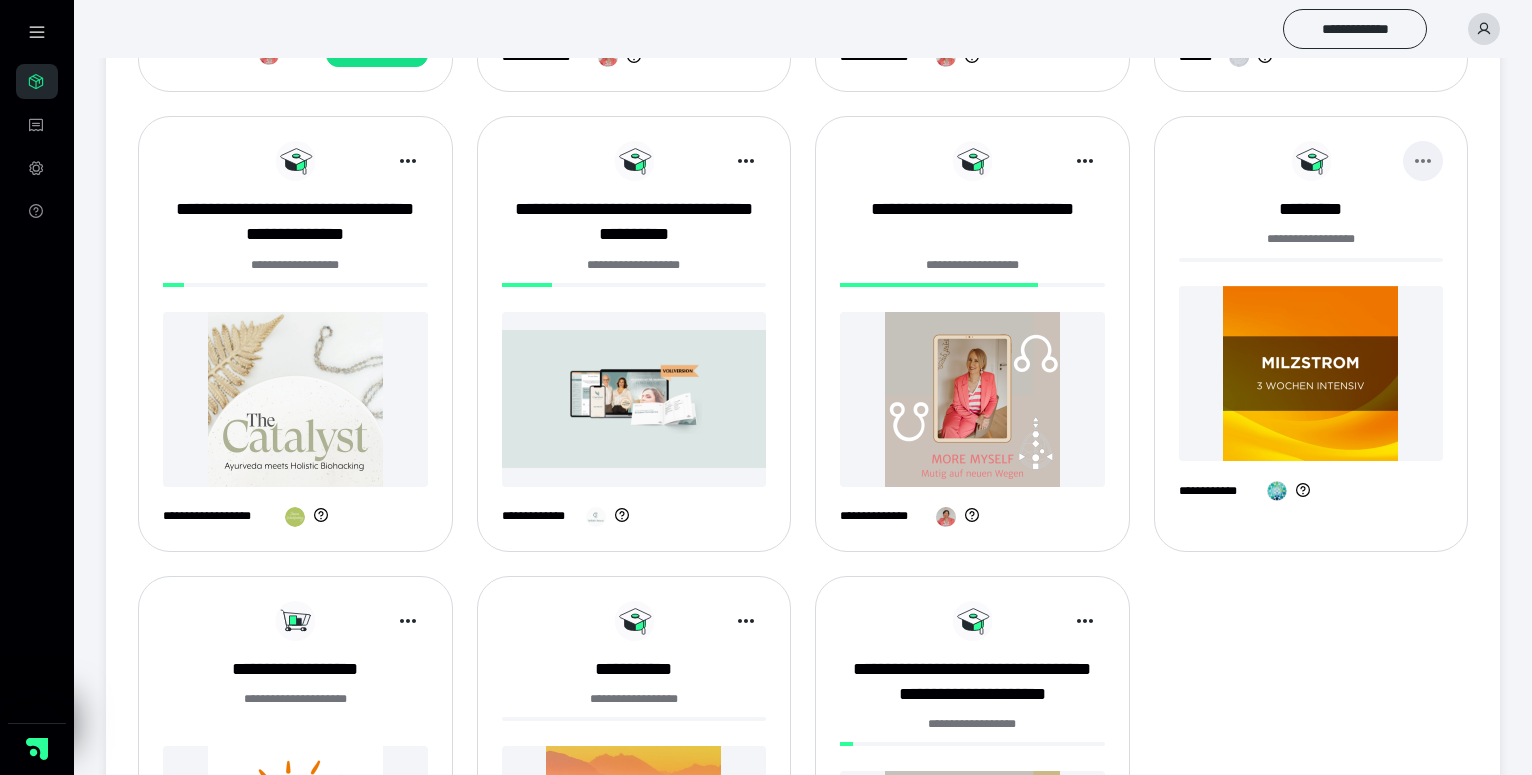 click 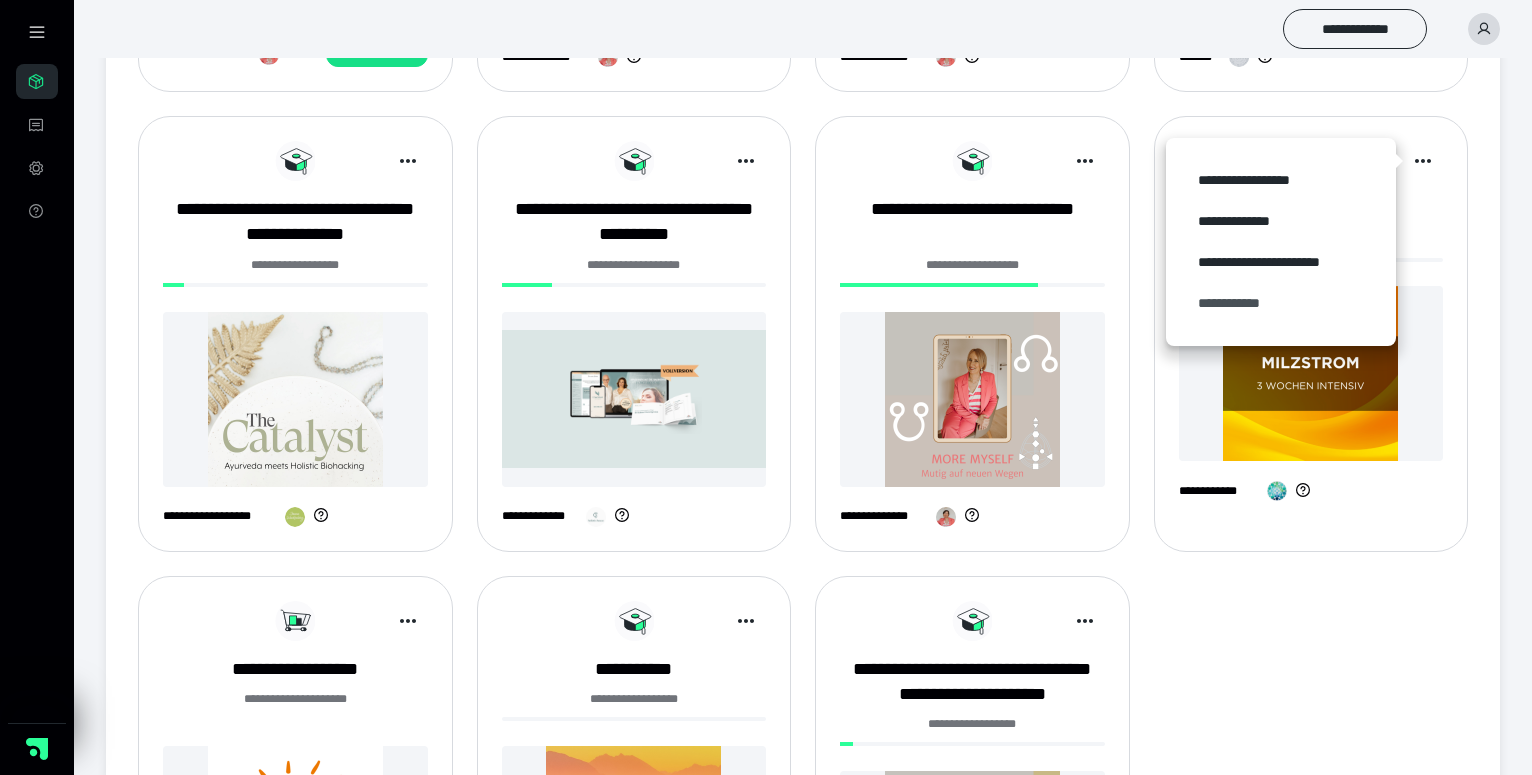 click on "**********" at bounding box center [1281, 303] 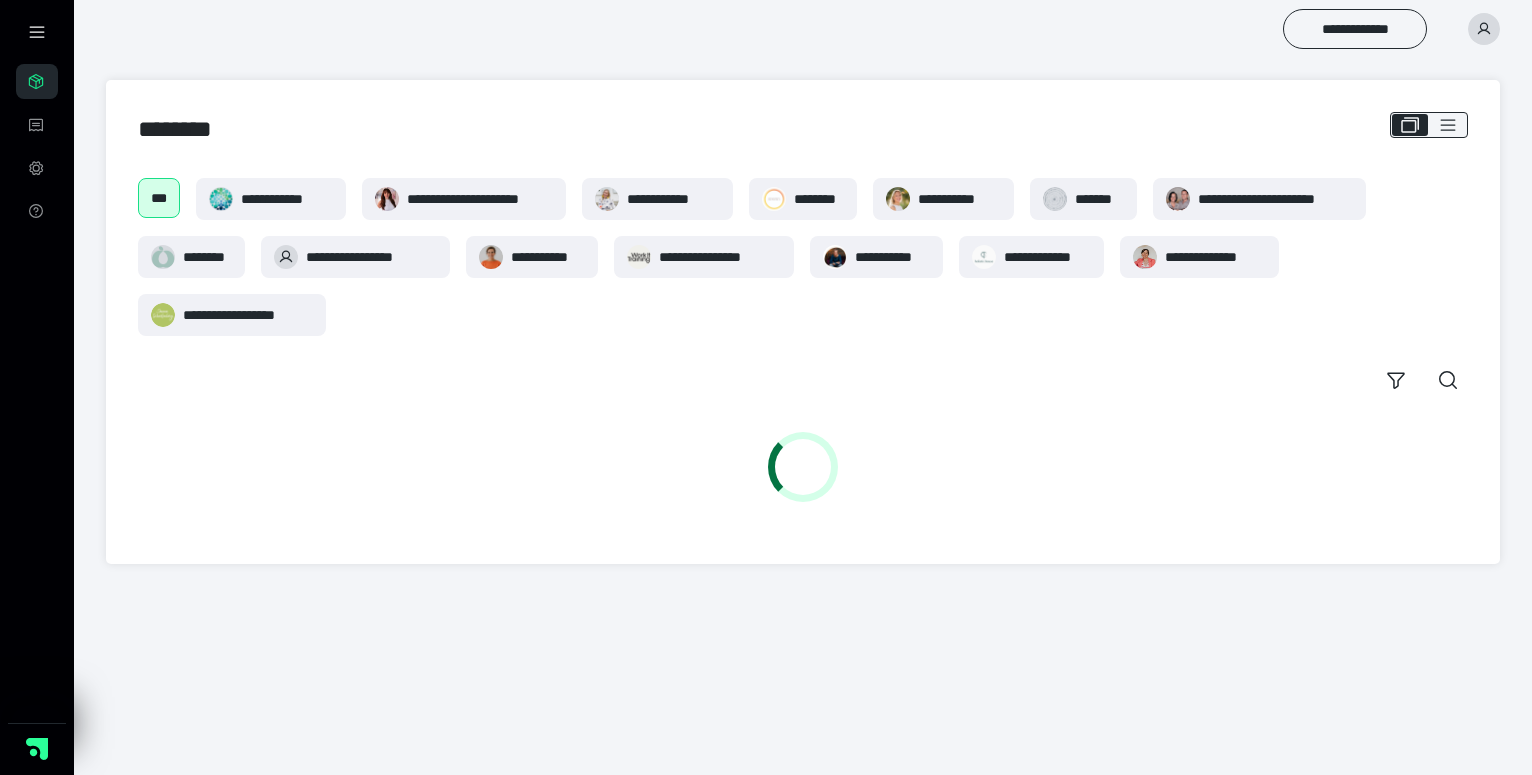 scroll, scrollTop: 0, scrollLeft: 0, axis: both 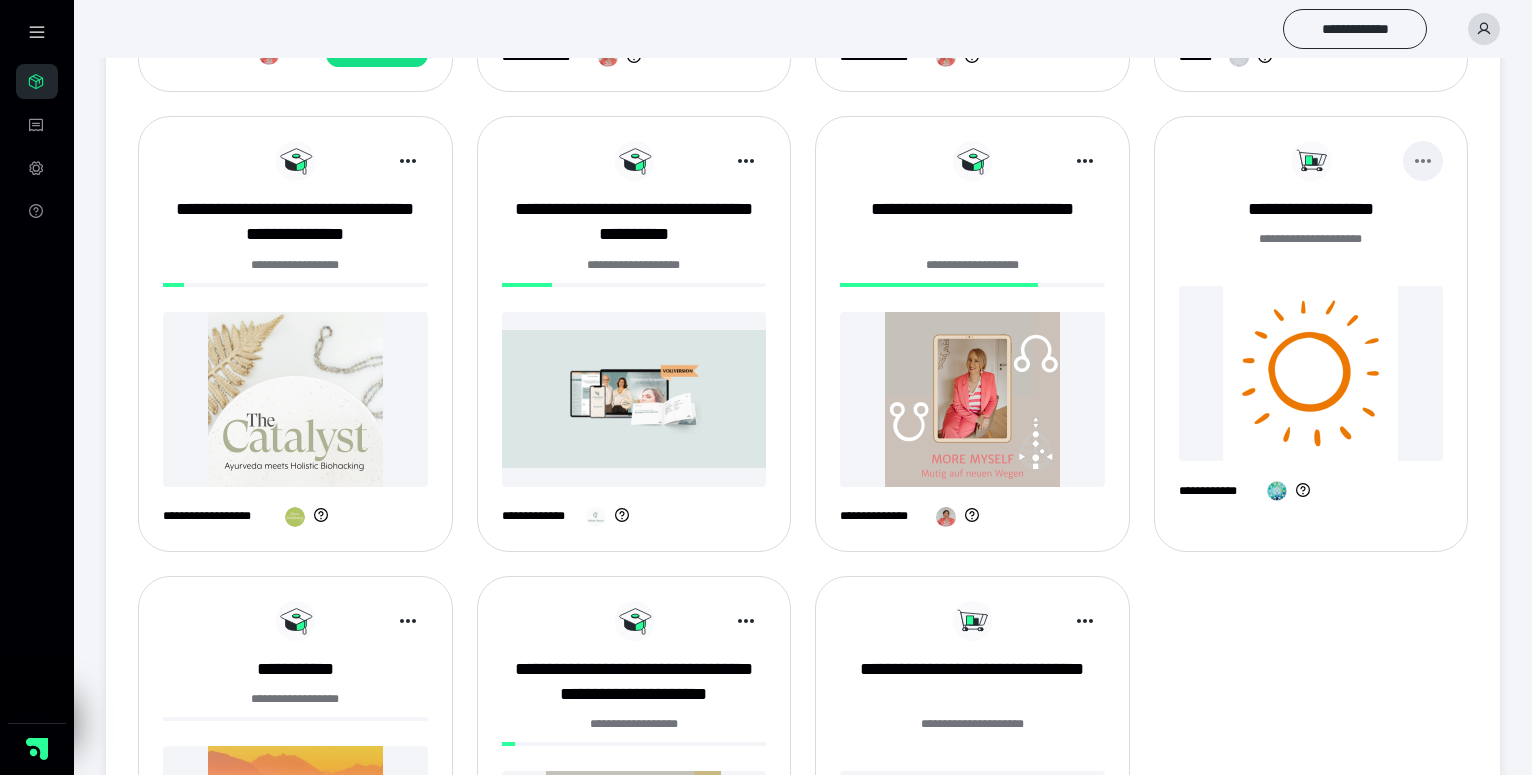 click 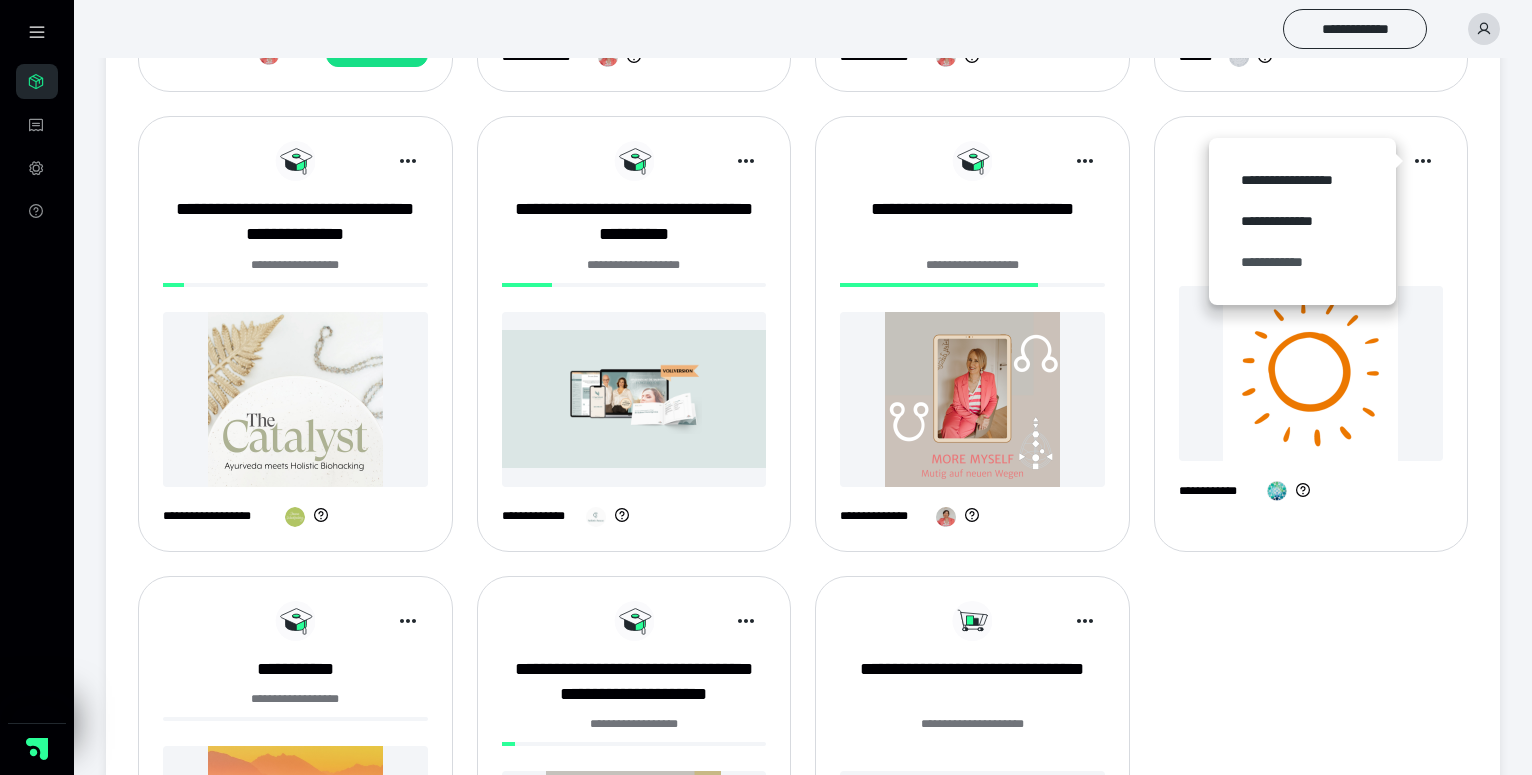 click on "**********" at bounding box center (1302, 262) 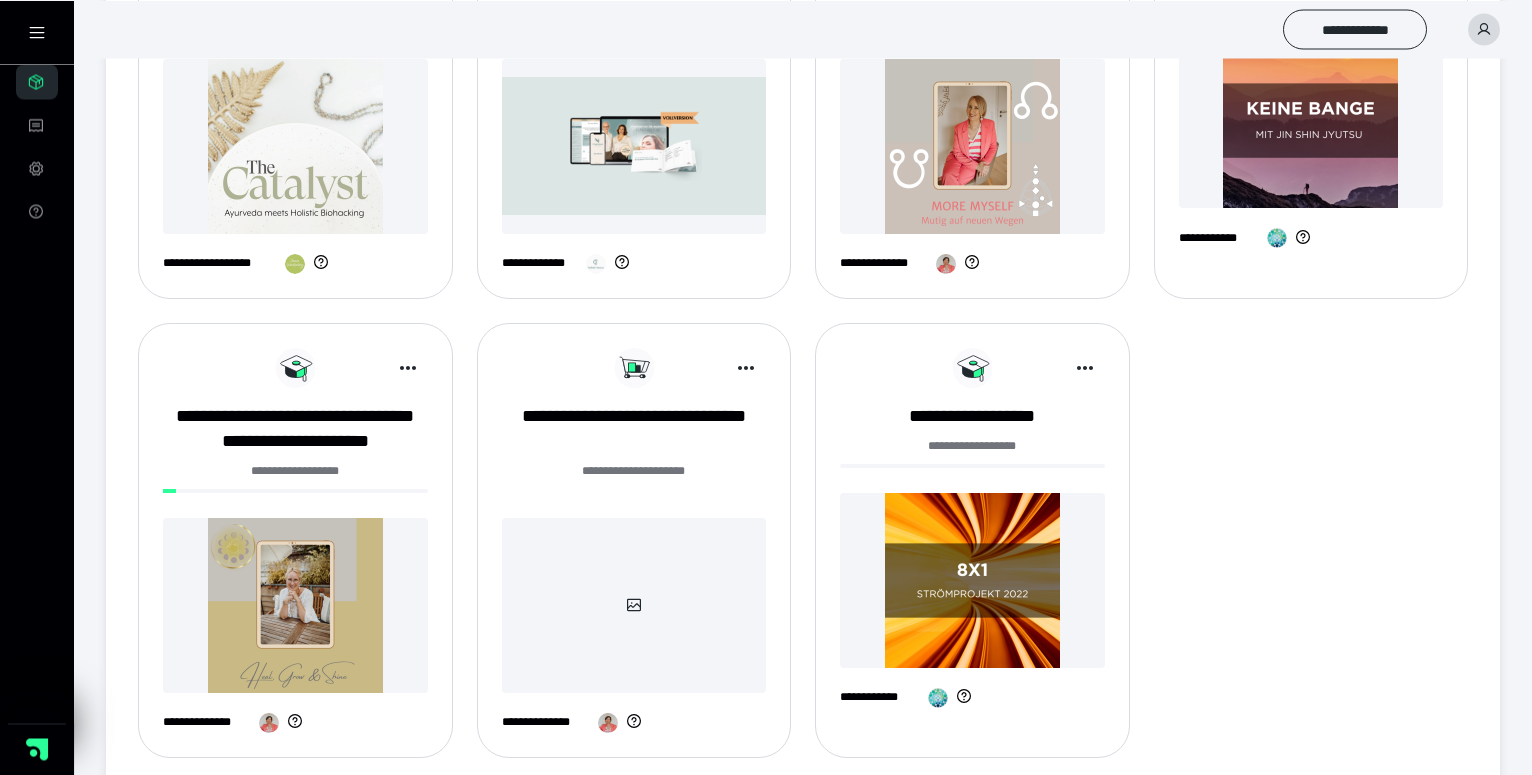 scroll, scrollTop: 1008, scrollLeft: 0, axis: vertical 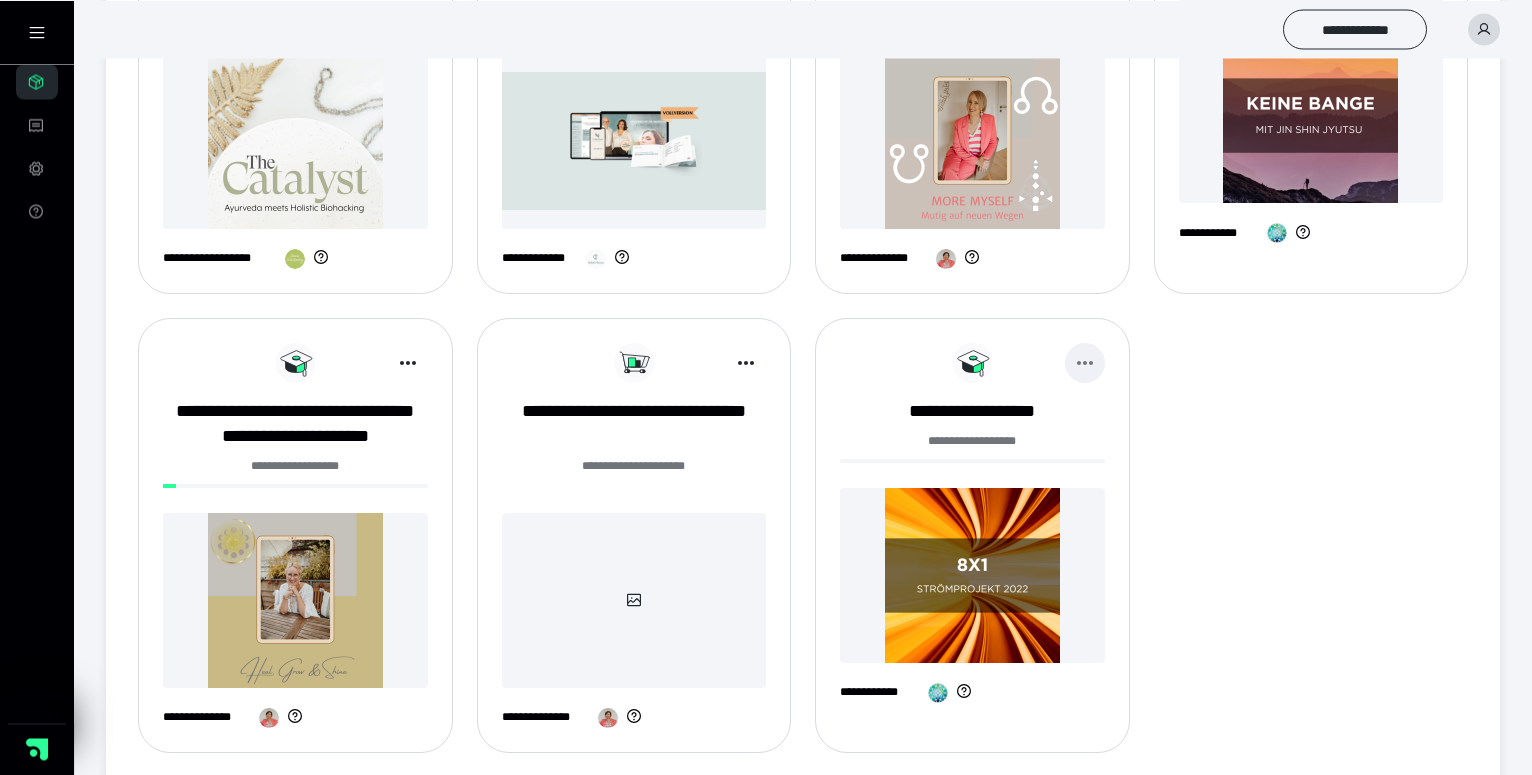 click 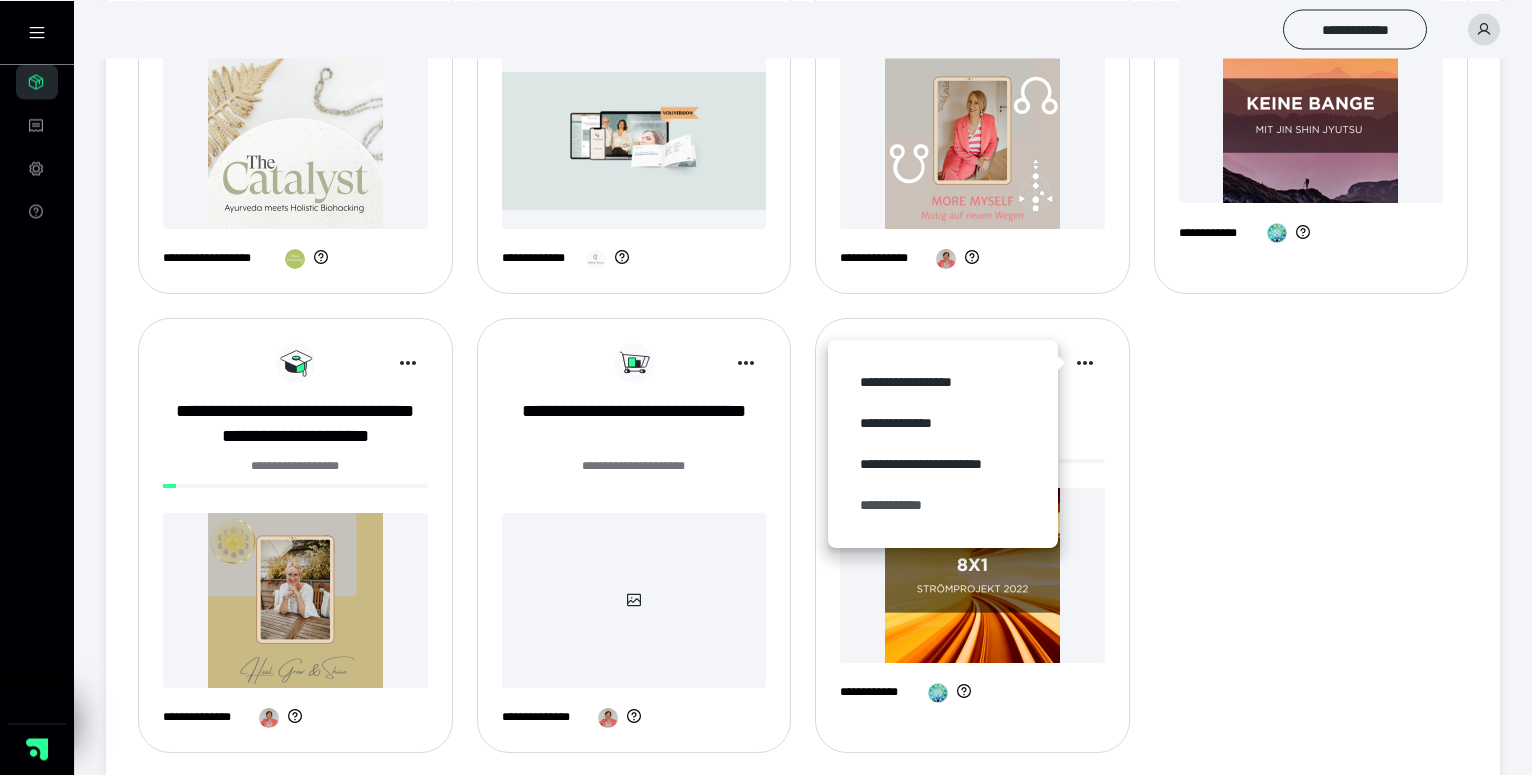 click on "**********" at bounding box center (943, 505) 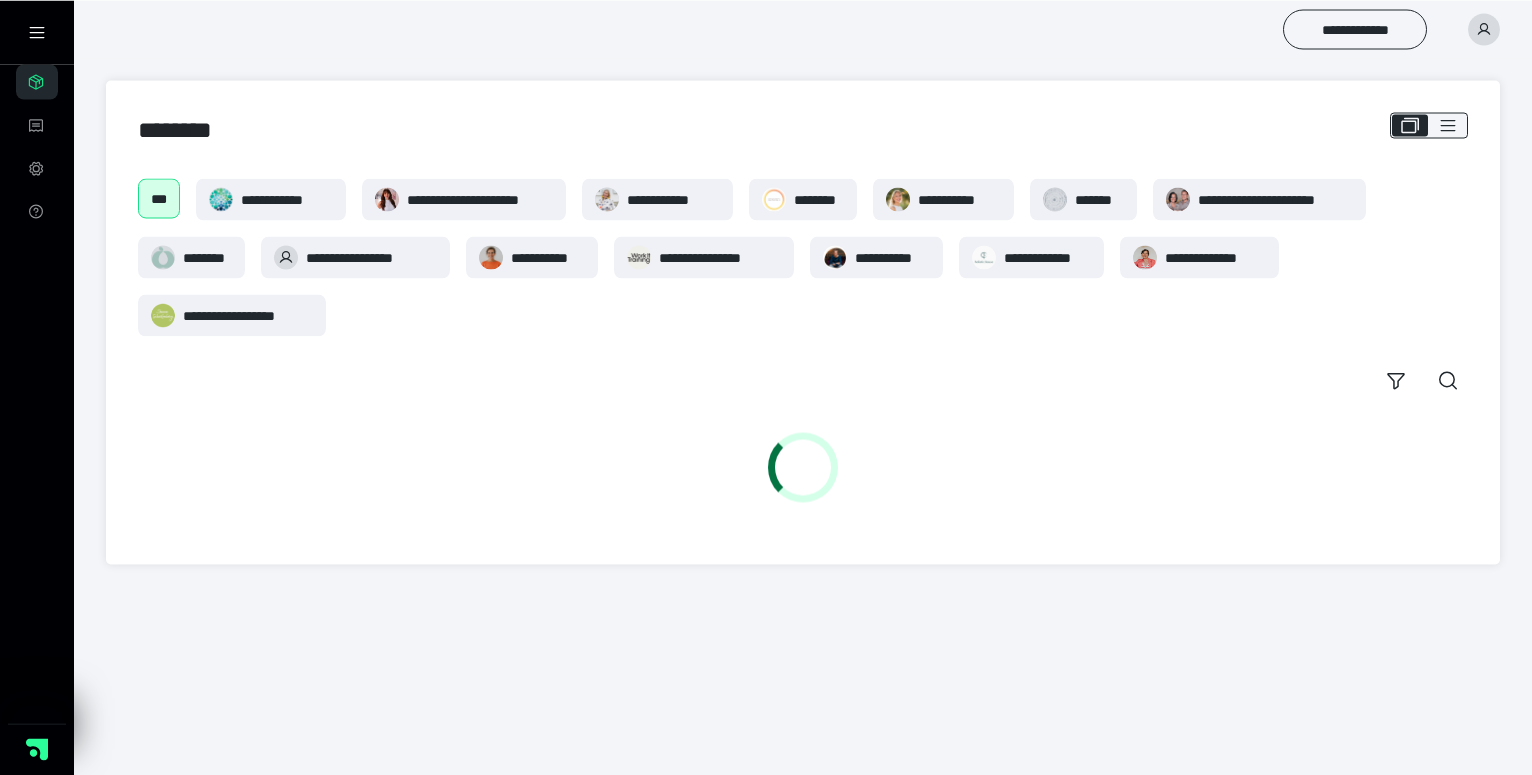scroll, scrollTop: 0, scrollLeft: 0, axis: both 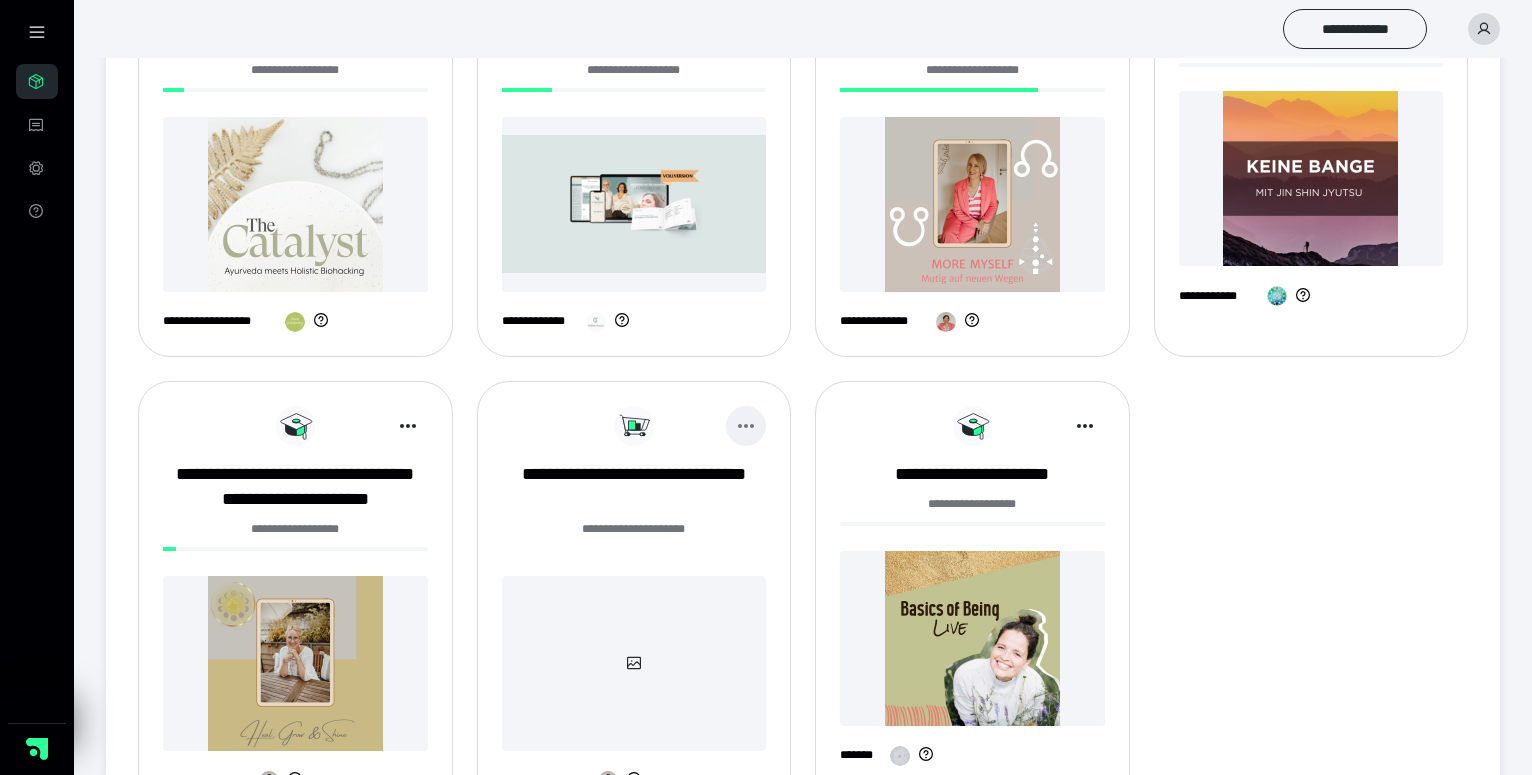 click at bounding box center [746, 426] 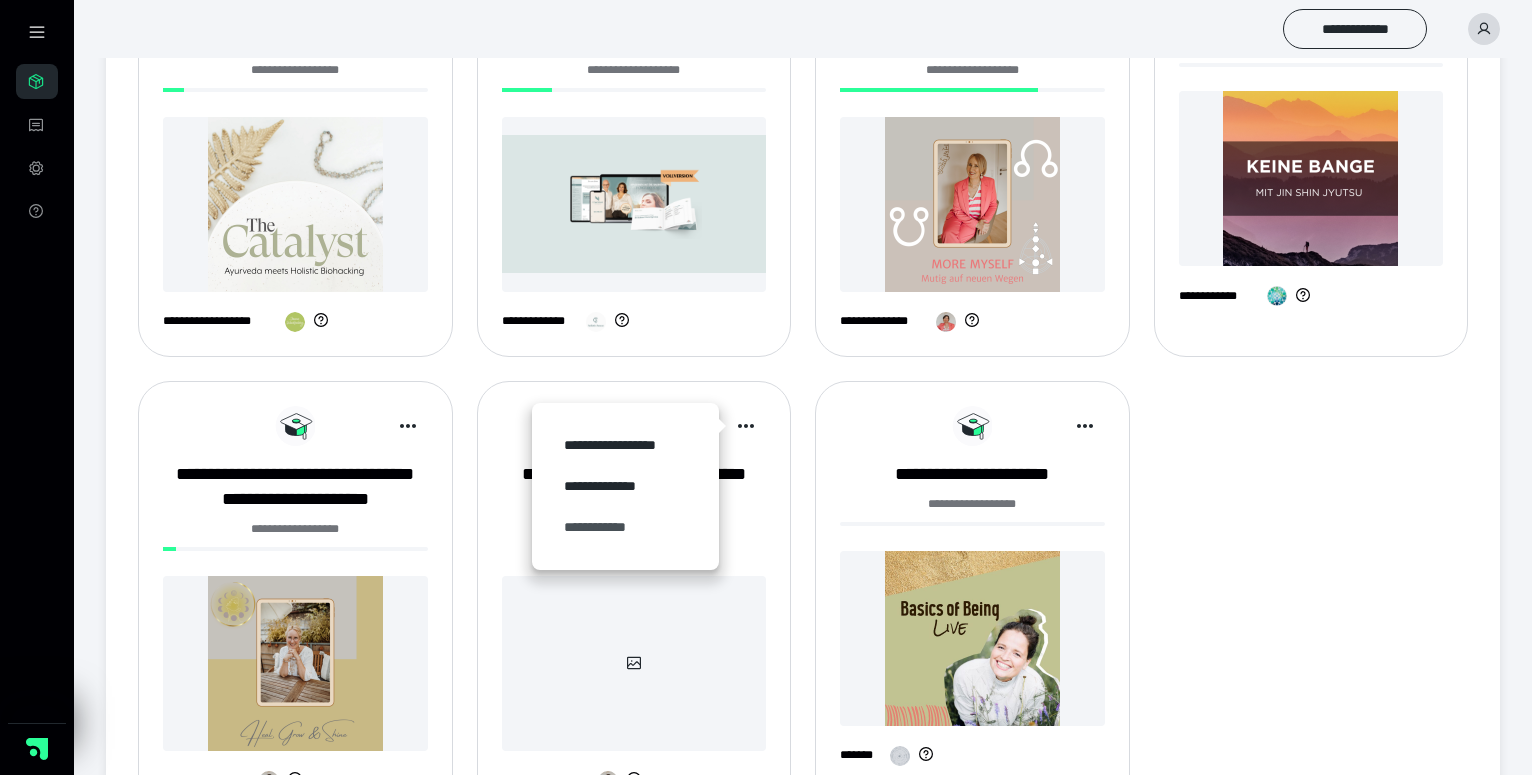 click on "**********" at bounding box center (625, 527) 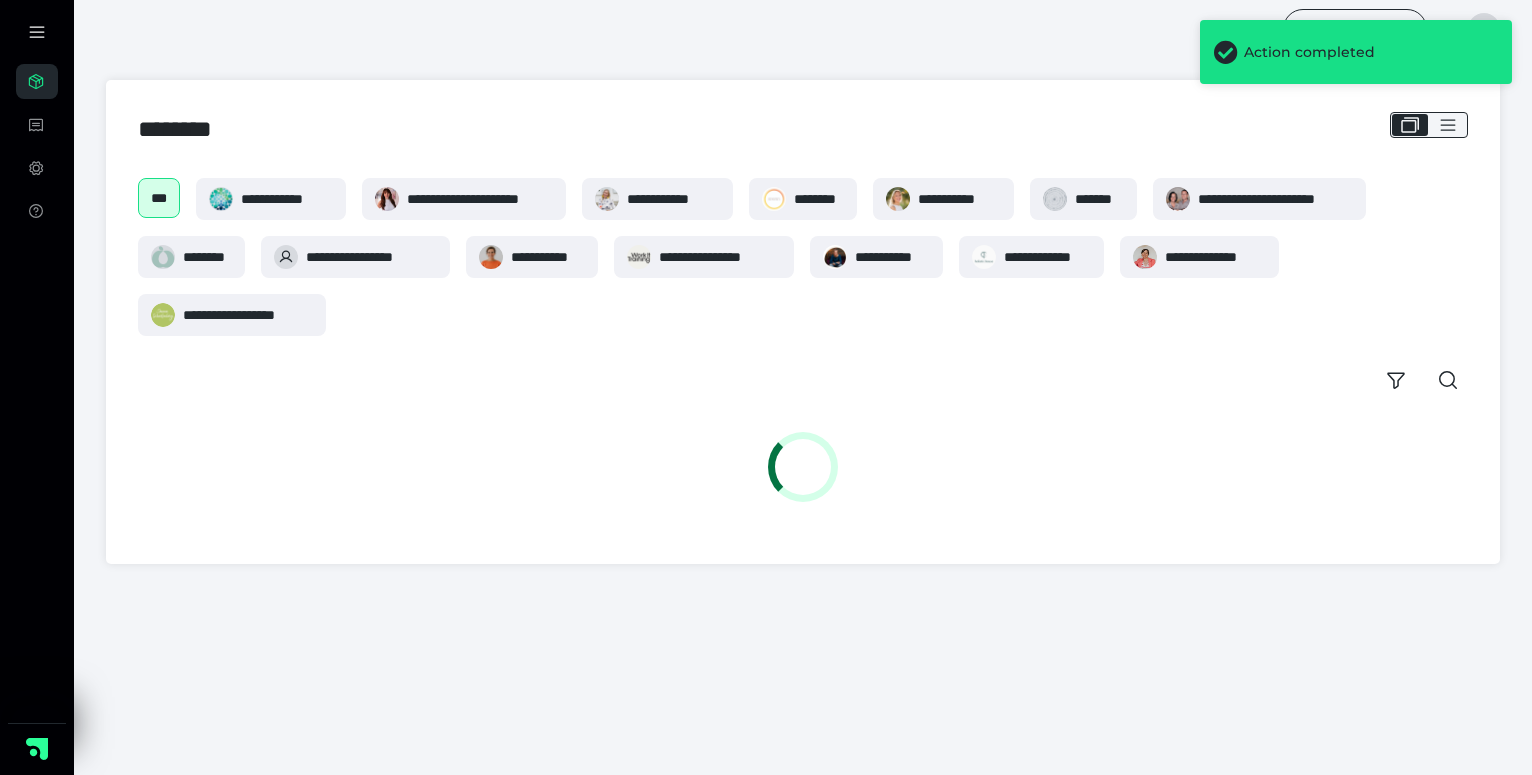 scroll, scrollTop: 0, scrollLeft: 0, axis: both 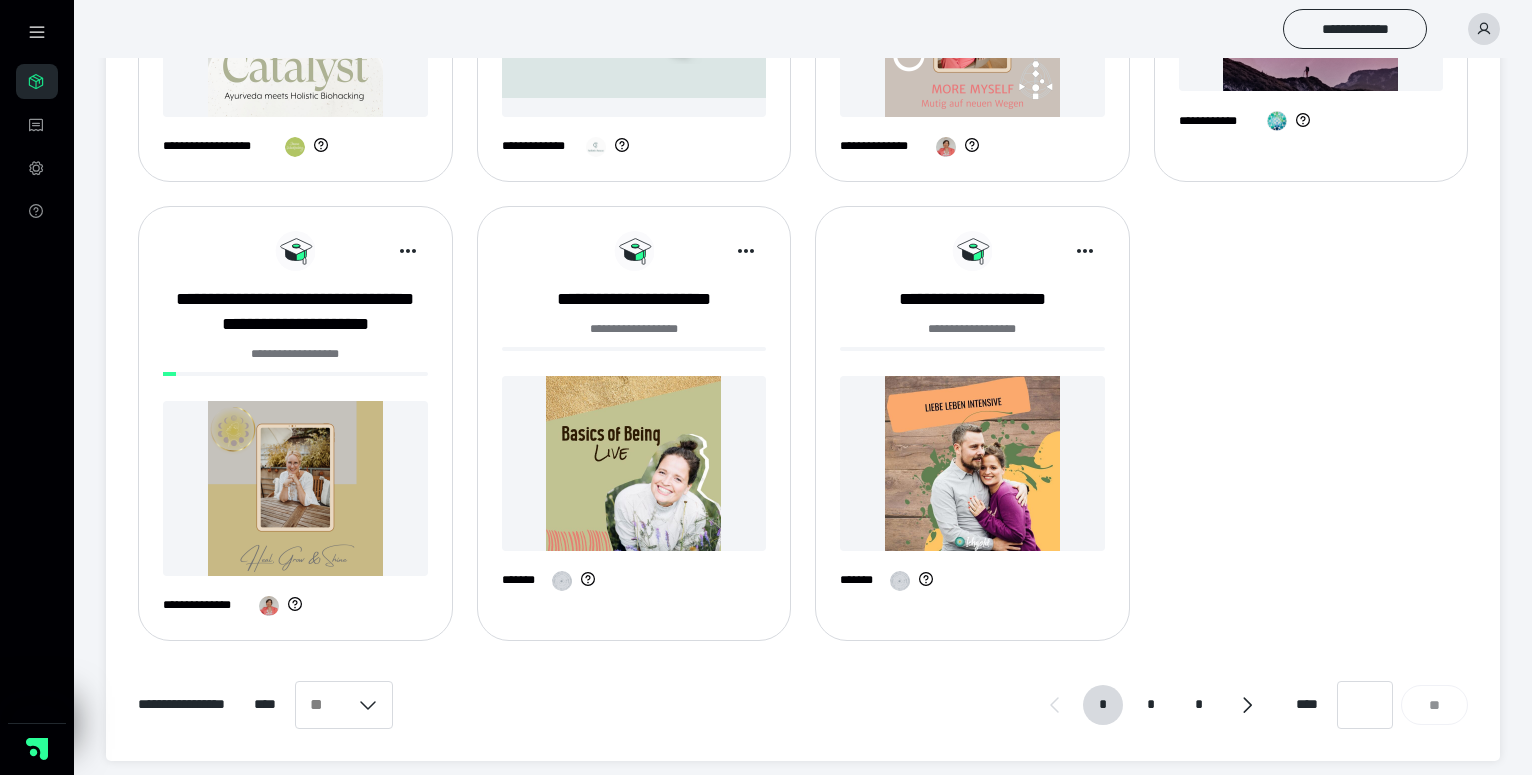 click on "**********" at bounding box center [295, 423] 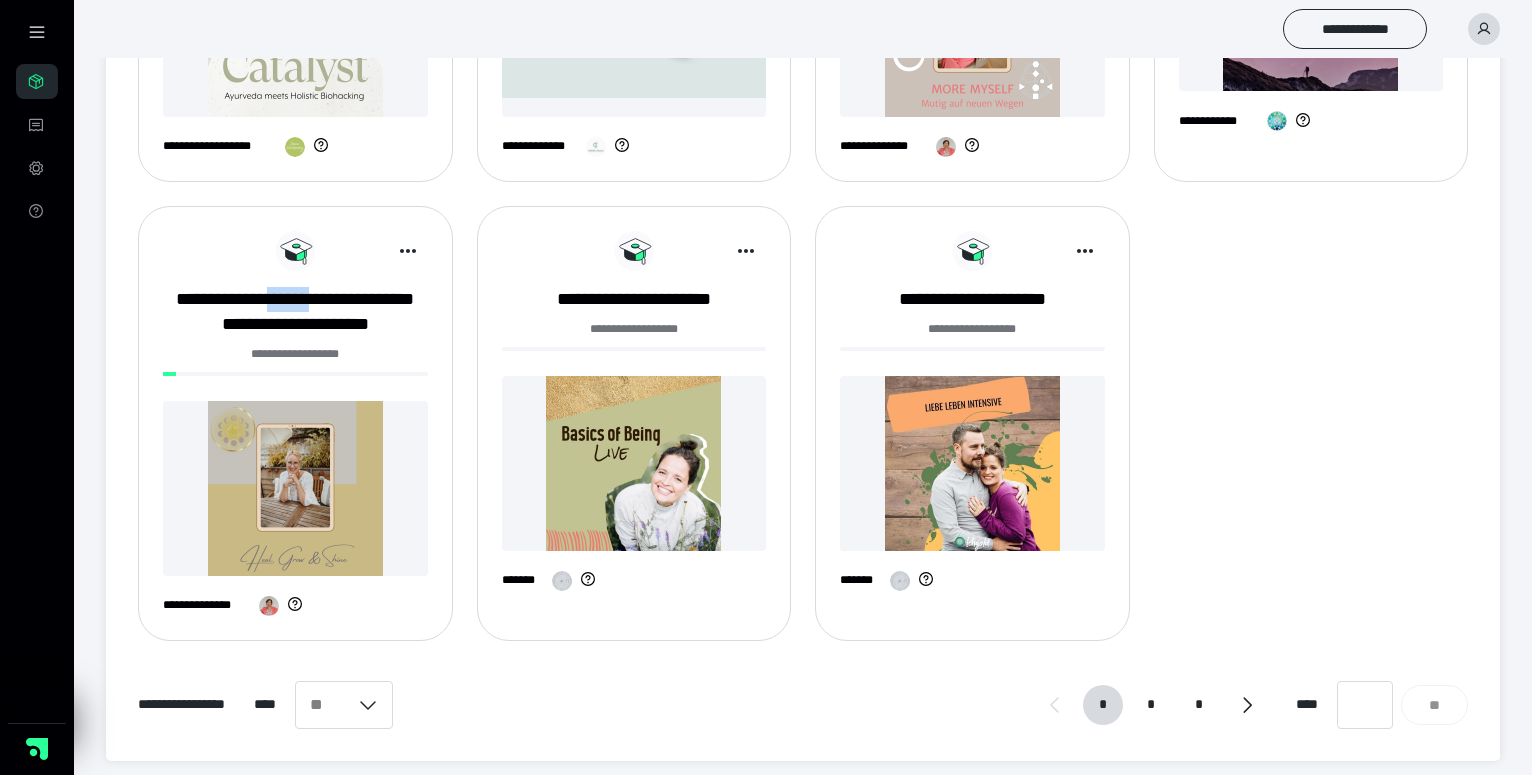click on "**********" at bounding box center (295, 423) 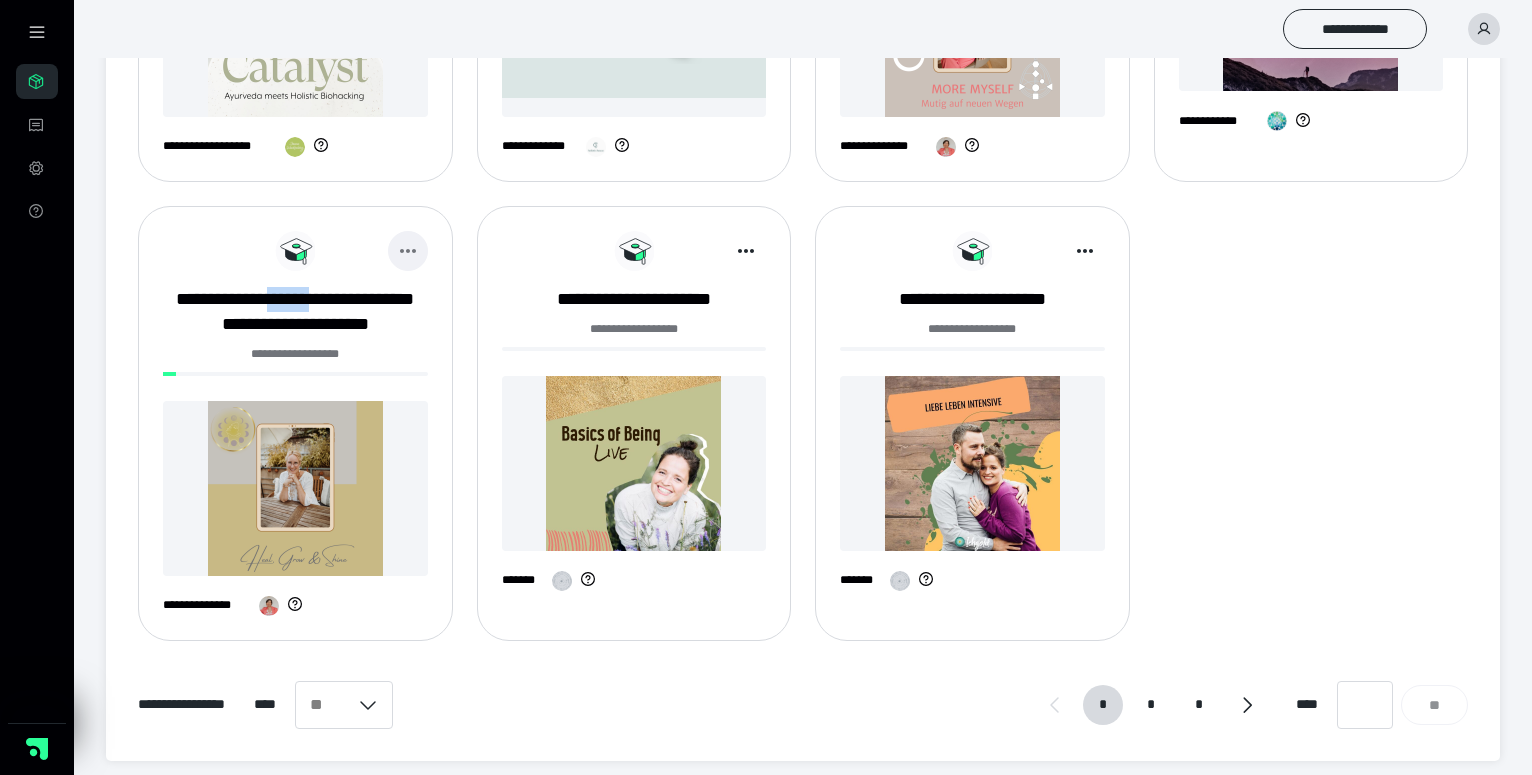 click at bounding box center (408, 251) 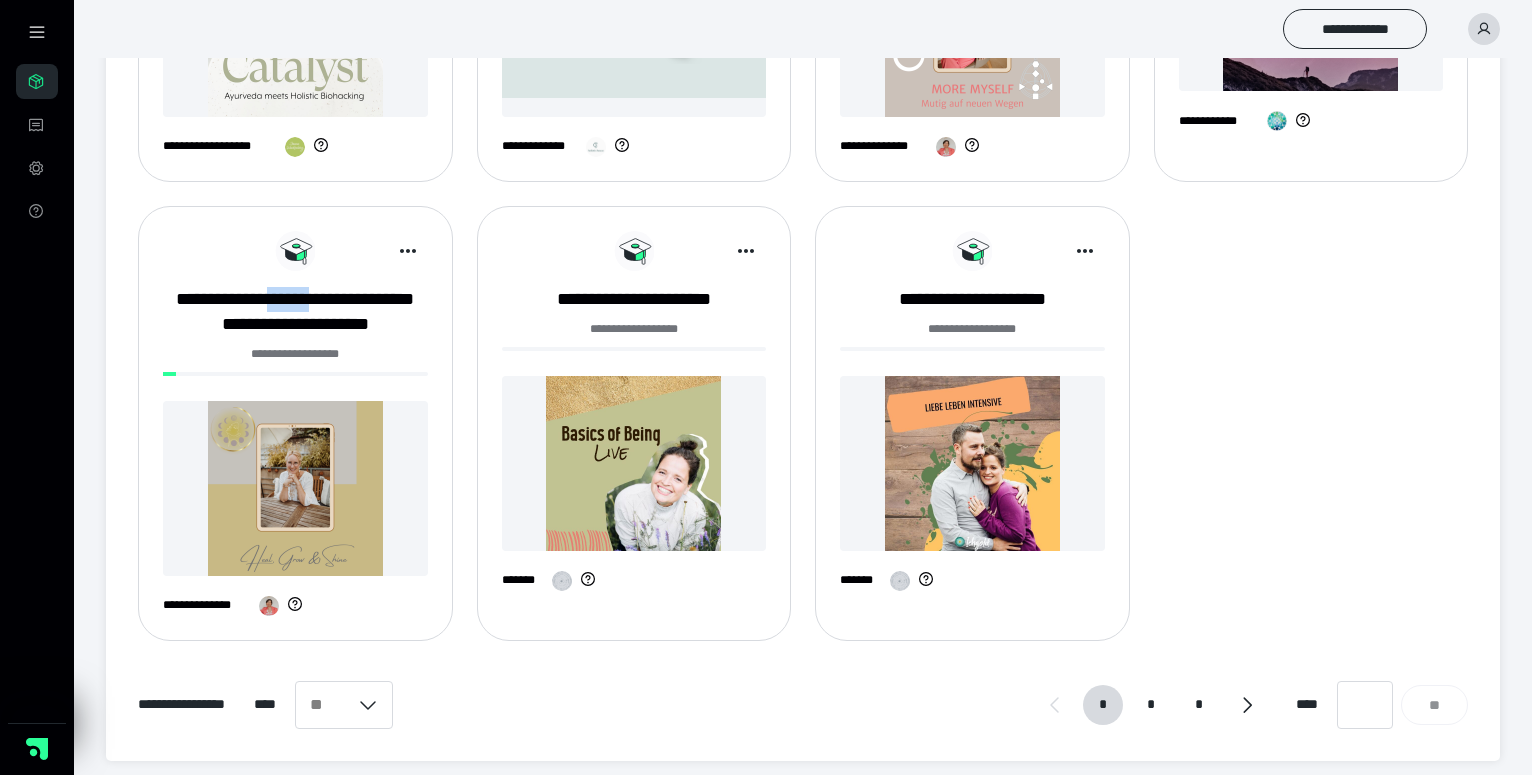 click at bounding box center [295, 488] 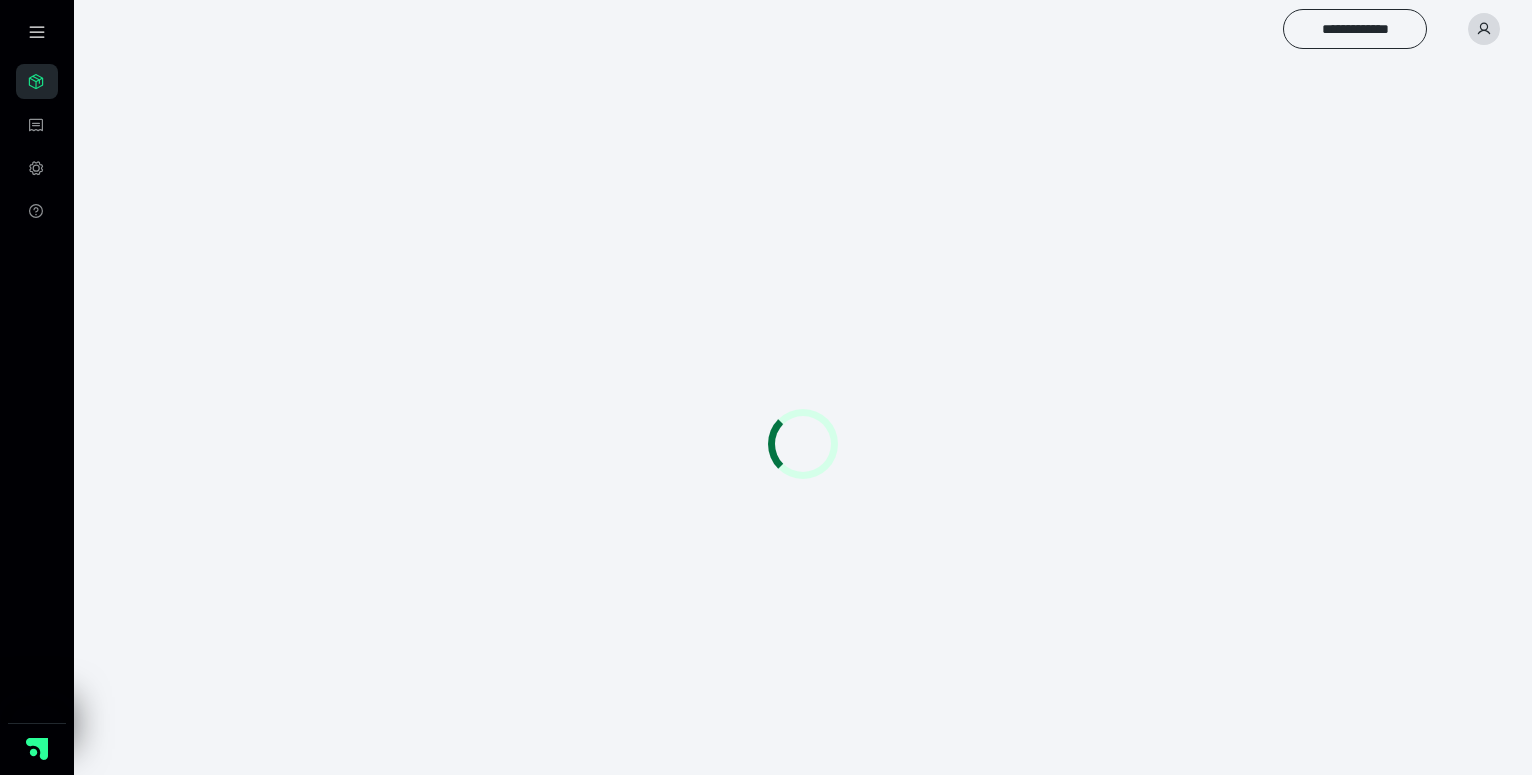 scroll, scrollTop: 0, scrollLeft: 0, axis: both 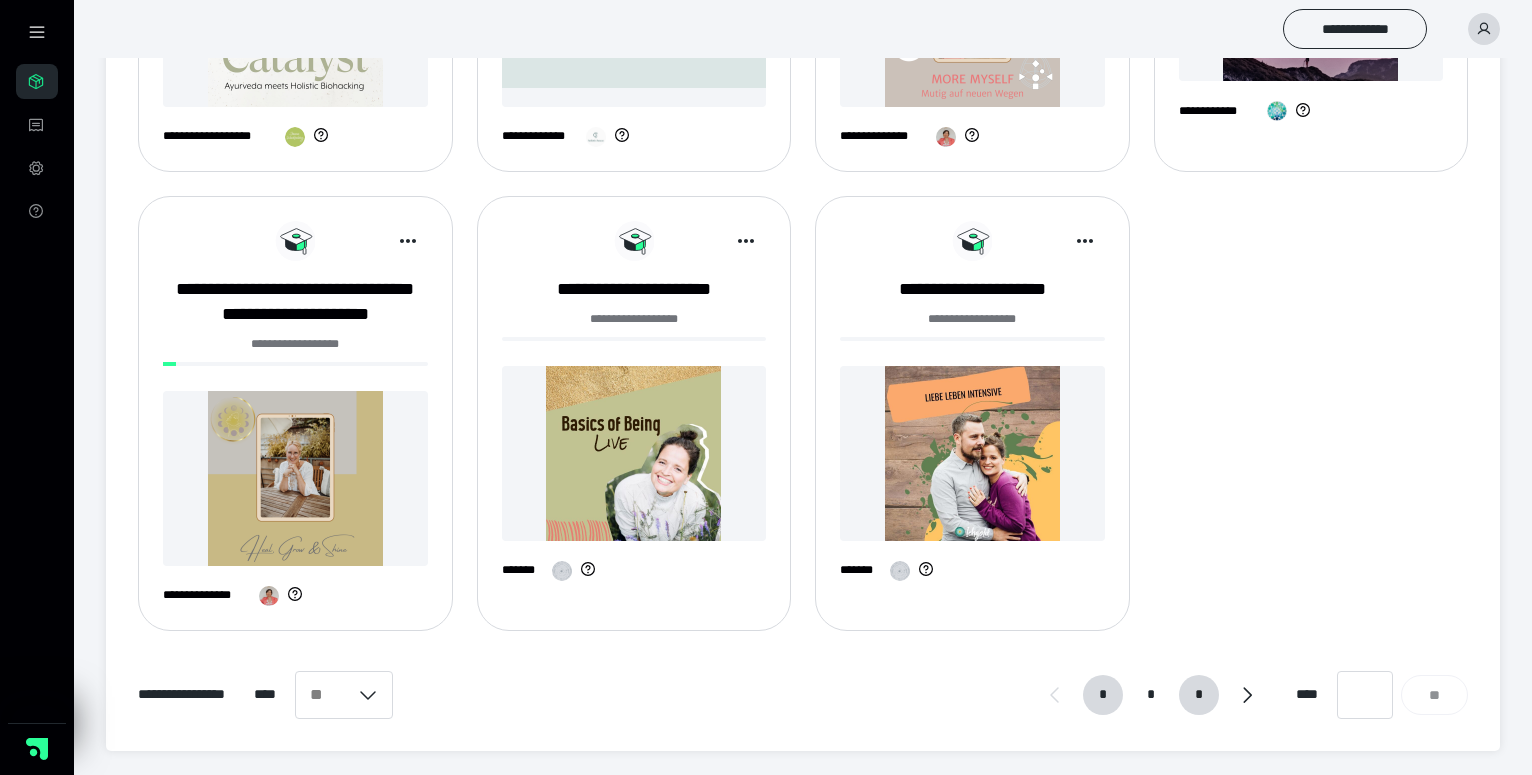 click on "*" at bounding box center [1199, 695] 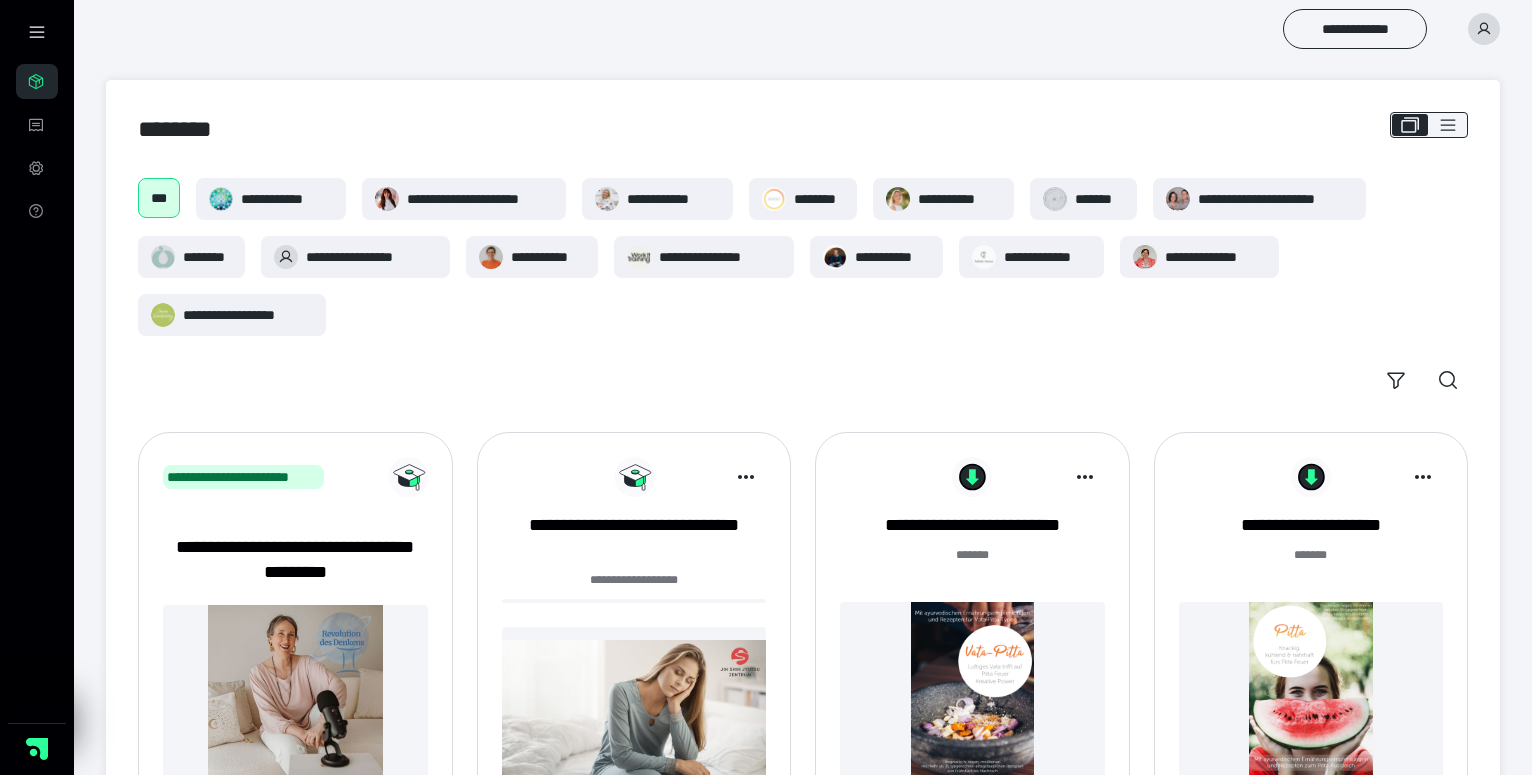 scroll, scrollTop: 200, scrollLeft: 0, axis: vertical 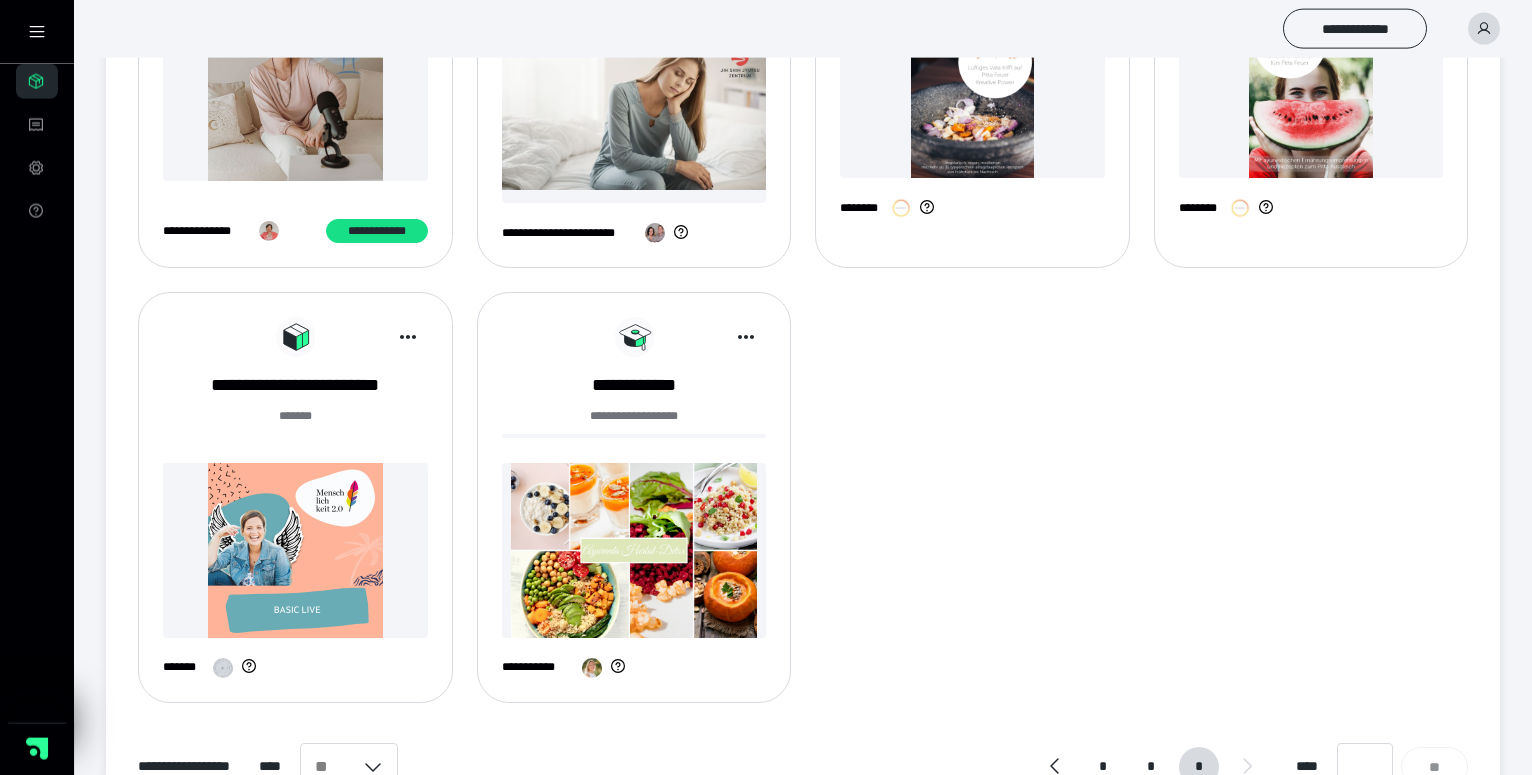 click at bounding box center (295, 550) 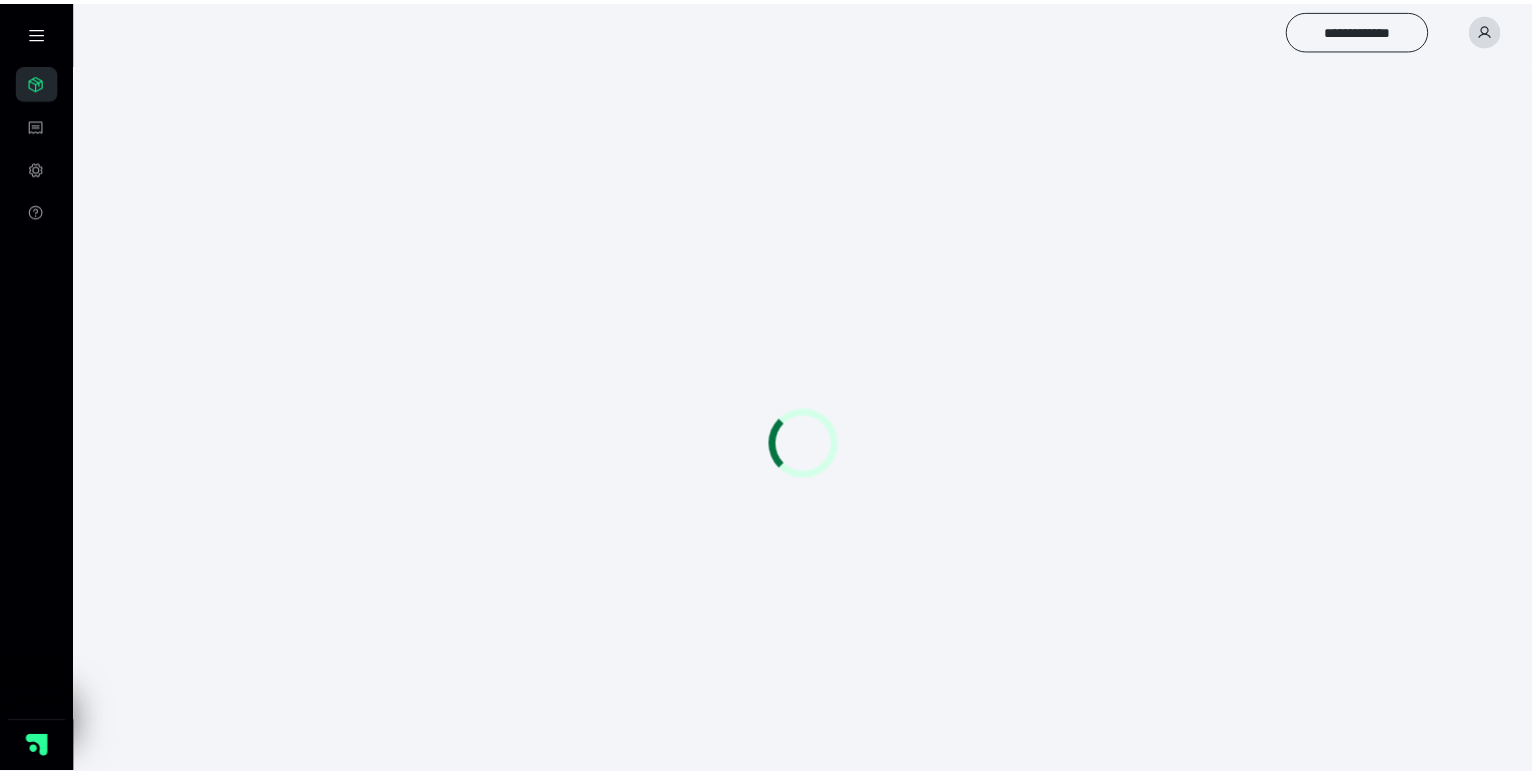 scroll, scrollTop: 0, scrollLeft: 0, axis: both 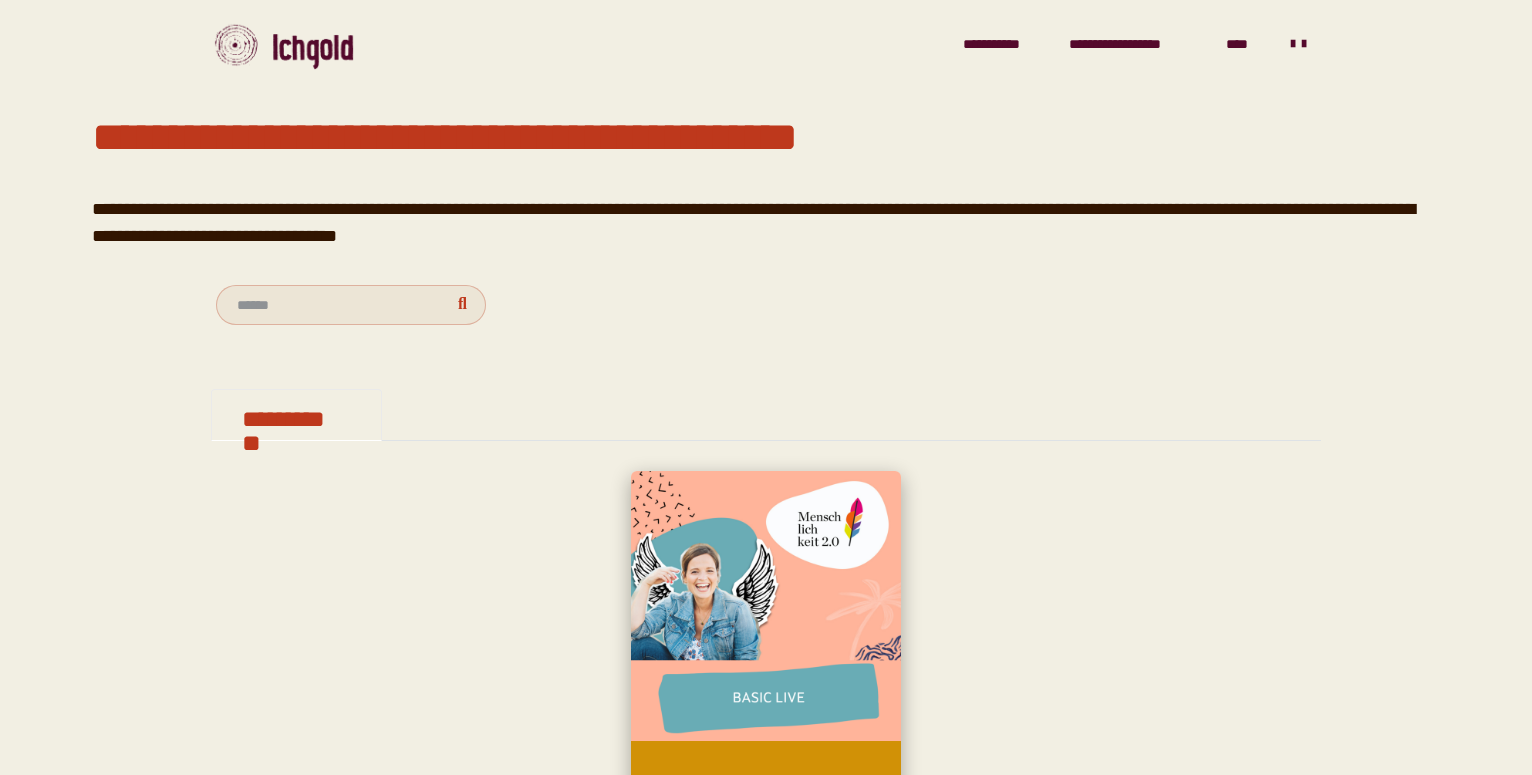 click at bounding box center [766, 606] 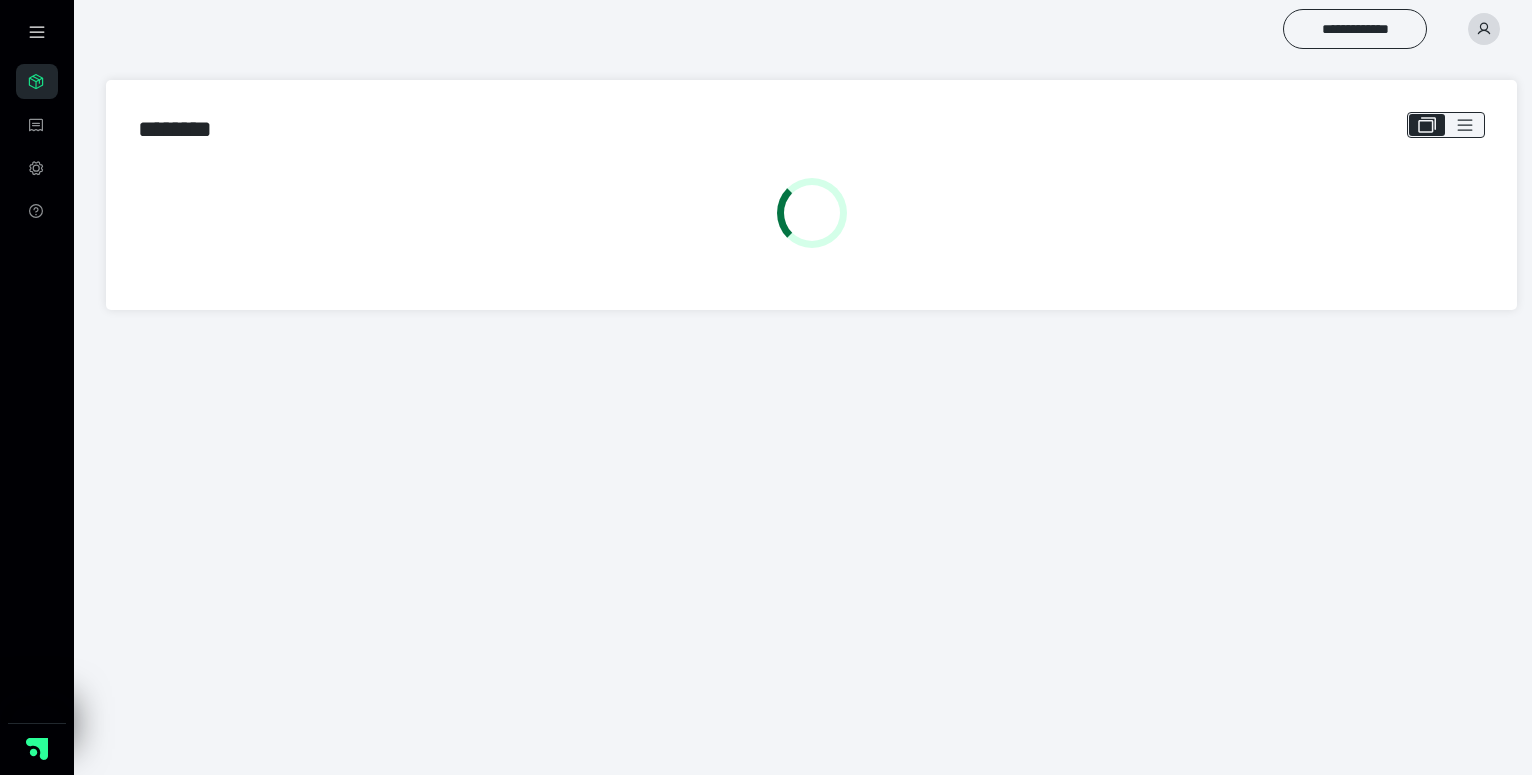 scroll, scrollTop: 0, scrollLeft: 0, axis: both 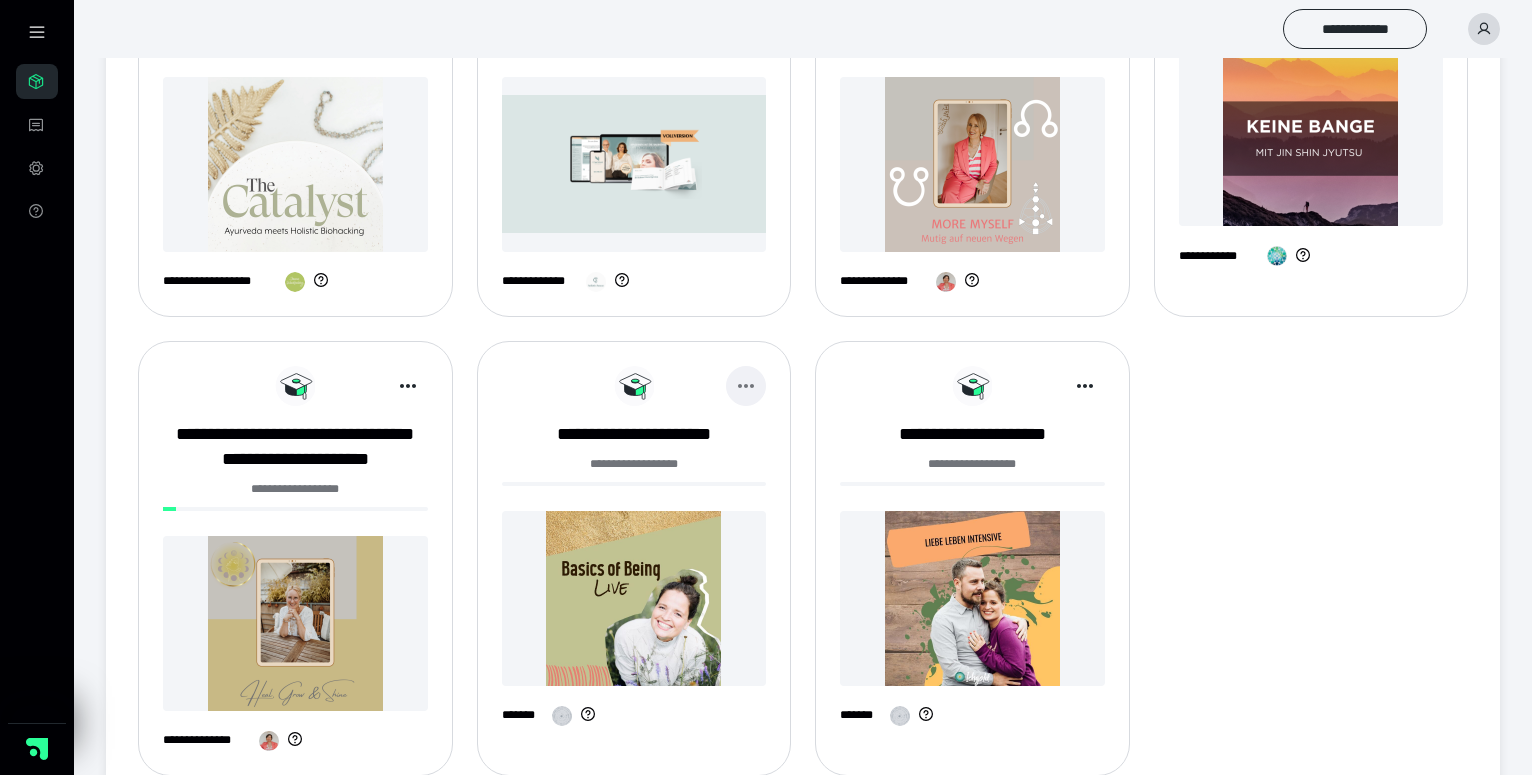 click 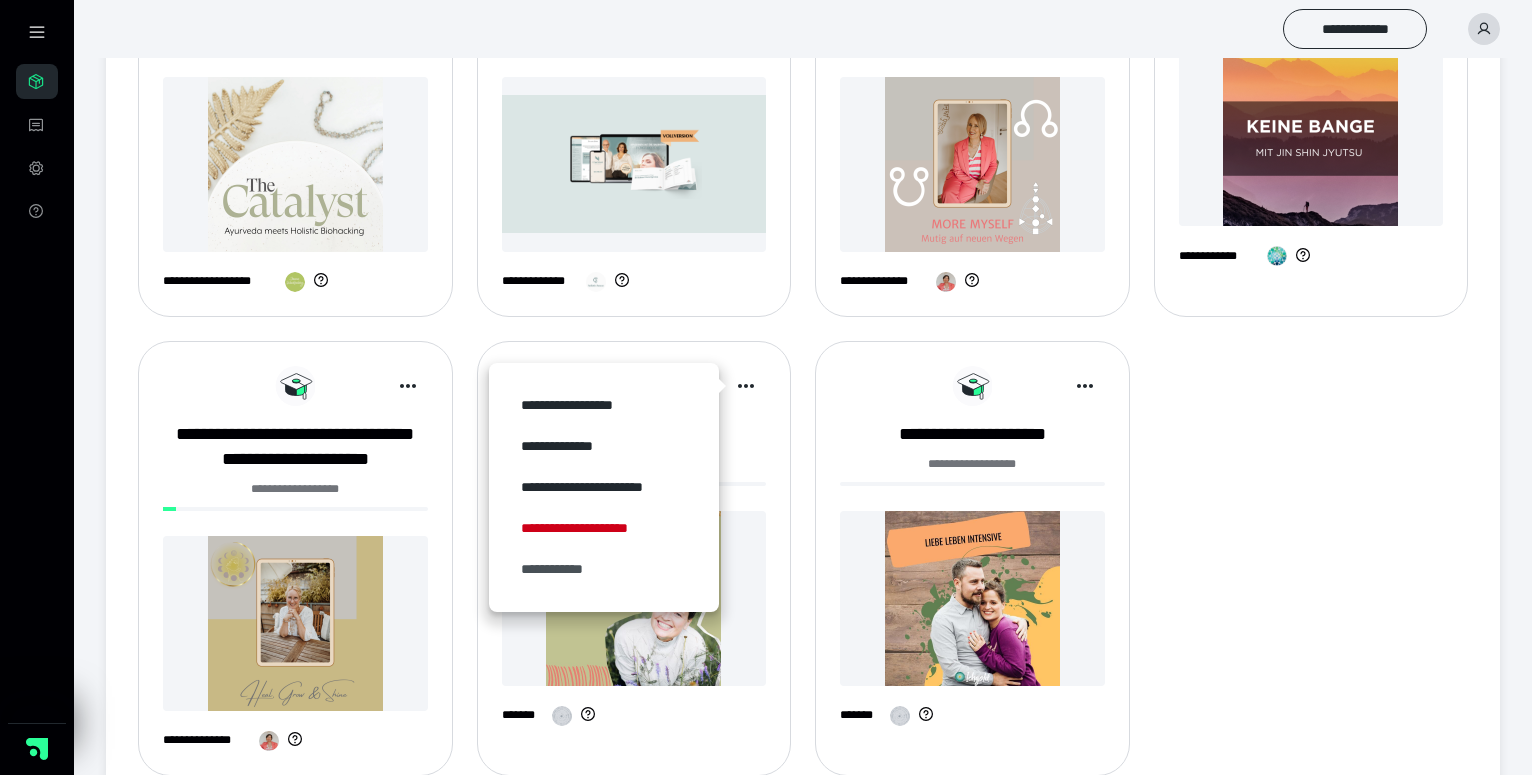 click on "**********" at bounding box center (604, 569) 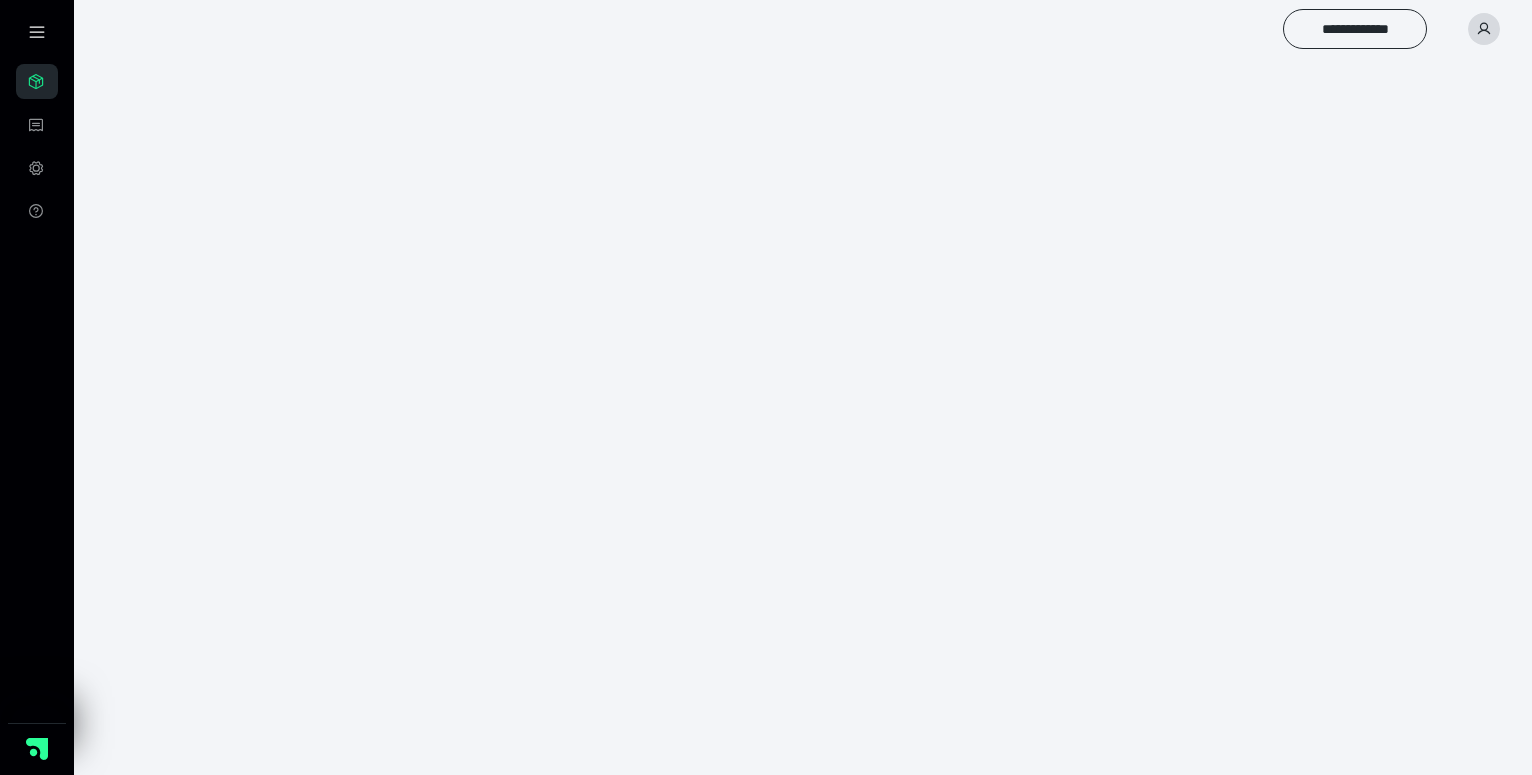 scroll, scrollTop: 0, scrollLeft: 0, axis: both 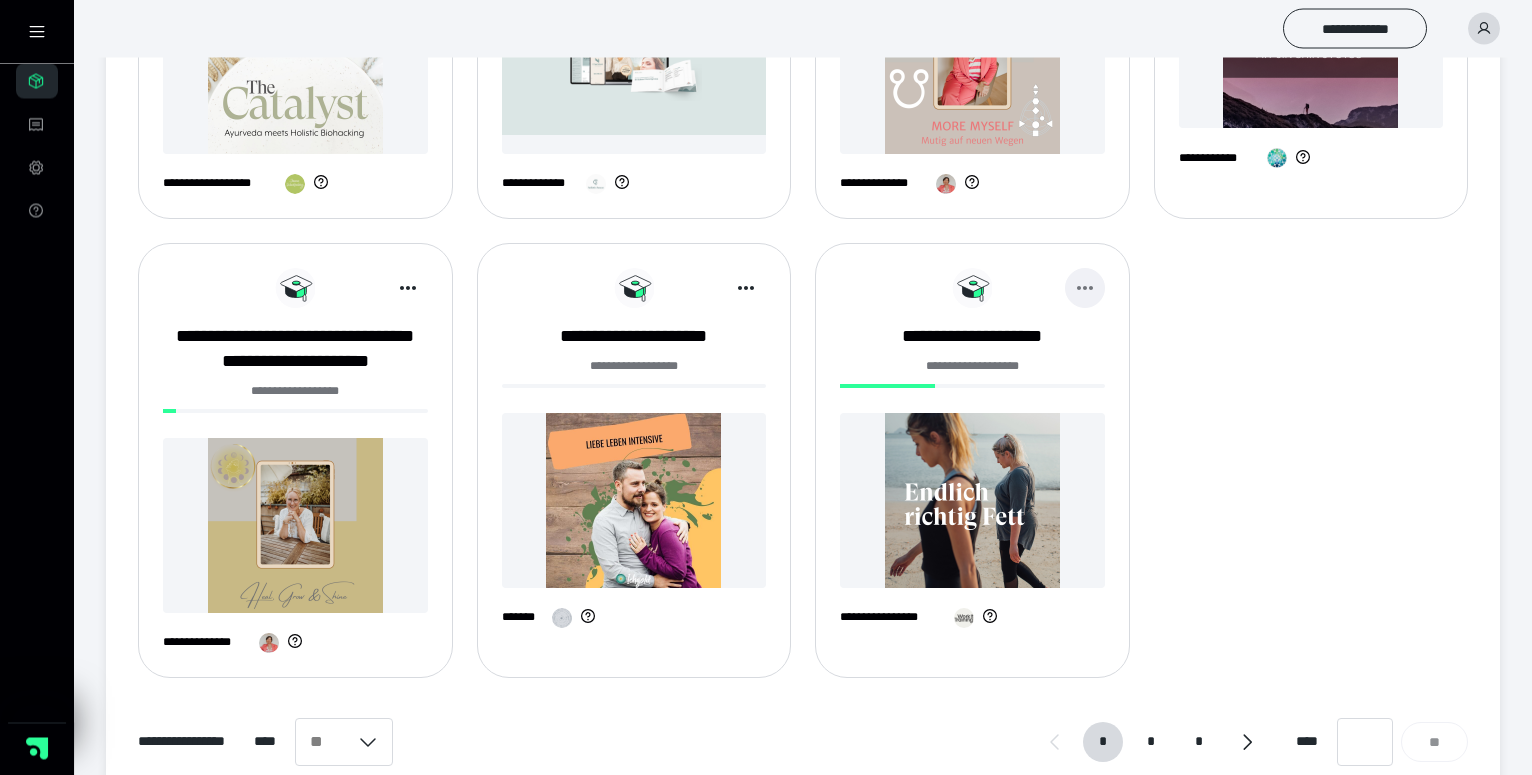 click 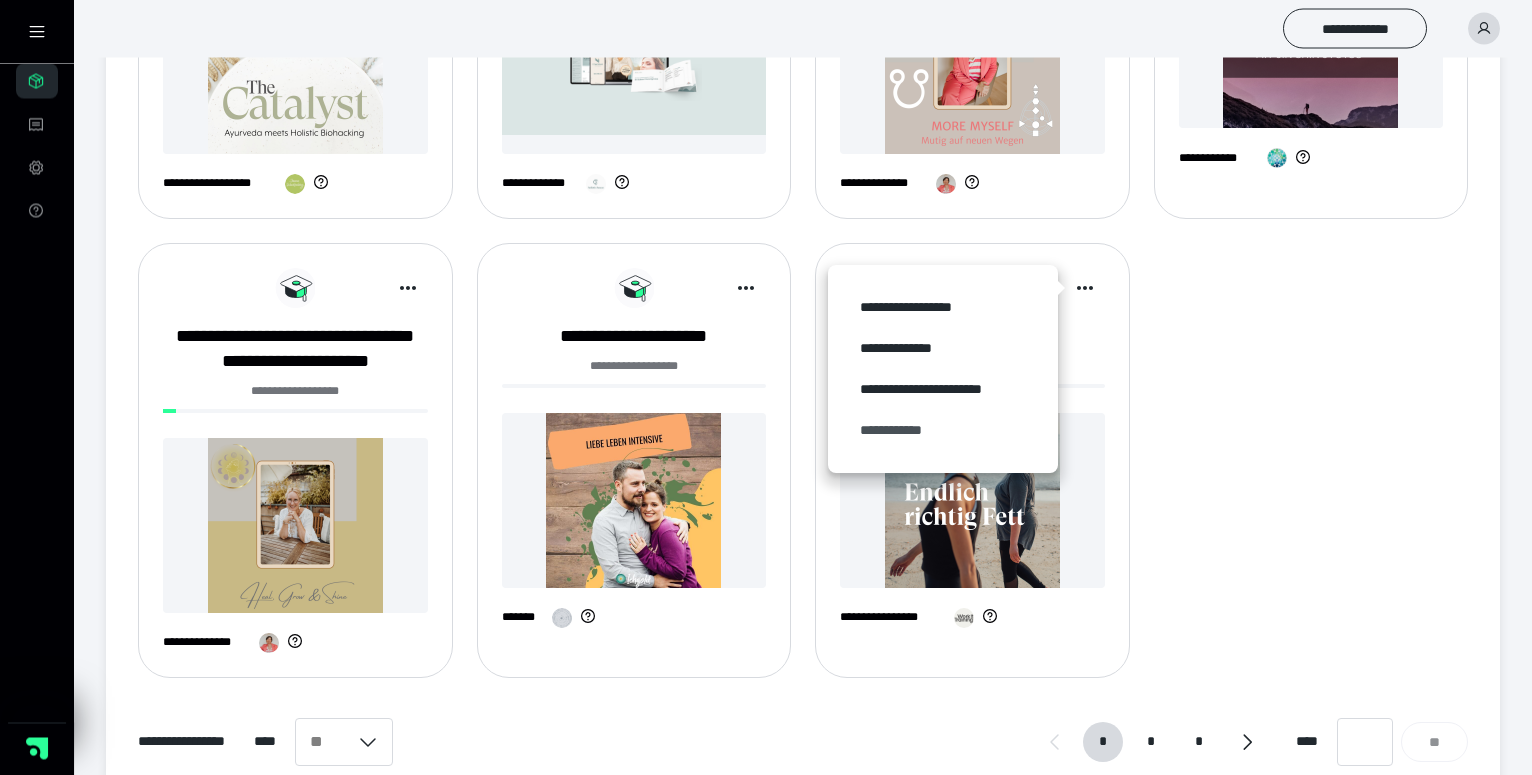 click on "**********" at bounding box center (943, 431) 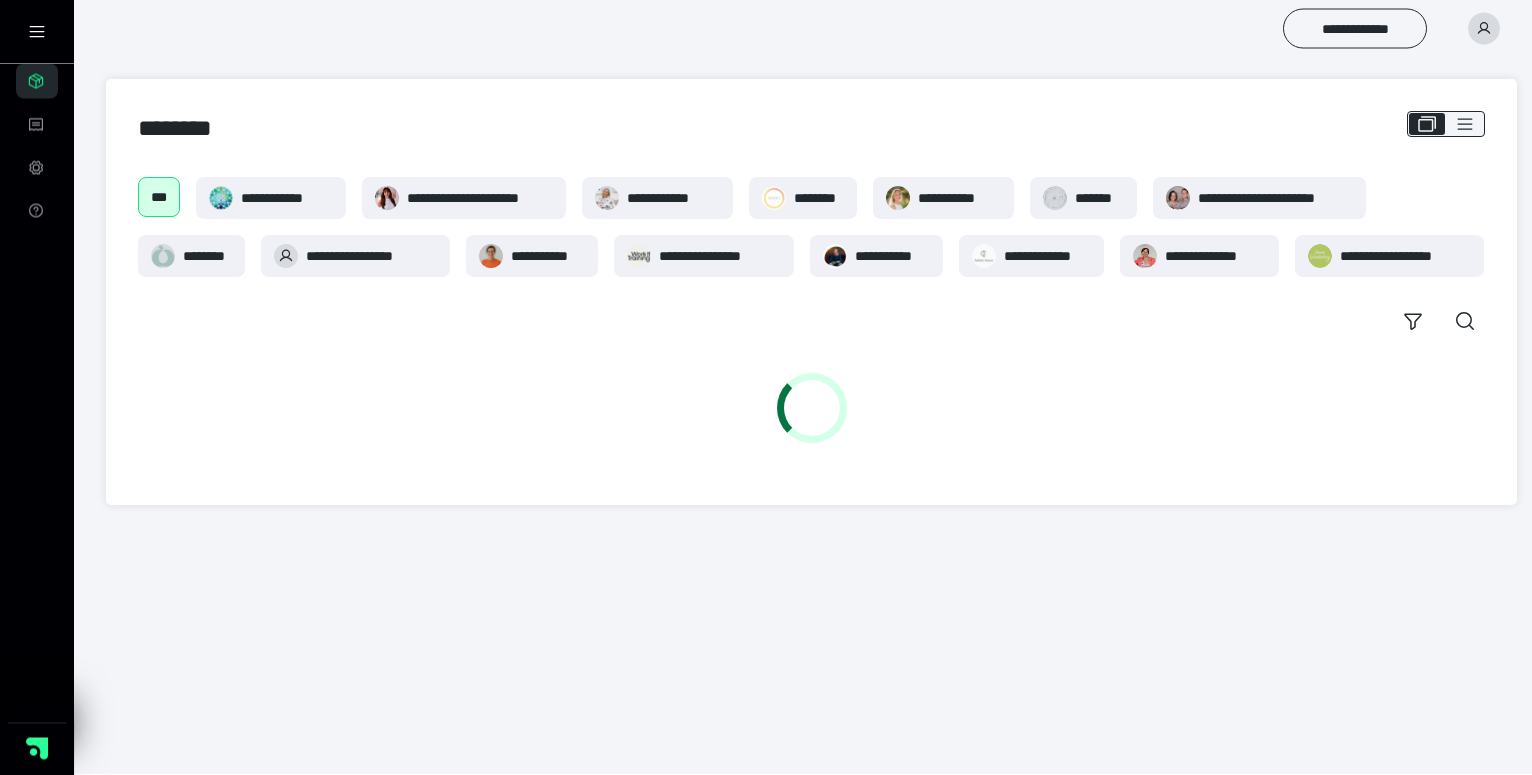 scroll, scrollTop: 0, scrollLeft: 0, axis: both 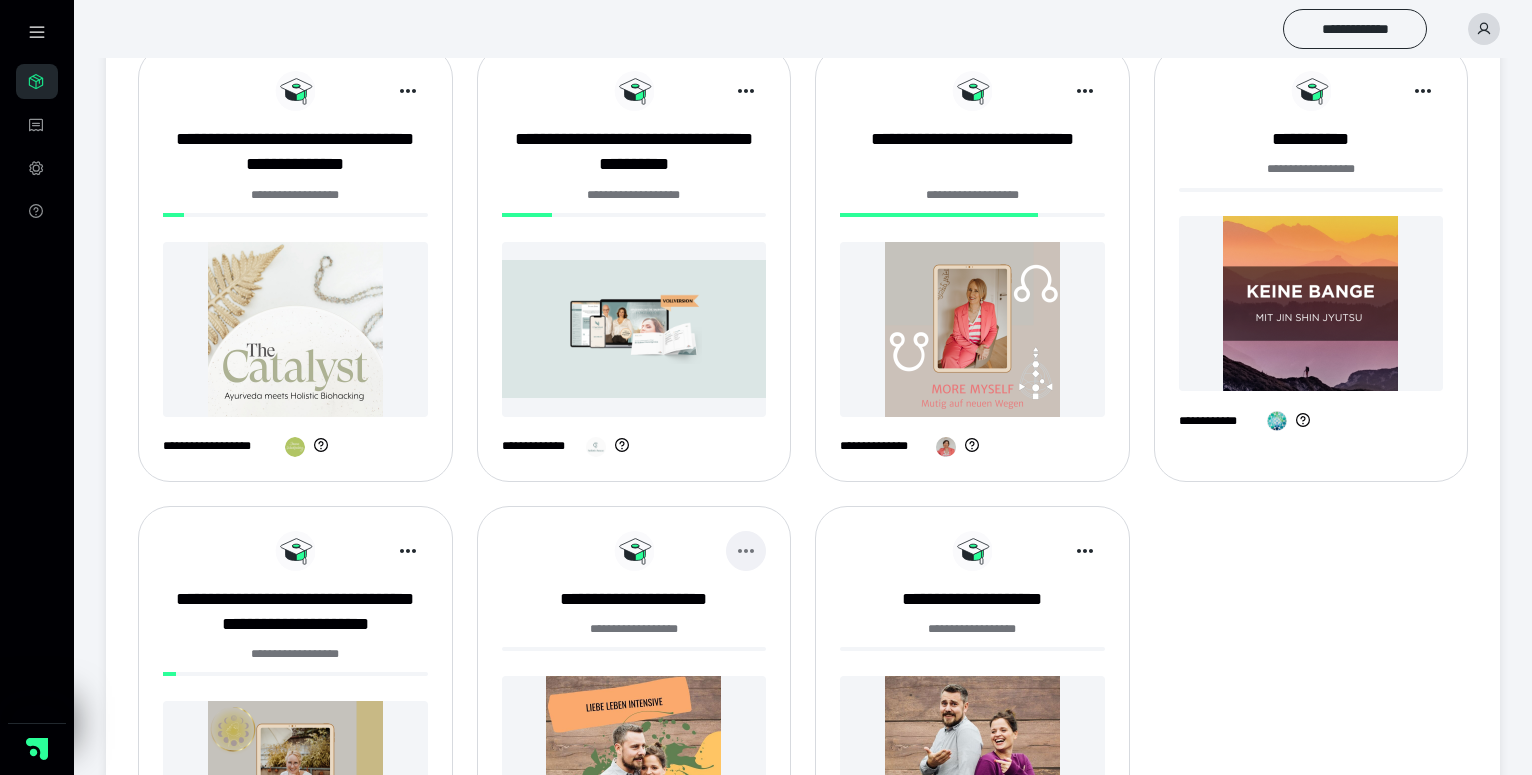 click 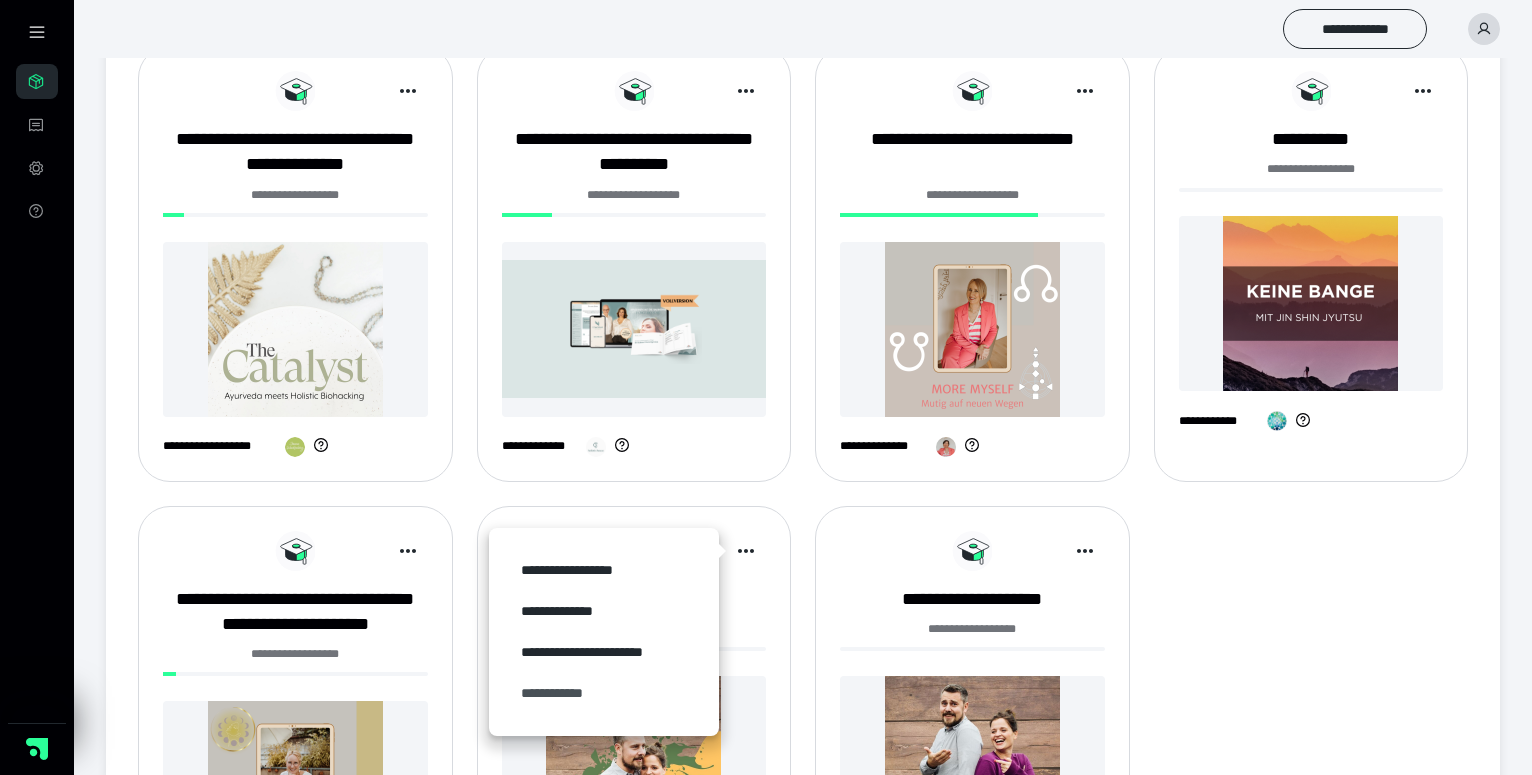 click on "**********" at bounding box center (604, 693) 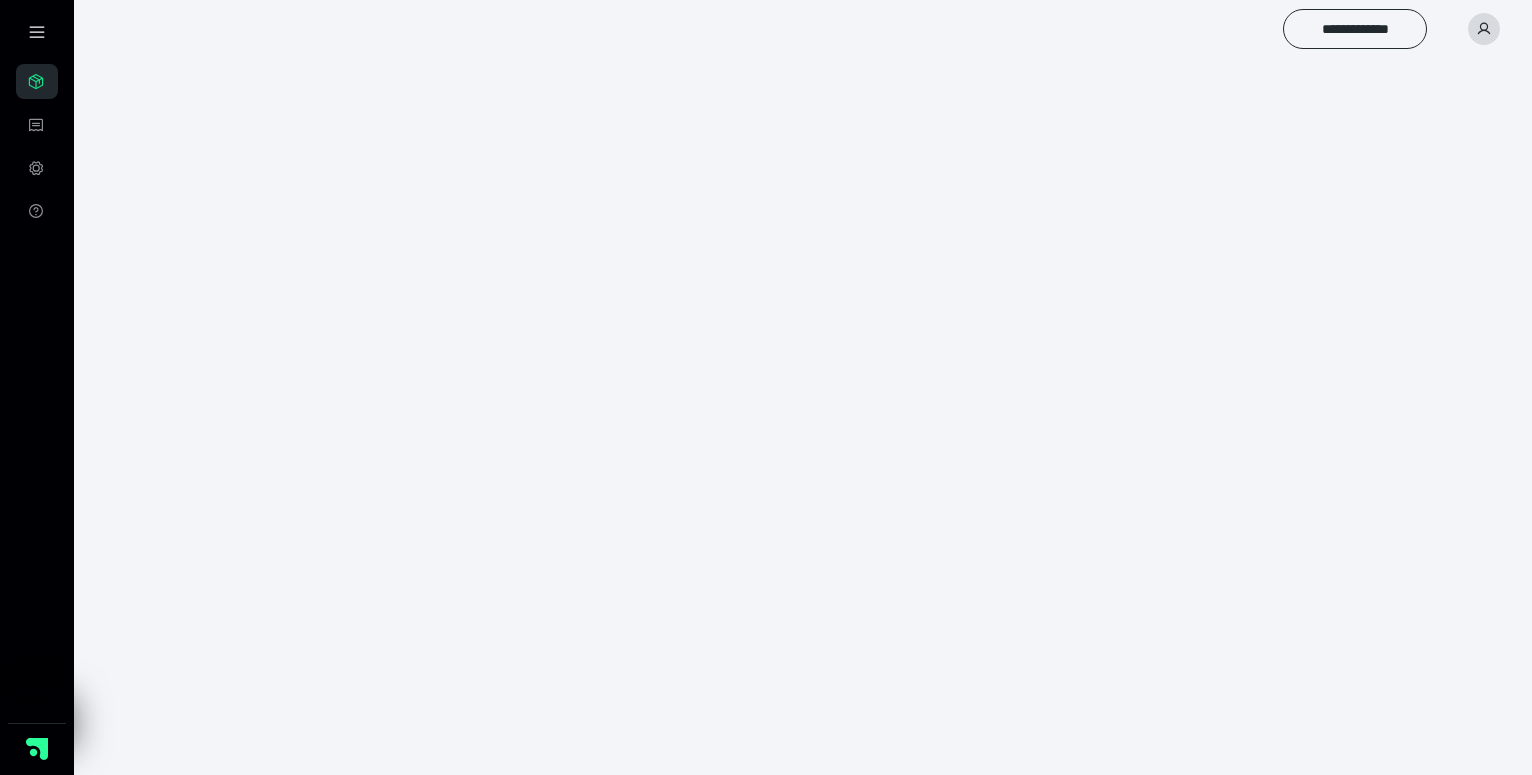 scroll, scrollTop: 0, scrollLeft: 0, axis: both 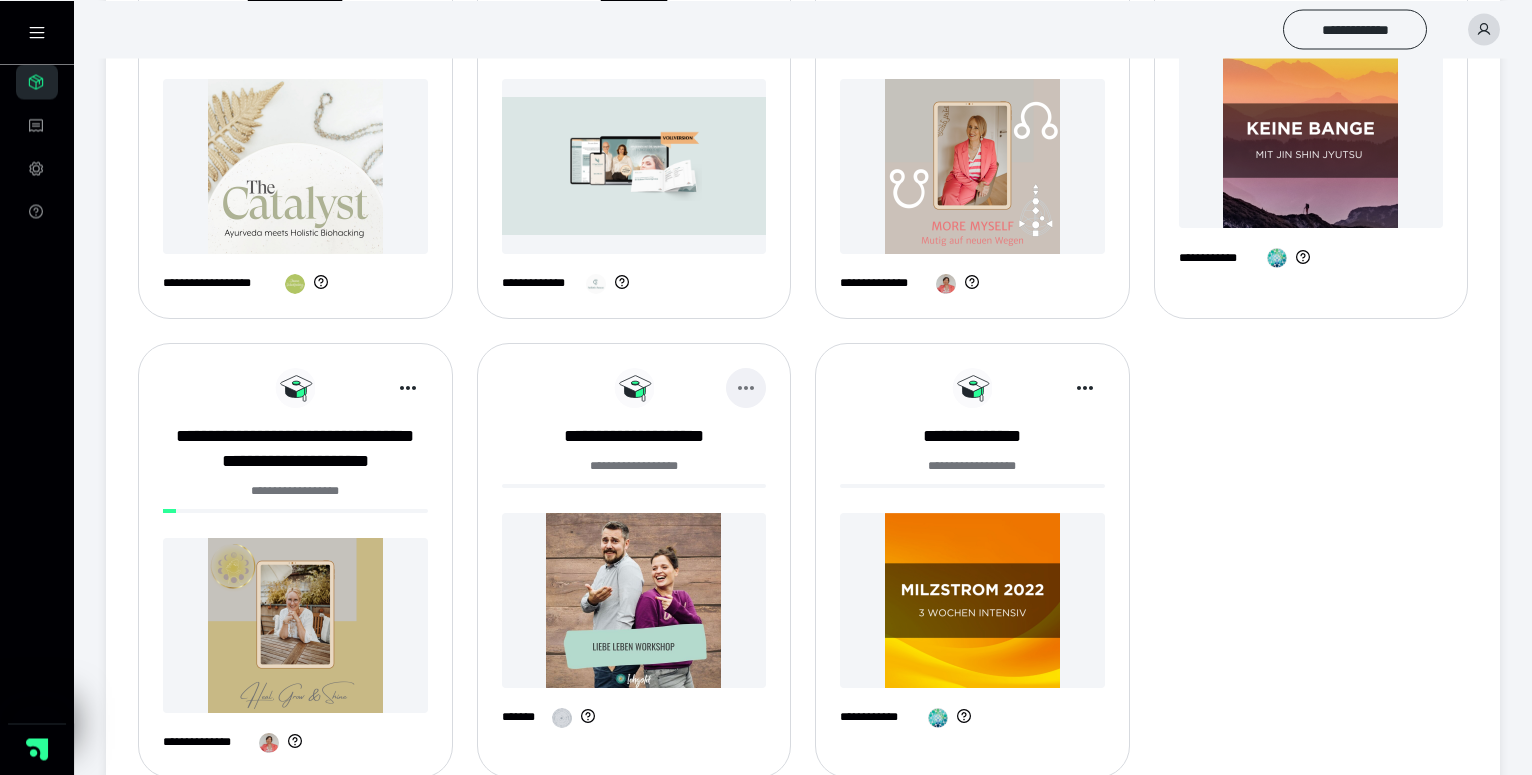 click 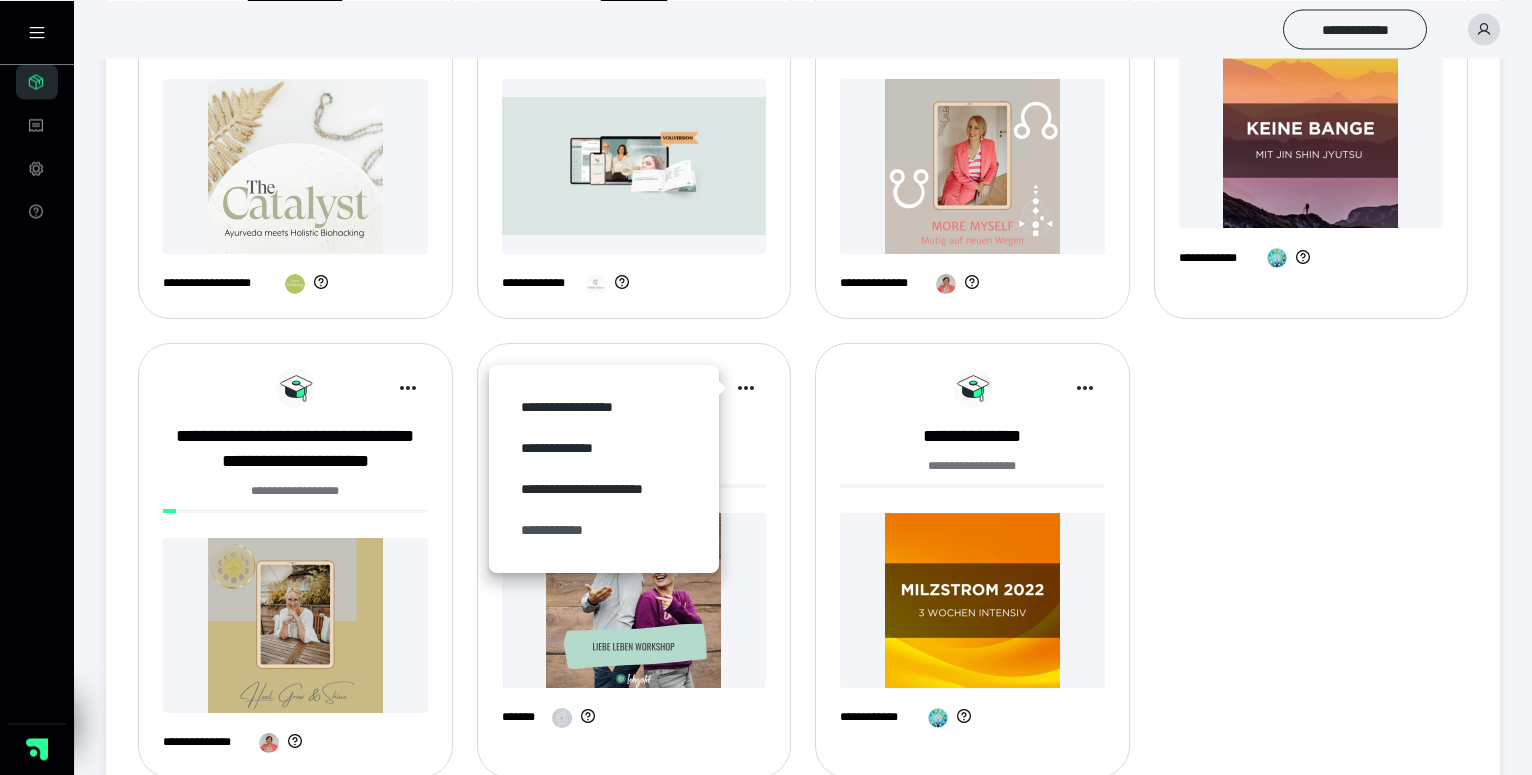 click on "**********" at bounding box center [604, 530] 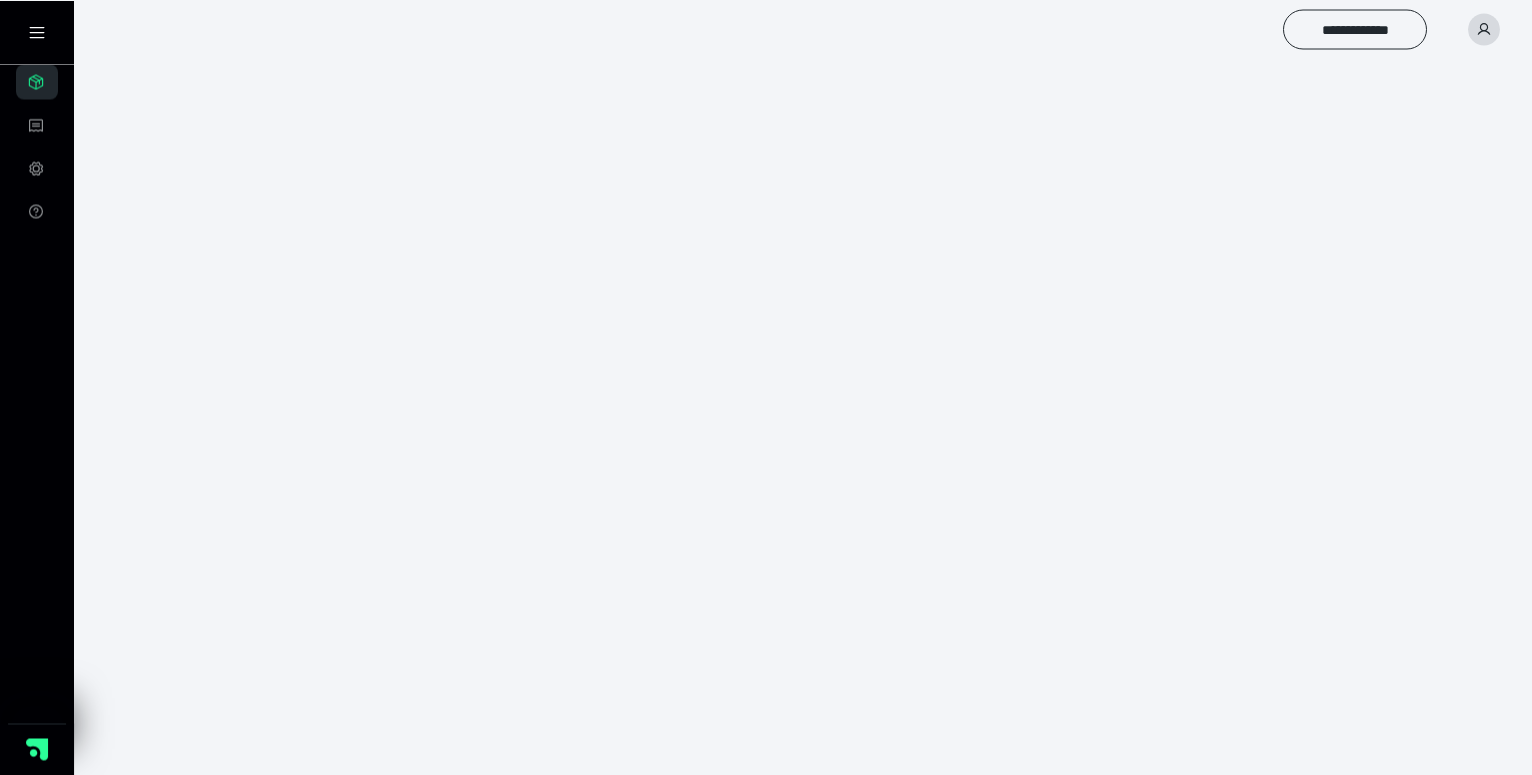 scroll, scrollTop: 0, scrollLeft: 0, axis: both 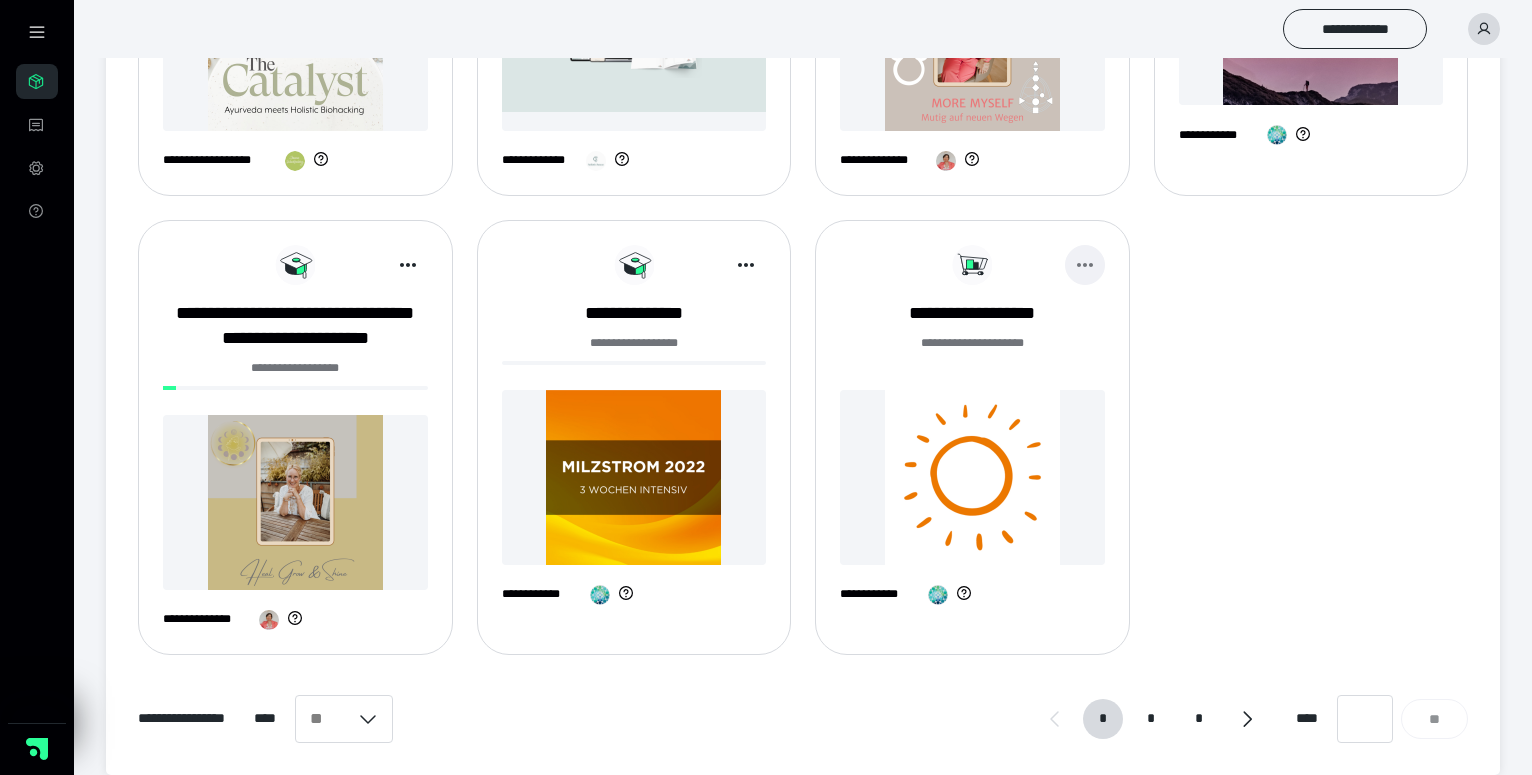 click 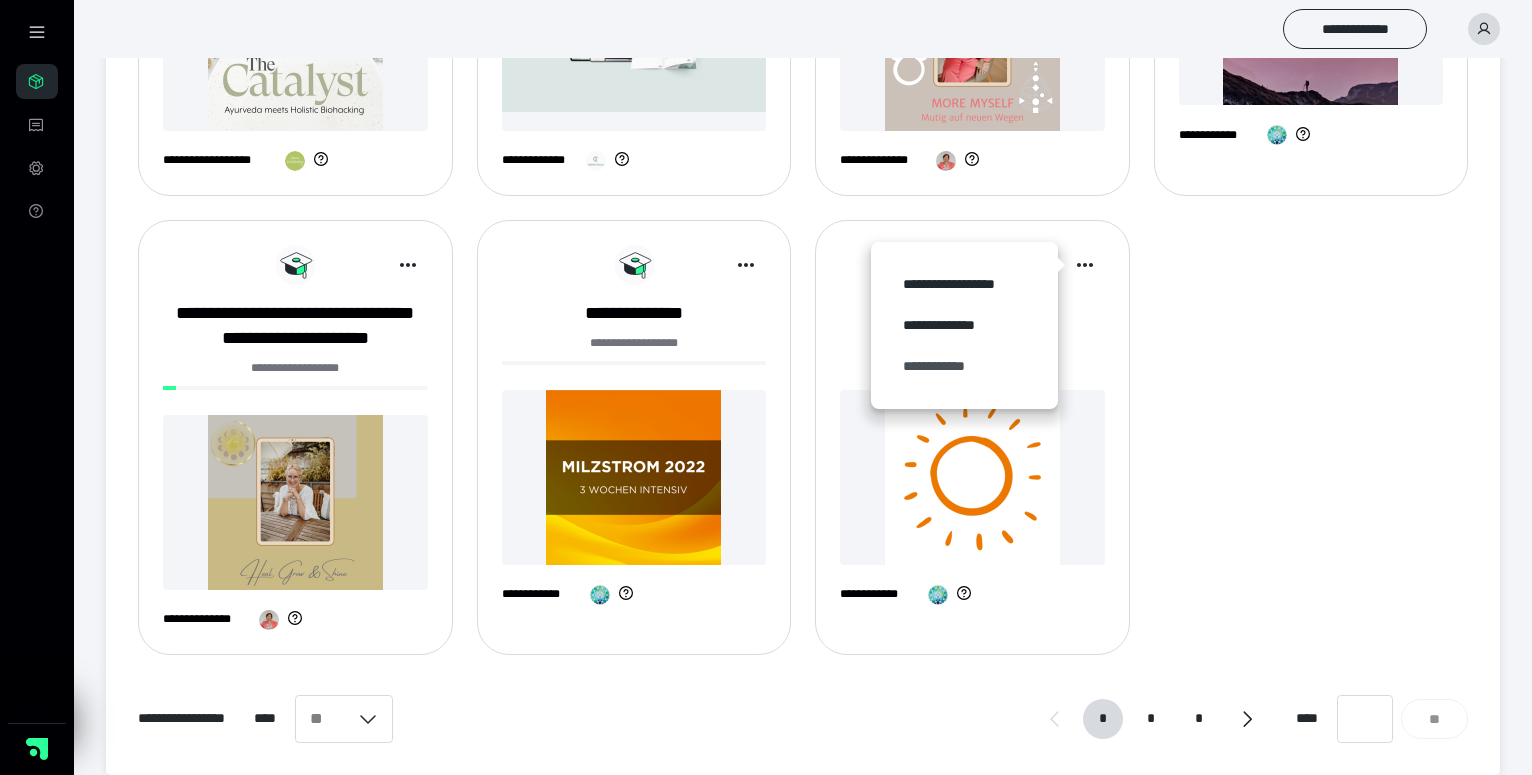 click on "**********" at bounding box center [964, 366] 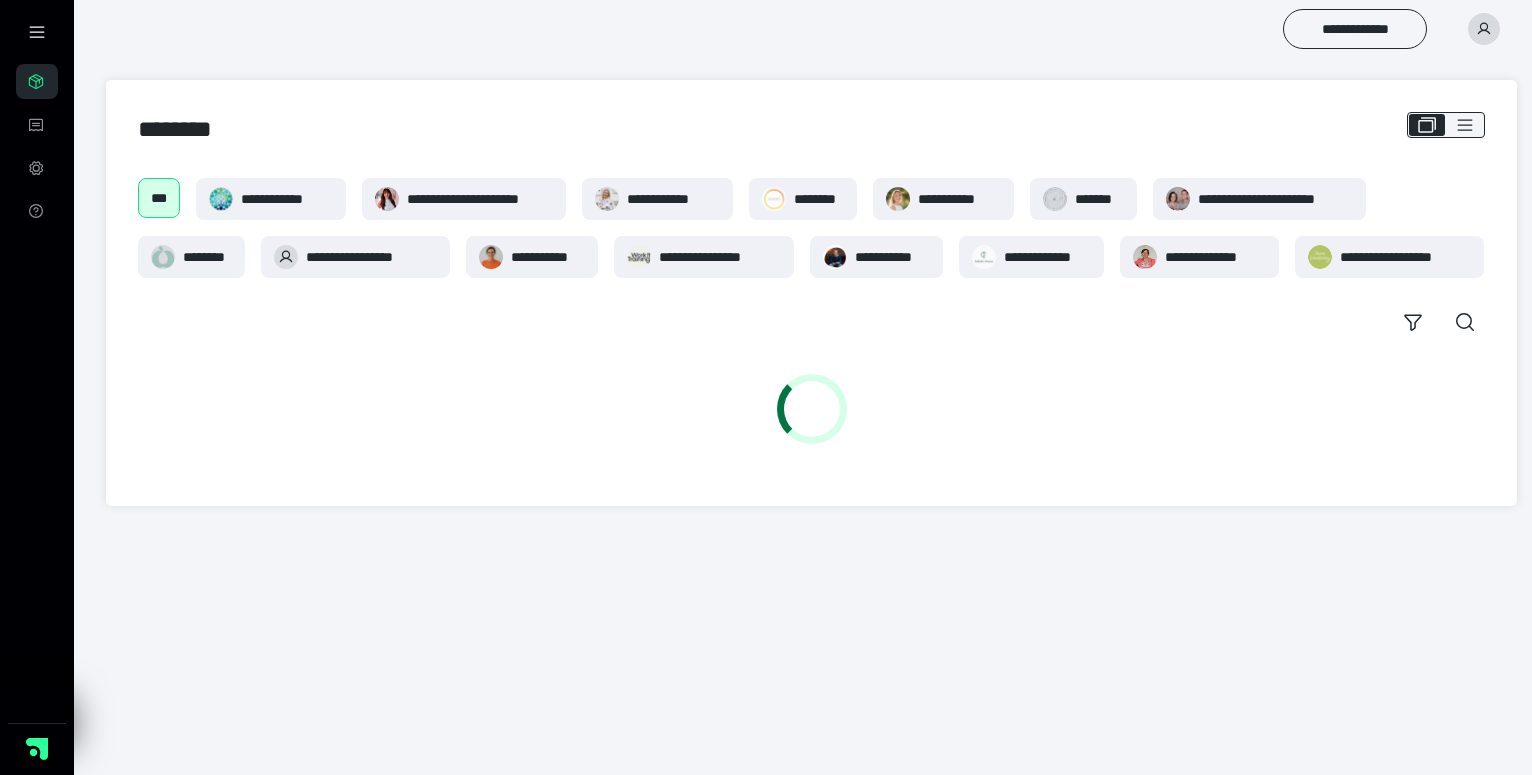 scroll, scrollTop: 0, scrollLeft: 0, axis: both 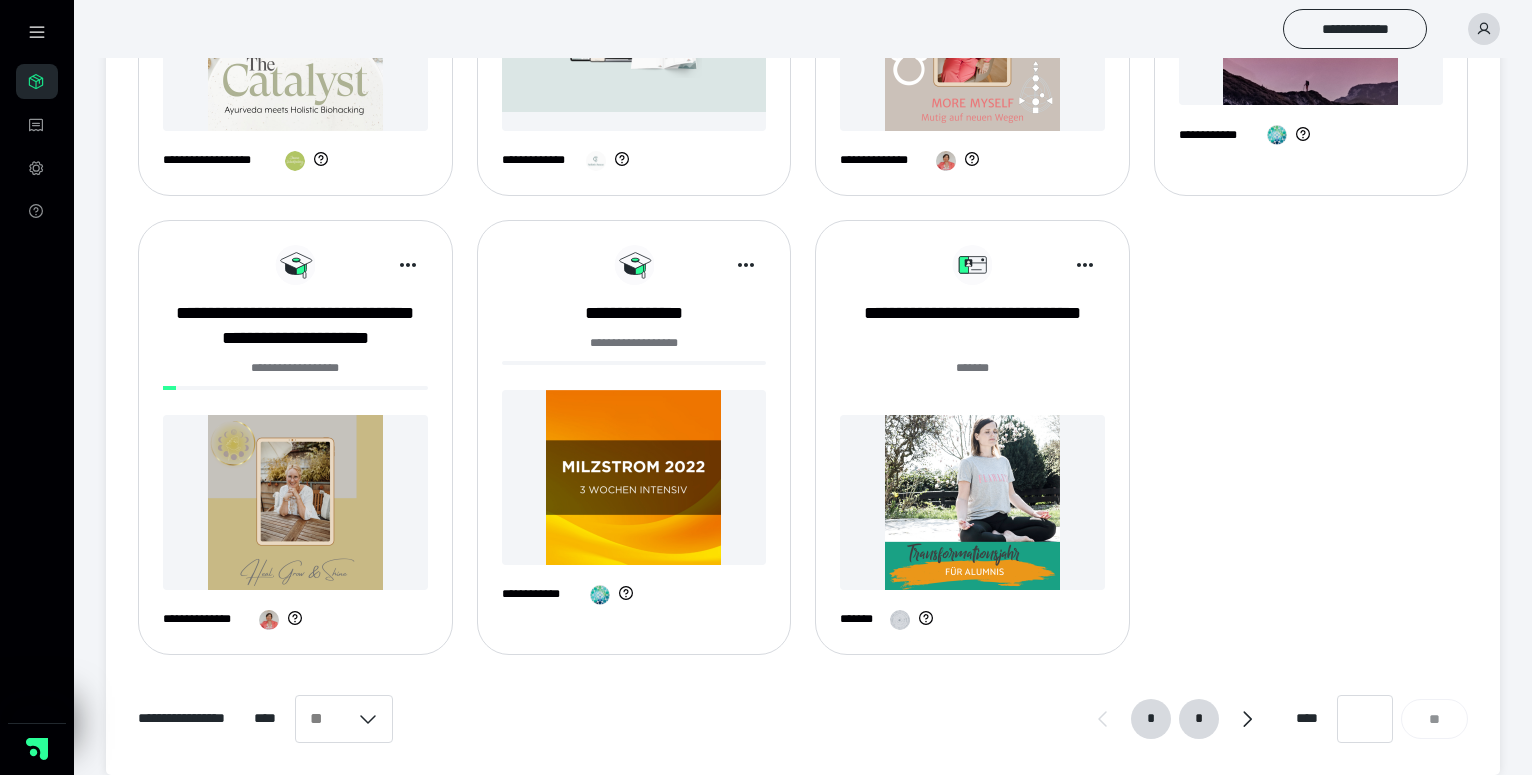 click on "*" at bounding box center [1198, 719] 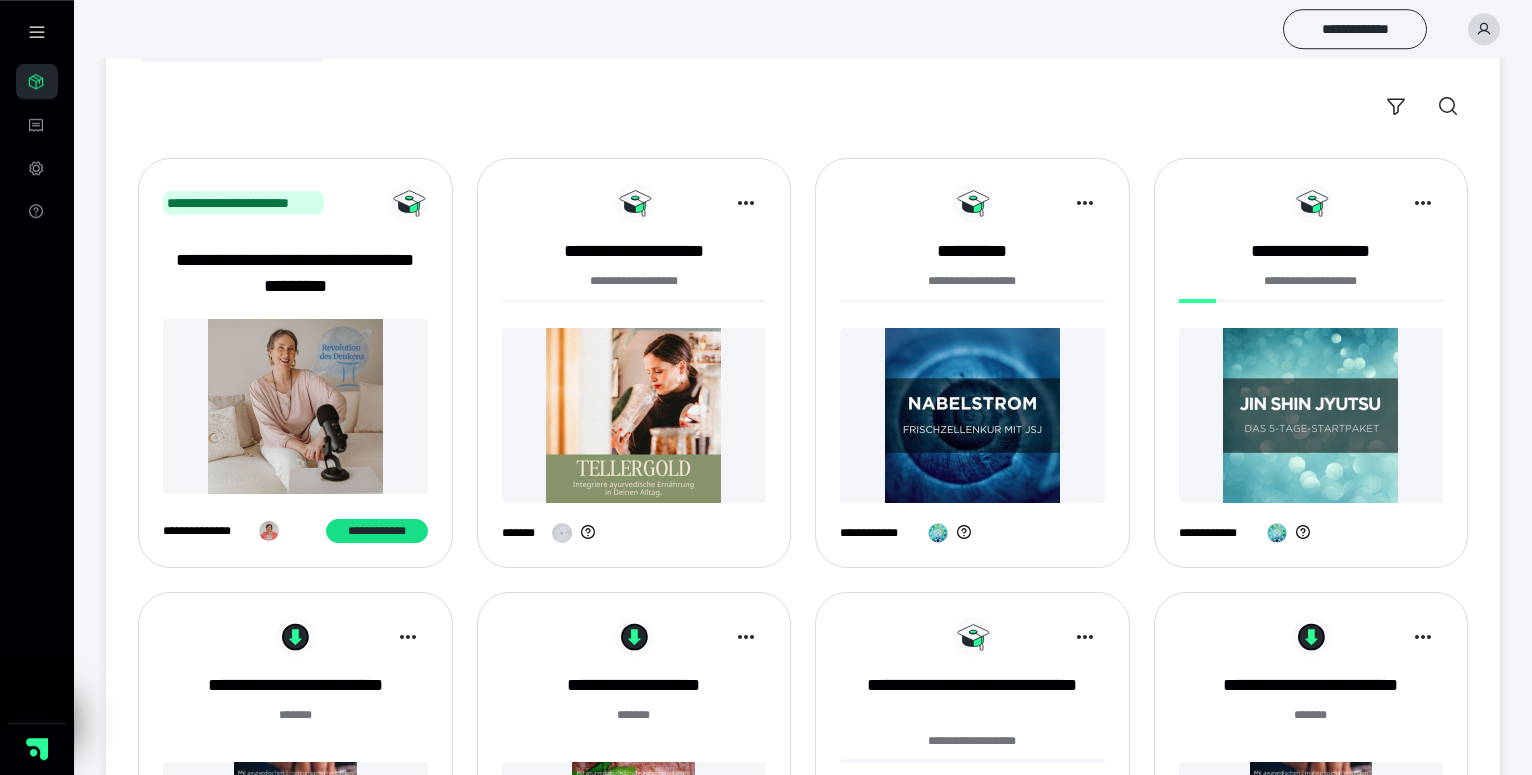 scroll, scrollTop: 281, scrollLeft: 0, axis: vertical 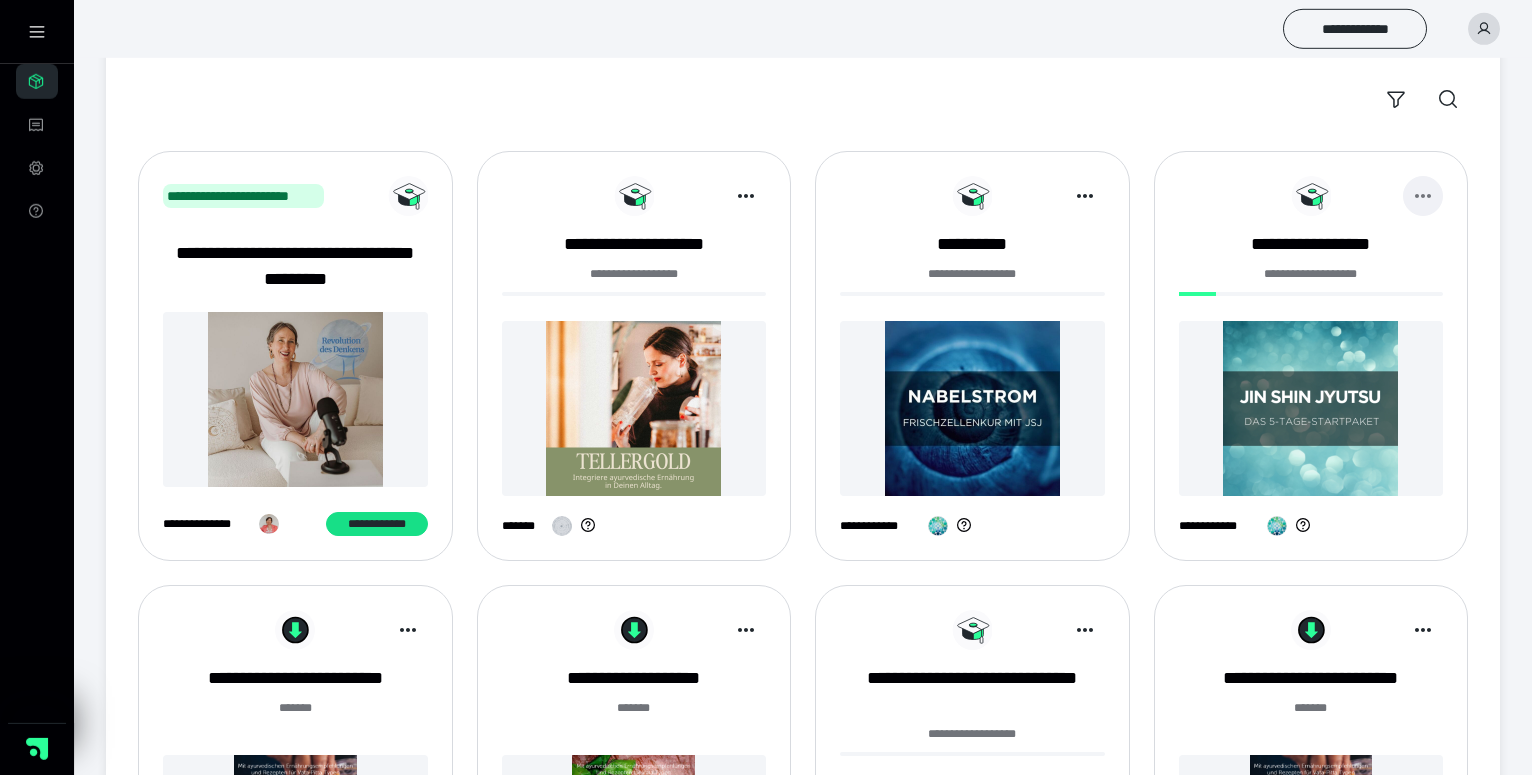 click 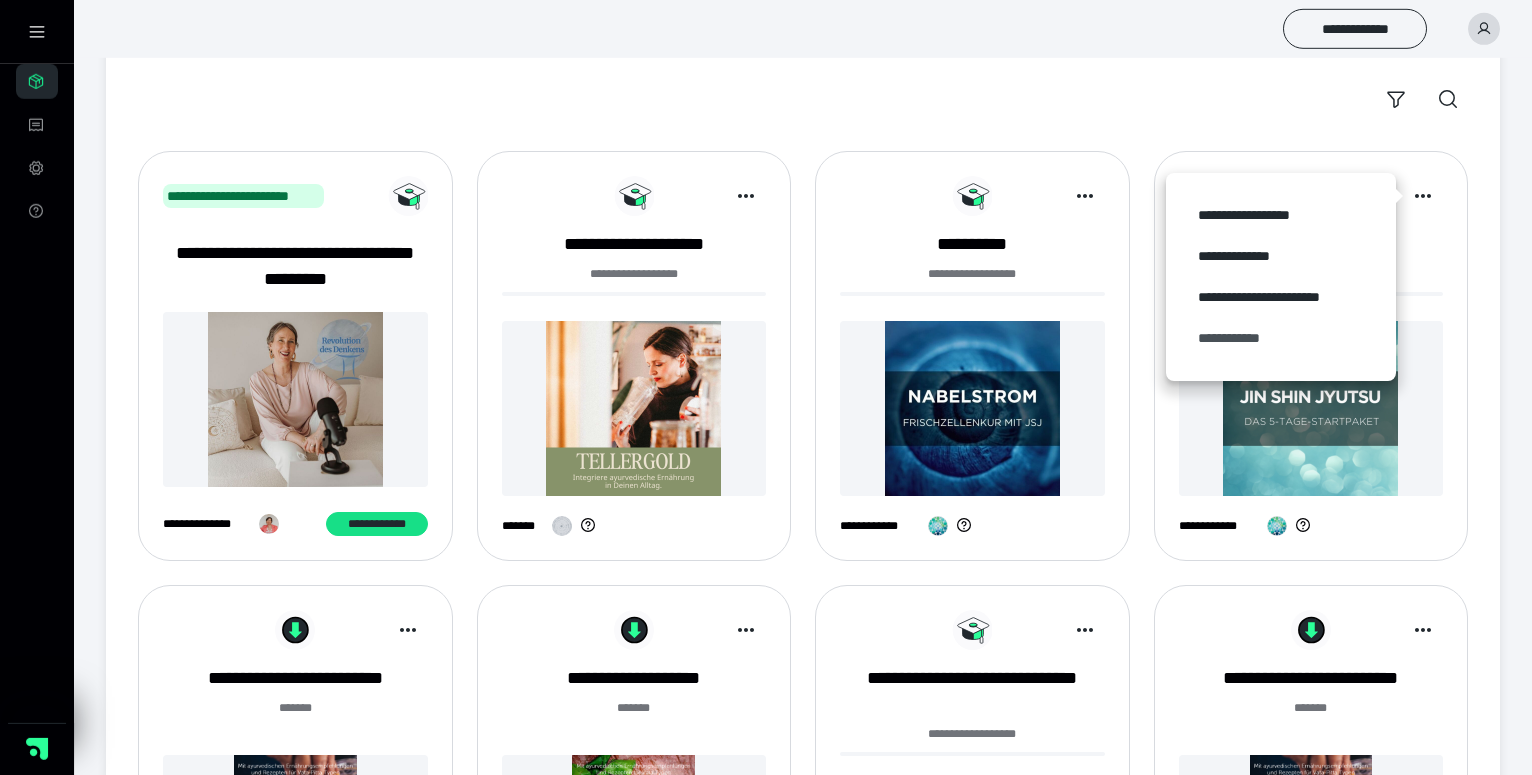 click on "**********" at bounding box center (1281, 338) 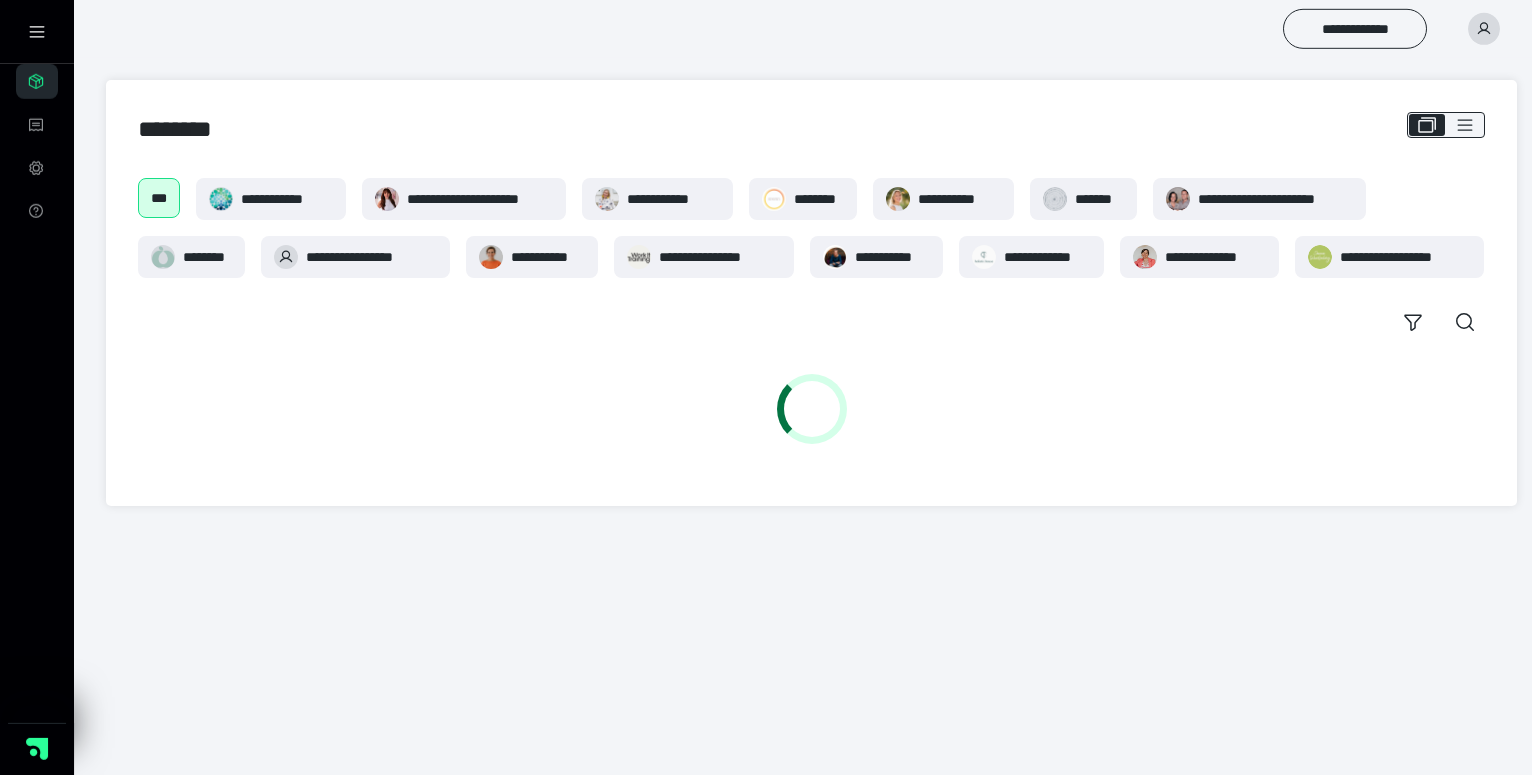 scroll, scrollTop: 0, scrollLeft: 0, axis: both 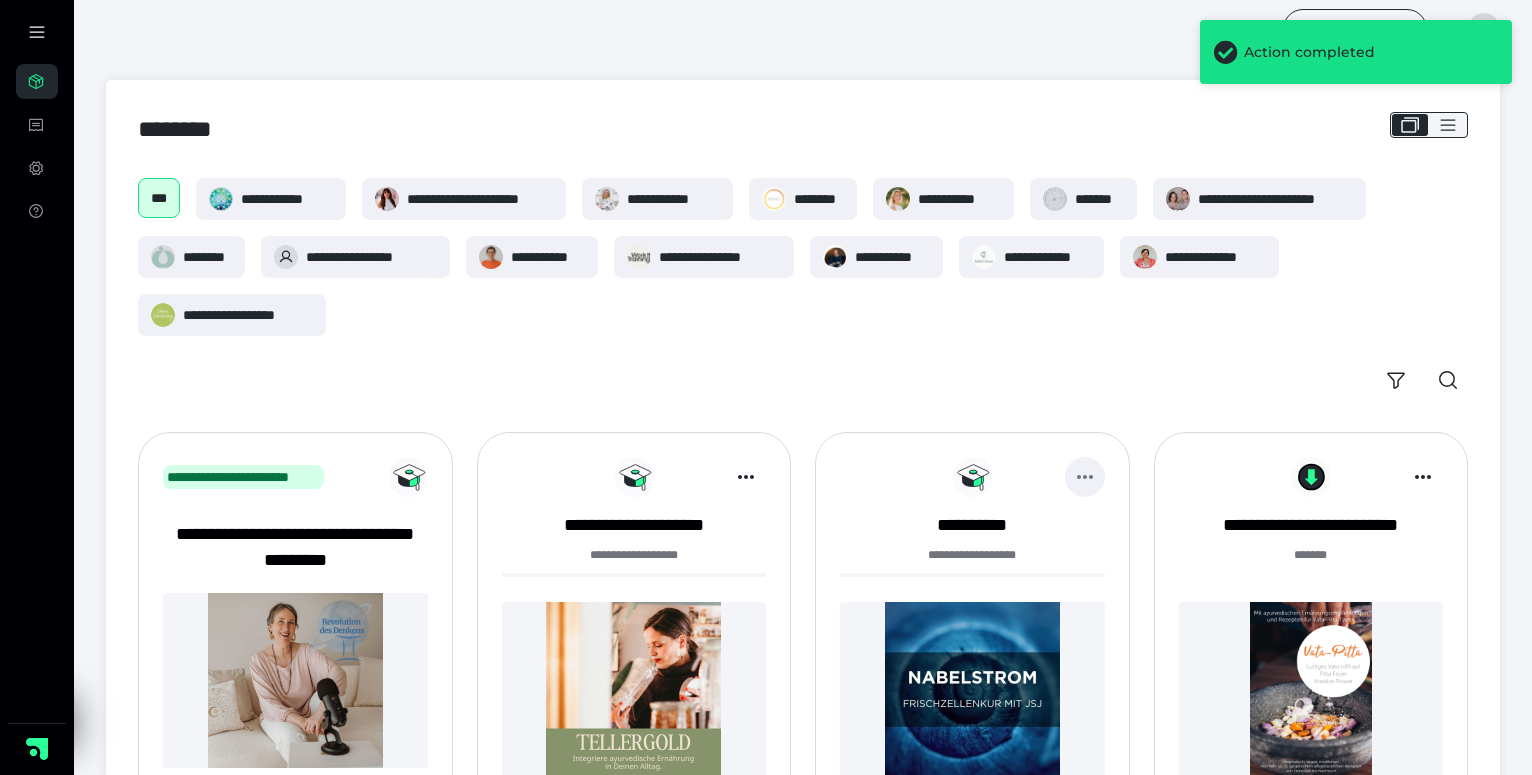 click 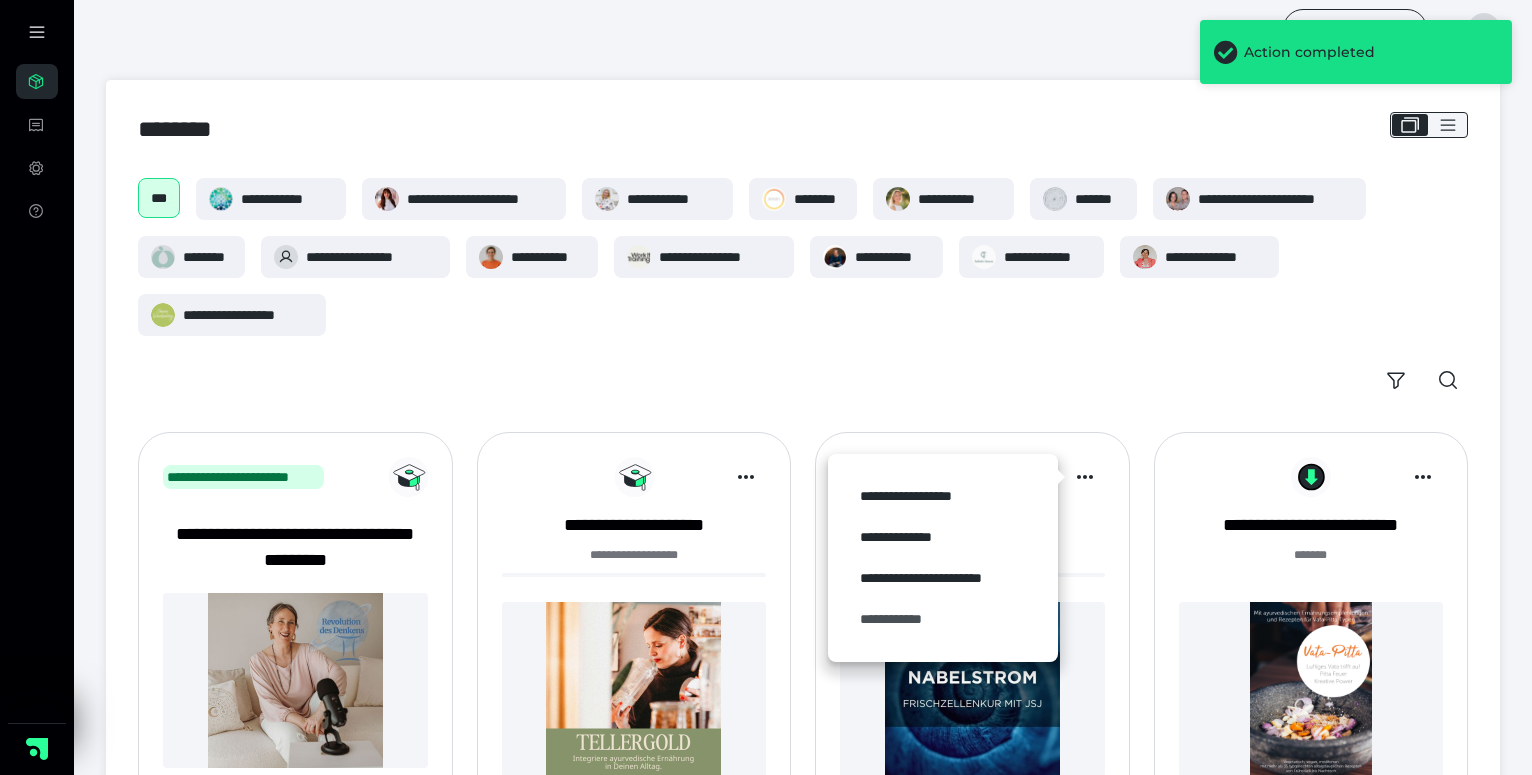 click on "**********" at bounding box center [943, 619] 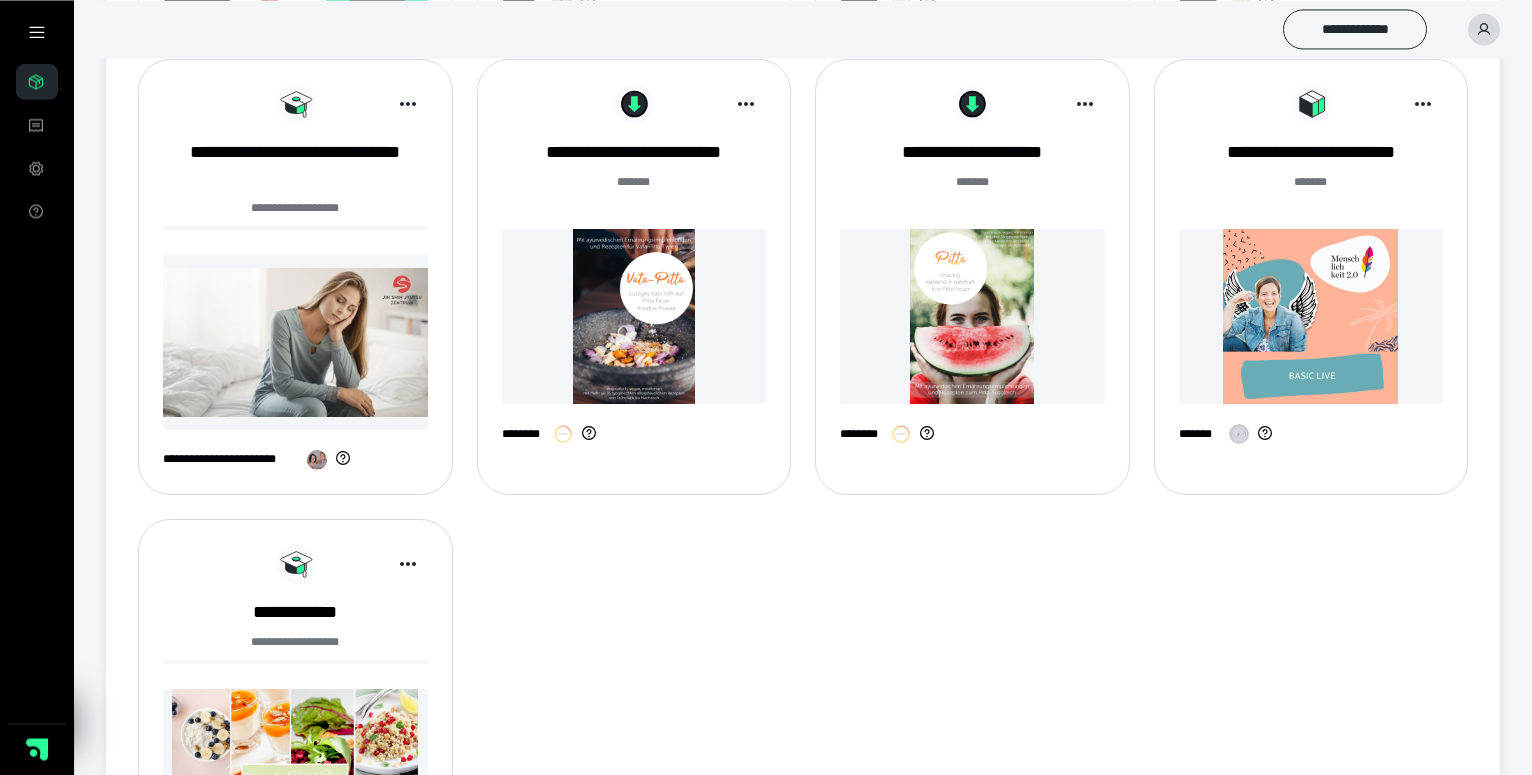 scroll, scrollTop: 809, scrollLeft: 0, axis: vertical 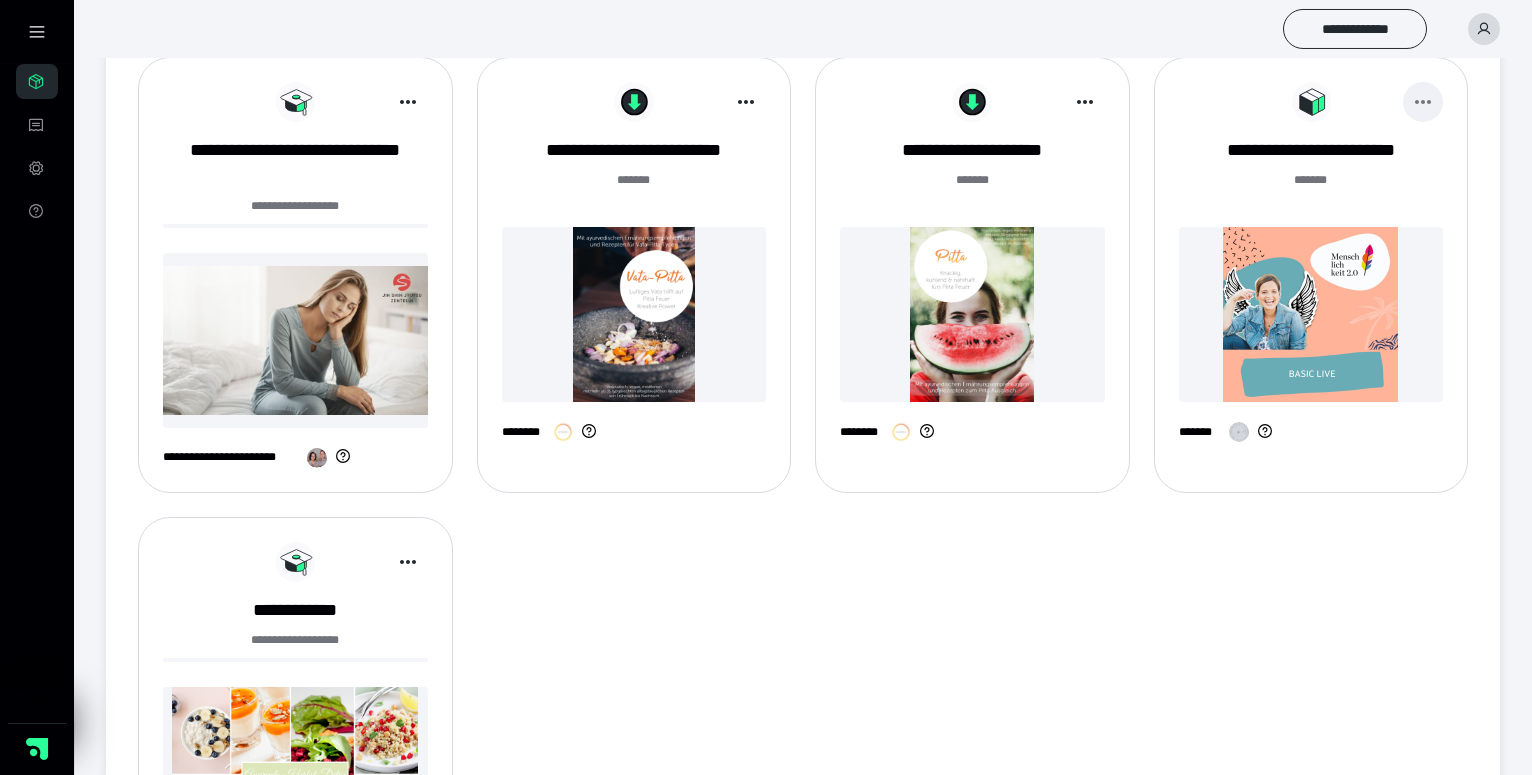 click 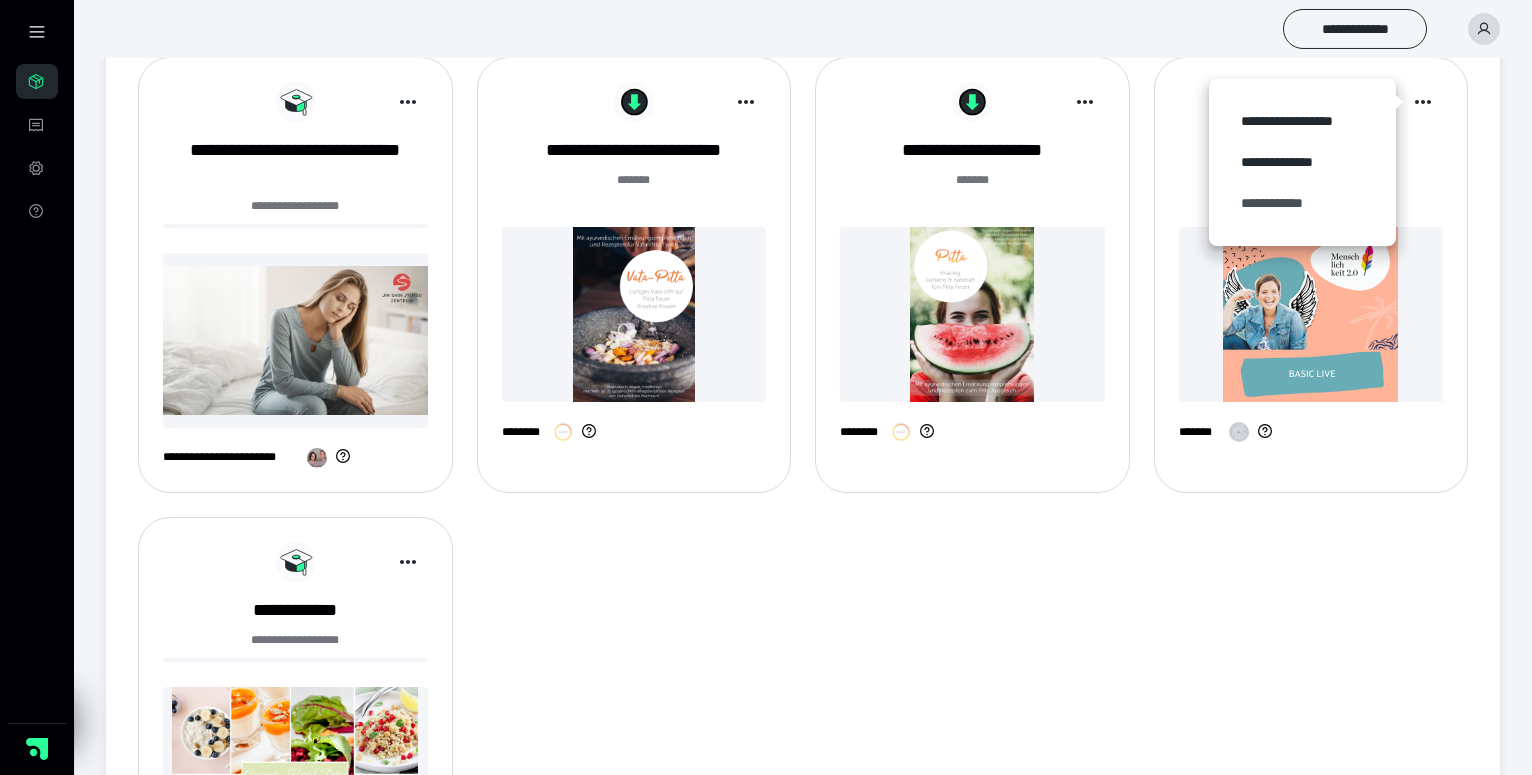 click on "**********" at bounding box center [1302, 203] 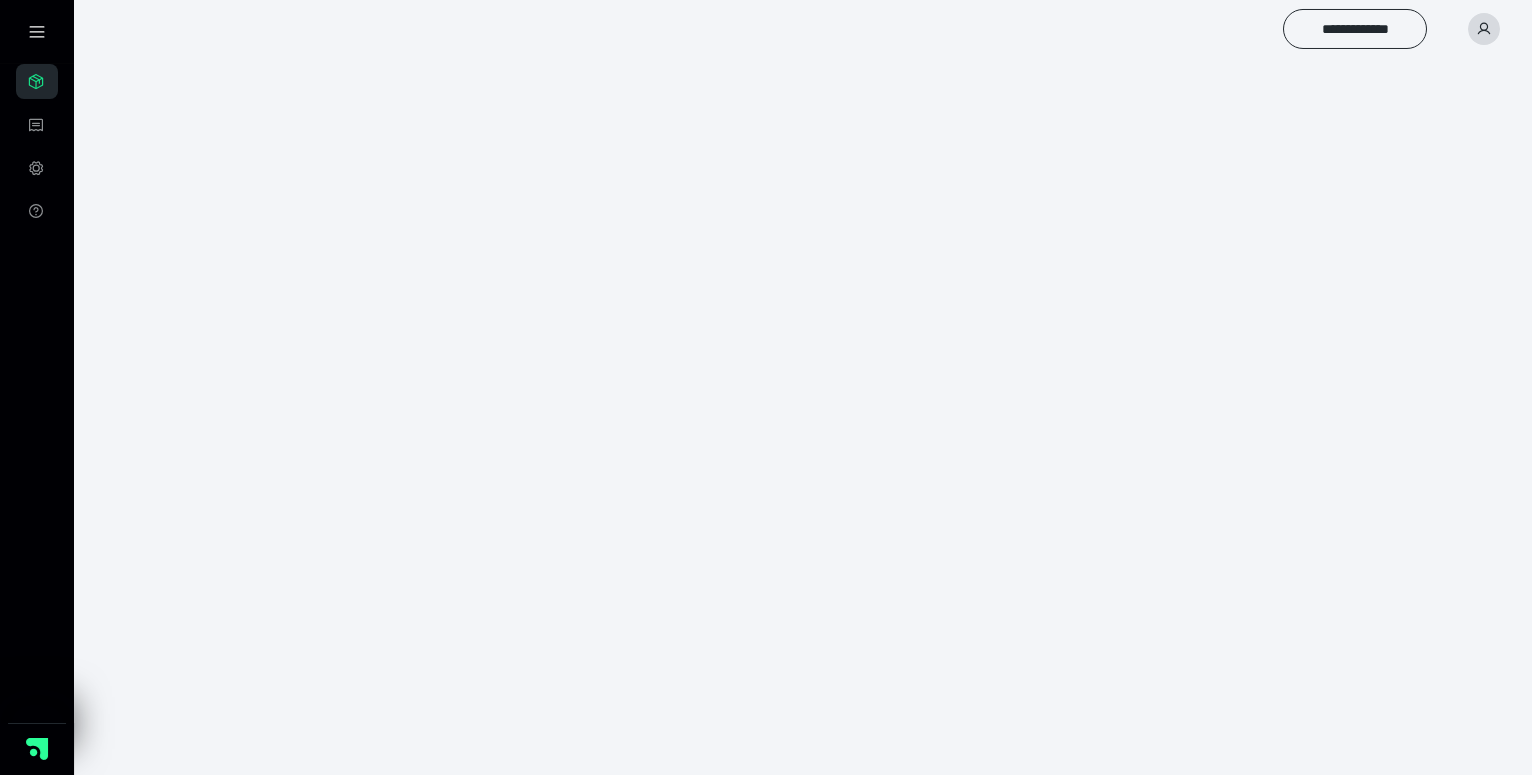scroll, scrollTop: 0, scrollLeft: 0, axis: both 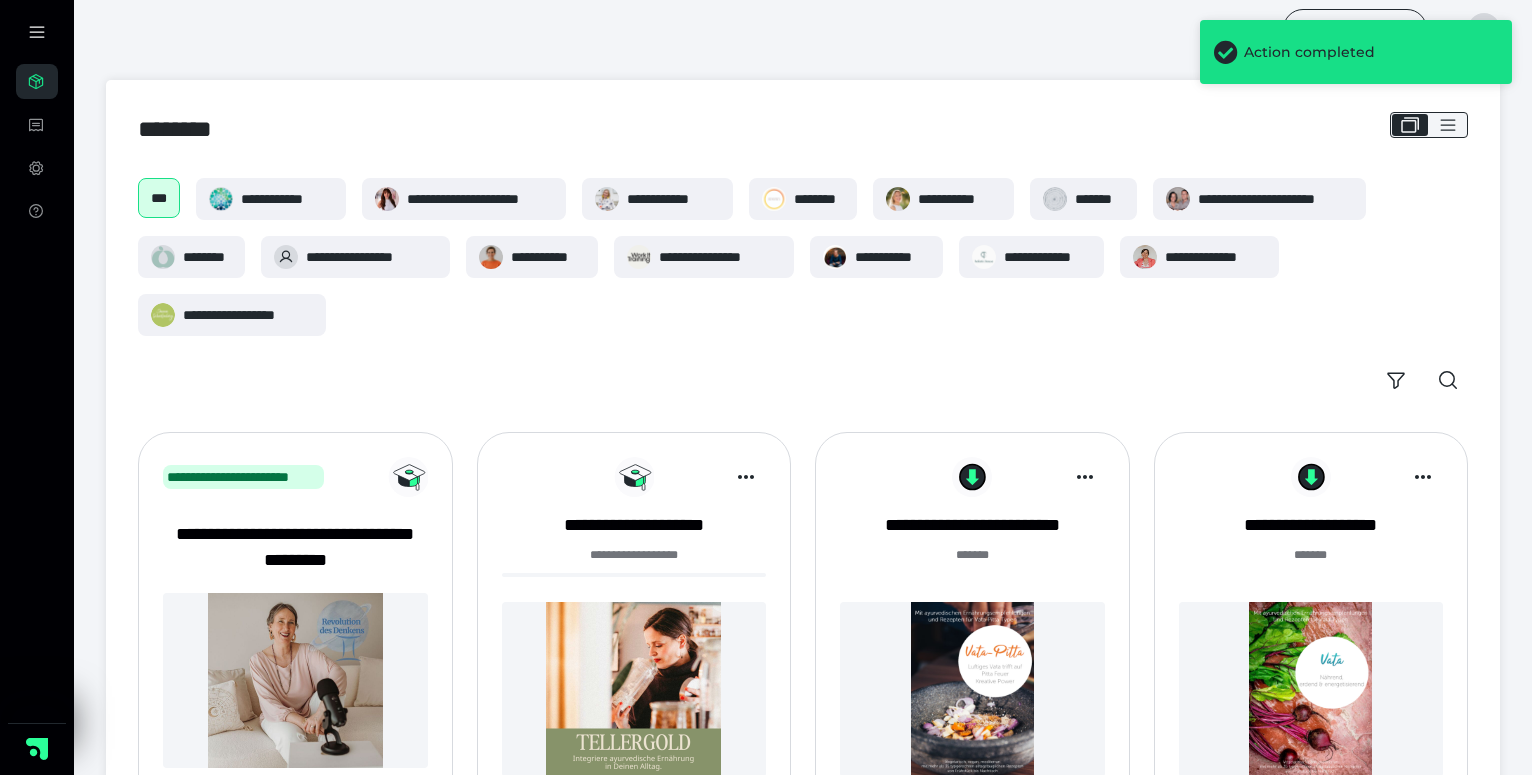 click at bounding box center (634, 689) 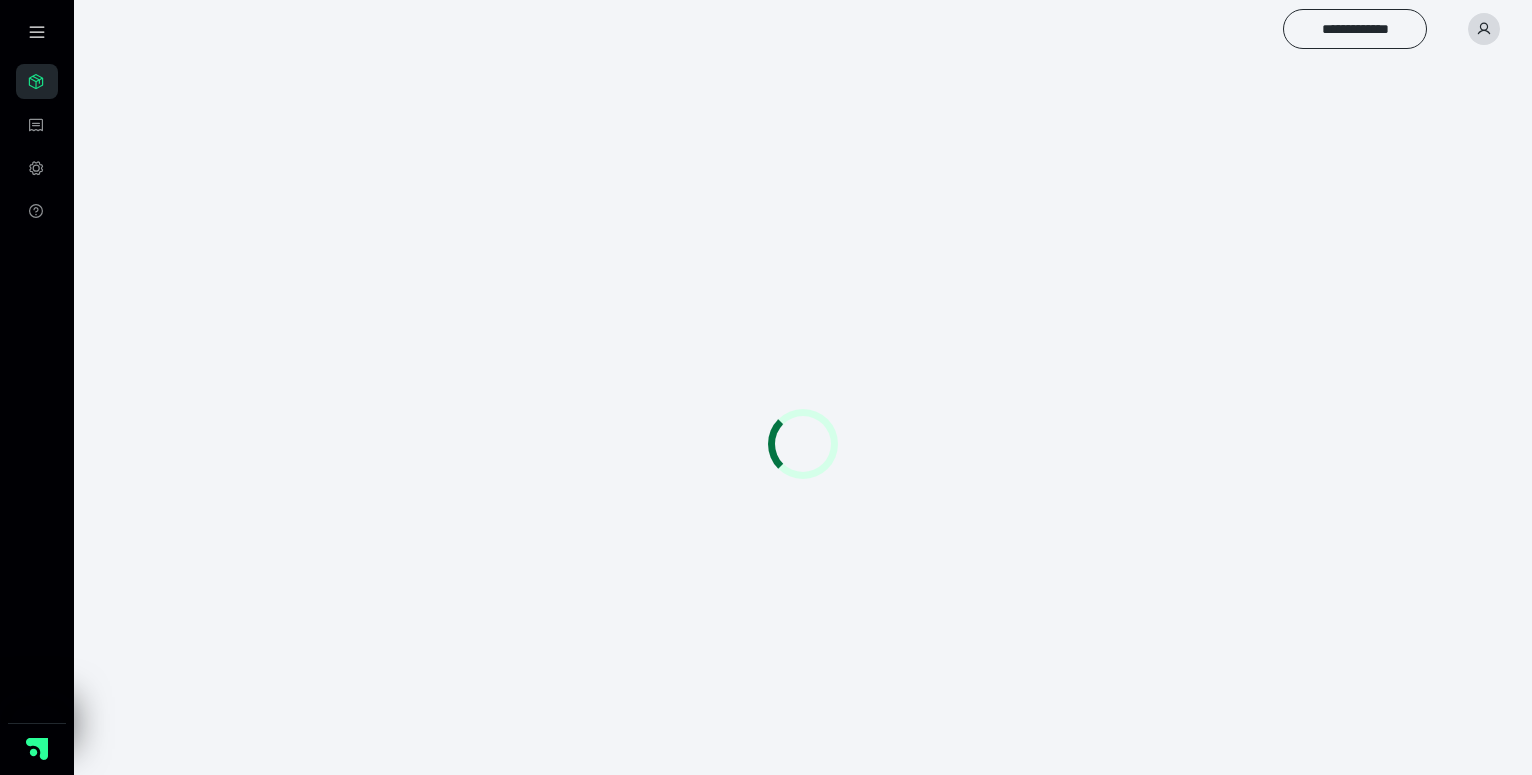 scroll, scrollTop: 0, scrollLeft: 0, axis: both 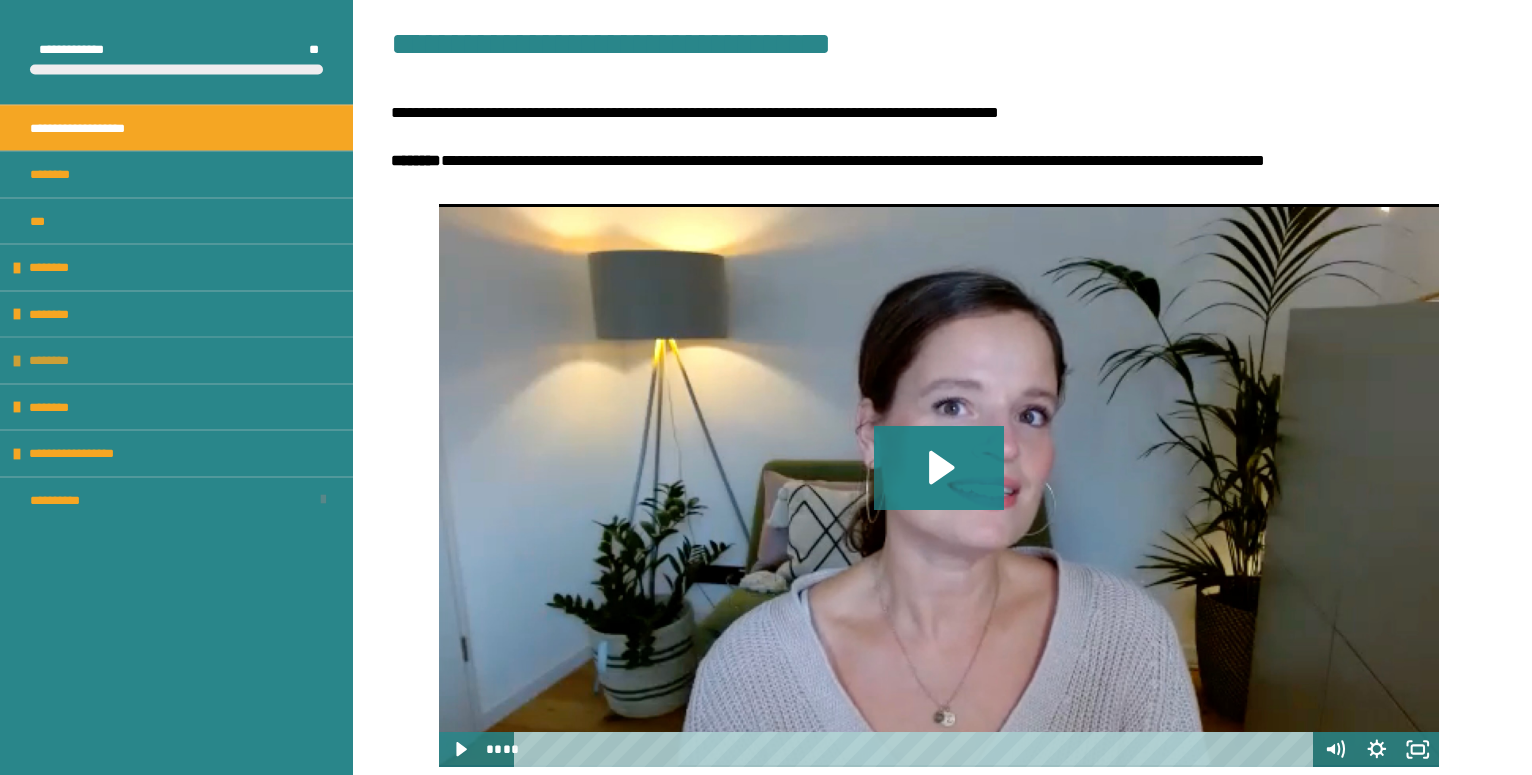 click on "********" at bounding box center (56, 361) 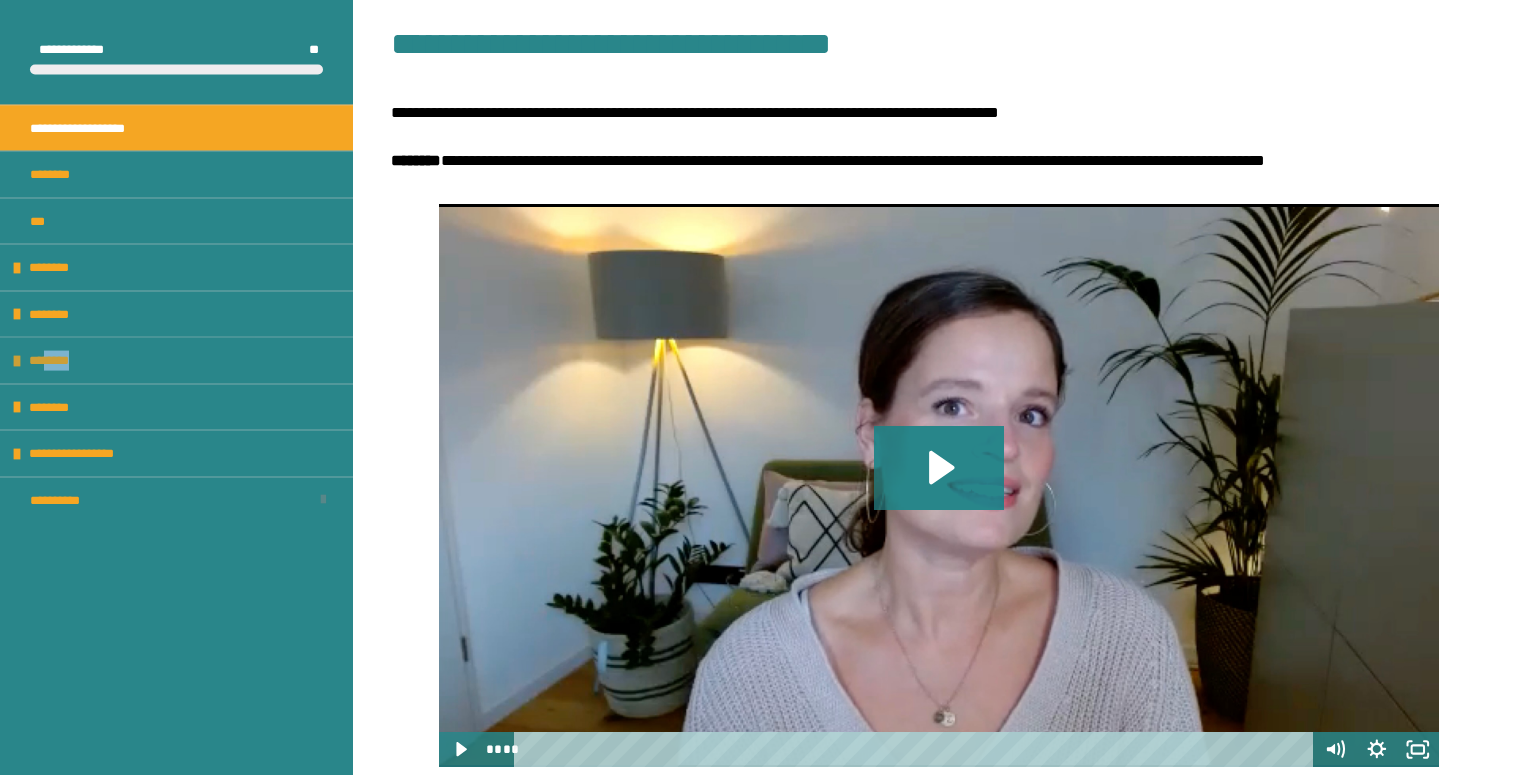 click on "********" at bounding box center [56, 361] 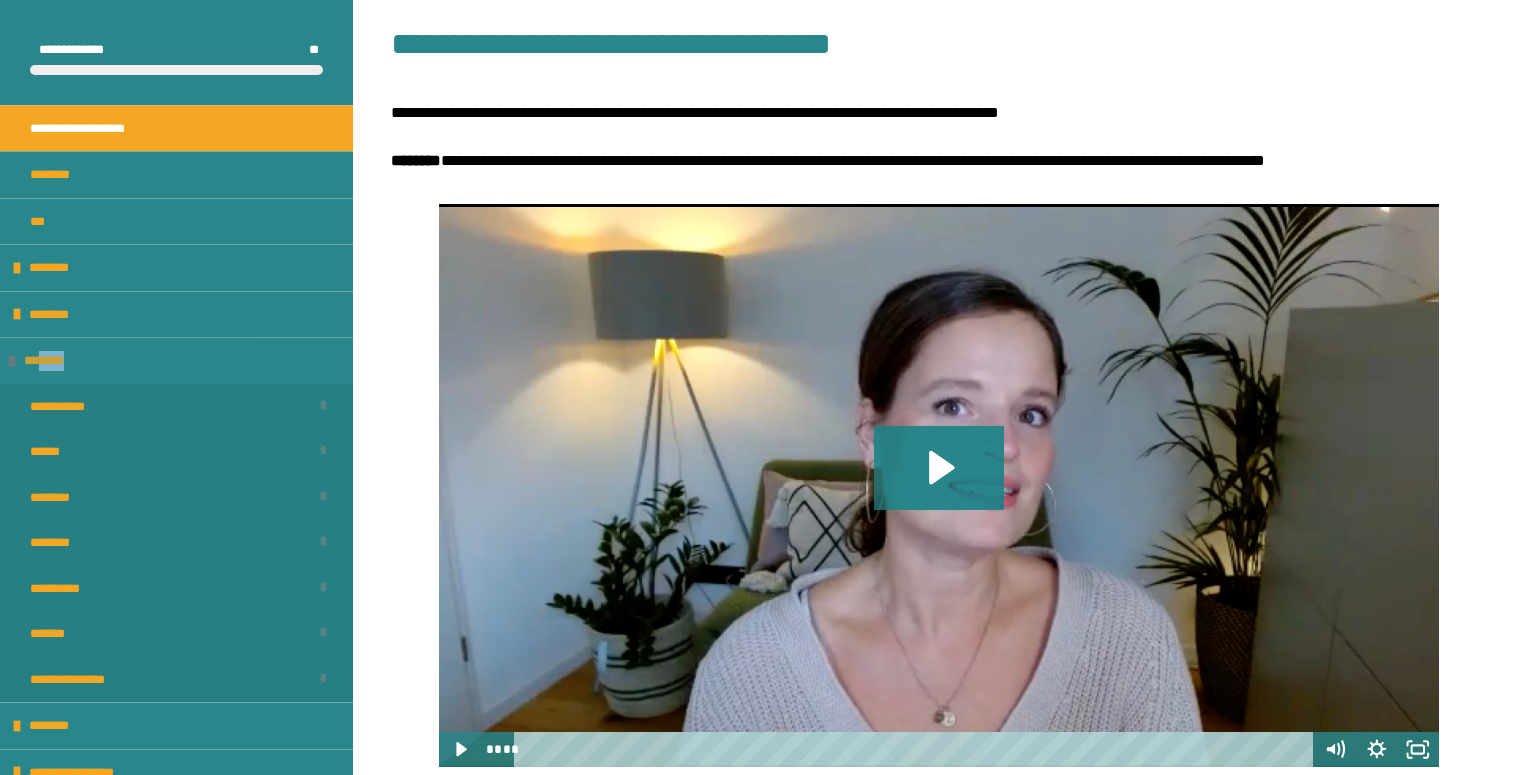 click on "********" at bounding box center (51, 361) 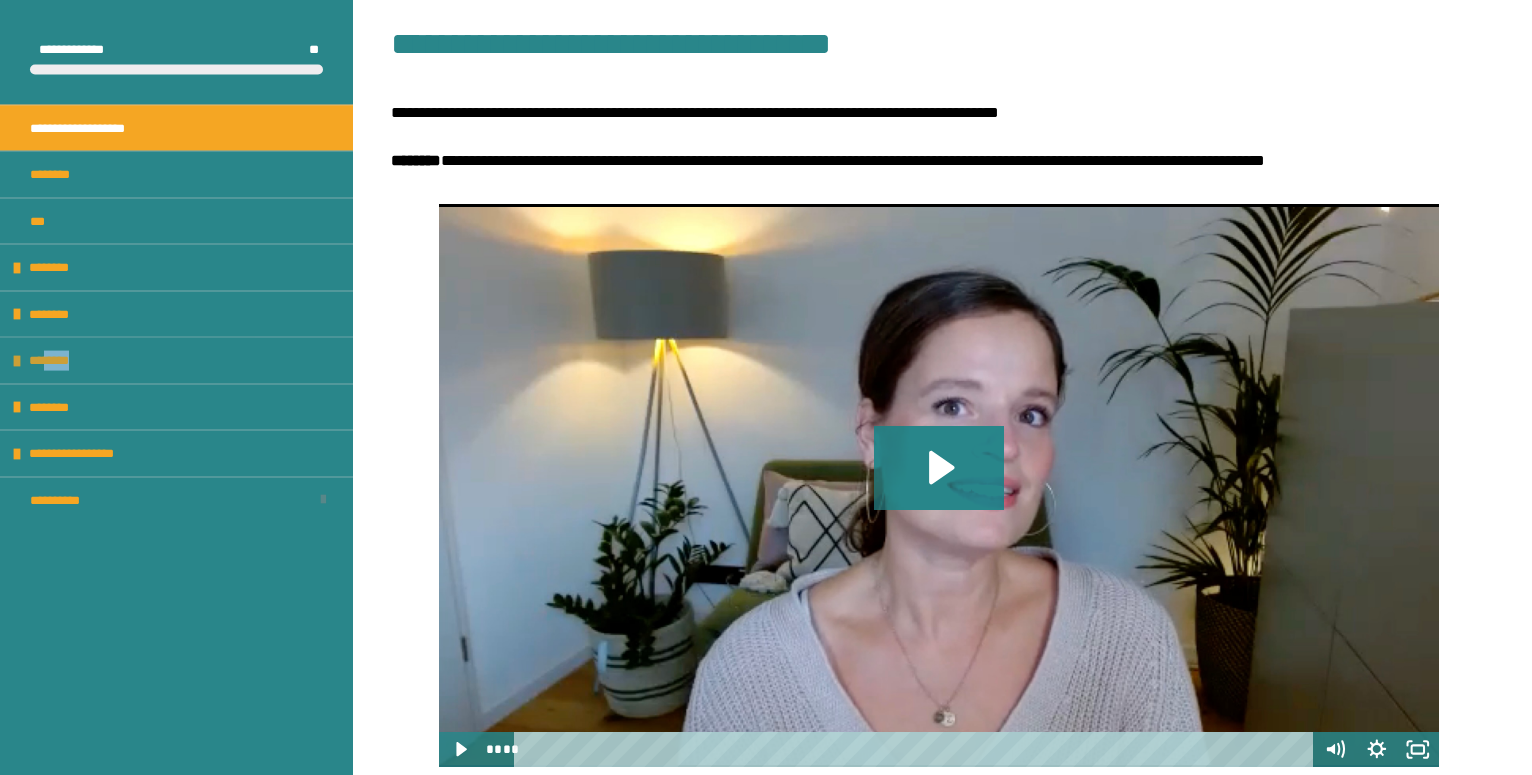 click on "********" at bounding box center [56, 361] 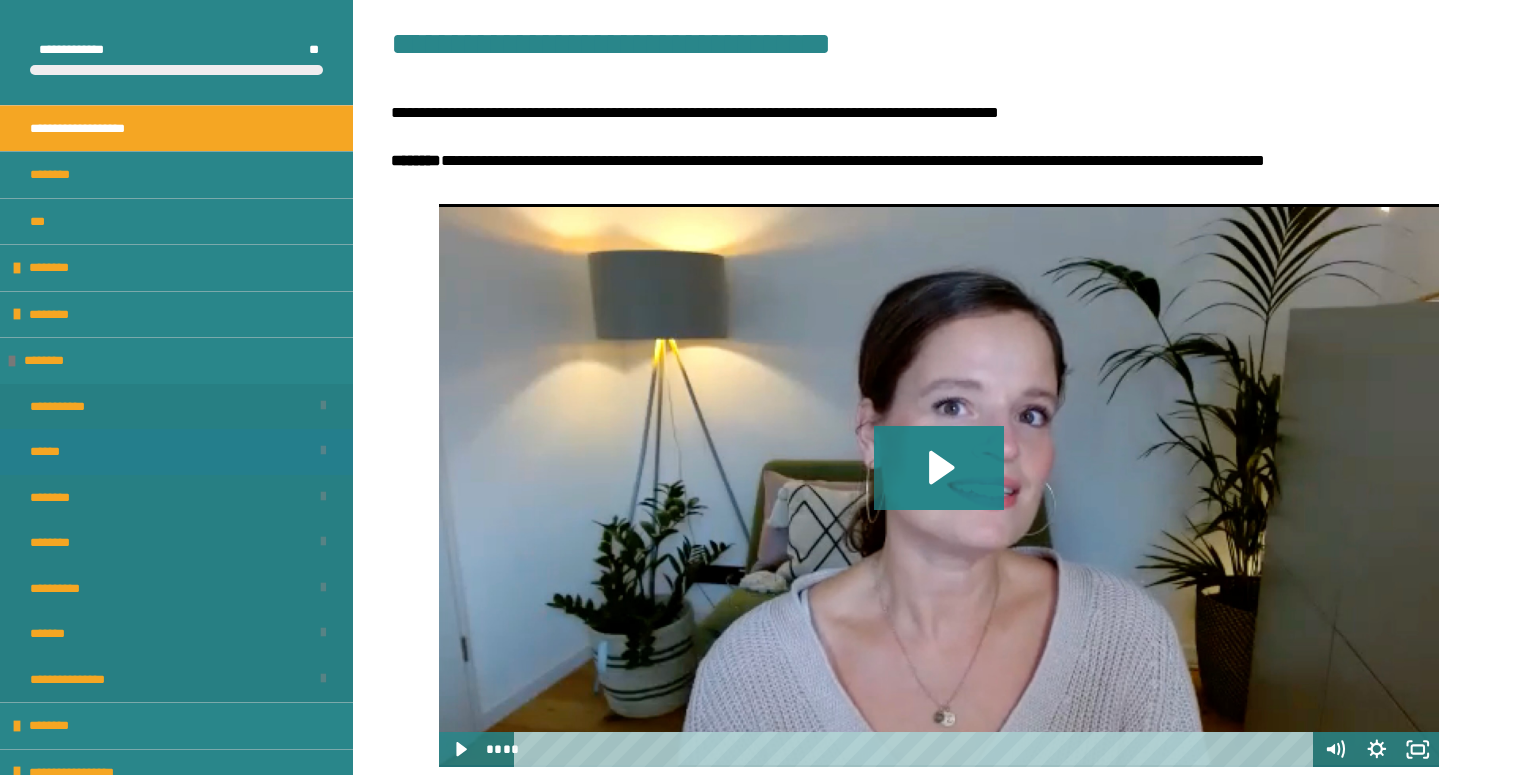 click on "******" at bounding box center [53, 452] 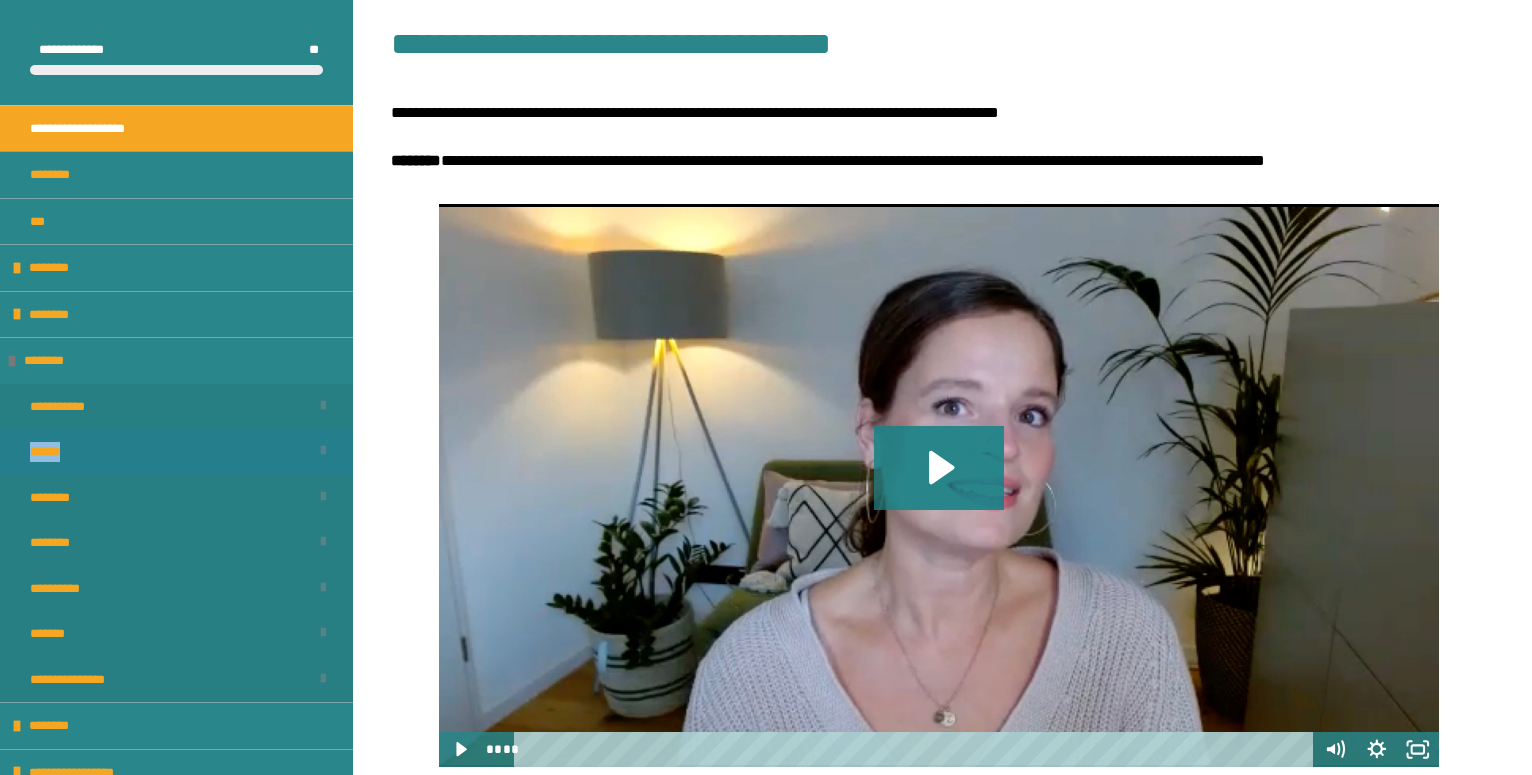scroll, scrollTop: 361, scrollLeft: 0, axis: vertical 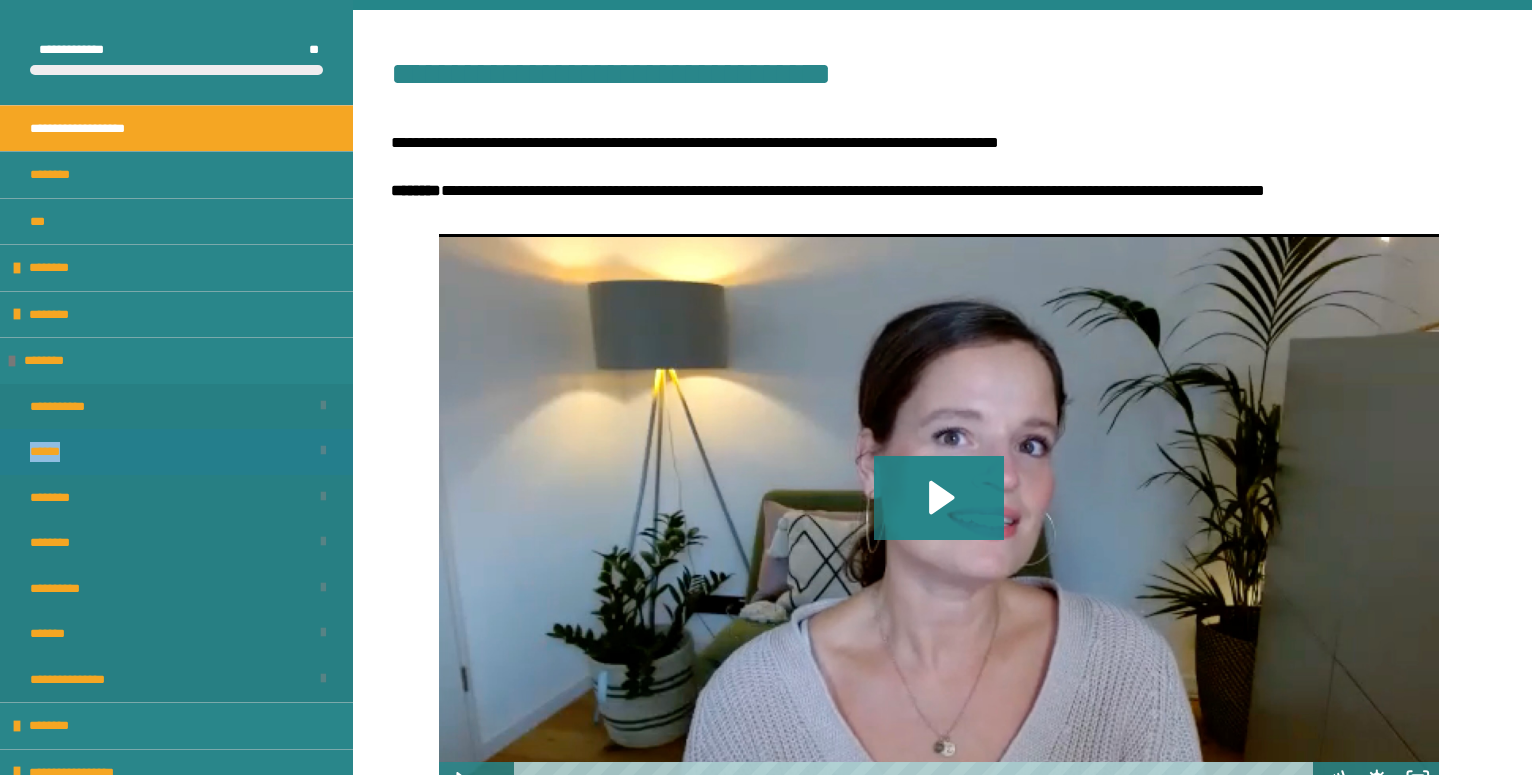 click on "******" at bounding box center (53, 452) 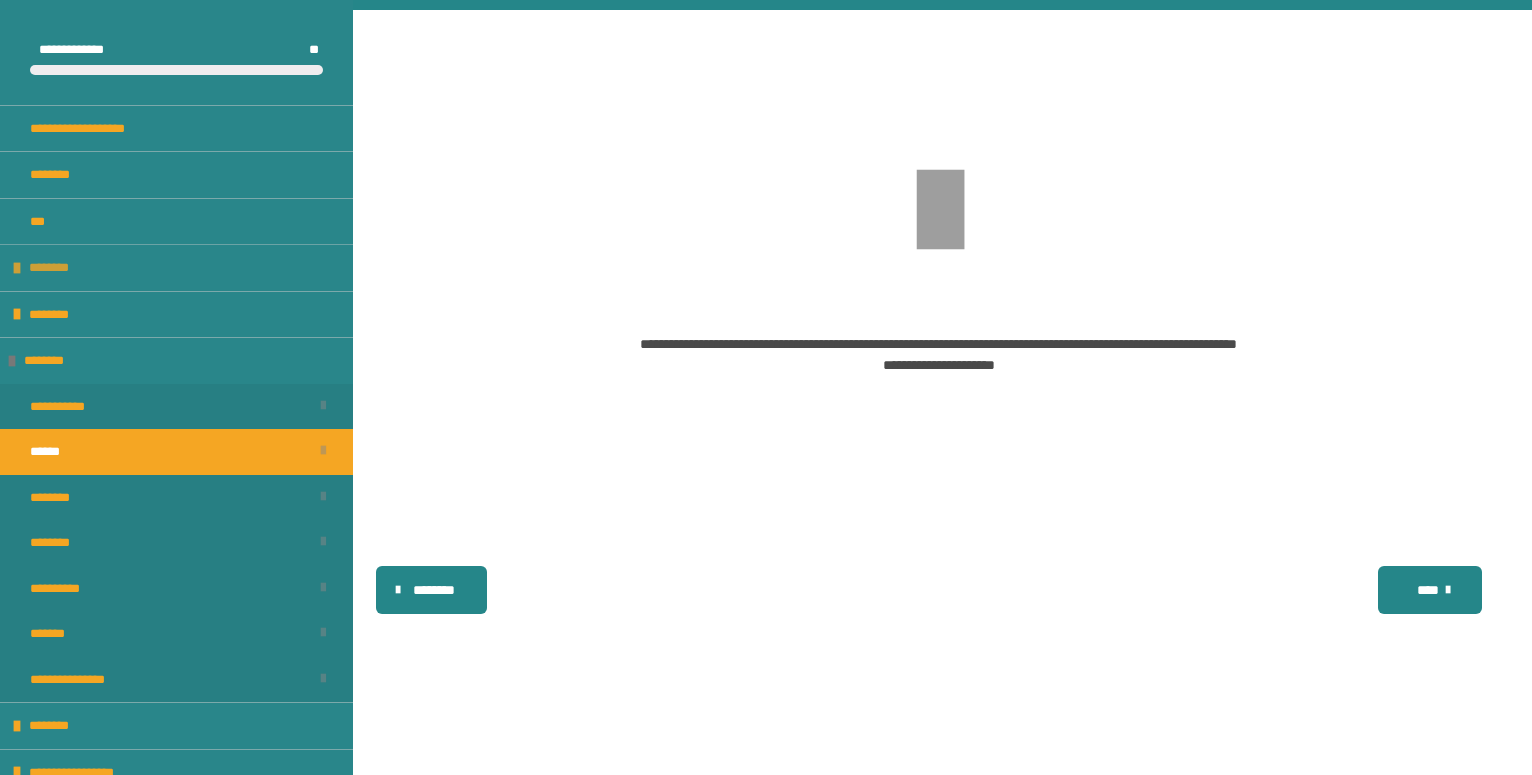 click on "********" at bounding box center (56, 268) 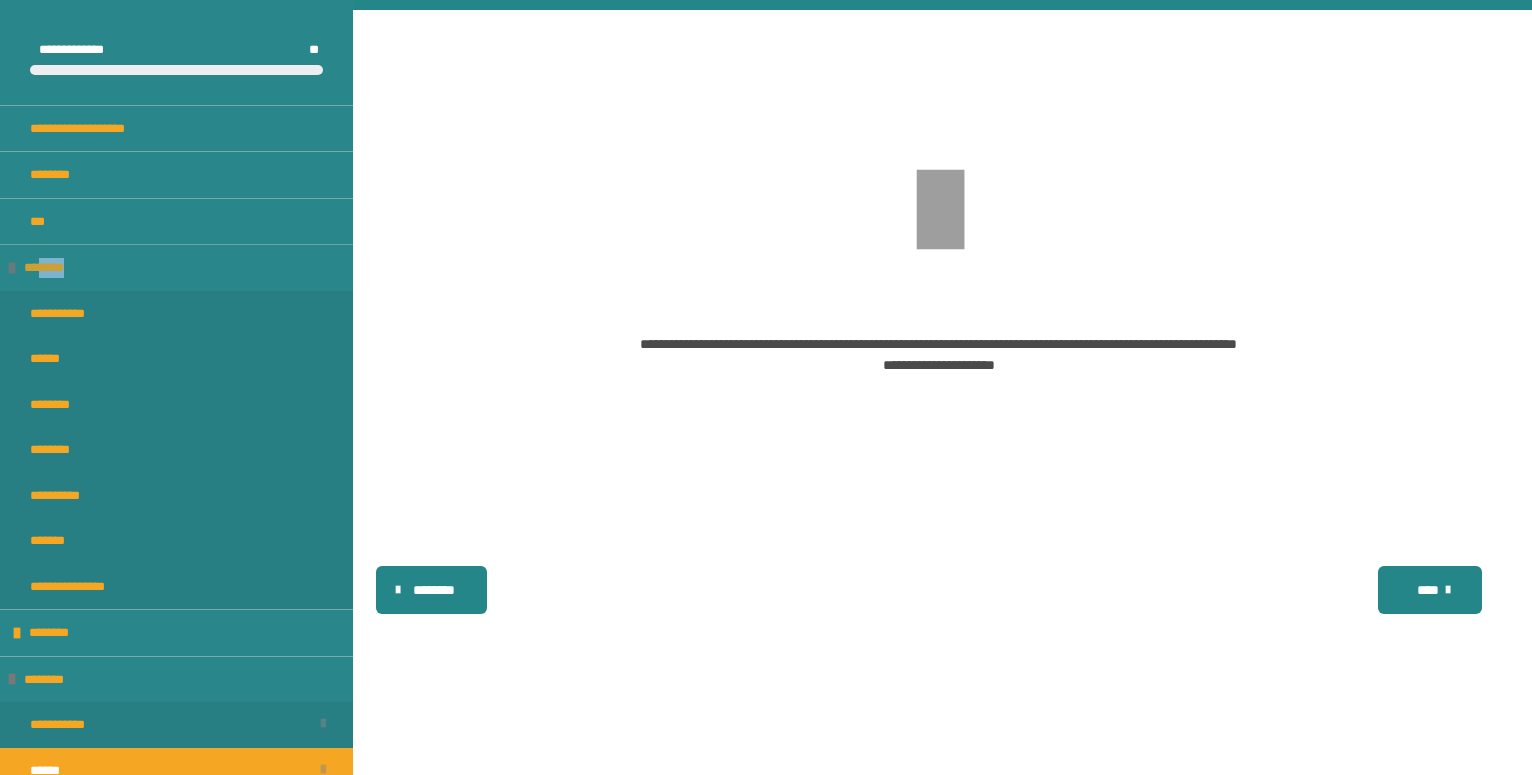 click on "********" at bounding box center [51, 268] 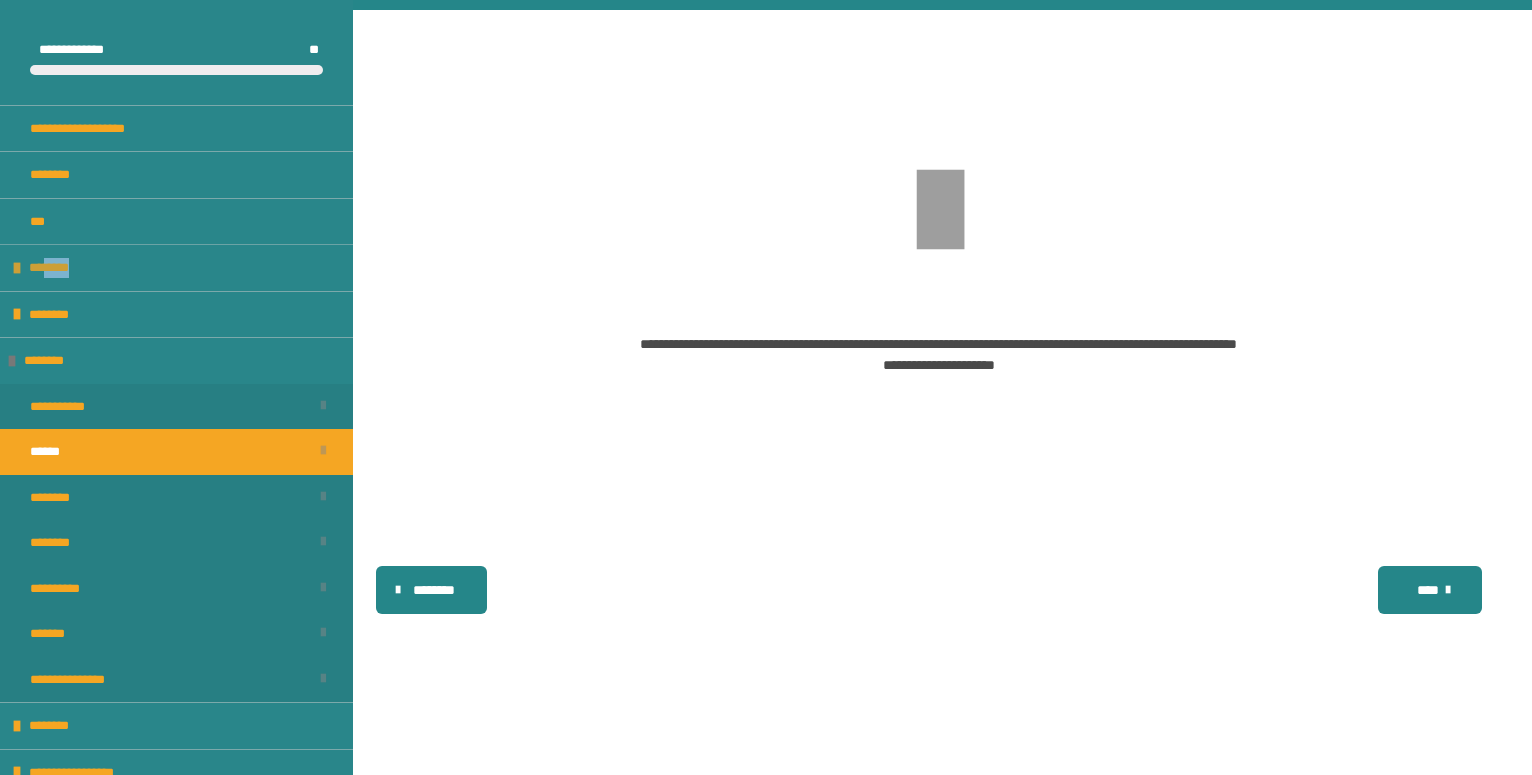 click on "********" at bounding box center (56, 268) 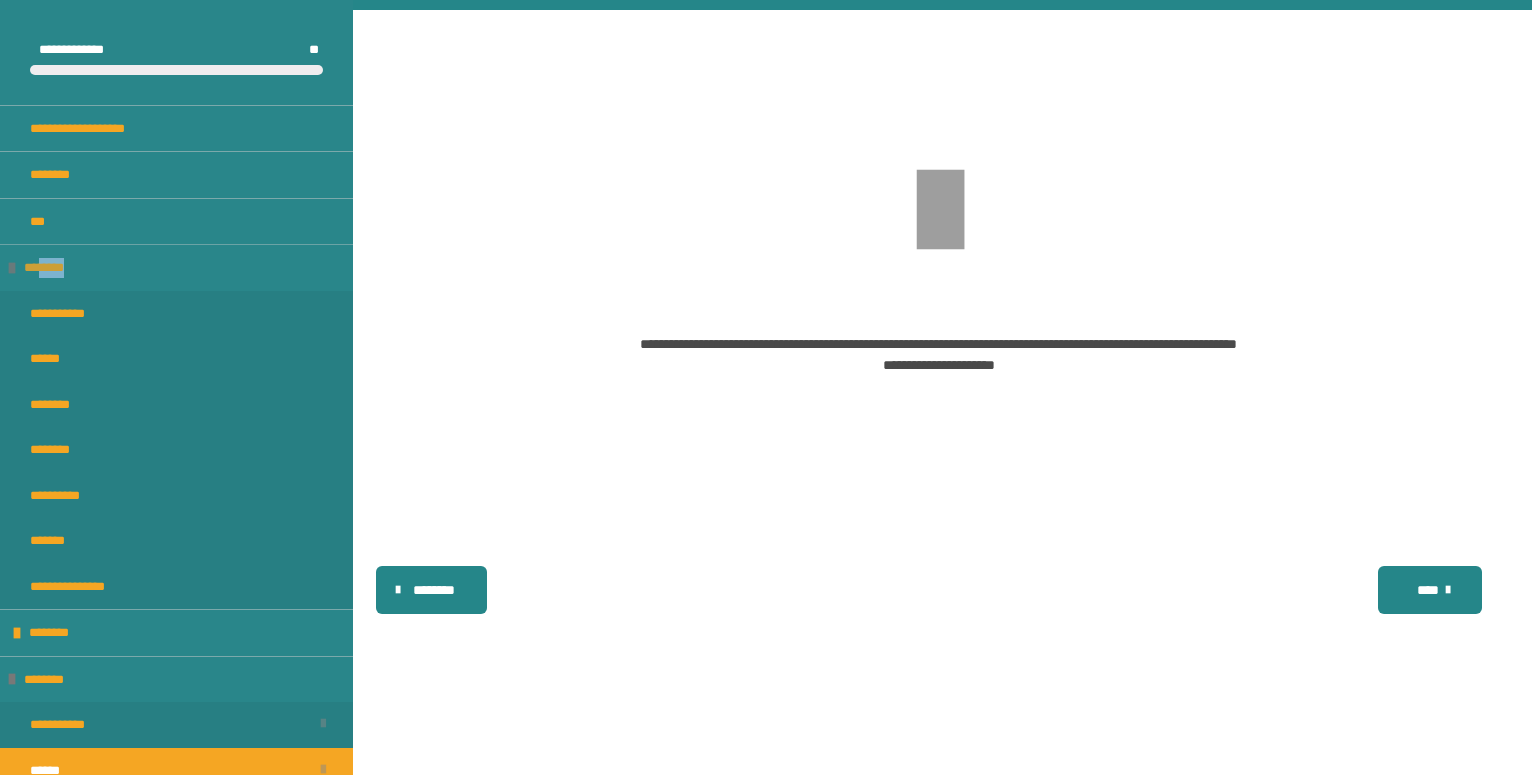 click on "********" at bounding box center [51, 268] 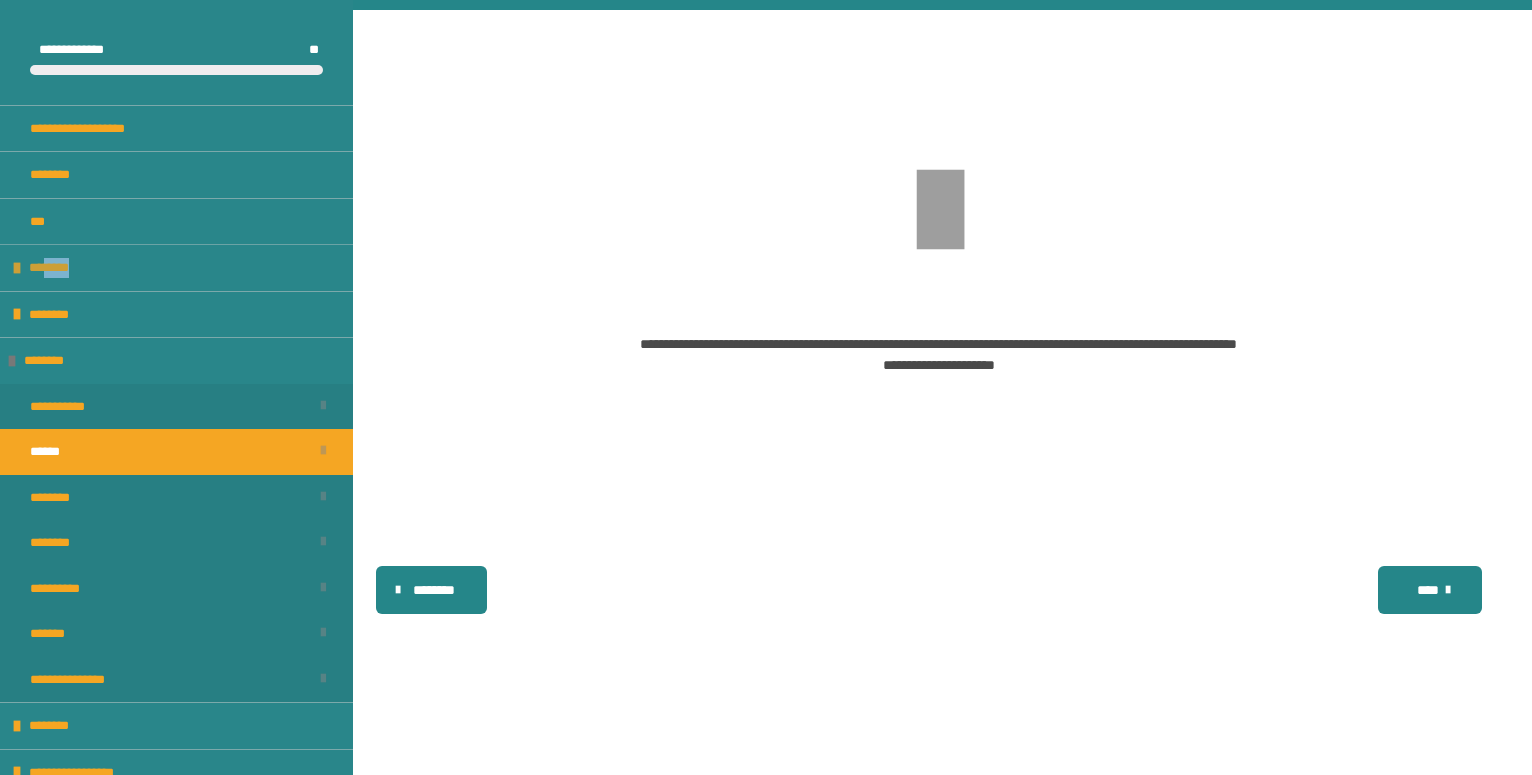 click at bounding box center [17, 268] 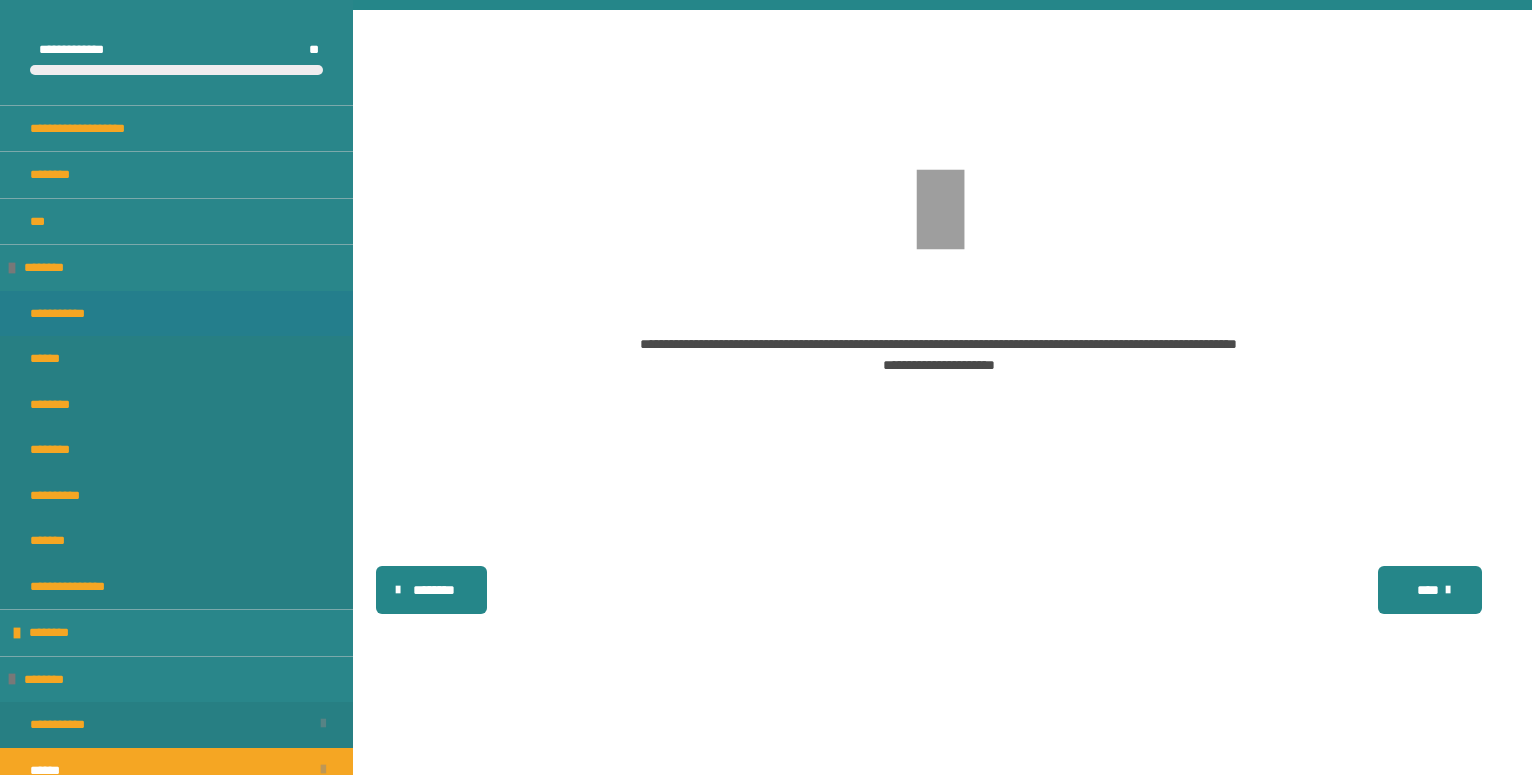 click on "**********" at bounding box center [67, 314] 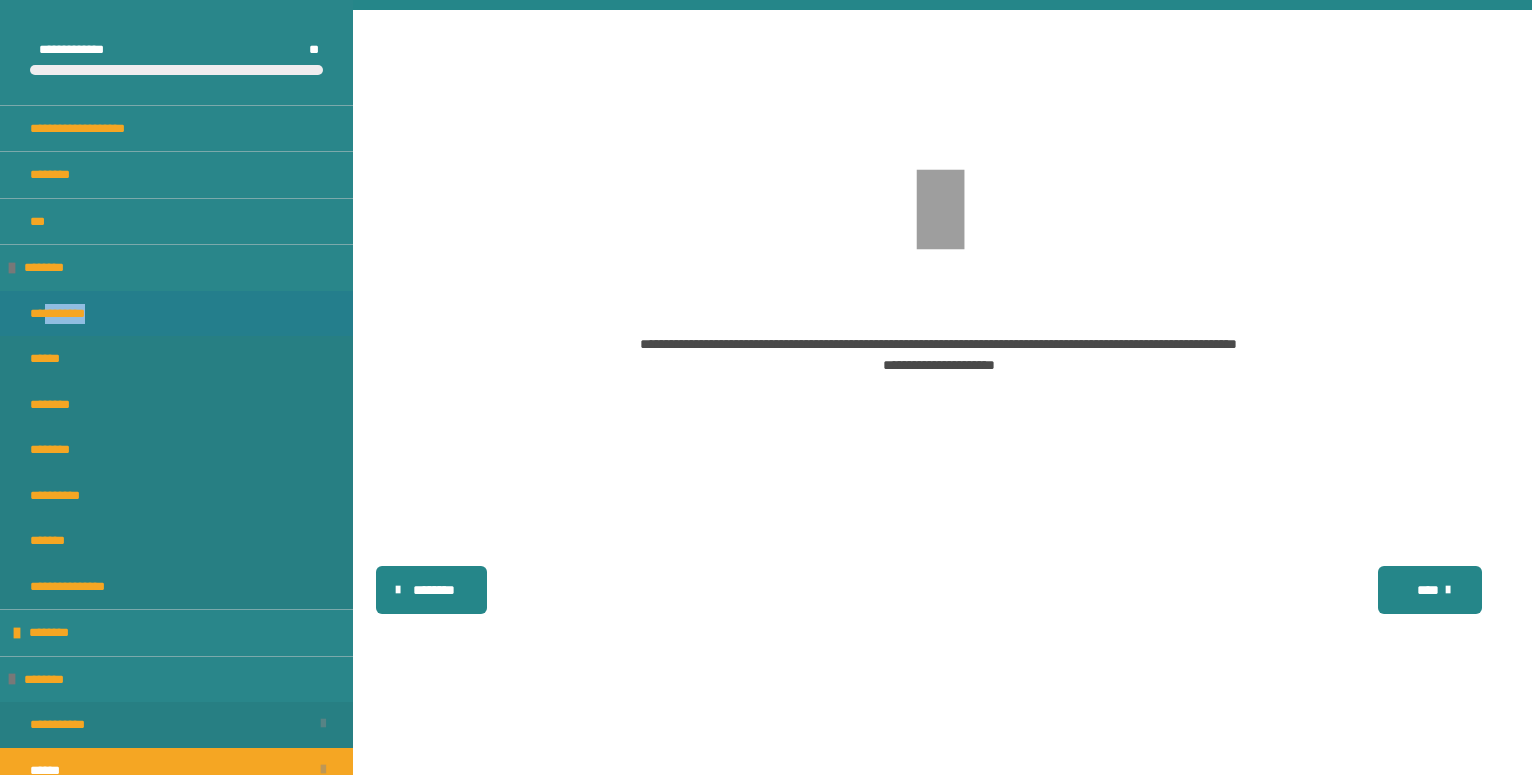 click on "**********" at bounding box center (67, 314) 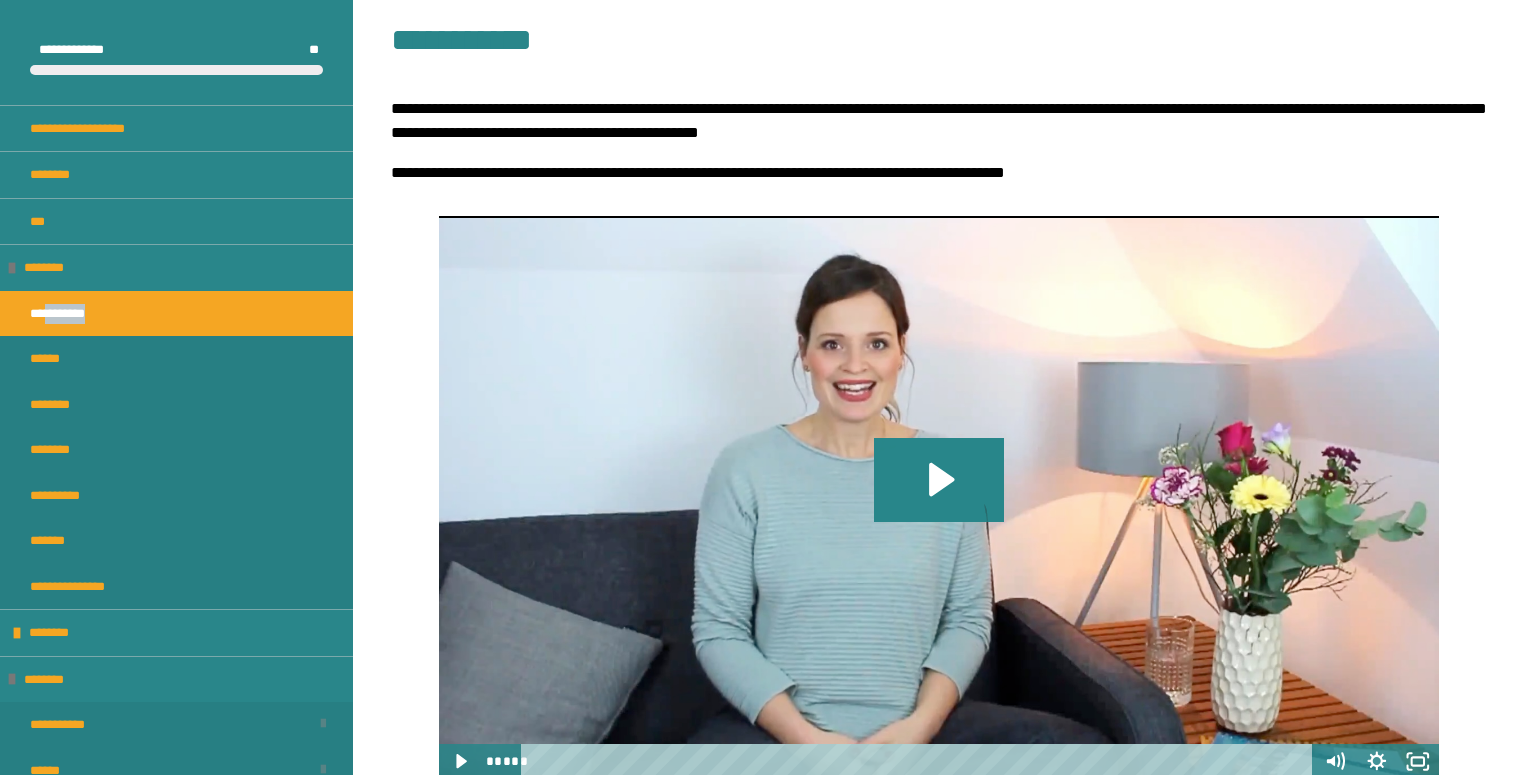 scroll, scrollTop: 0, scrollLeft: 0, axis: both 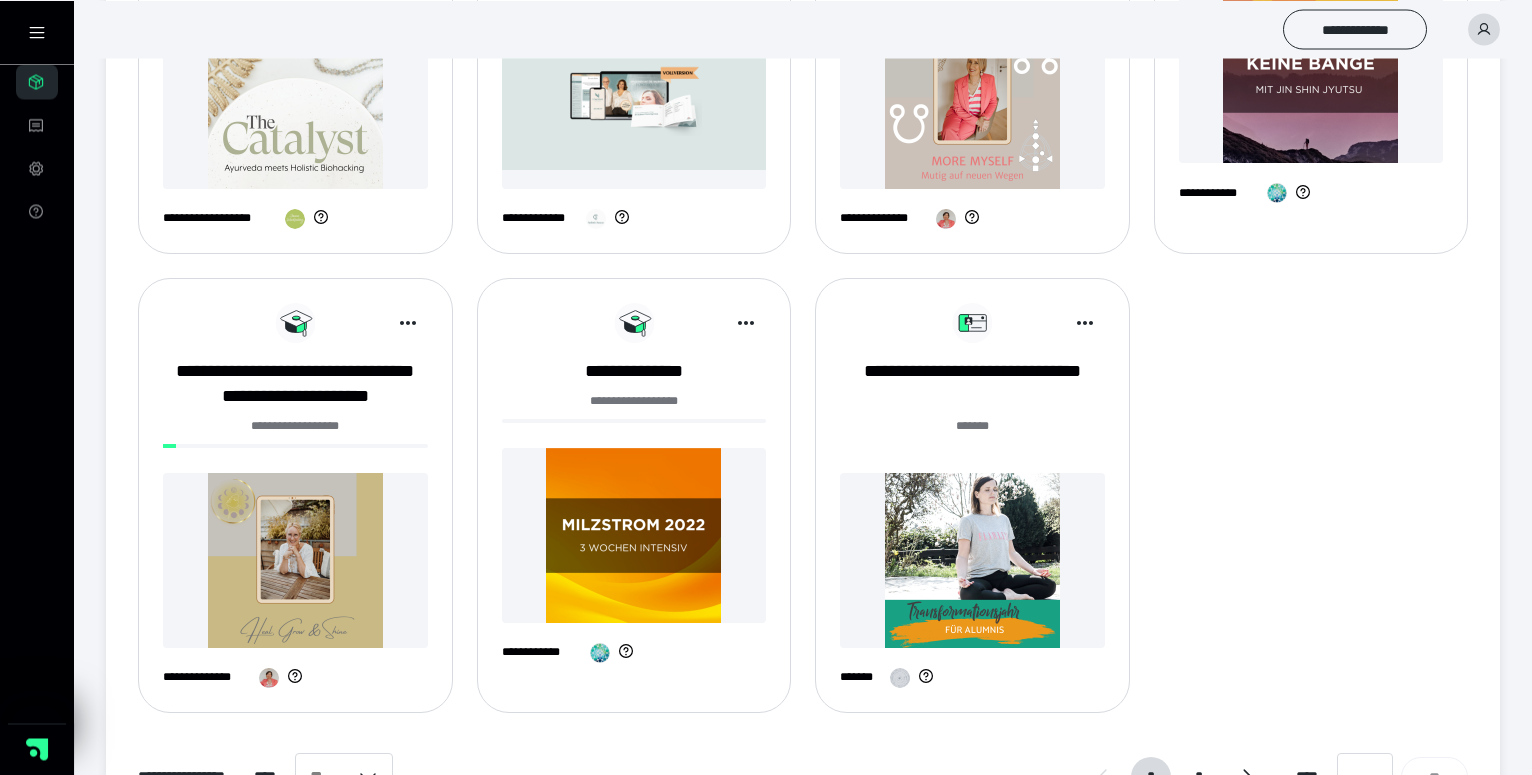 click at bounding box center [634, 535] 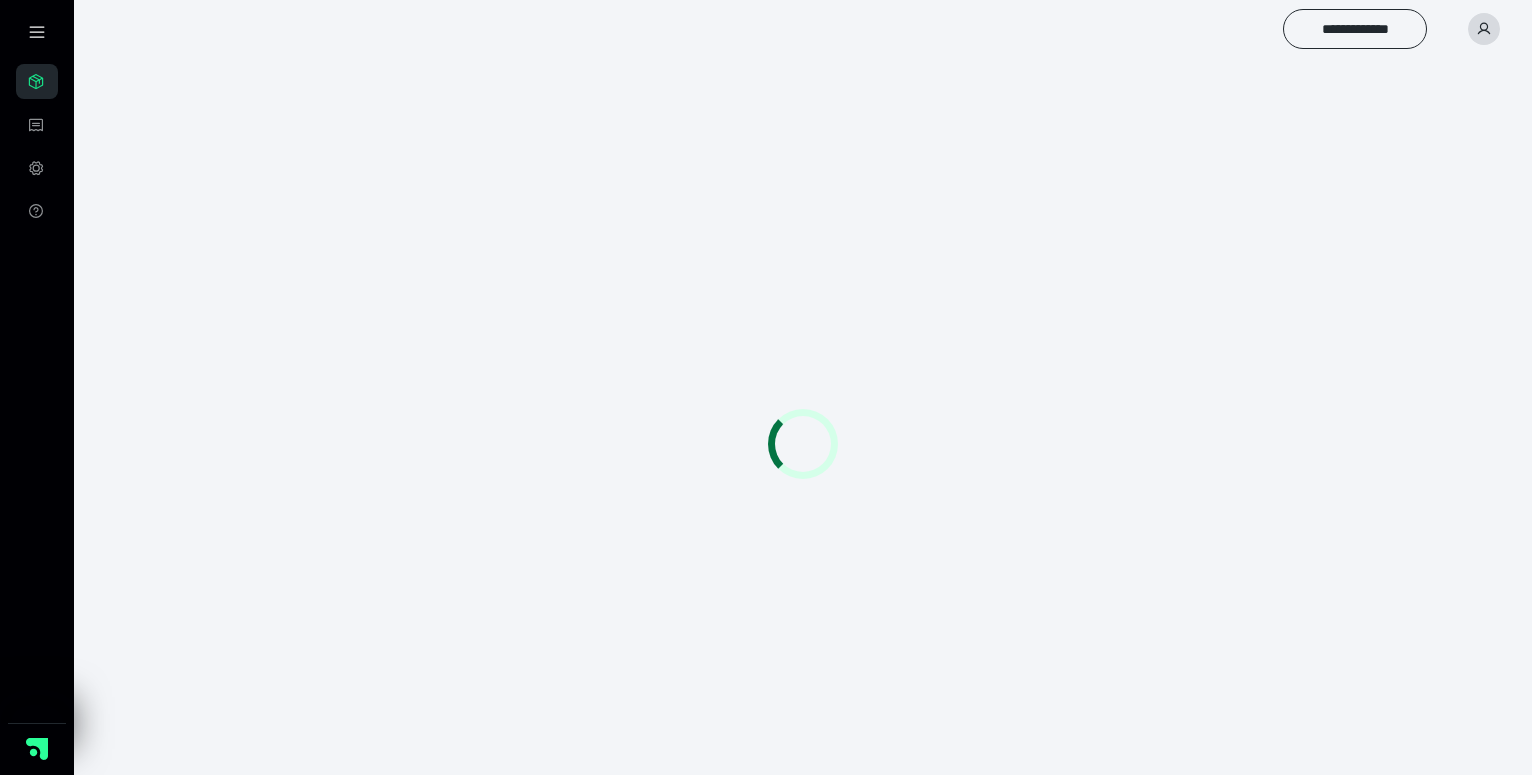 scroll, scrollTop: 0, scrollLeft: 0, axis: both 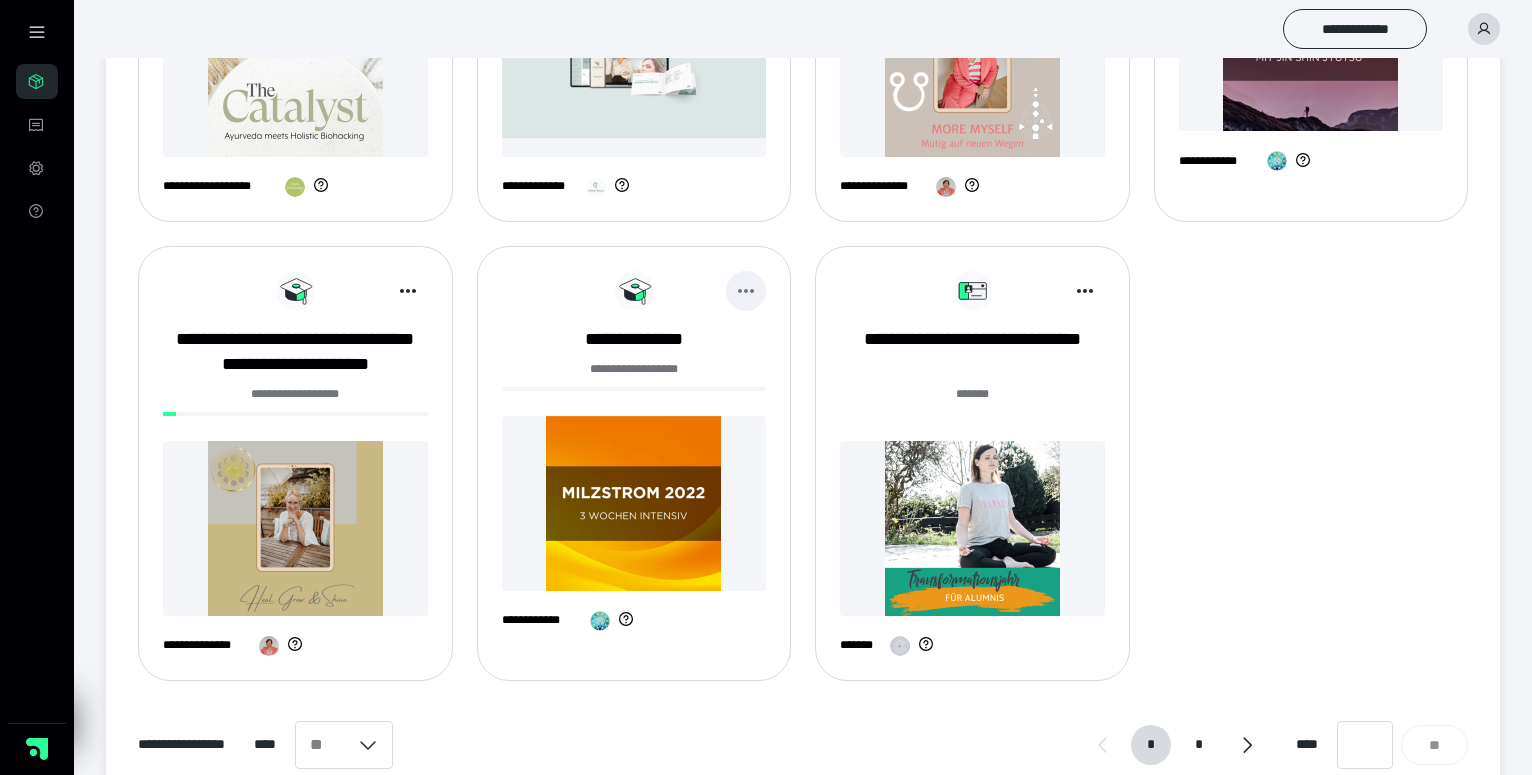 click 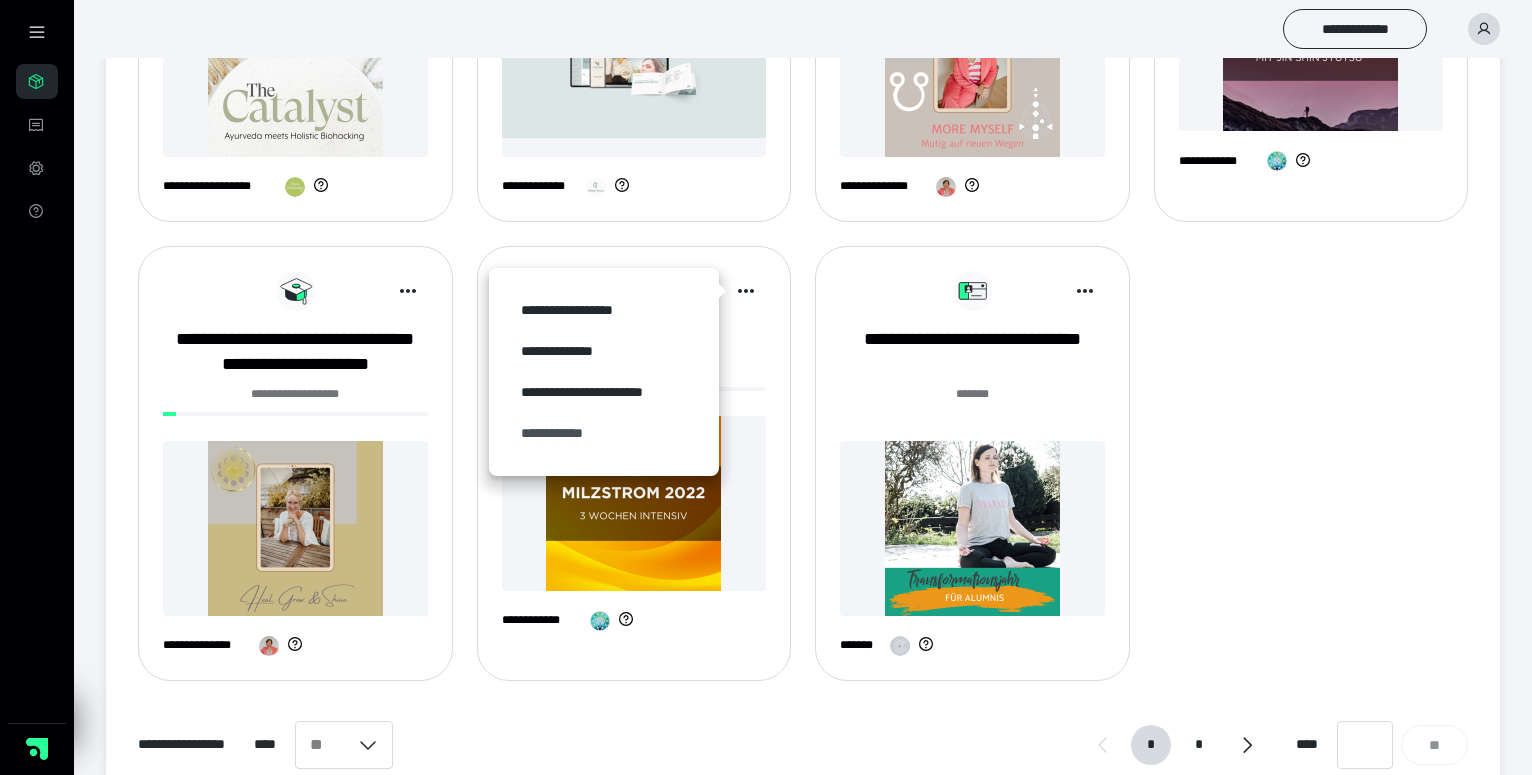 click on "**********" at bounding box center (604, 433) 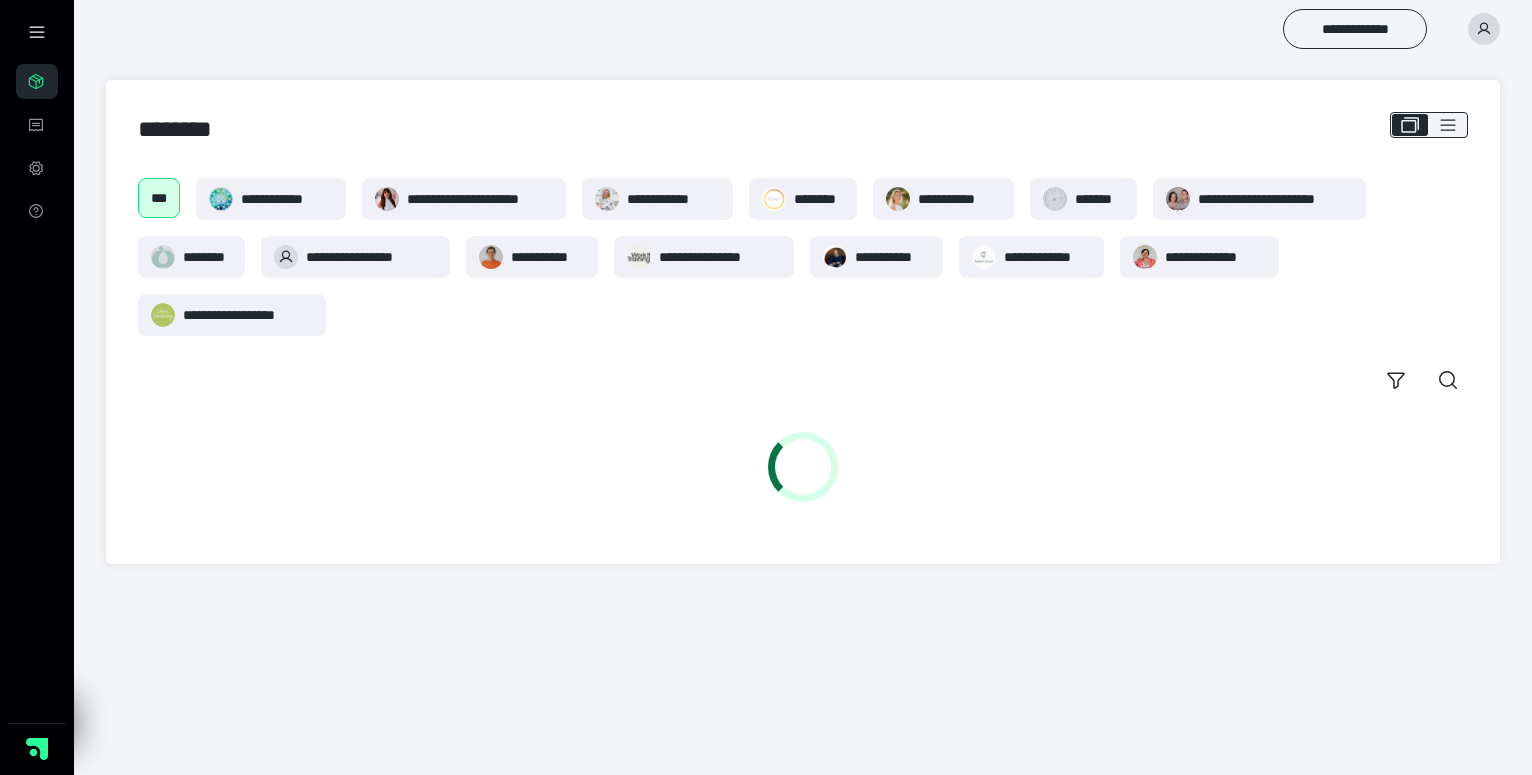 scroll, scrollTop: 0, scrollLeft: 0, axis: both 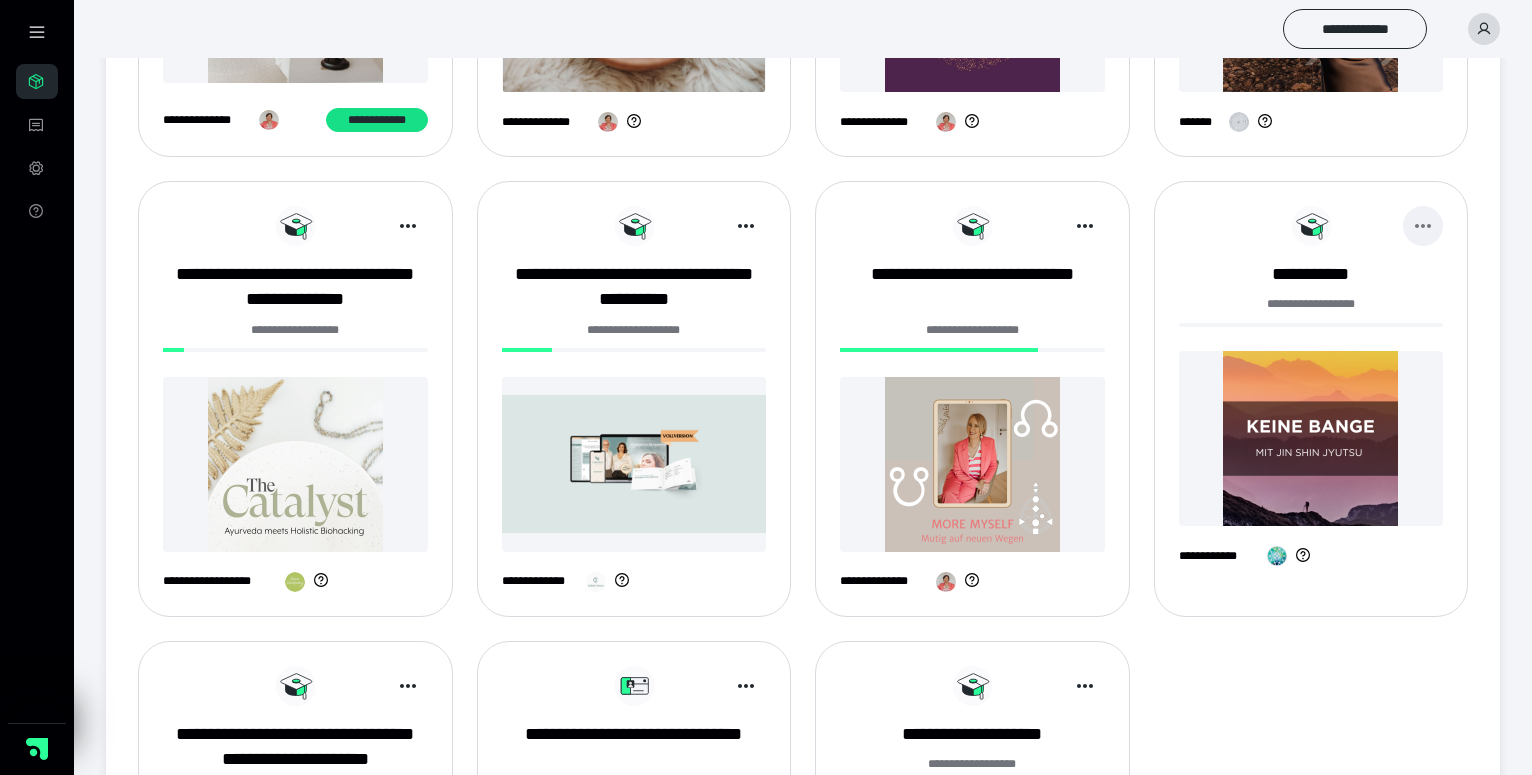 click 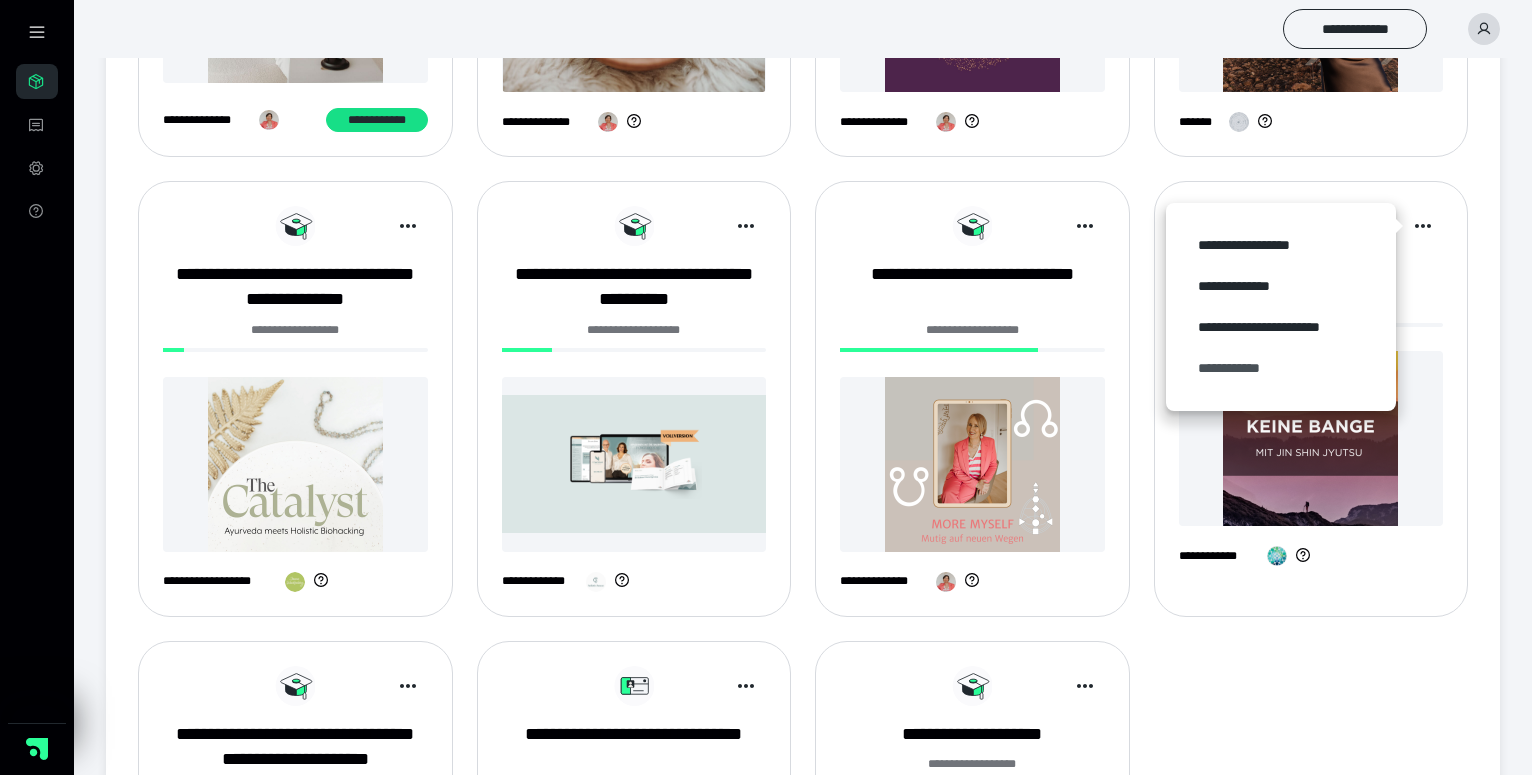 click on "**********" at bounding box center [1281, 368] 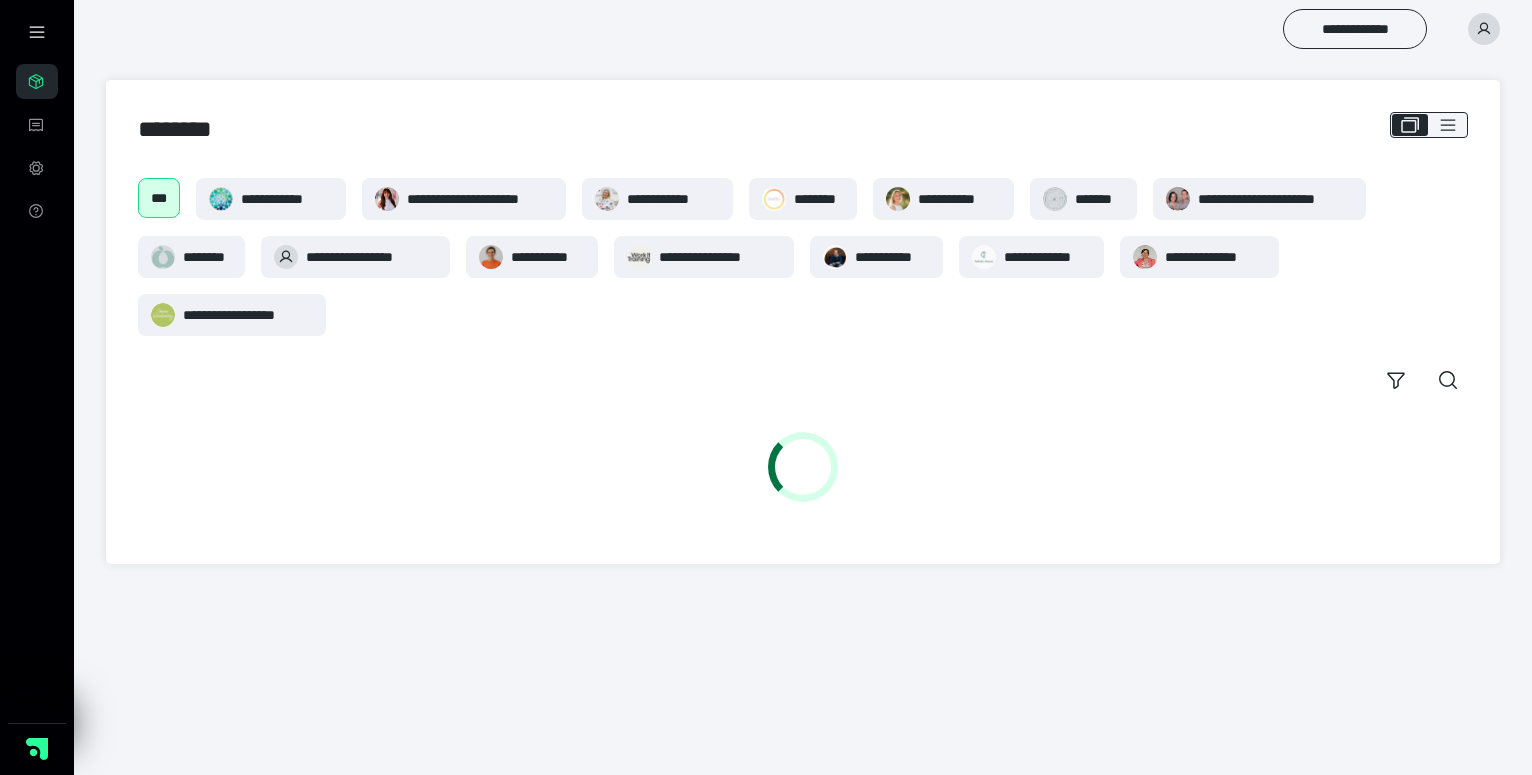 scroll, scrollTop: 0, scrollLeft: 0, axis: both 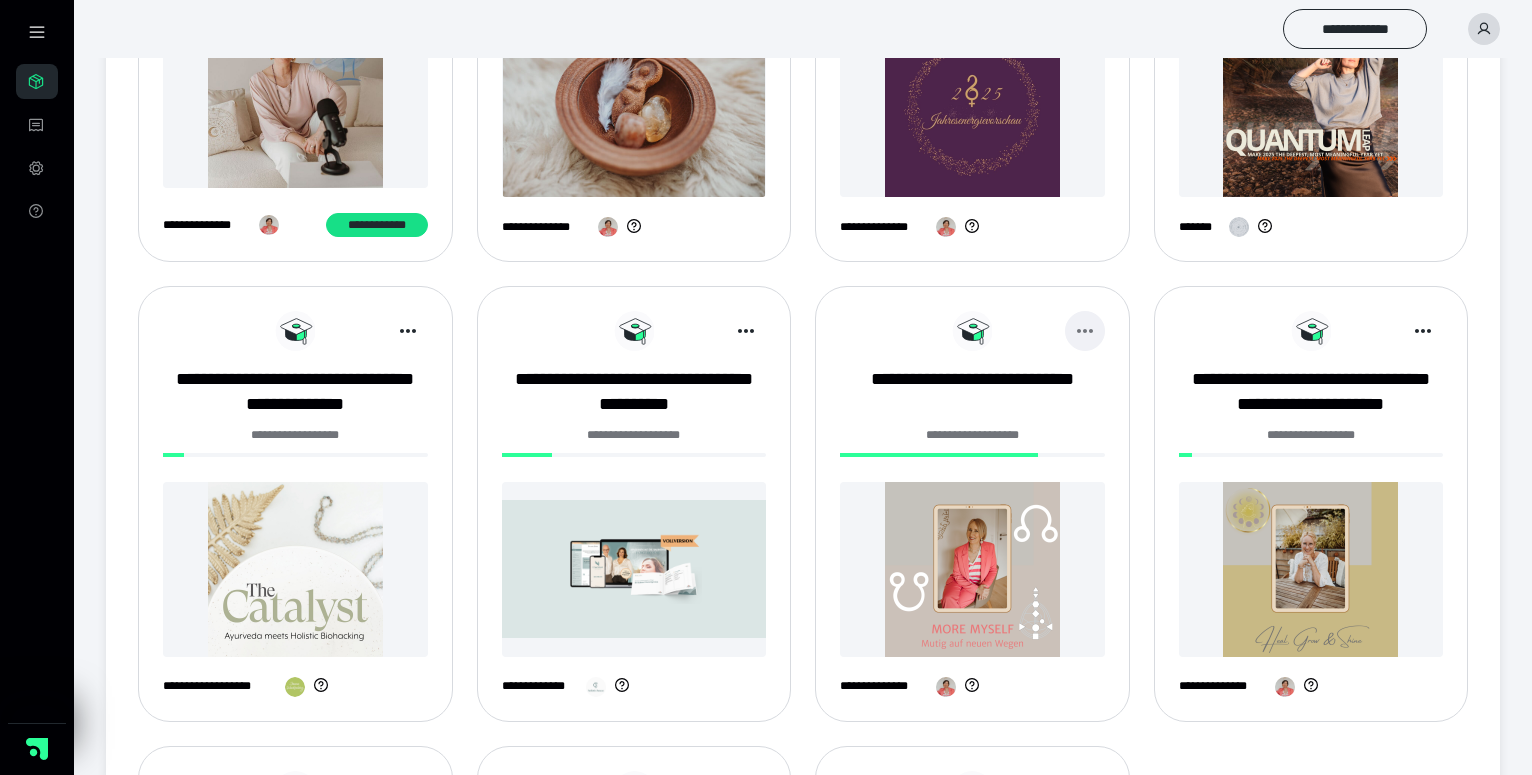 click 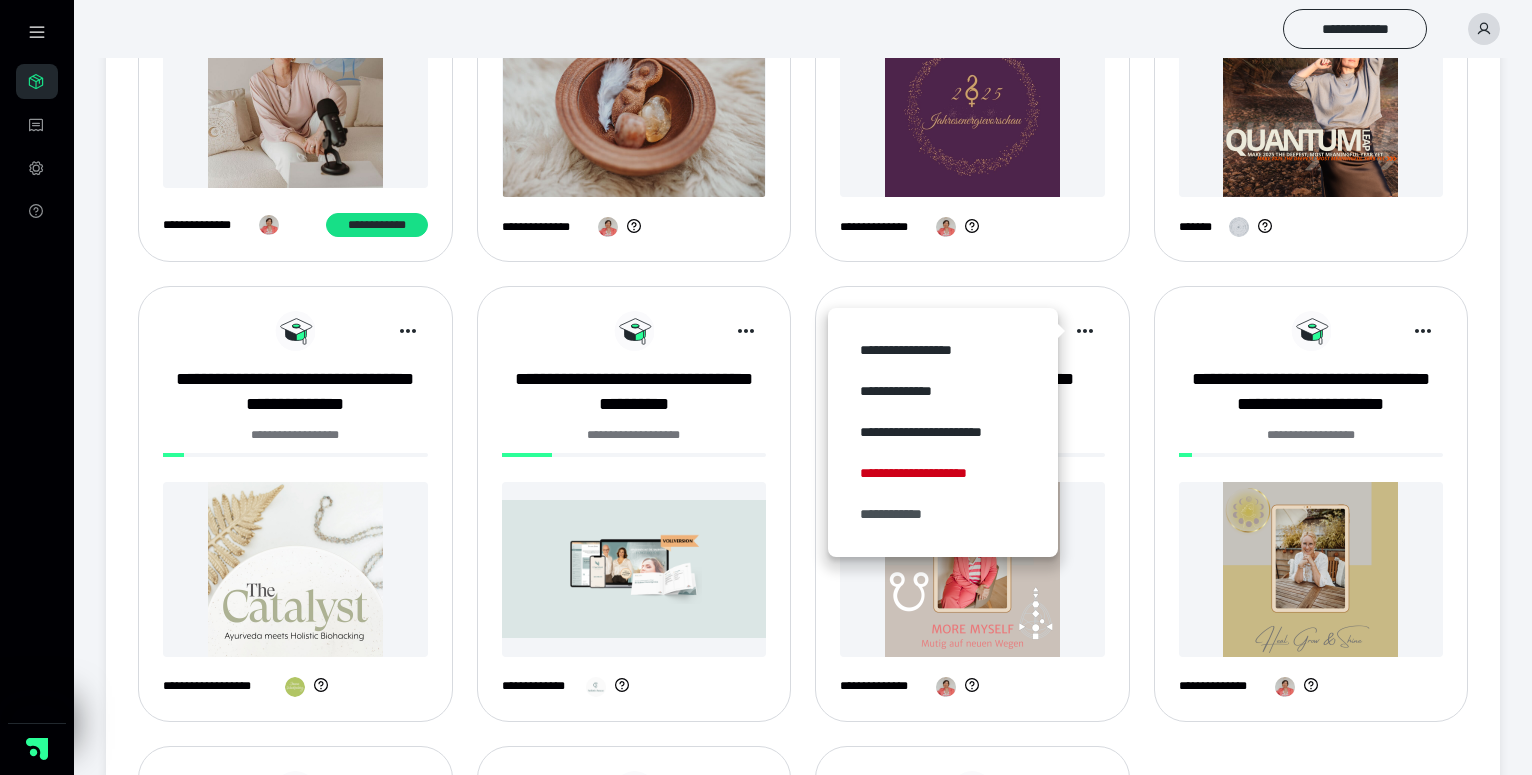 click on "**********" at bounding box center (943, 514) 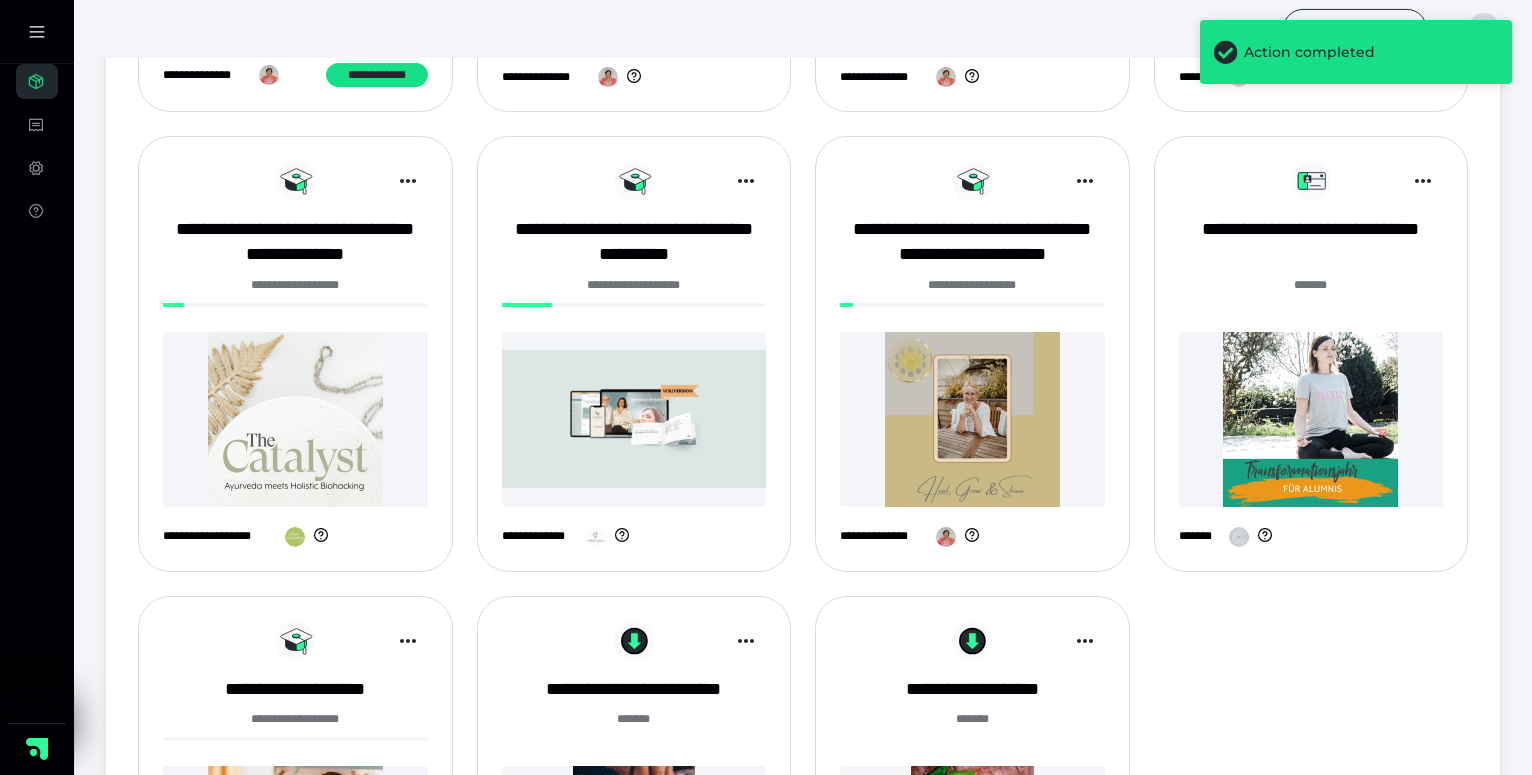 scroll, scrollTop: 807, scrollLeft: 0, axis: vertical 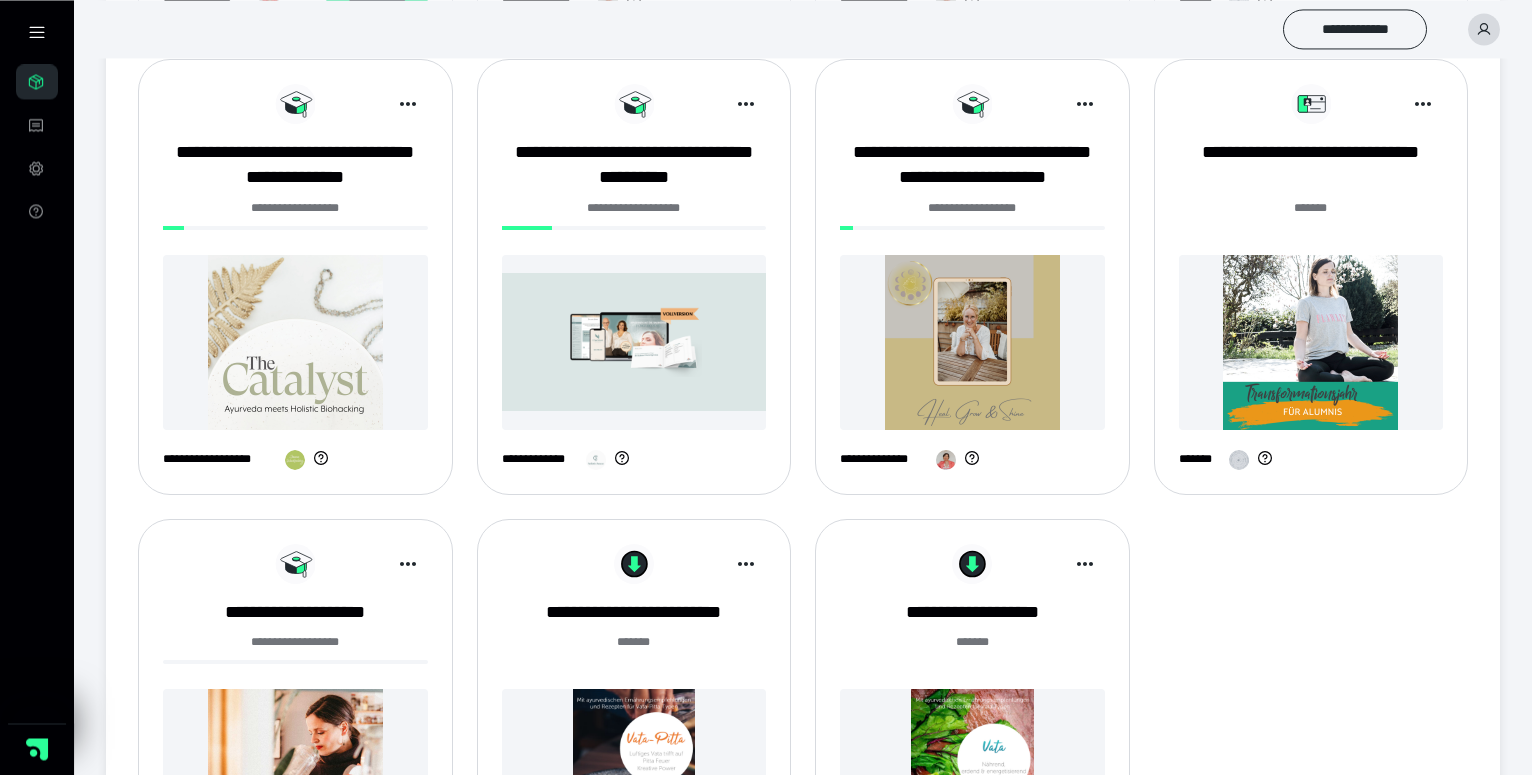 click at bounding box center (1311, 342) 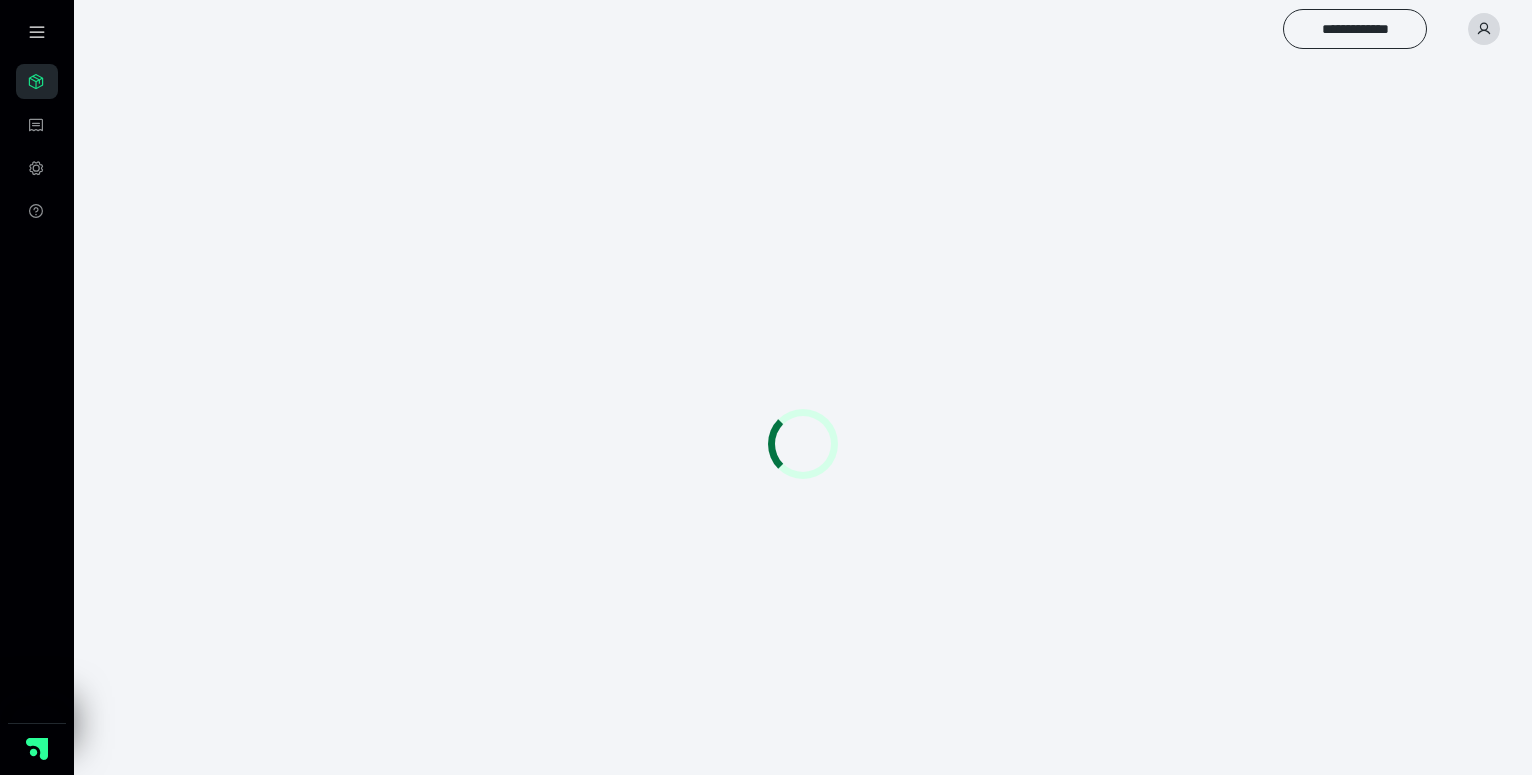 scroll, scrollTop: 0, scrollLeft: 0, axis: both 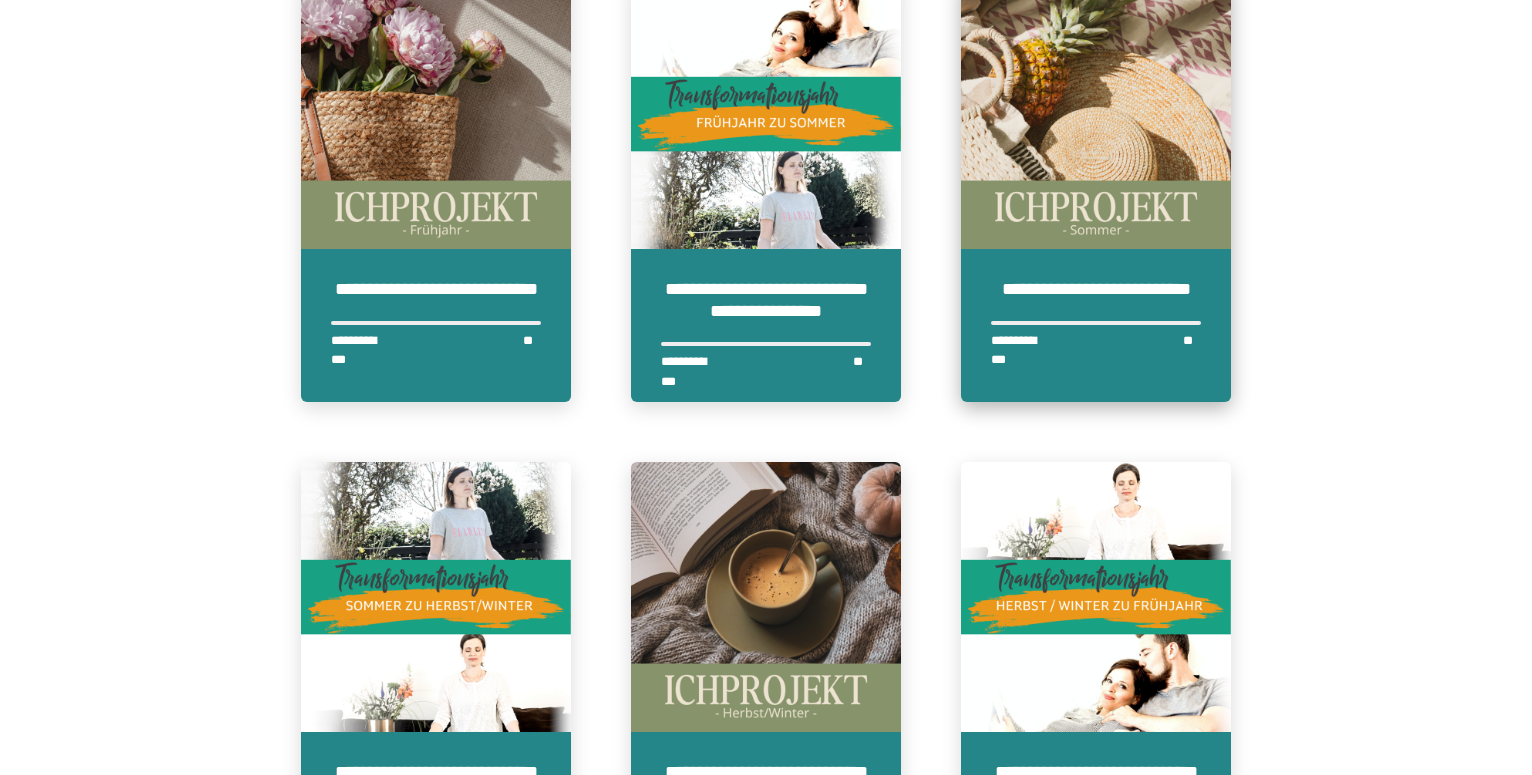 click on "**********" at bounding box center [1096, 325] 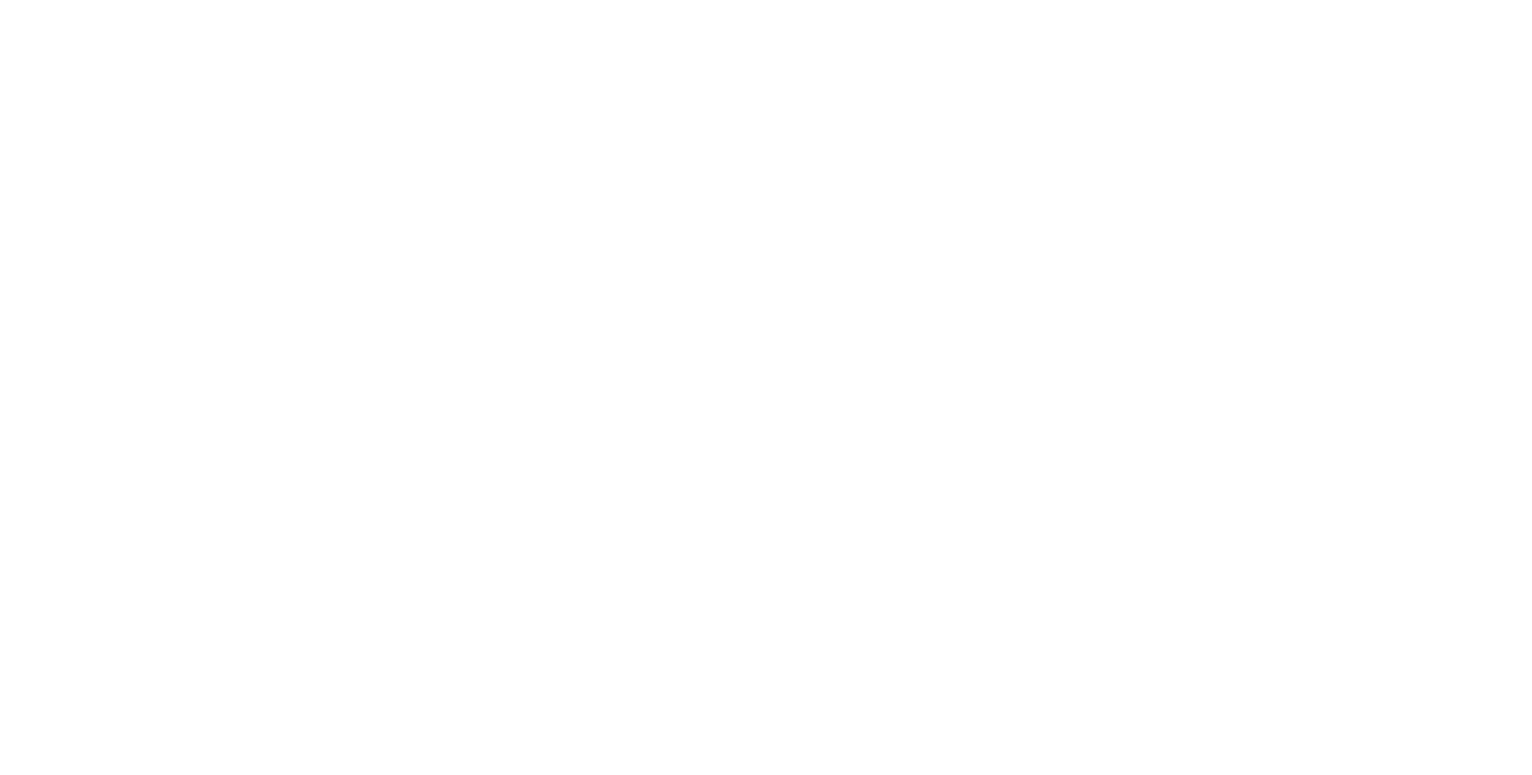 click at bounding box center [766, 387] 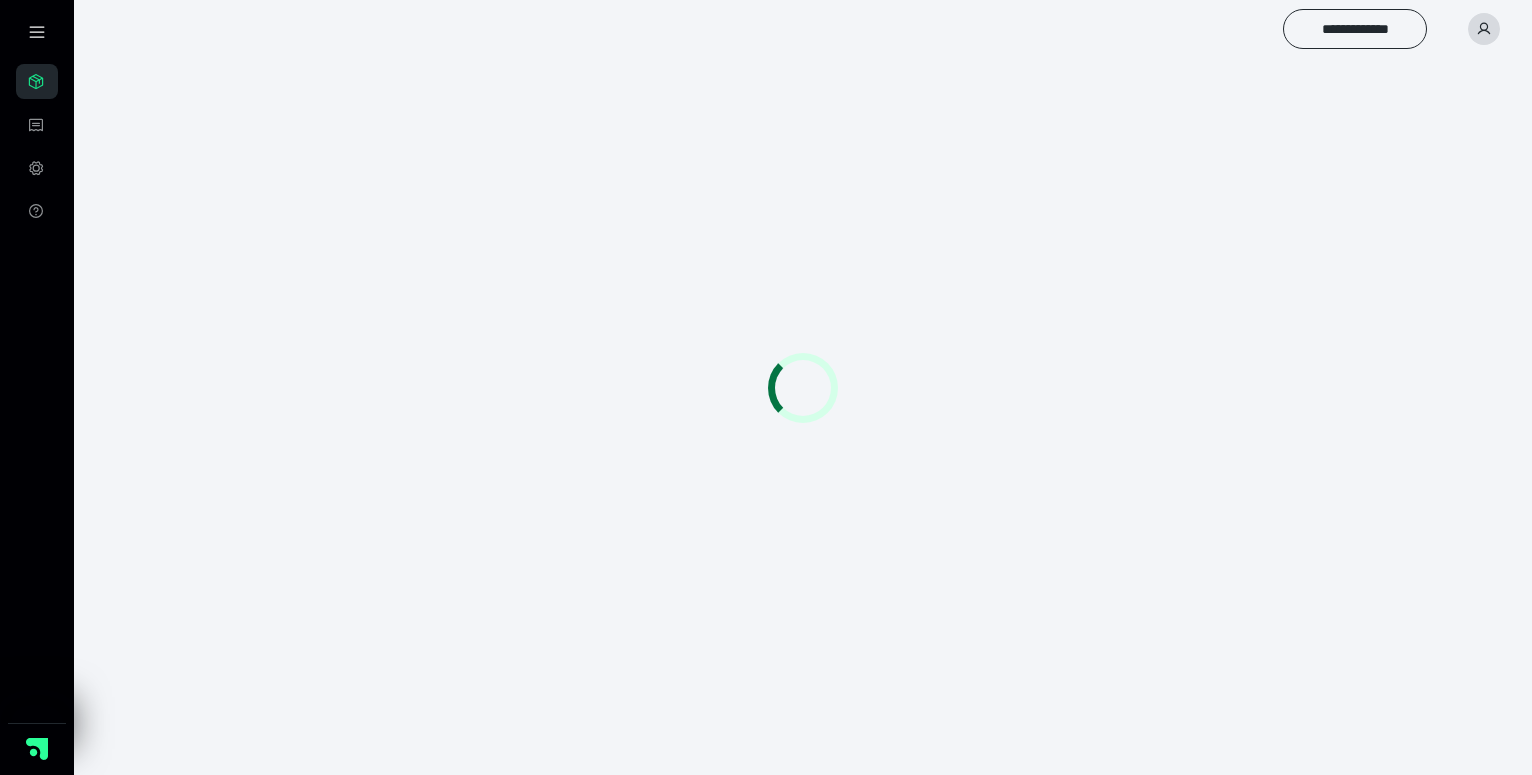 scroll, scrollTop: 0, scrollLeft: 0, axis: both 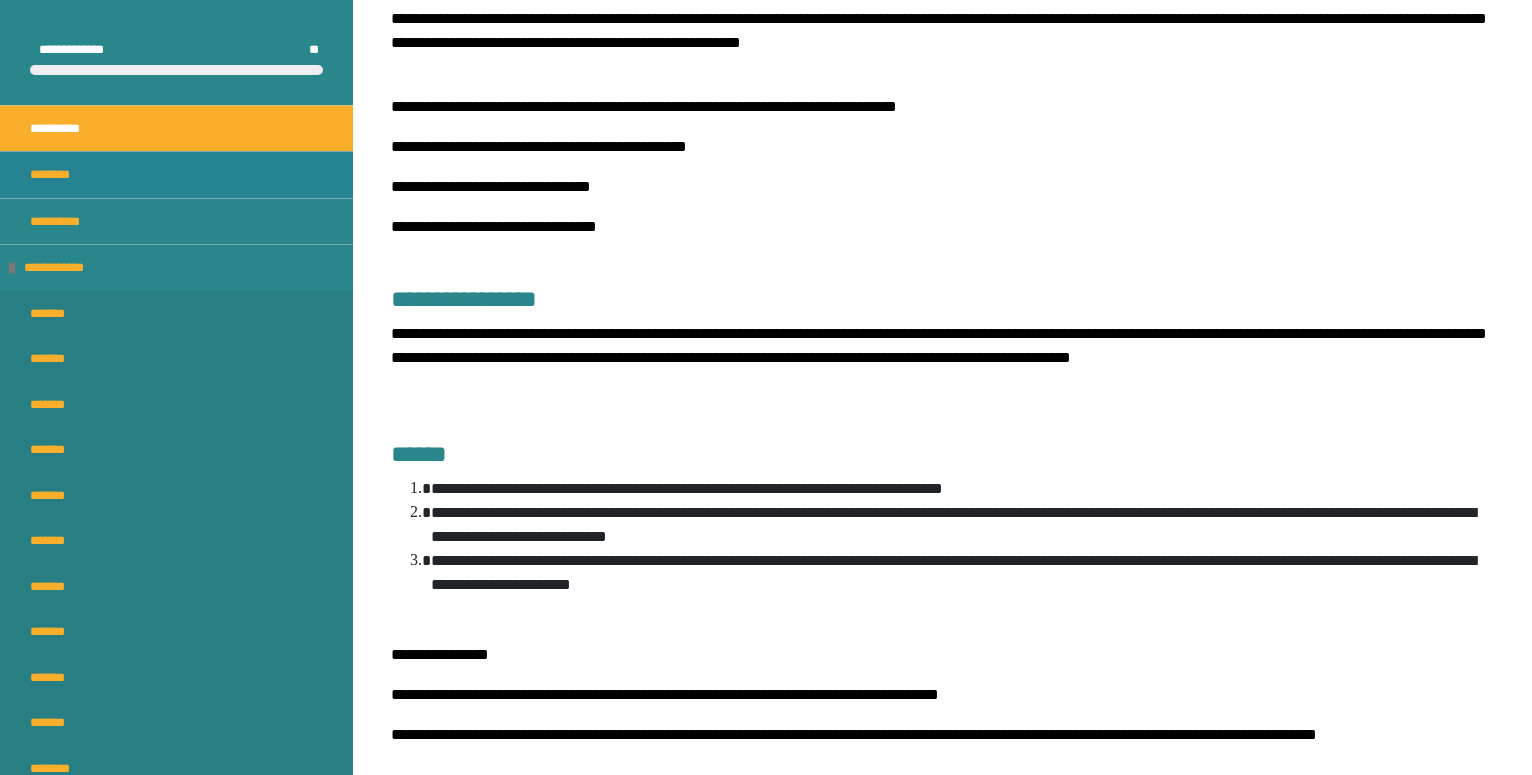 click on "********" at bounding box center (54, 175) 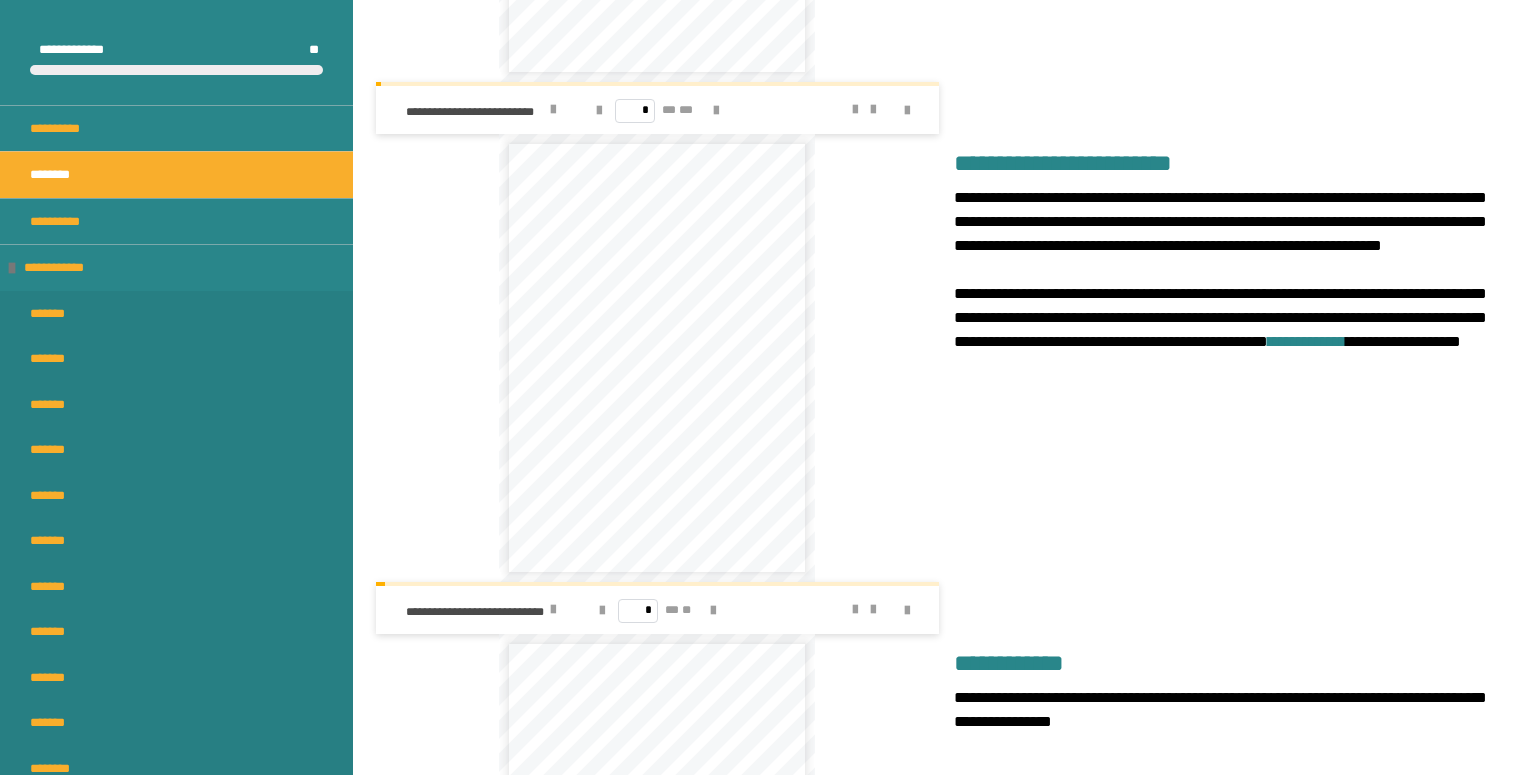 scroll, scrollTop: 362, scrollLeft: 0, axis: vertical 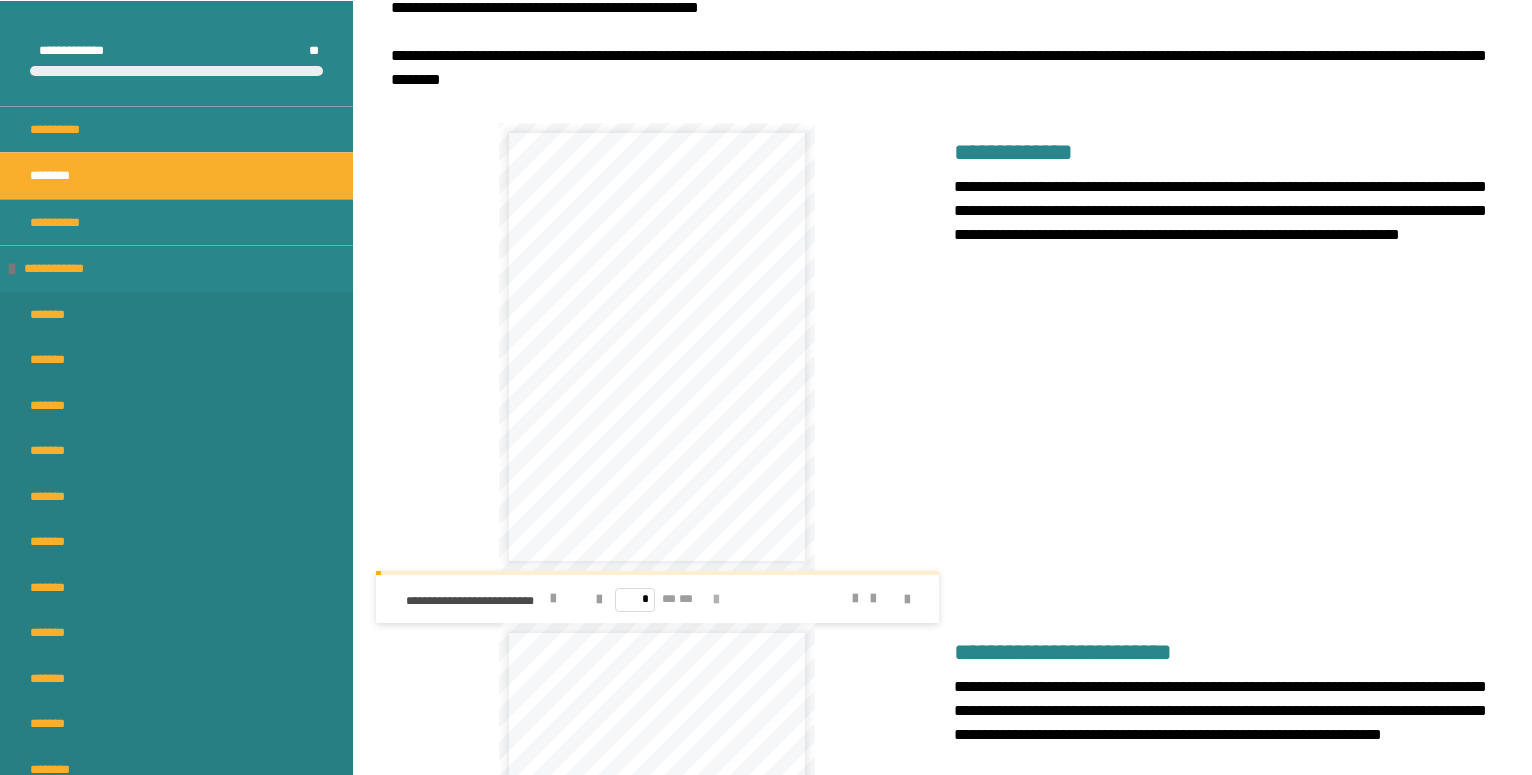 click at bounding box center [716, 600] 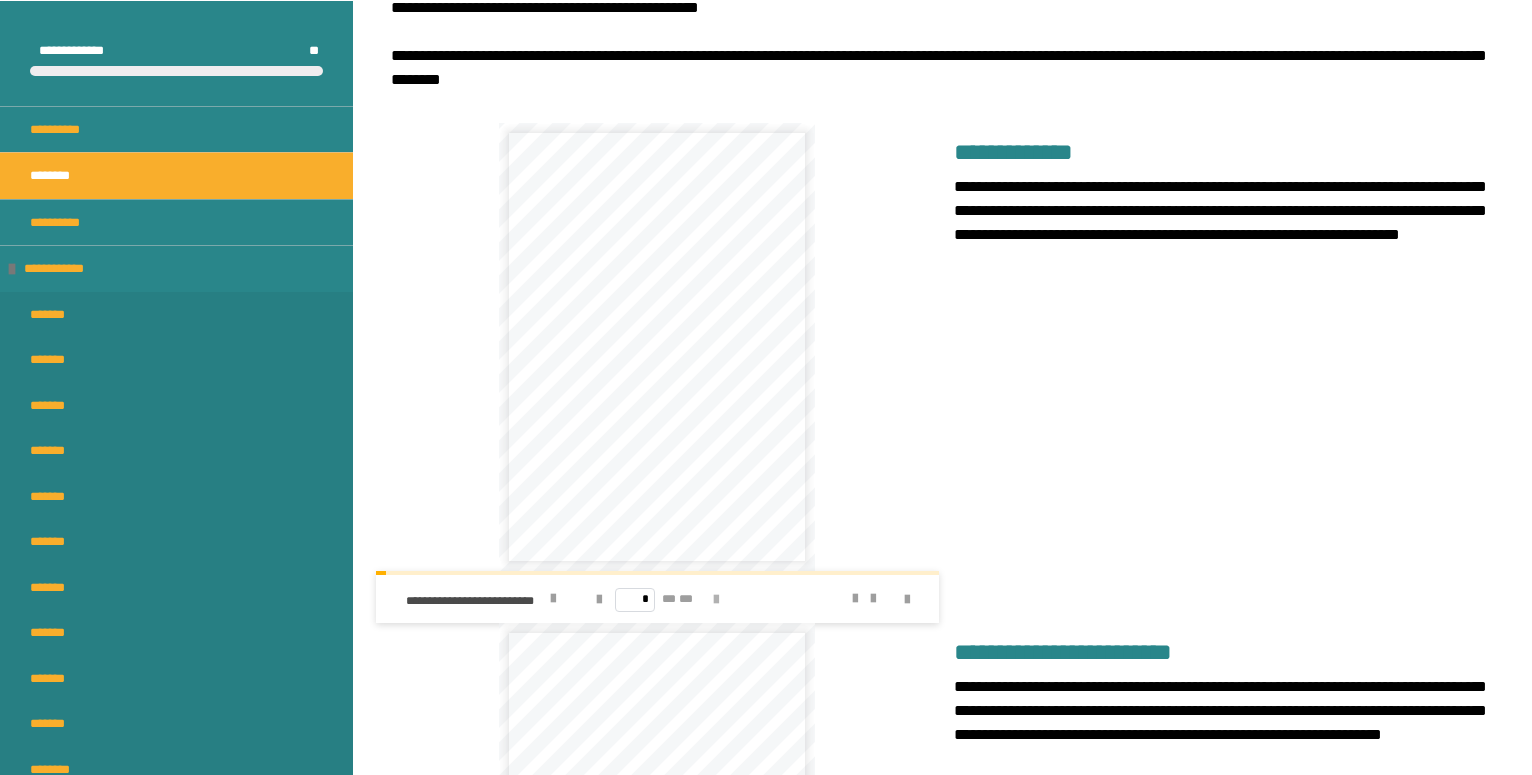click at bounding box center (716, 600) 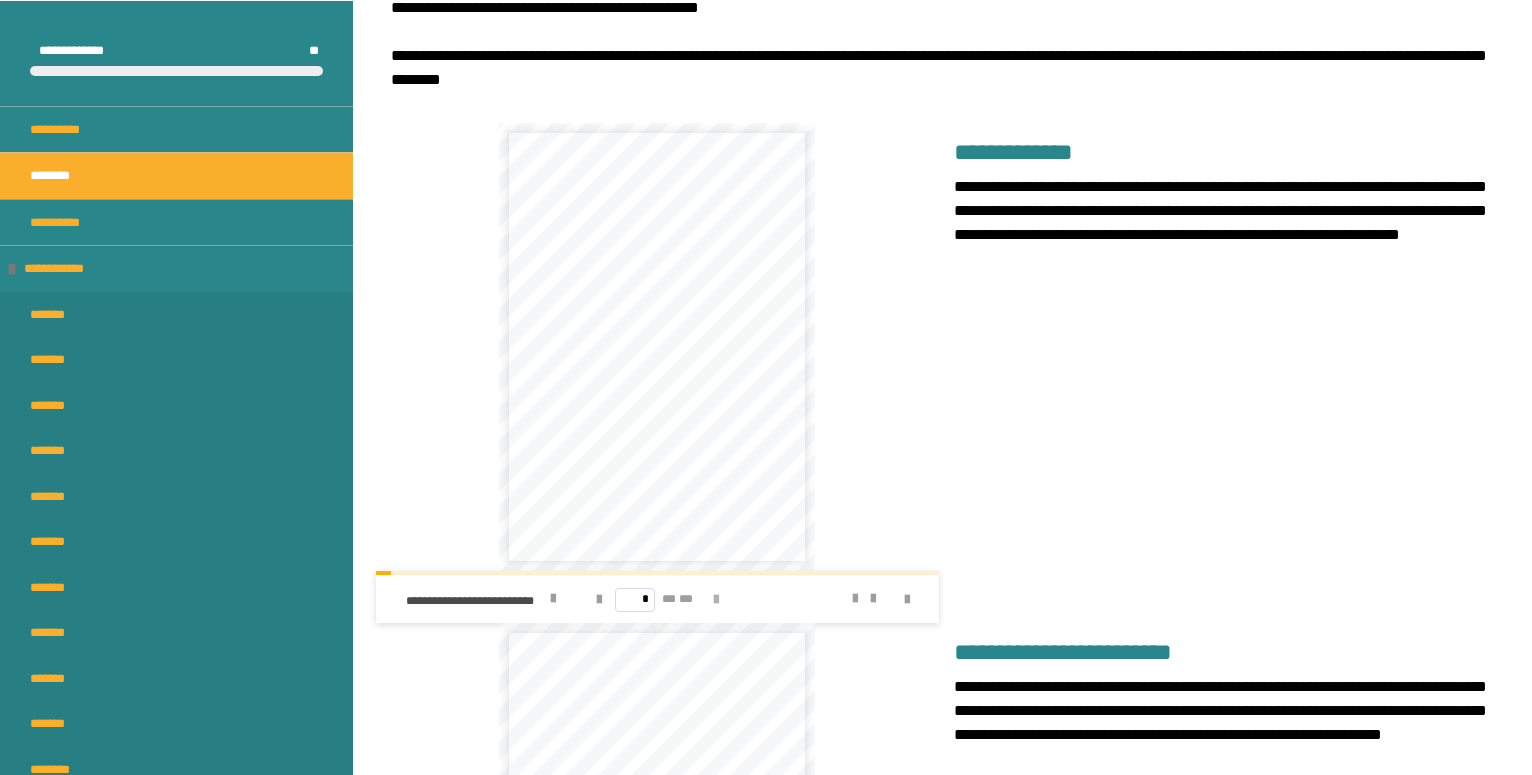 click at bounding box center (716, 600) 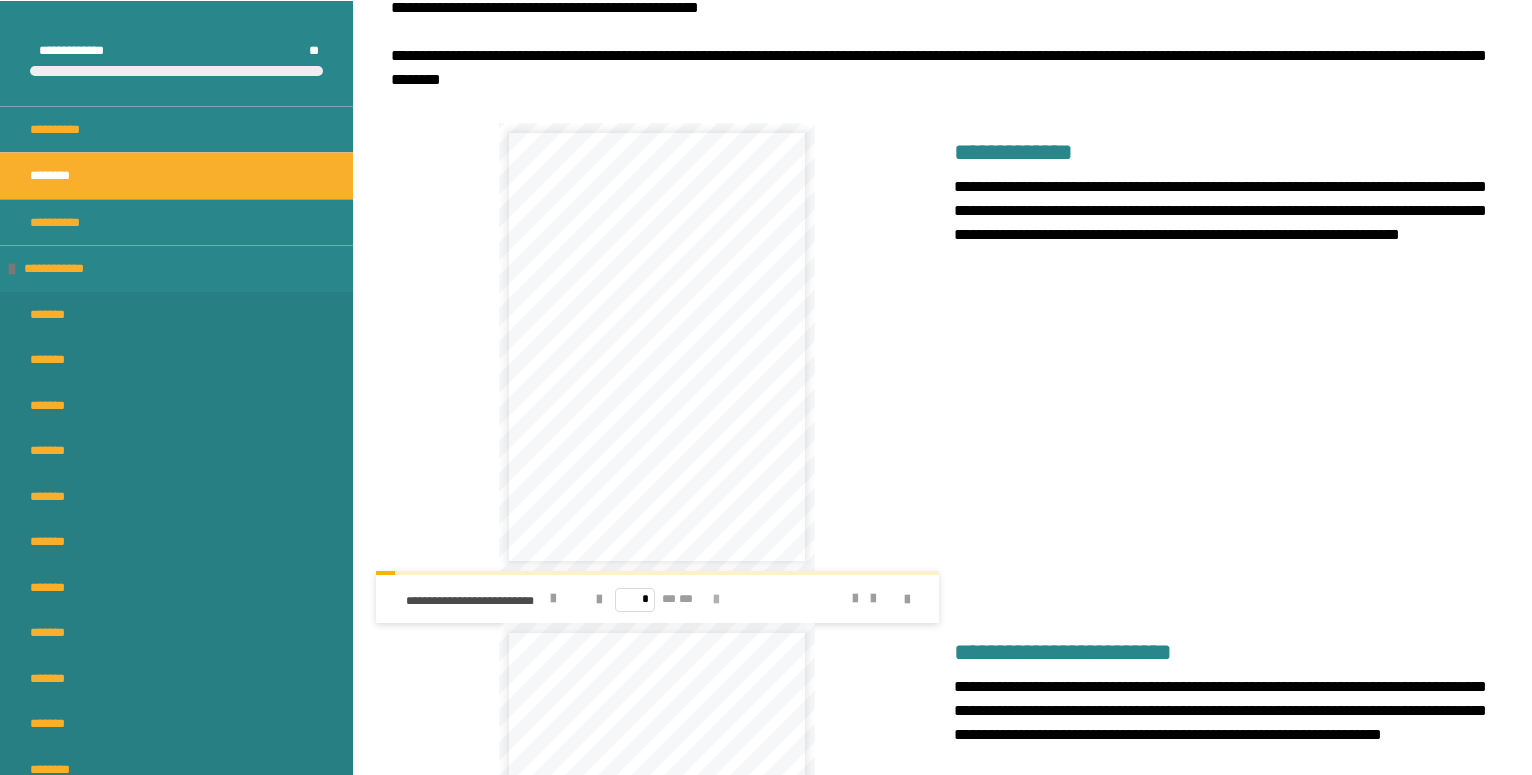 click at bounding box center (716, 600) 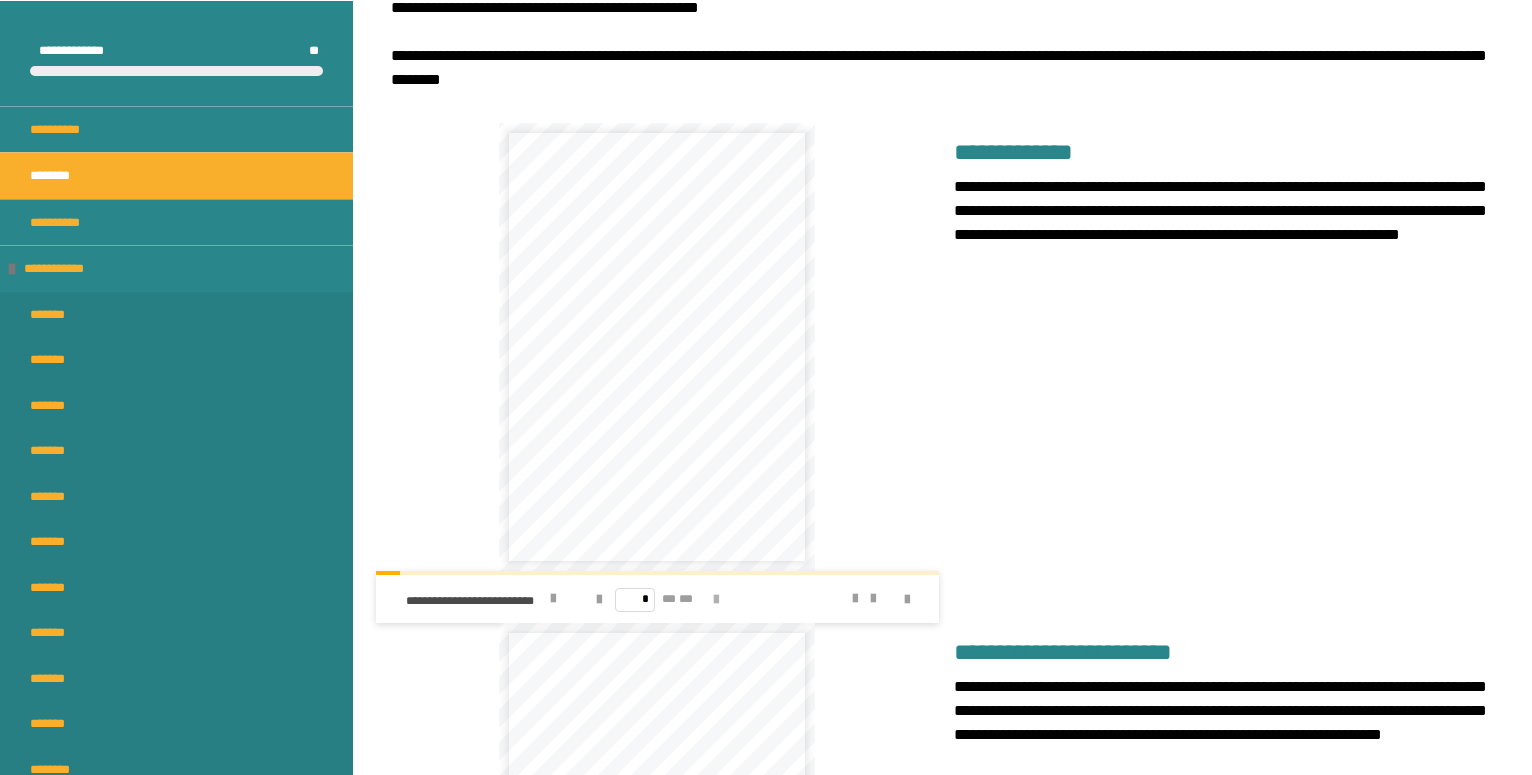 click at bounding box center [716, 600] 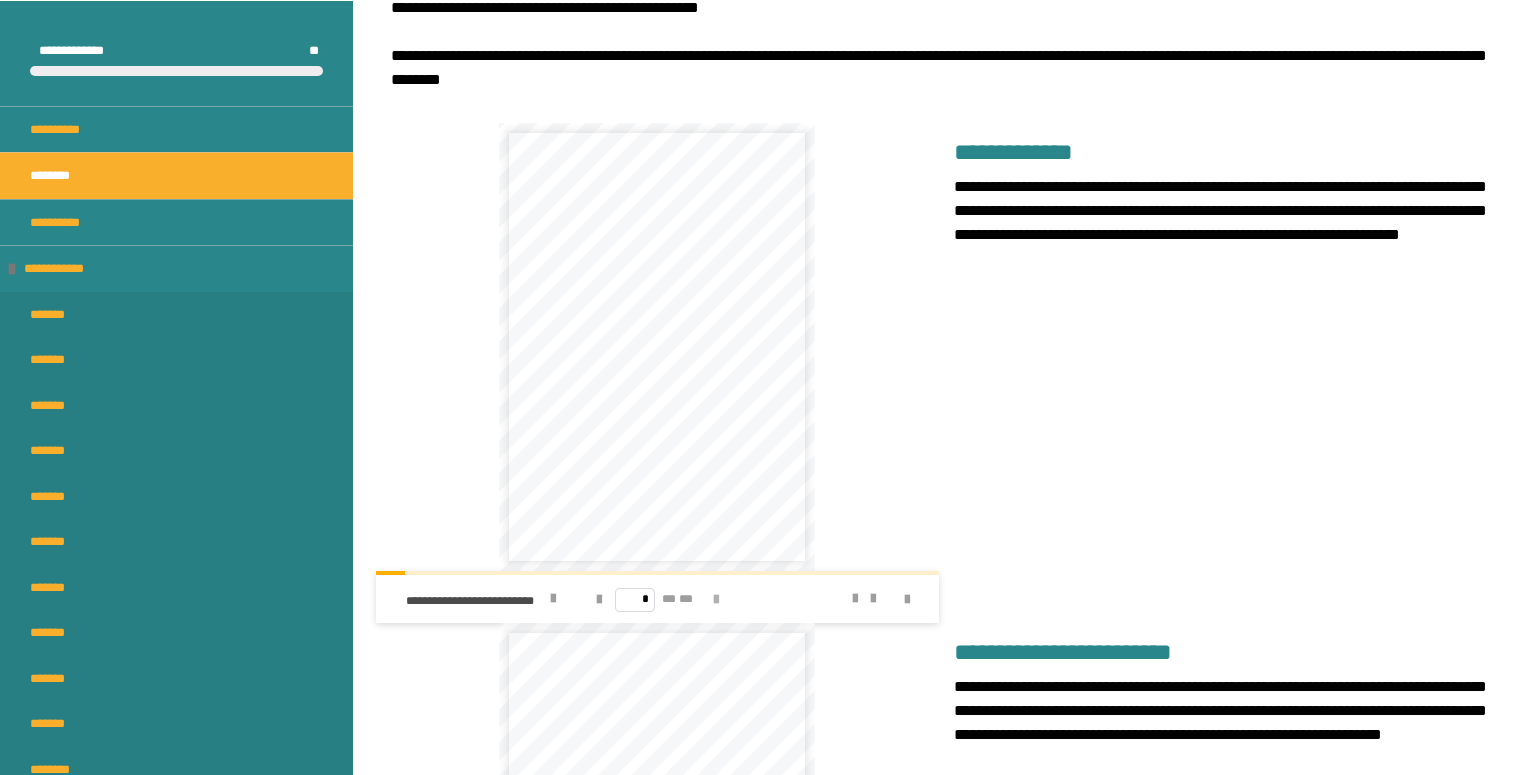 click at bounding box center [716, 600] 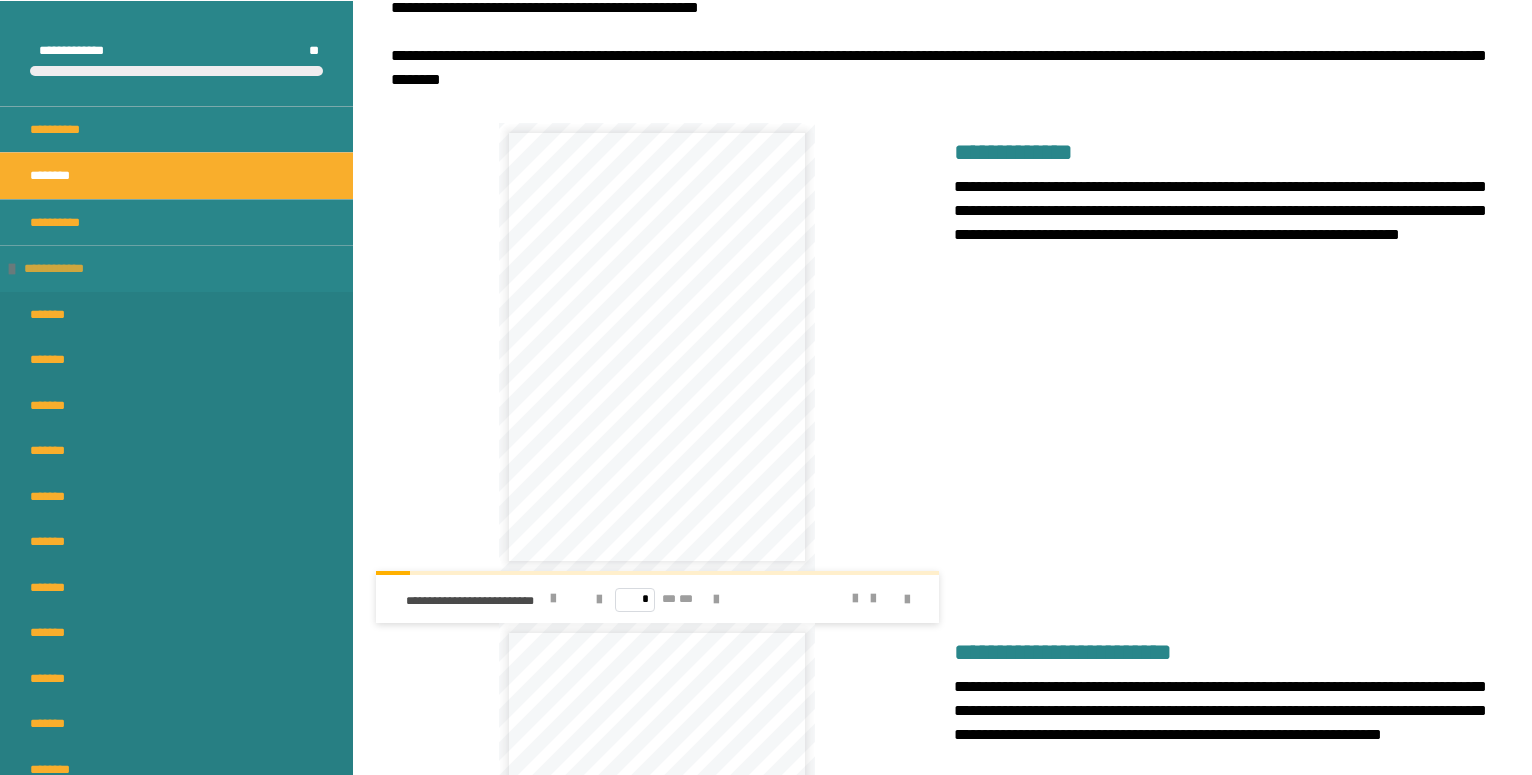 click on "**********" at bounding box center (71, 268) 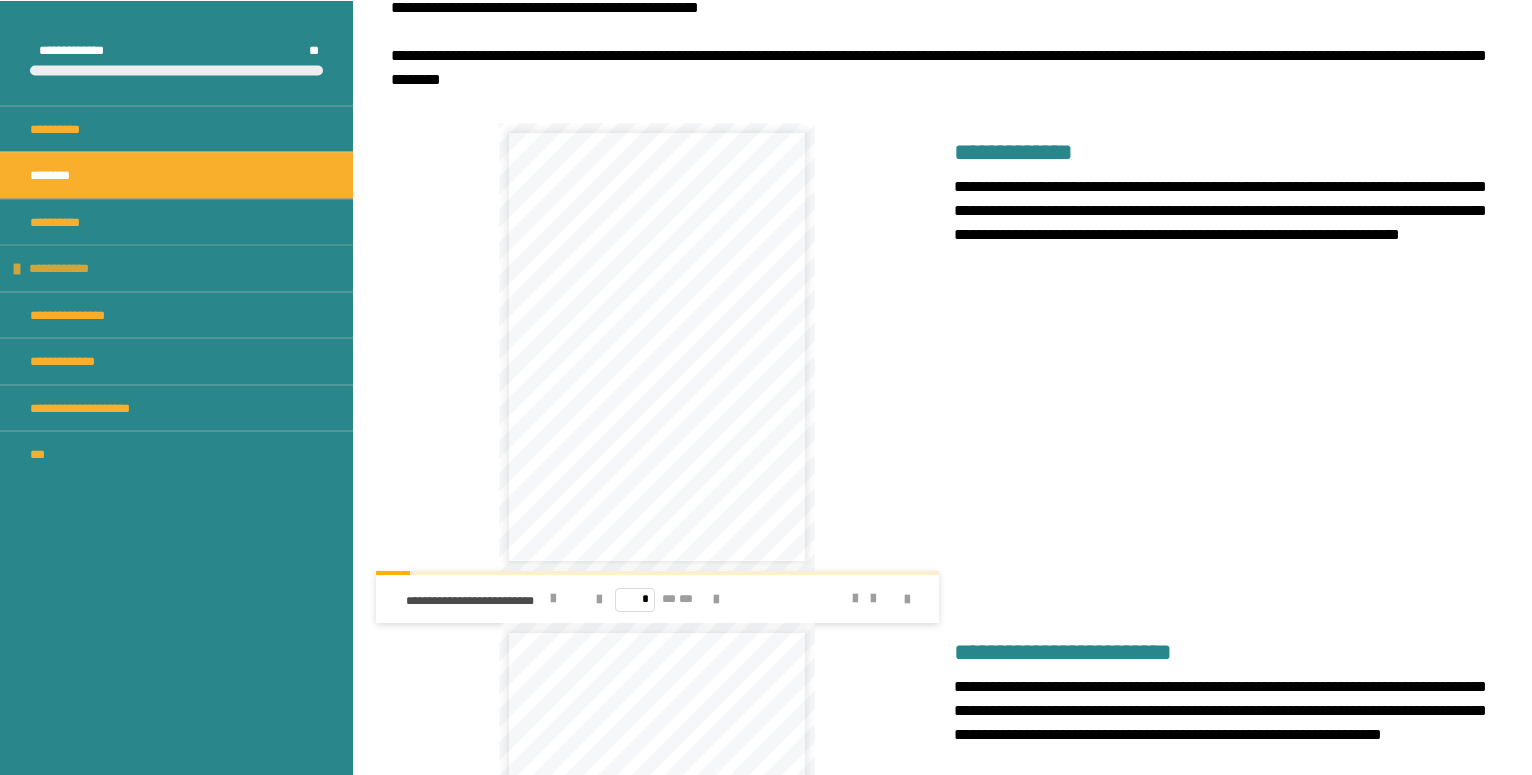 click on "**********" at bounding box center [76, 268] 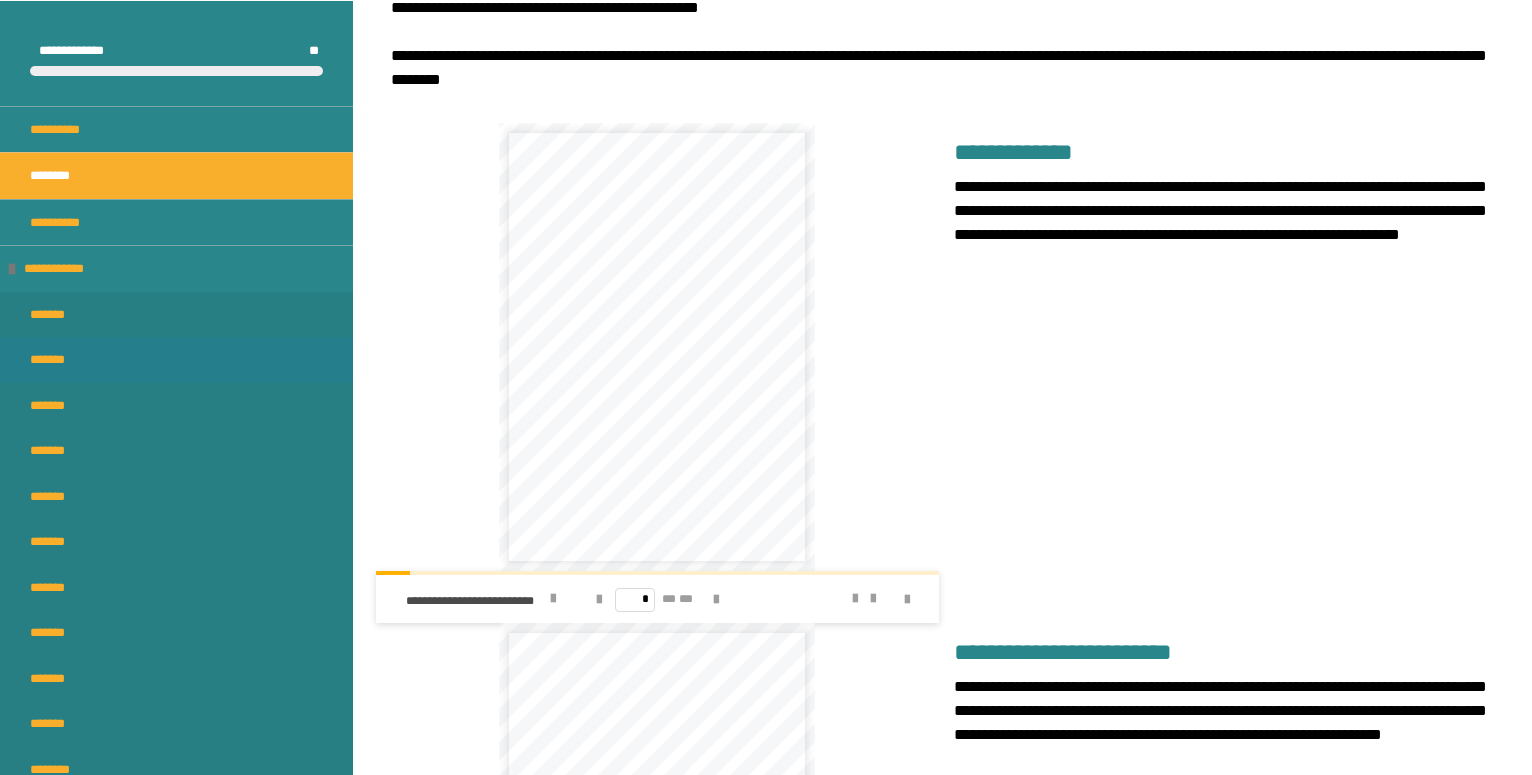 click on "*******" at bounding box center [55, 359] 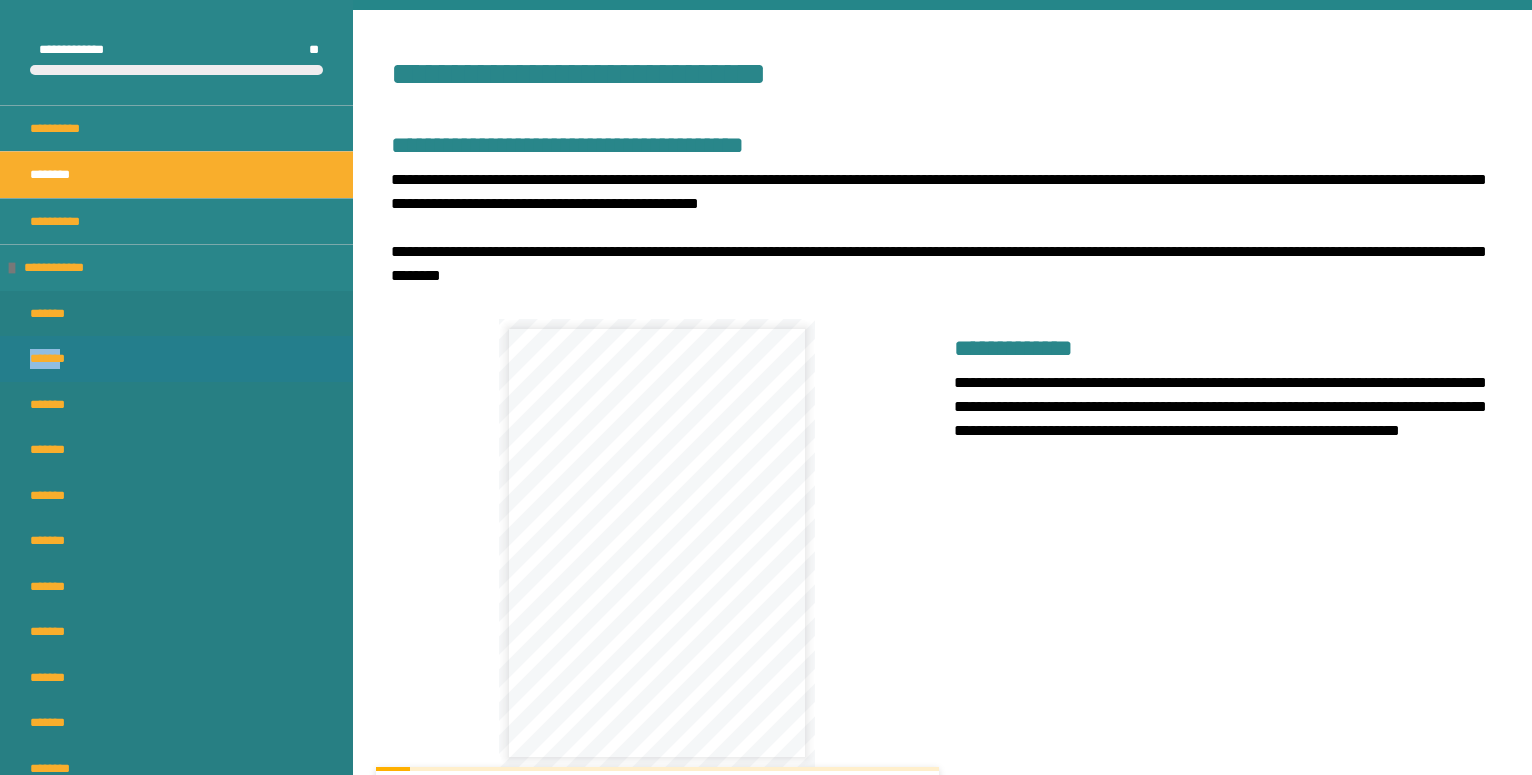 click on "*******" at bounding box center (55, 359) 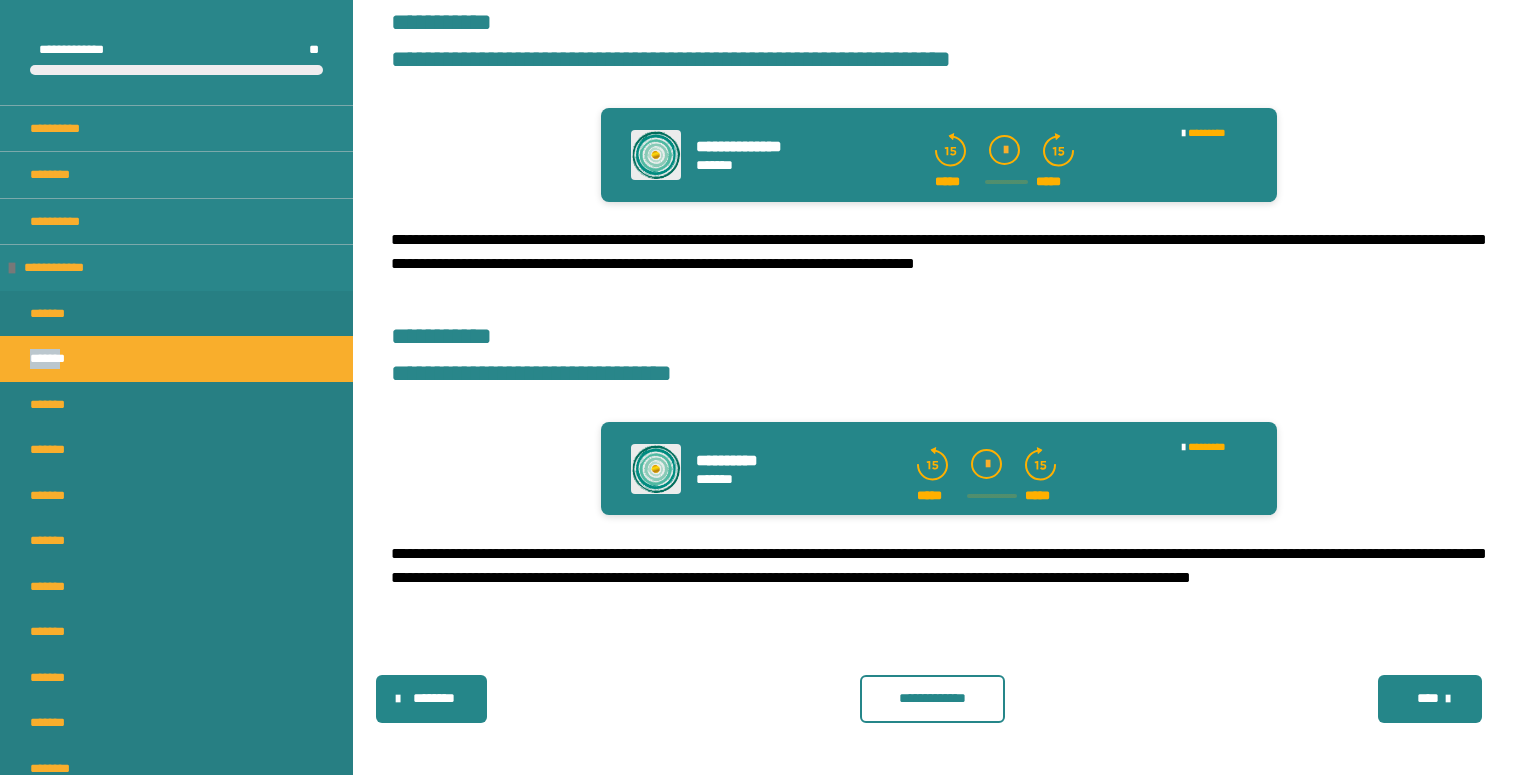 scroll, scrollTop: 1340, scrollLeft: 0, axis: vertical 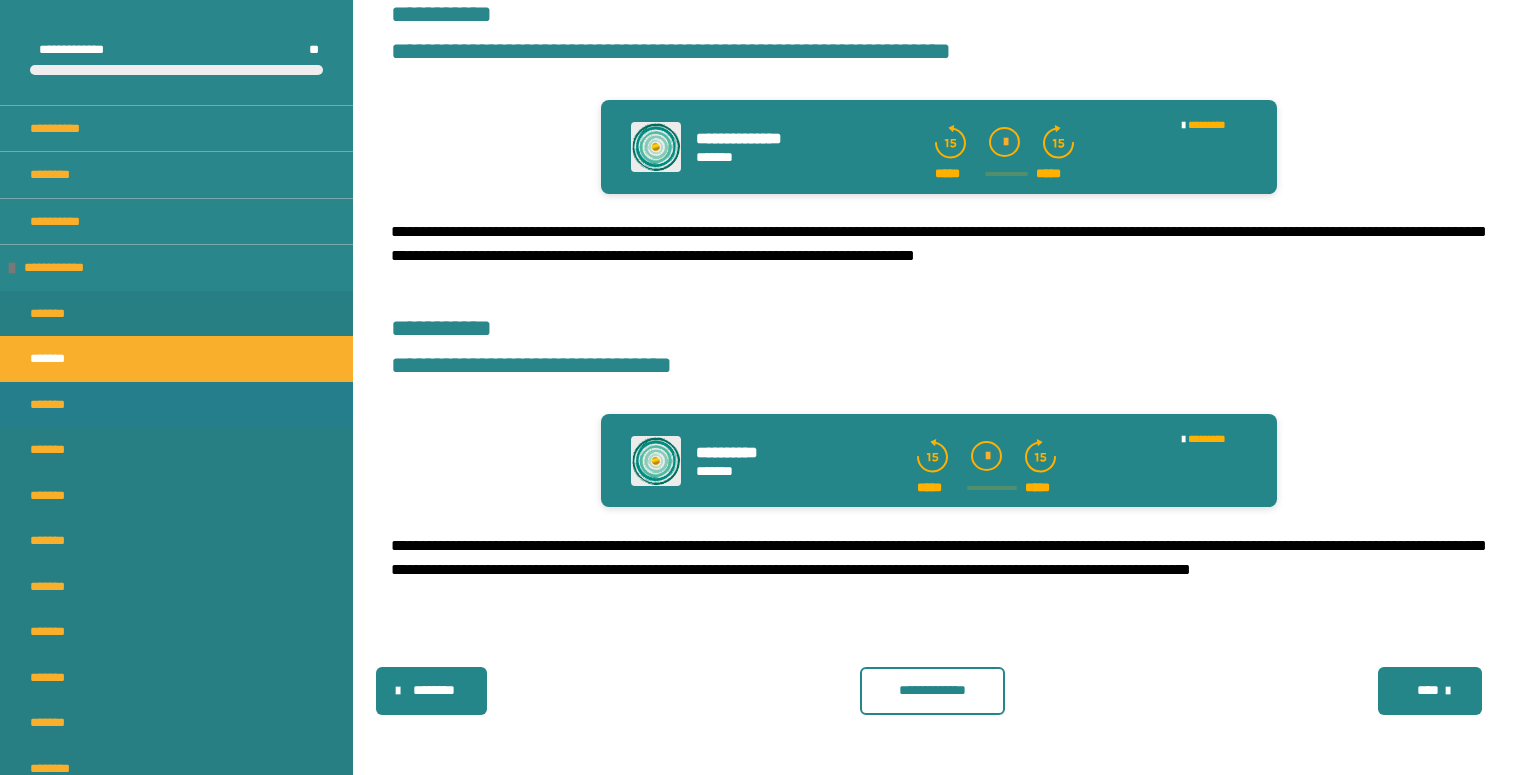 click on "*******" at bounding box center [55, 405] 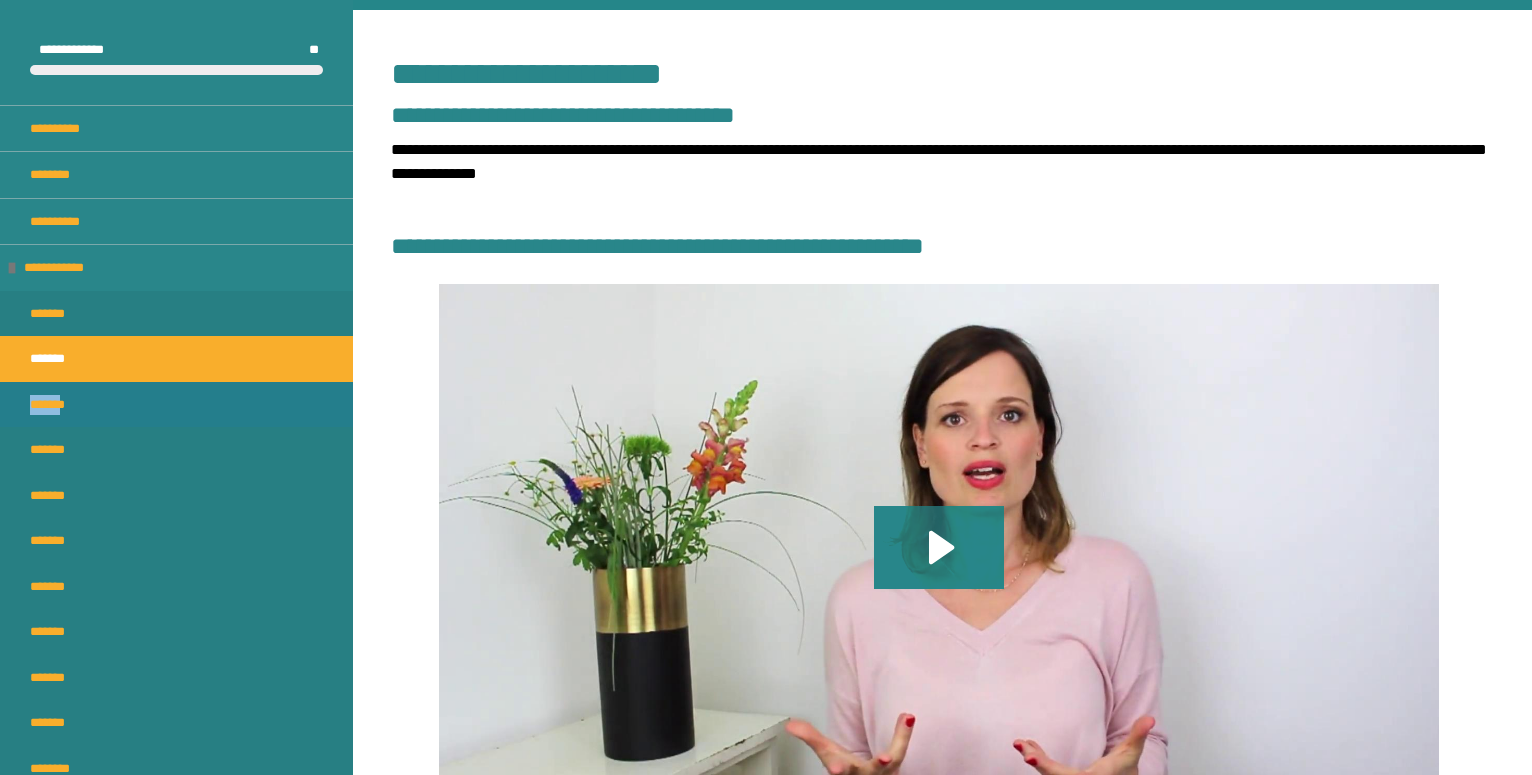 click on "*******" at bounding box center [55, 405] 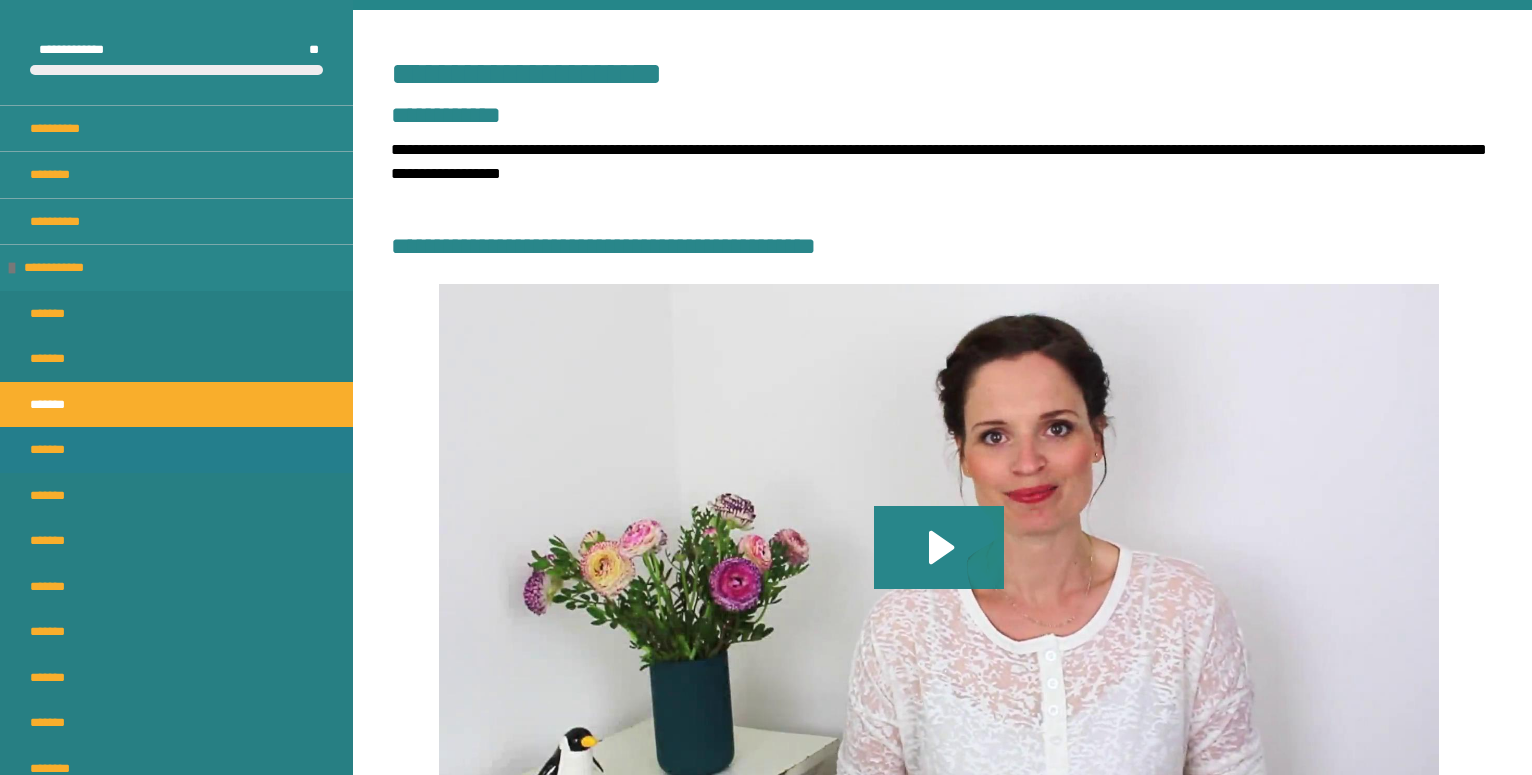 click on "*******" at bounding box center (55, 450) 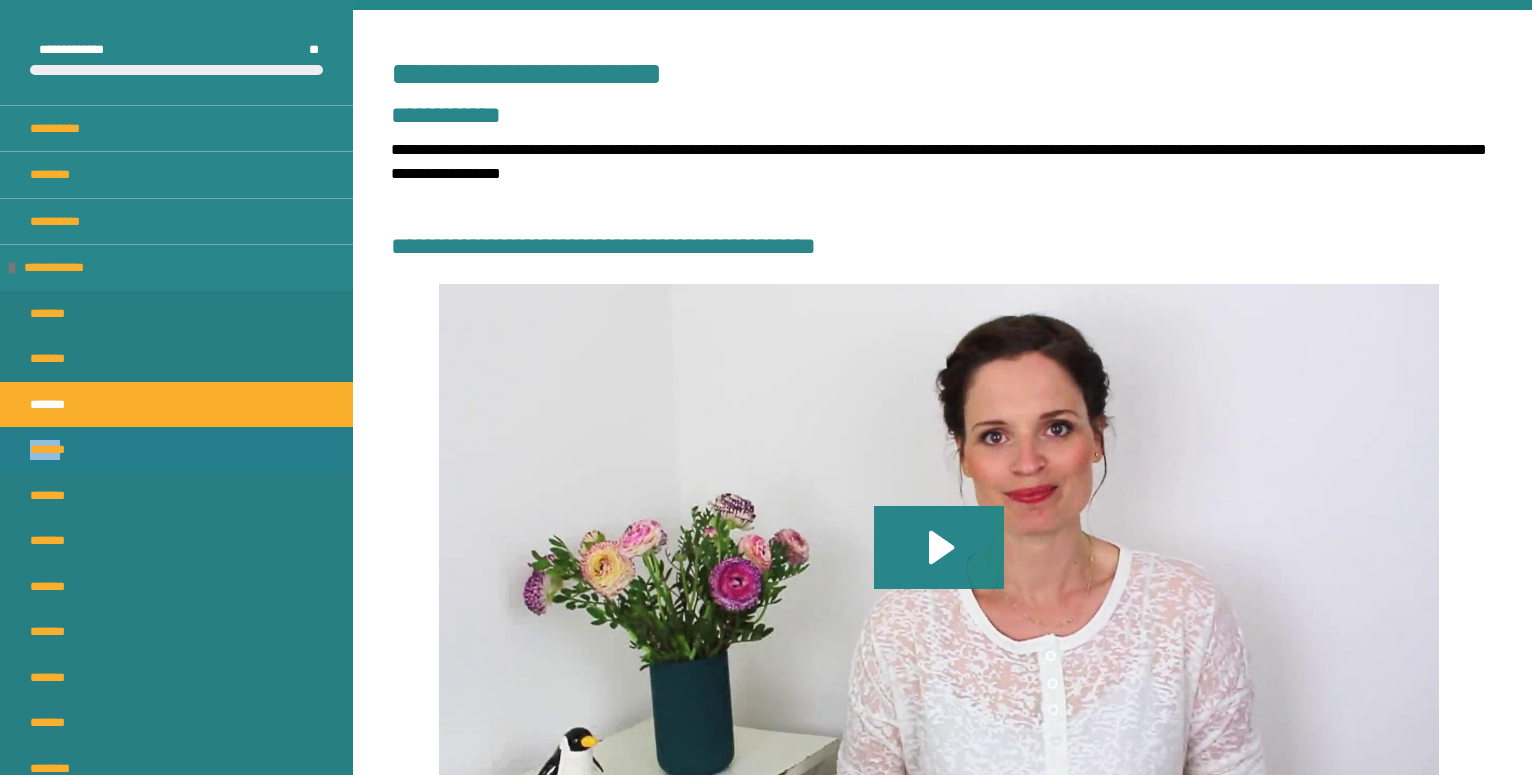 click on "*******" at bounding box center [55, 450] 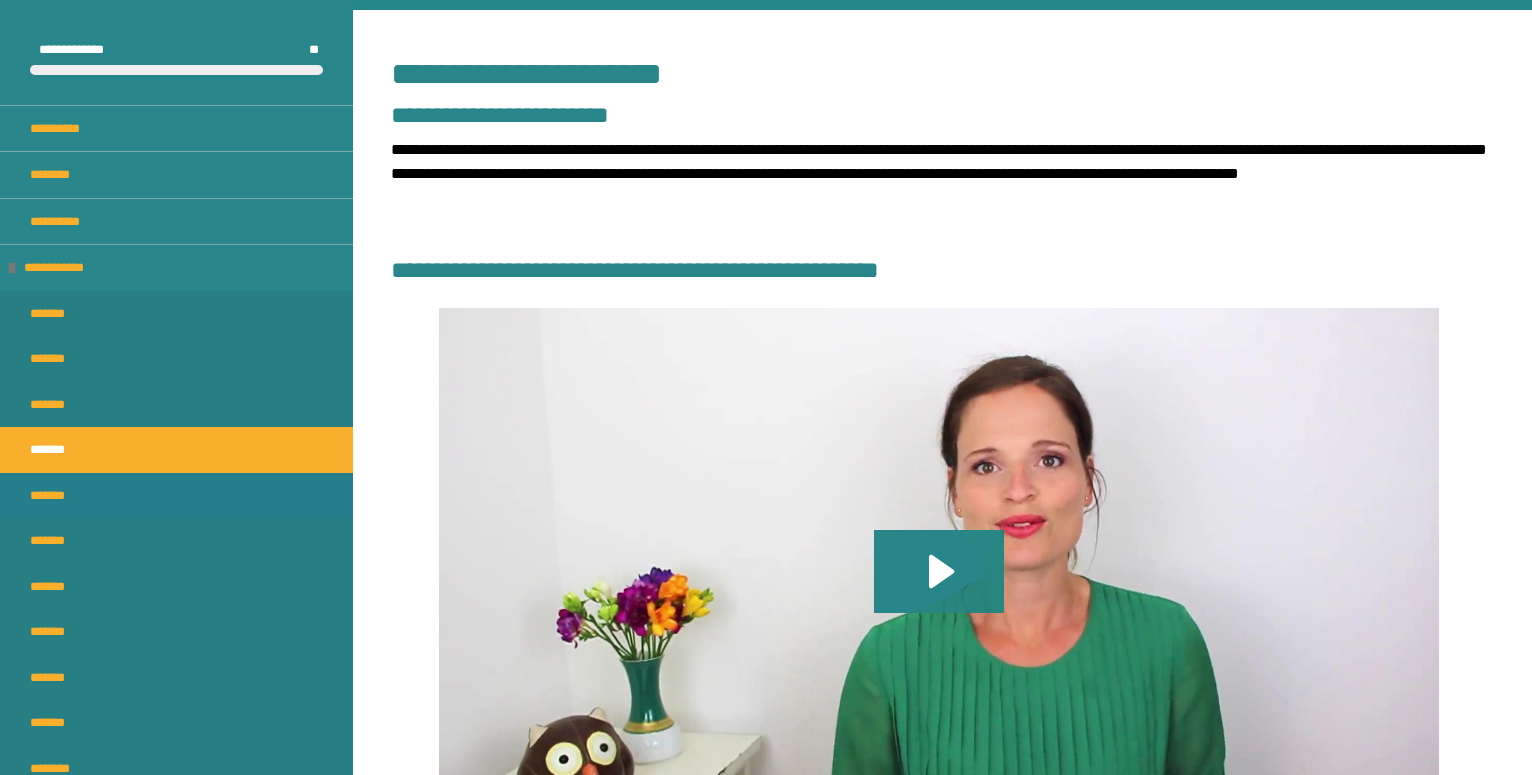 click on "*******" at bounding box center (55, 496) 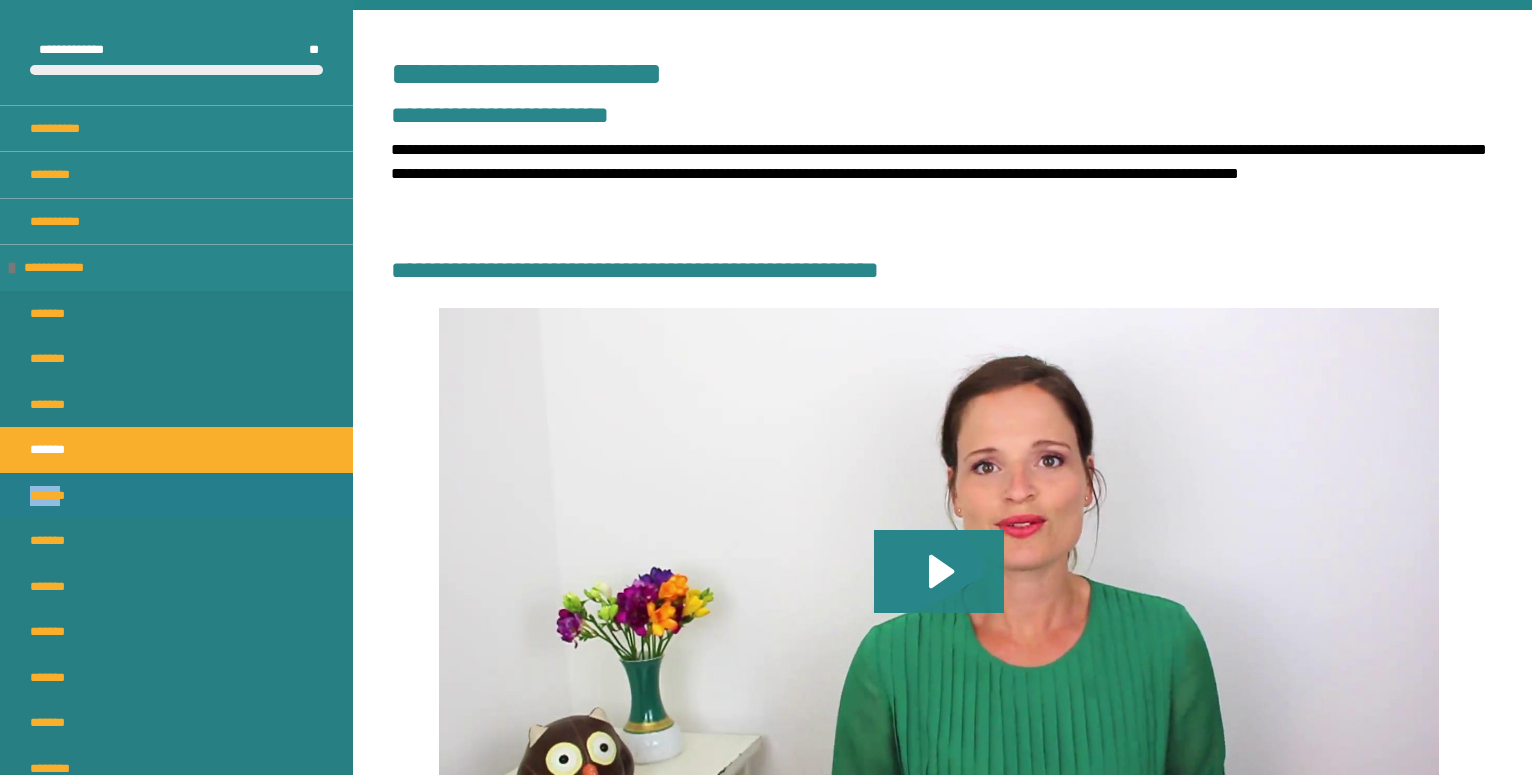 click on "*******" at bounding box center (55, 496) 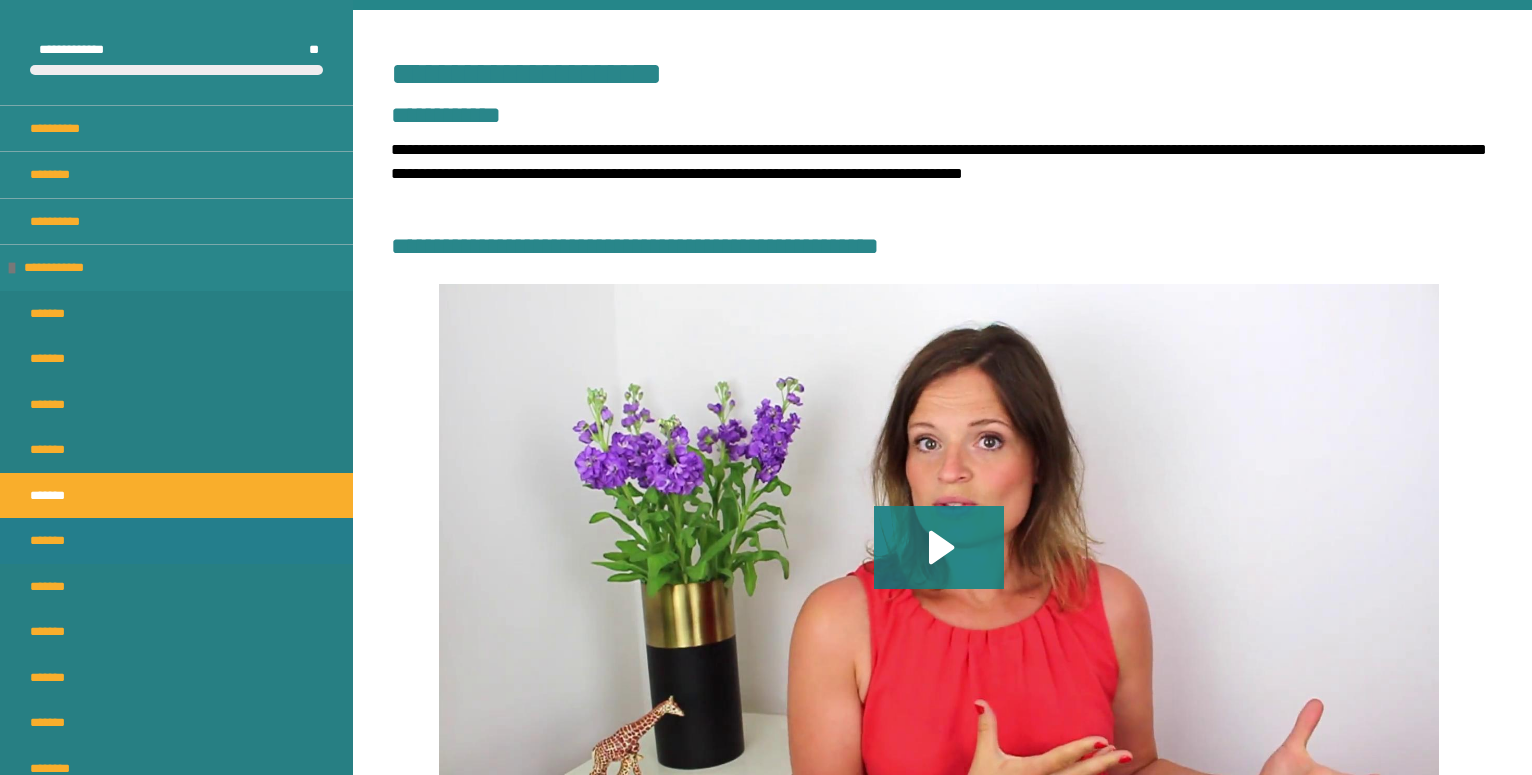 click on "*******" at bounding box center [55, 541] 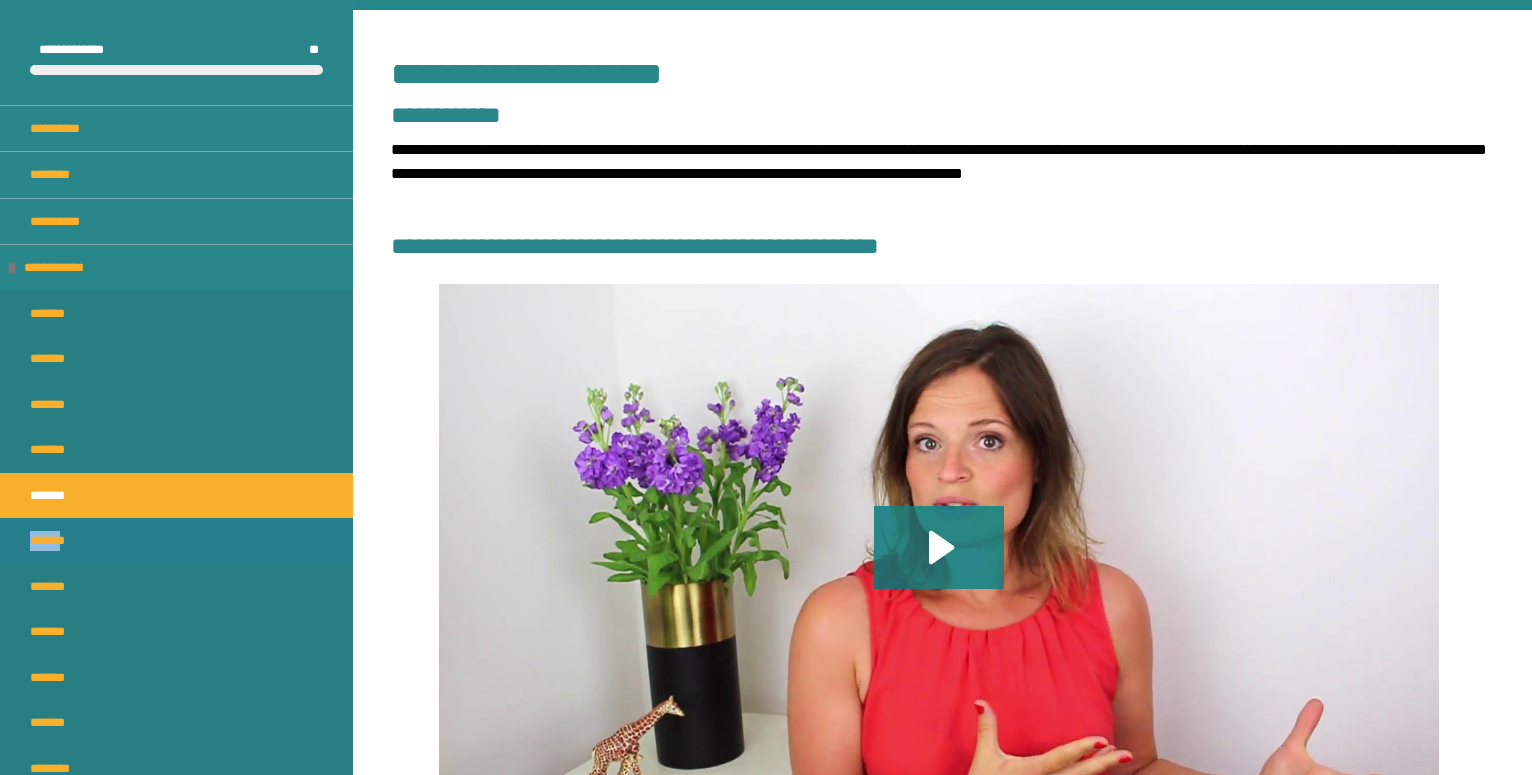 click on "*******" at bounding box center (55, 541) 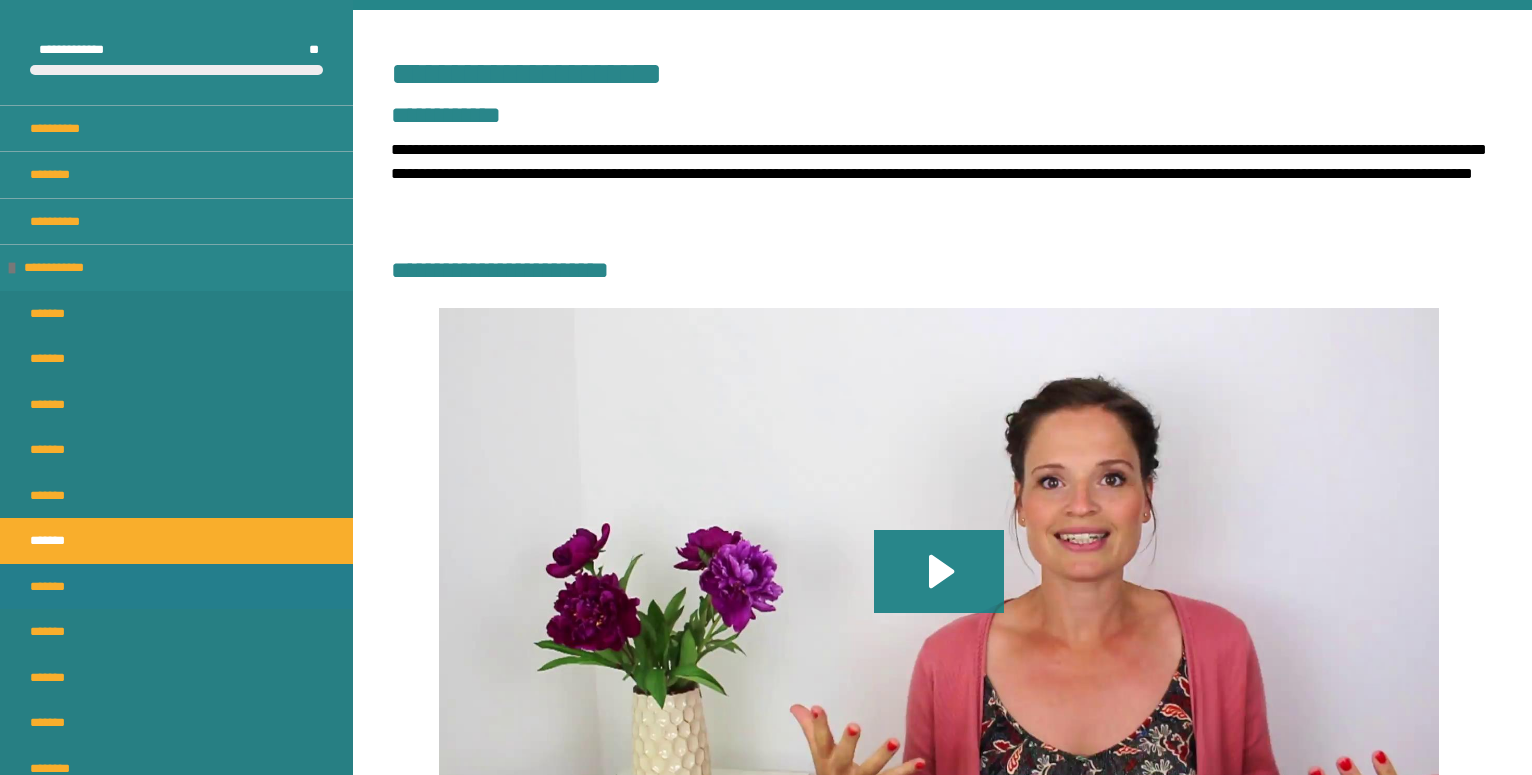 click on "*******" at bounding box center (55, 587) 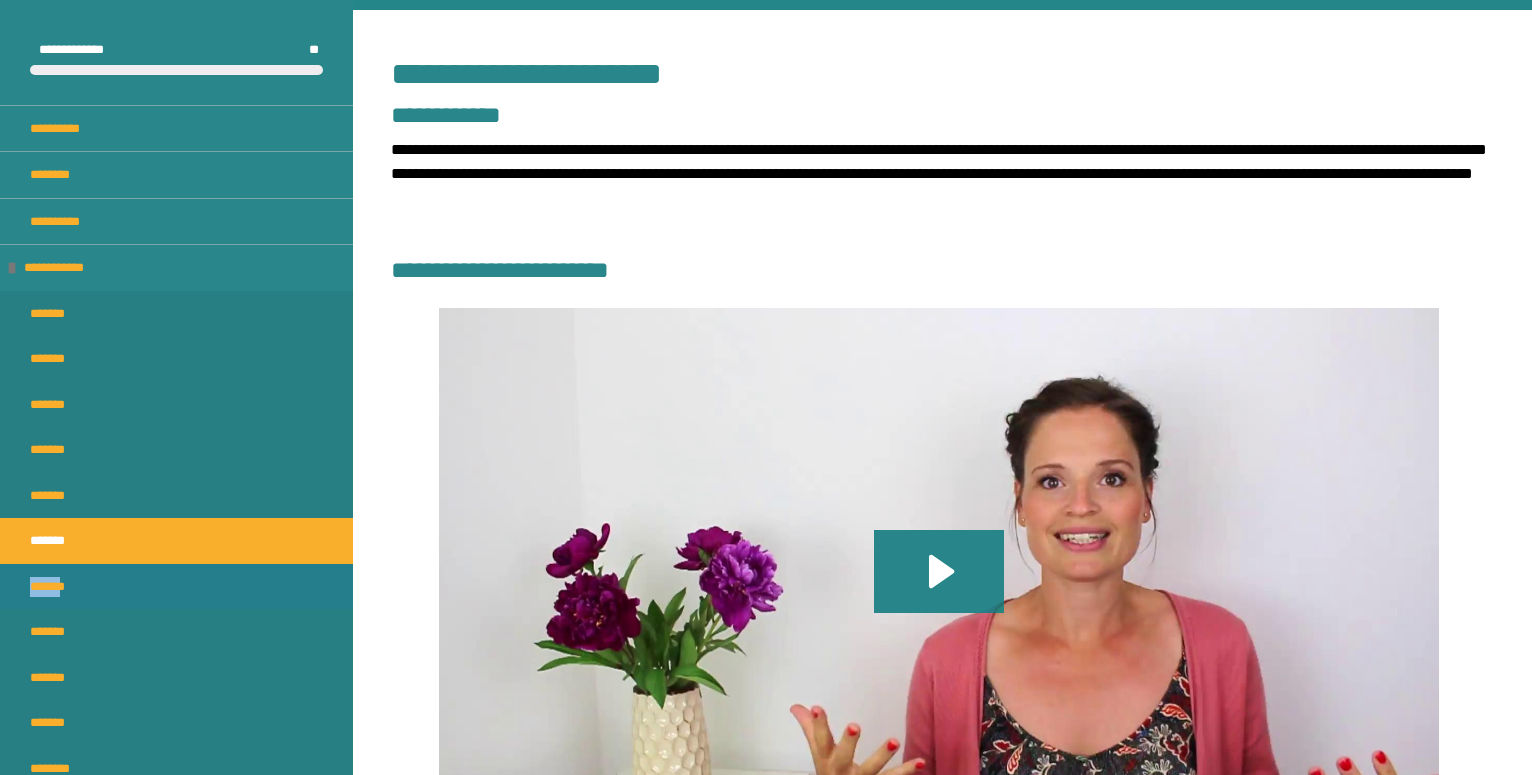 click on "*******" at bounding box center [55, 587] 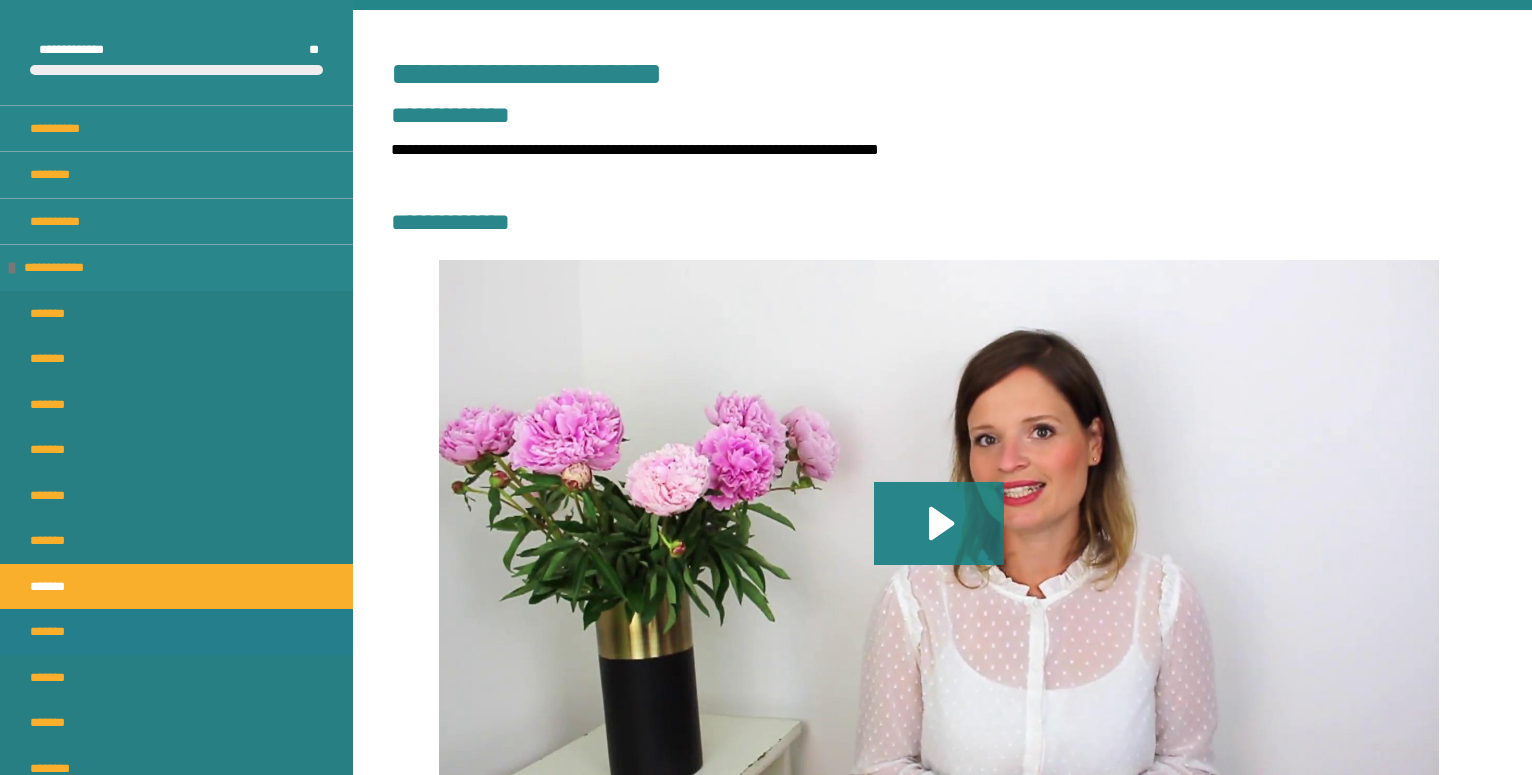 click on "*******" at bounding box center (55, 632) 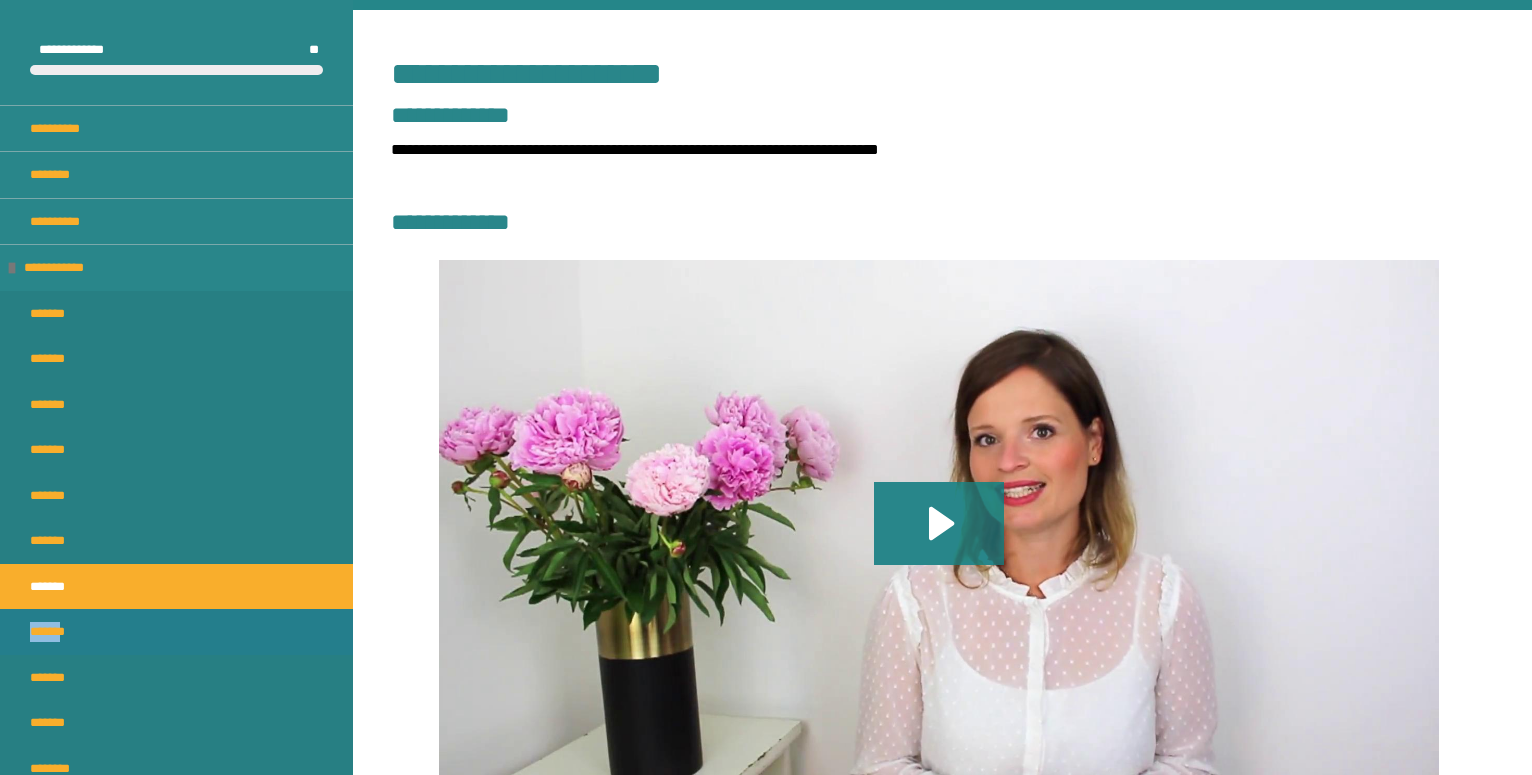 click on "*******" at bounding box center [55, 632] 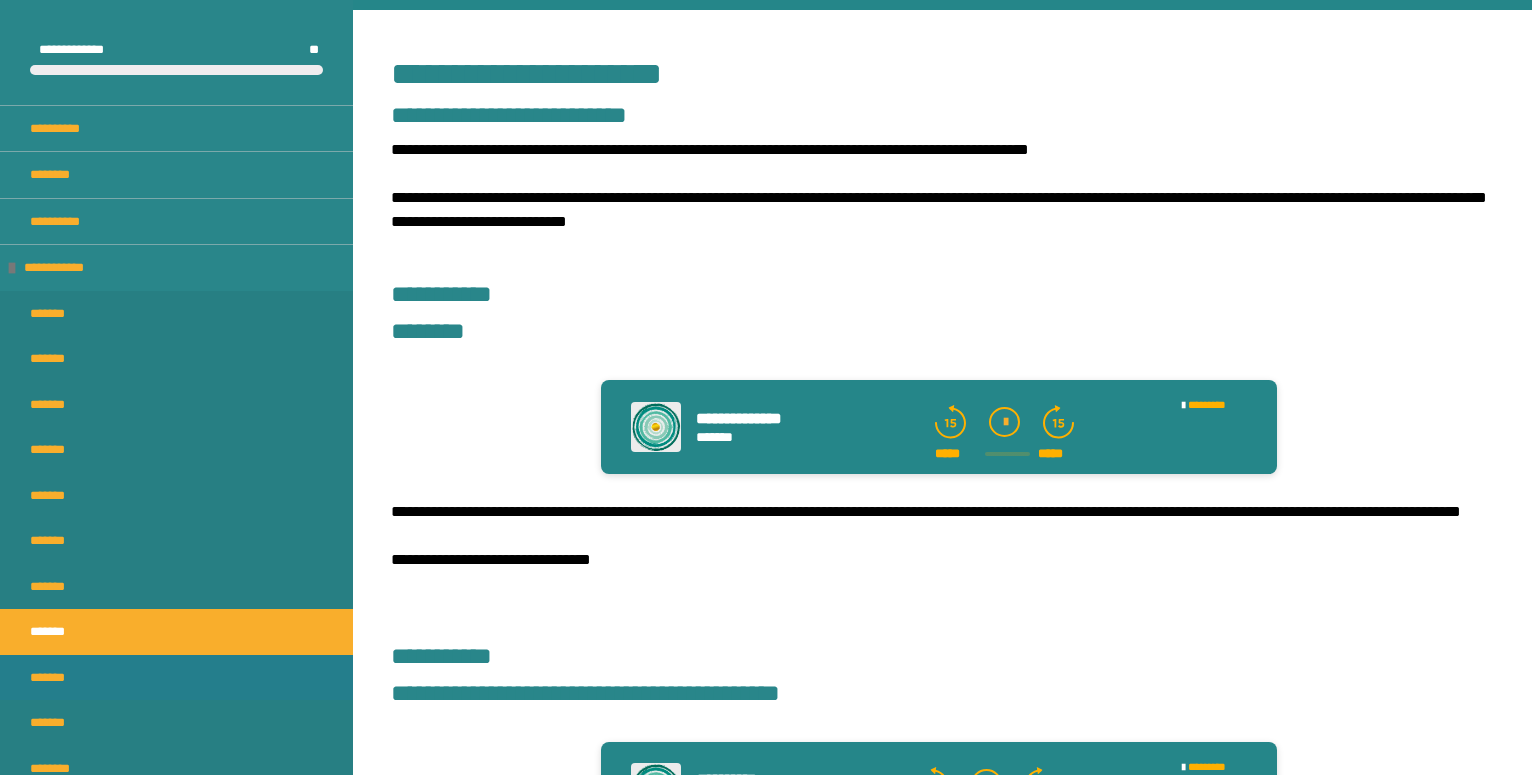 click on "*******" at bounding box center (55, 678) 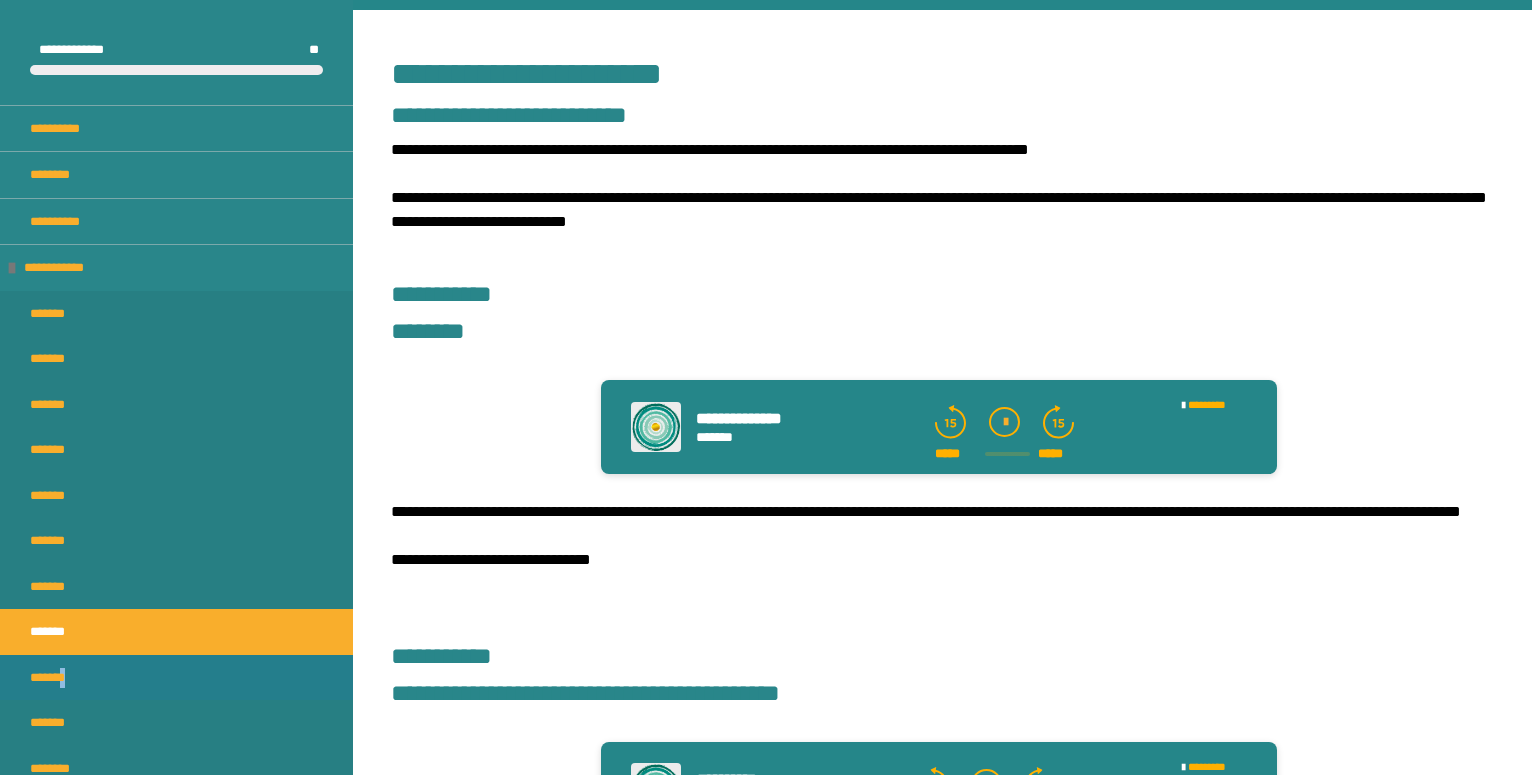 click on "*******" at bounding box center (55, 678) 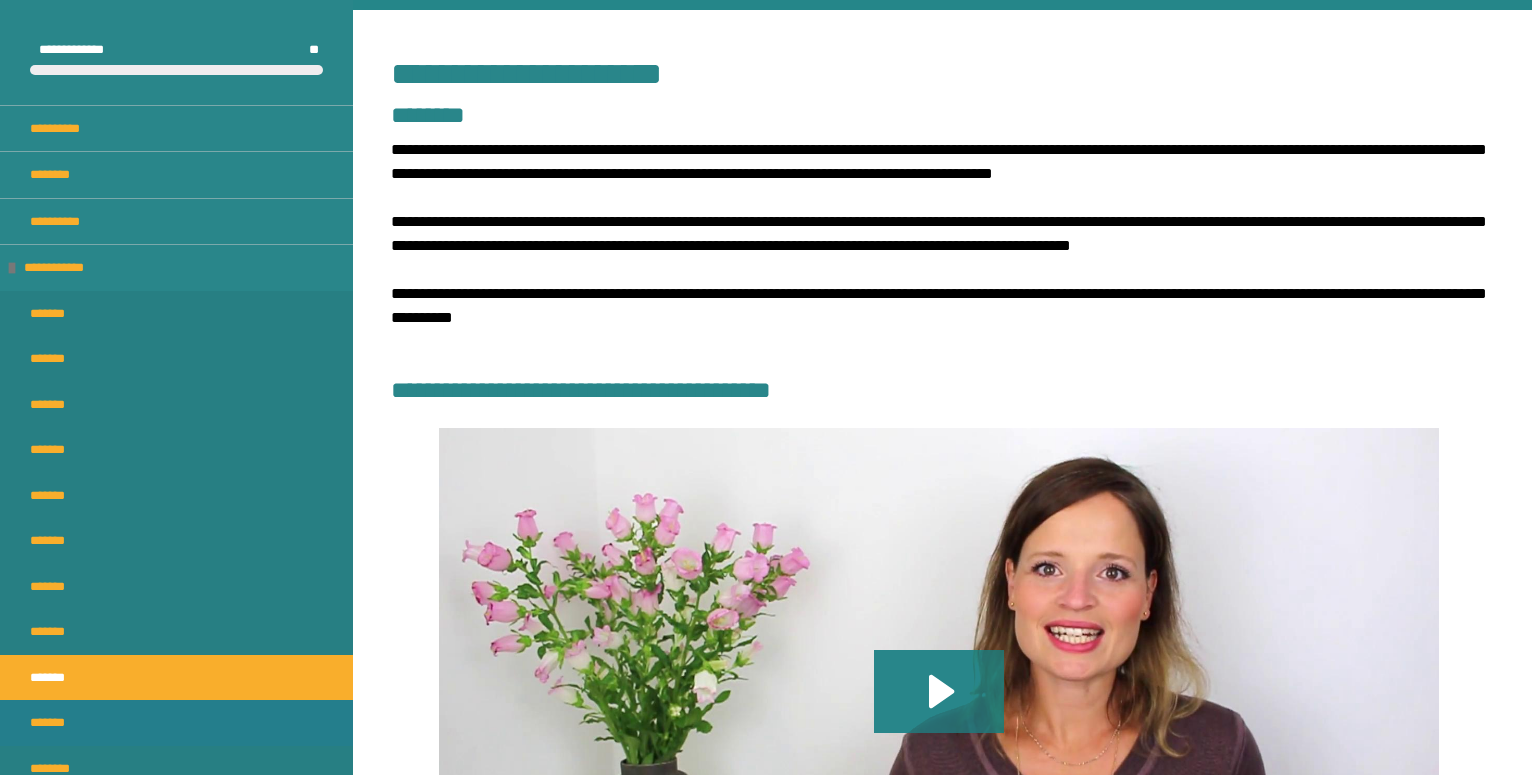click on "*******" at bounding box center [55, 723] 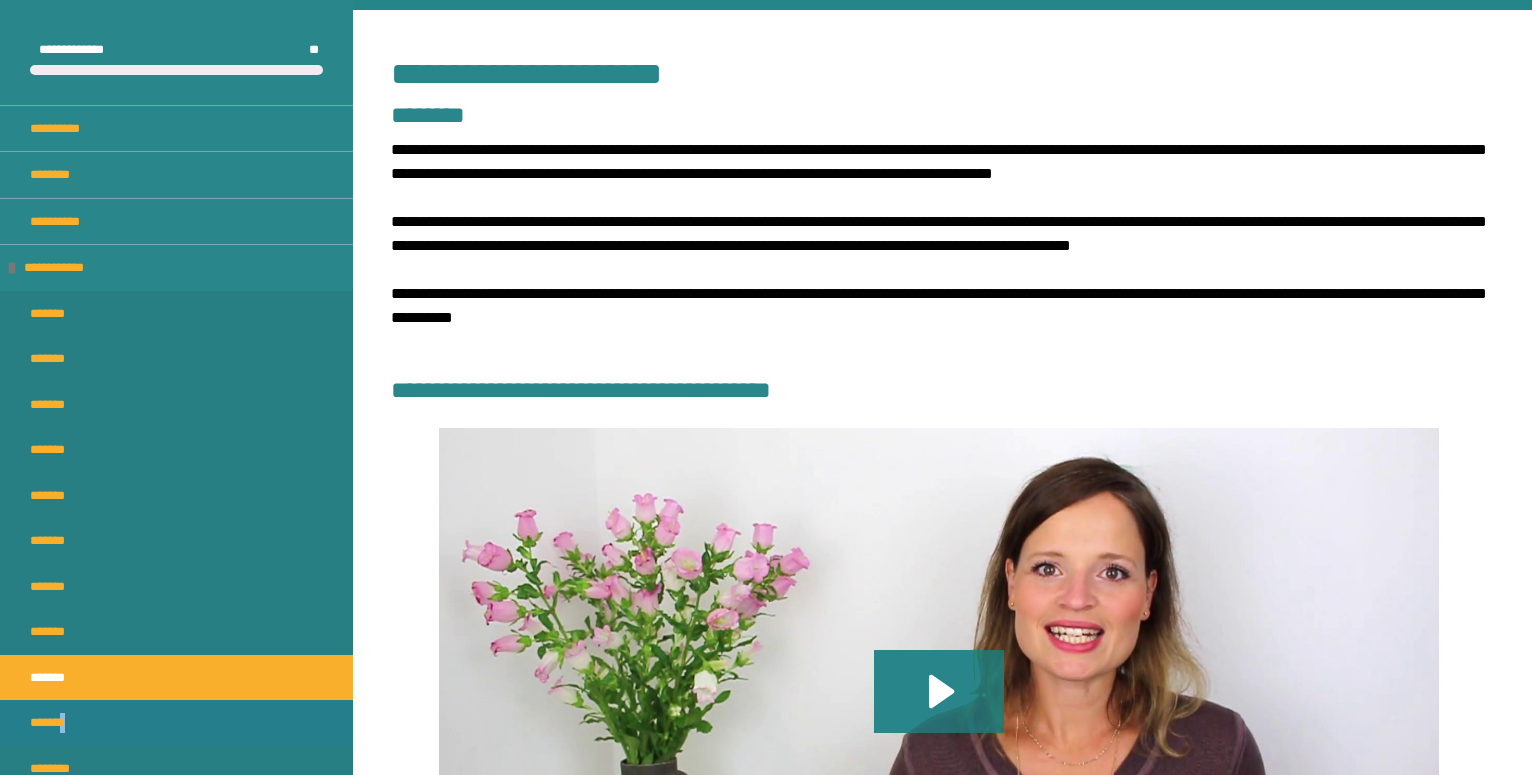 click on "*******" at bounding box center [55, 723] 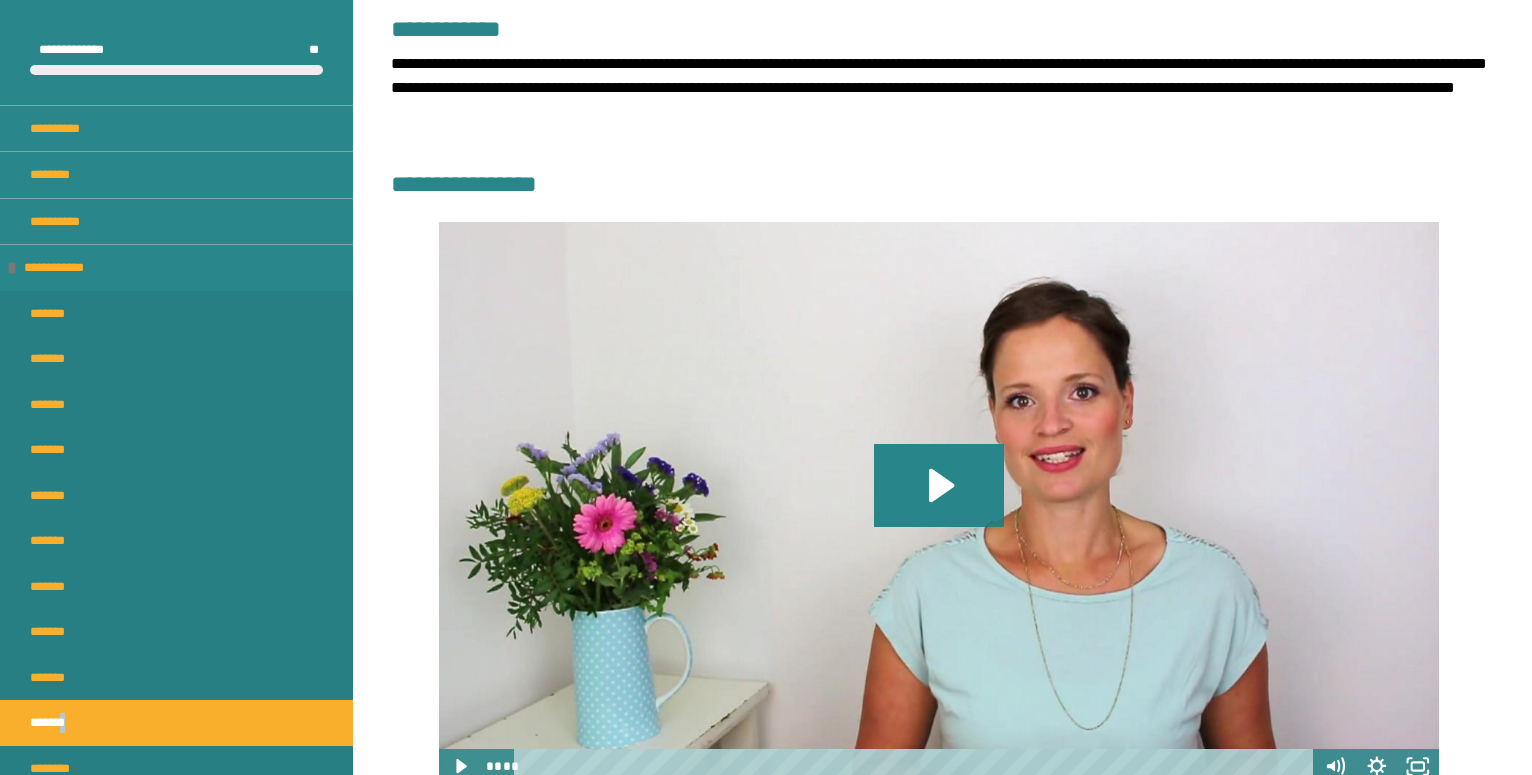 scroll, scrollTop: 495, scrollLeft: 0, axis: vertical 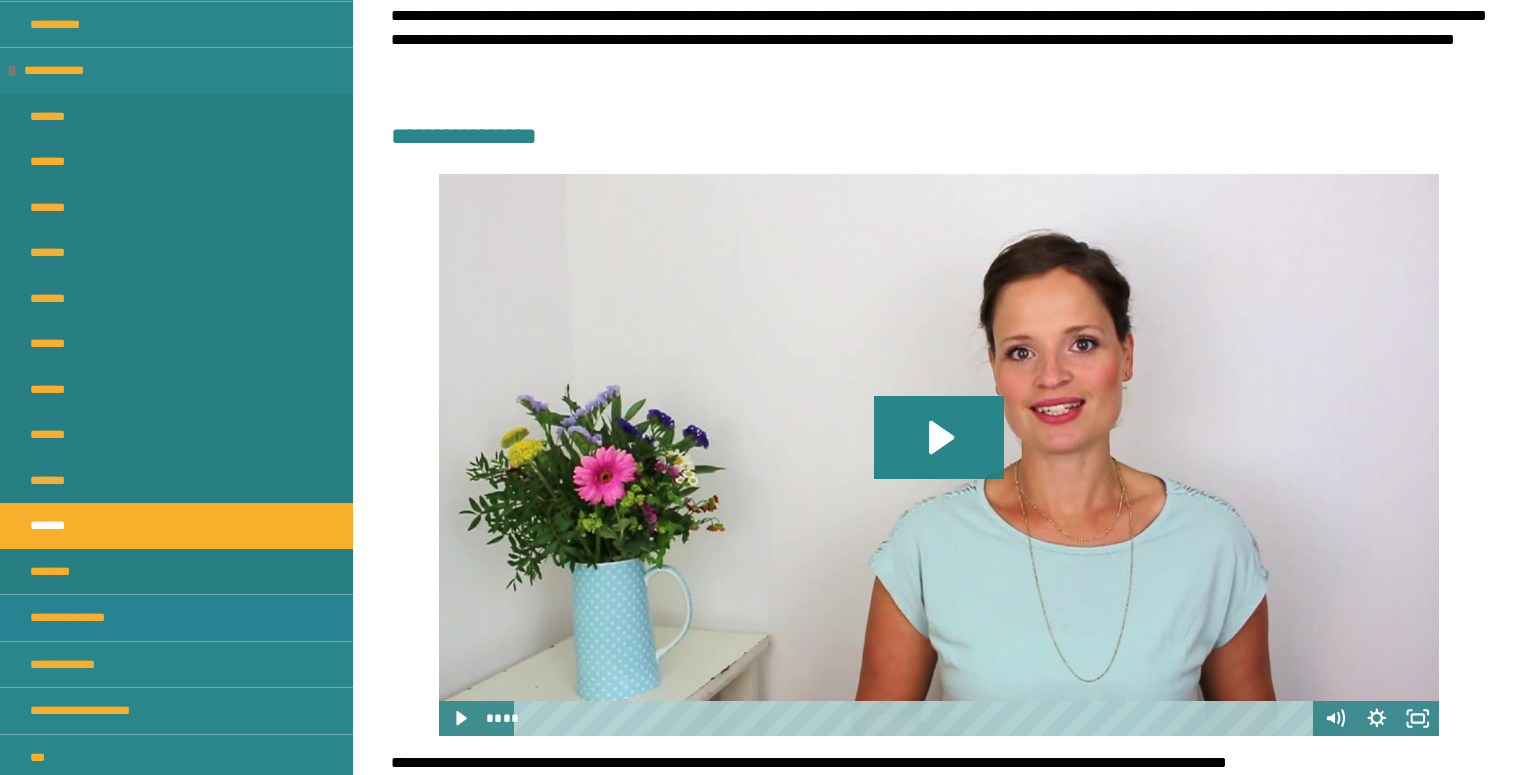 click on "**********" at bounding box center (79, 618) 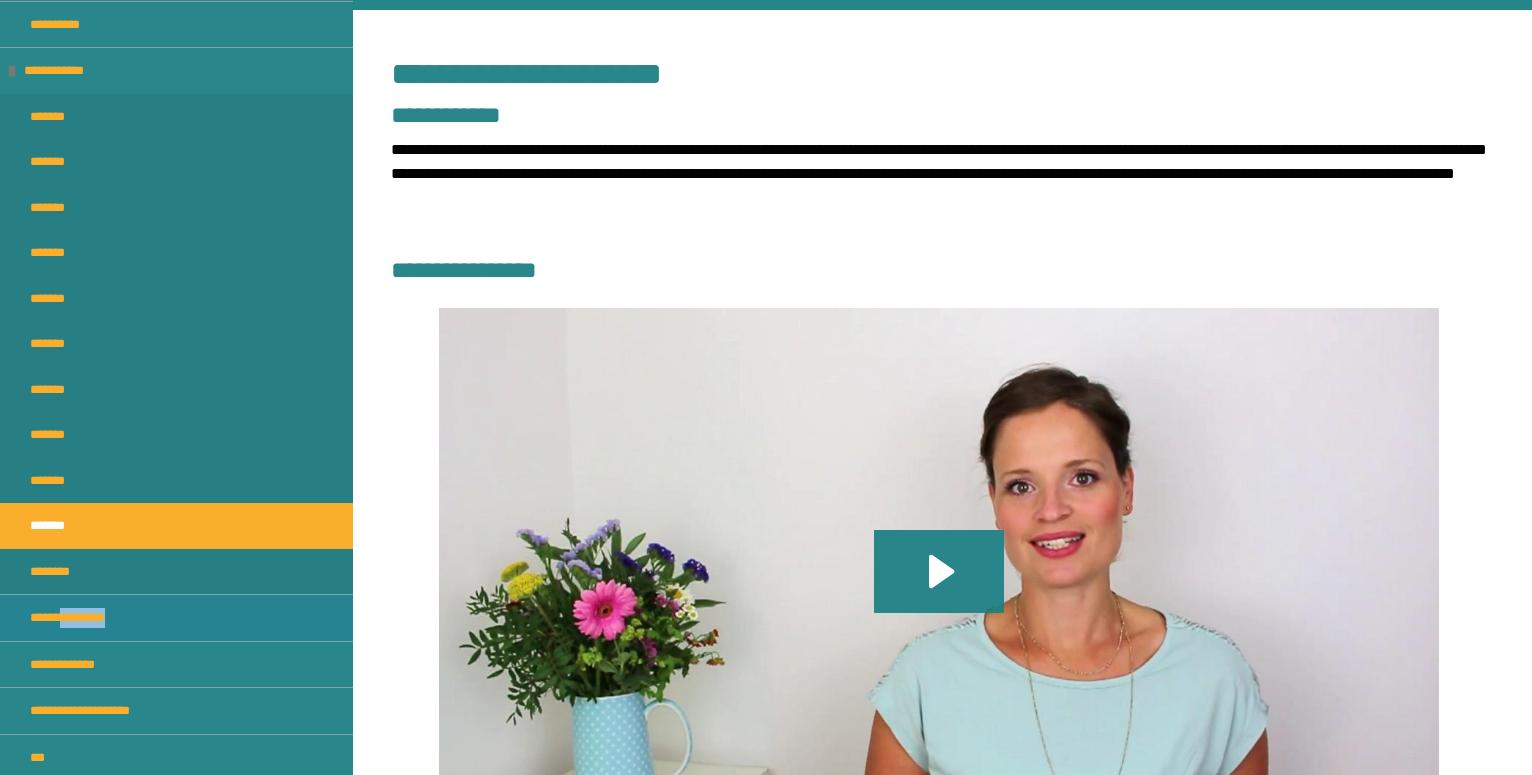 click on "**********" at bounding box center [79, 618] 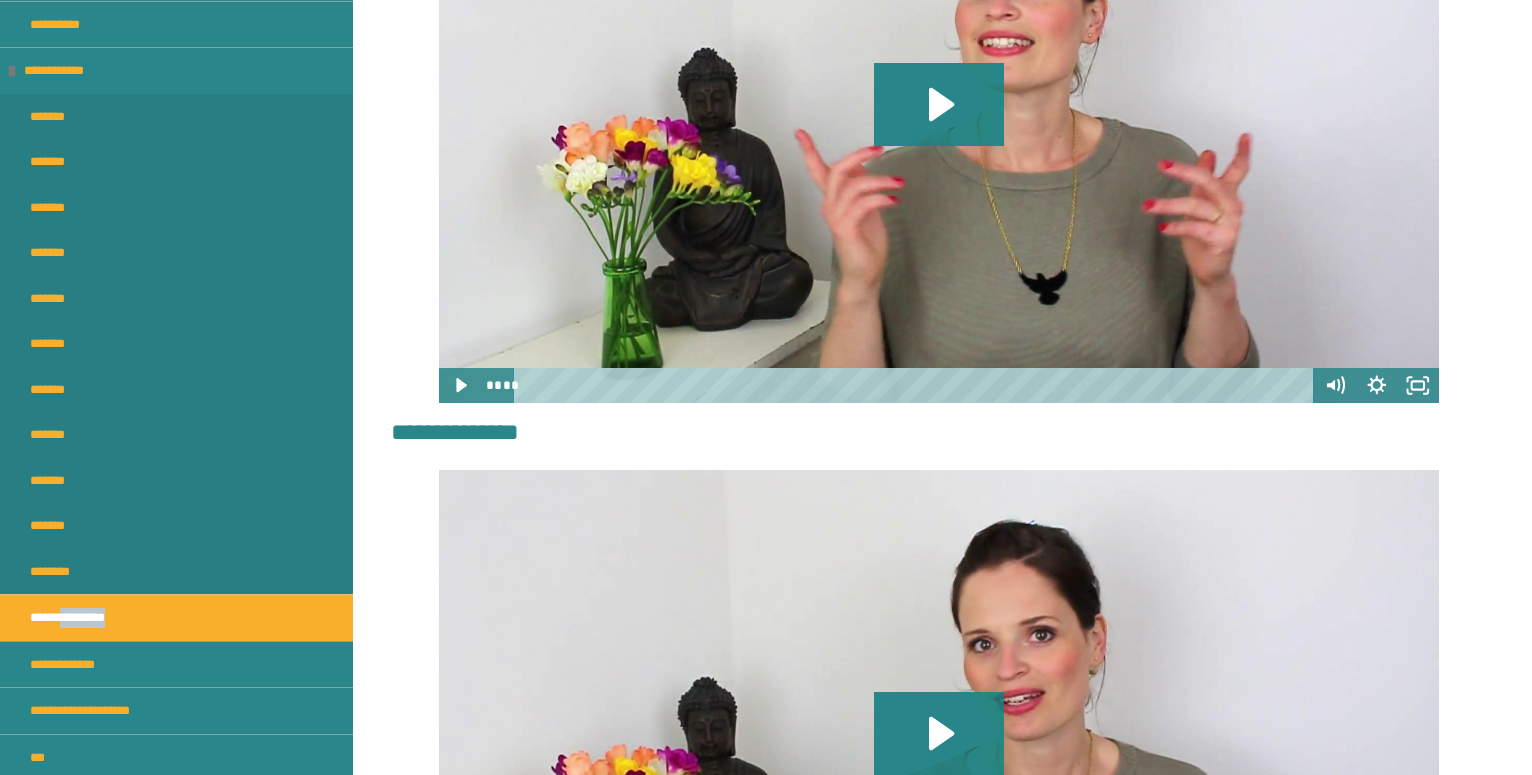 scroll, scrollTop: 5883, scrollLeft: 0, axis: vertical 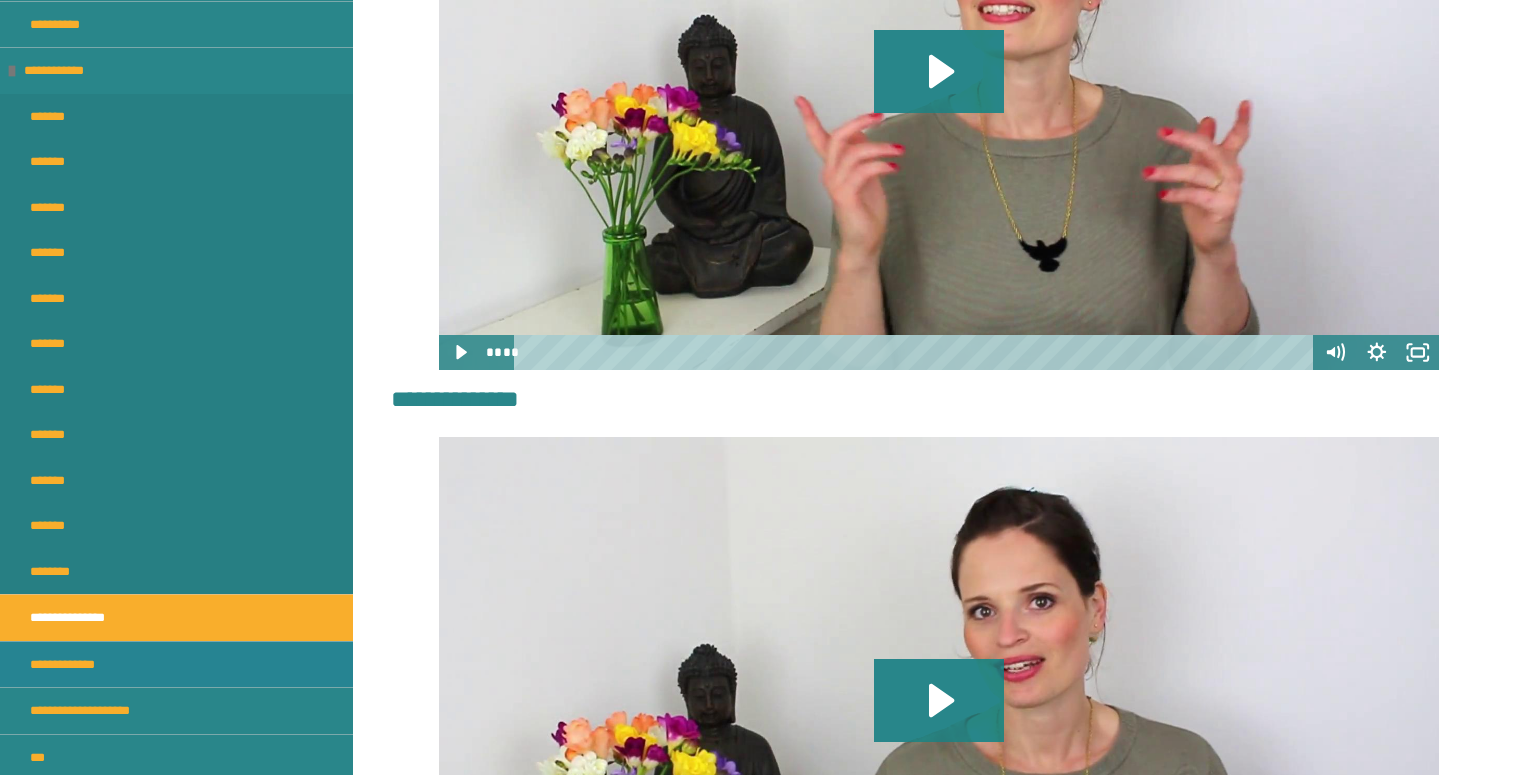 click on "**********" at bounding box center (176, 664) 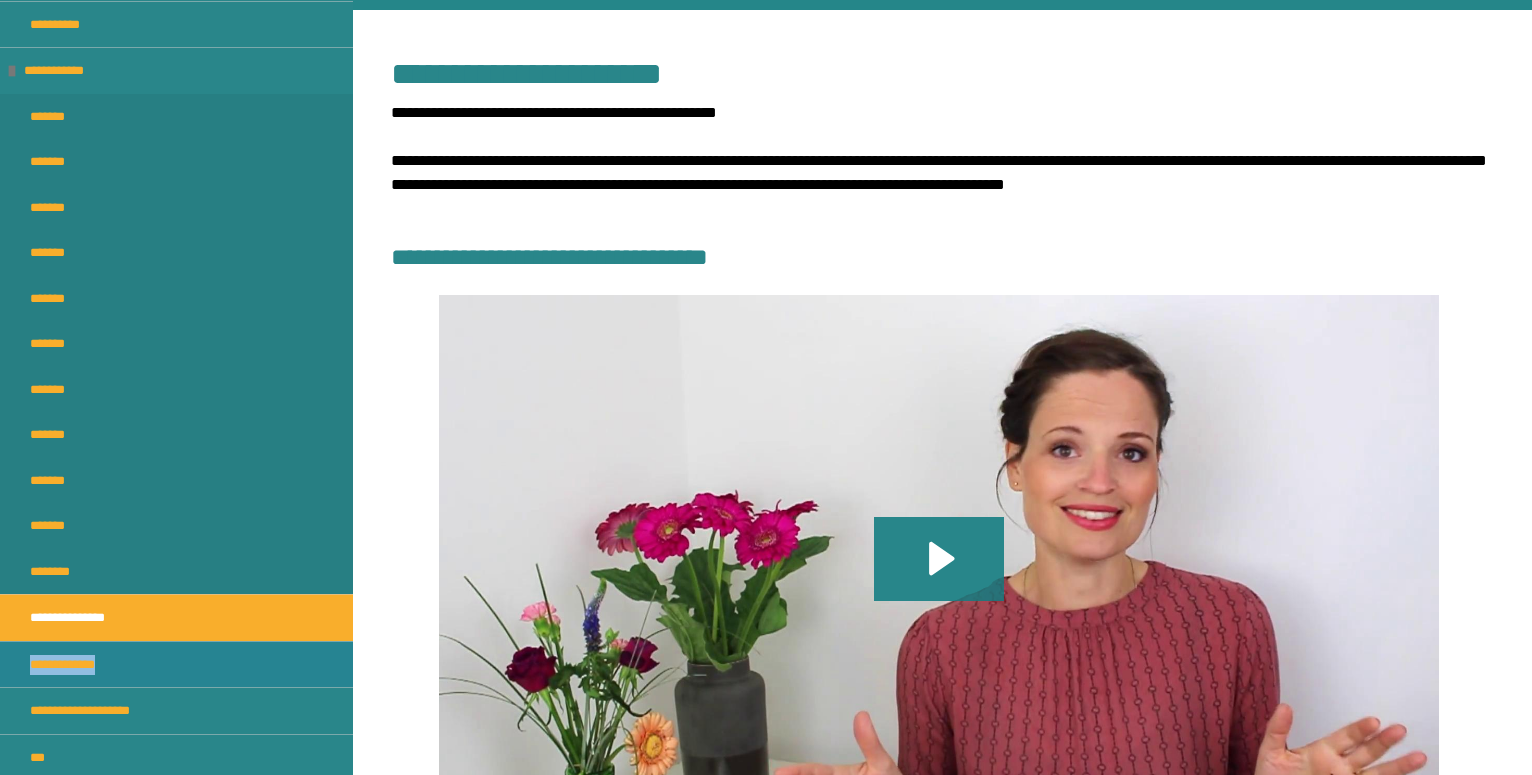 click on "**********" at bounding box center (176, 664) 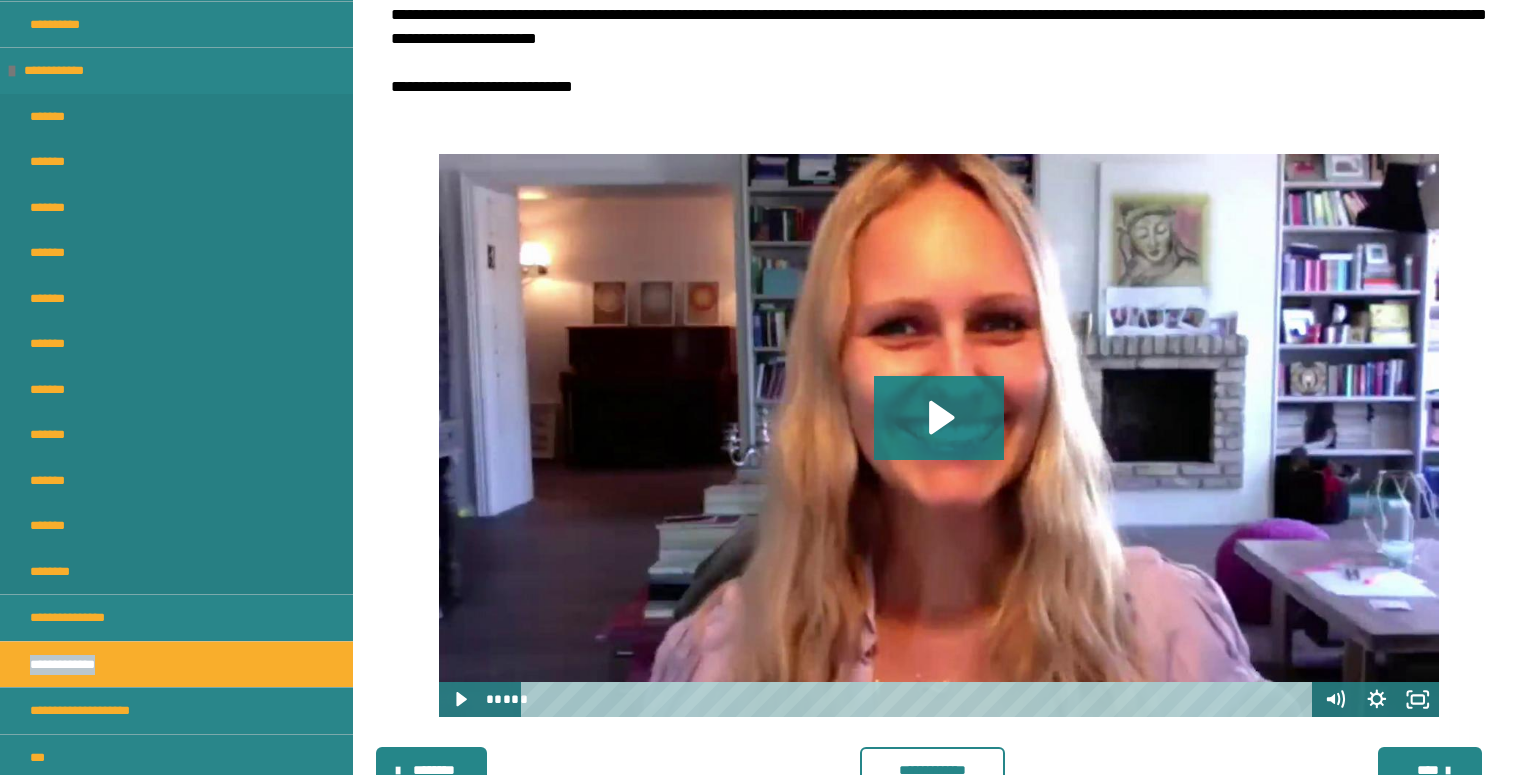scroll, scrollTop: 648, scrollLeft: 0, axis: vertical 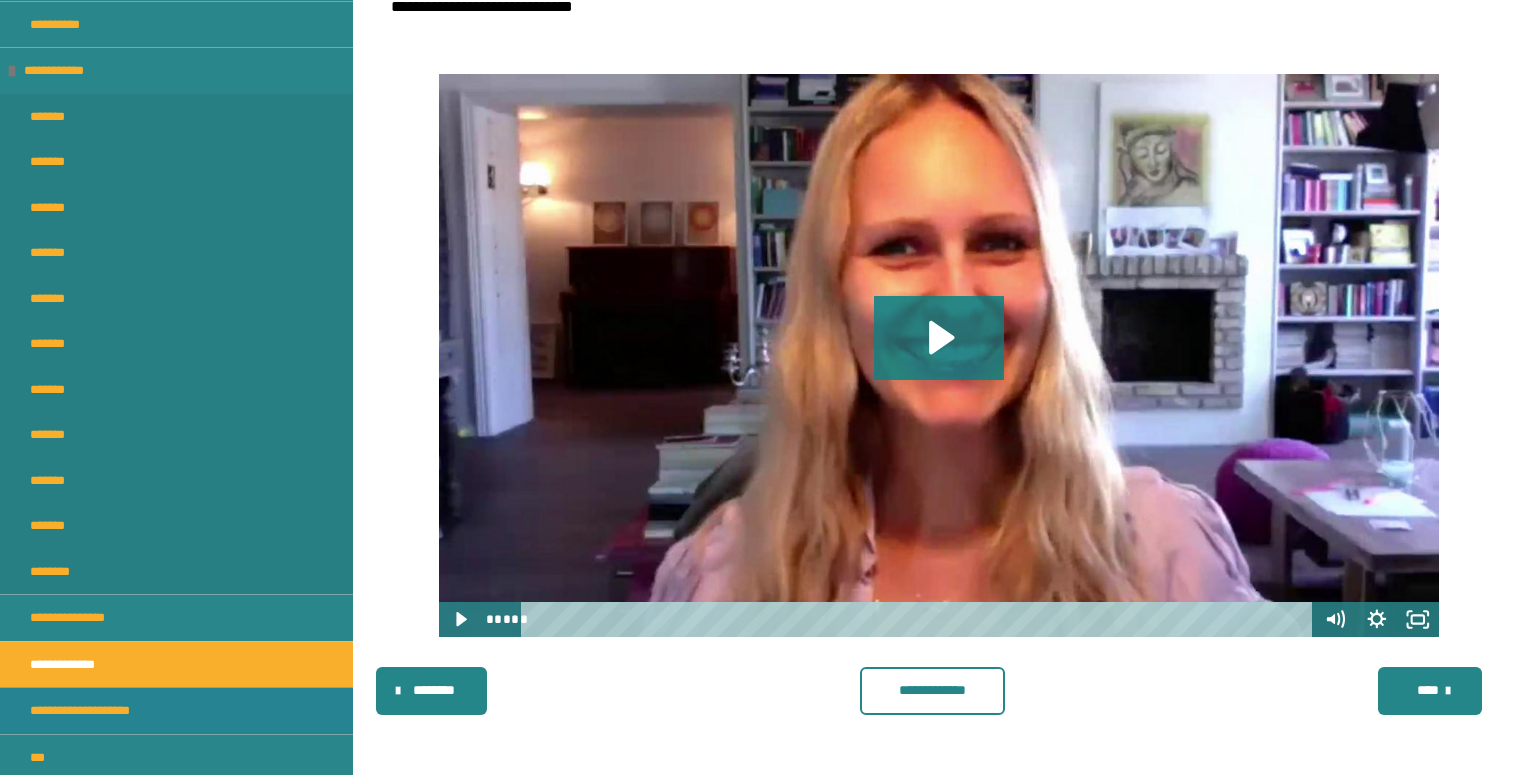 click on "**********" at bounding box center [94, 711] 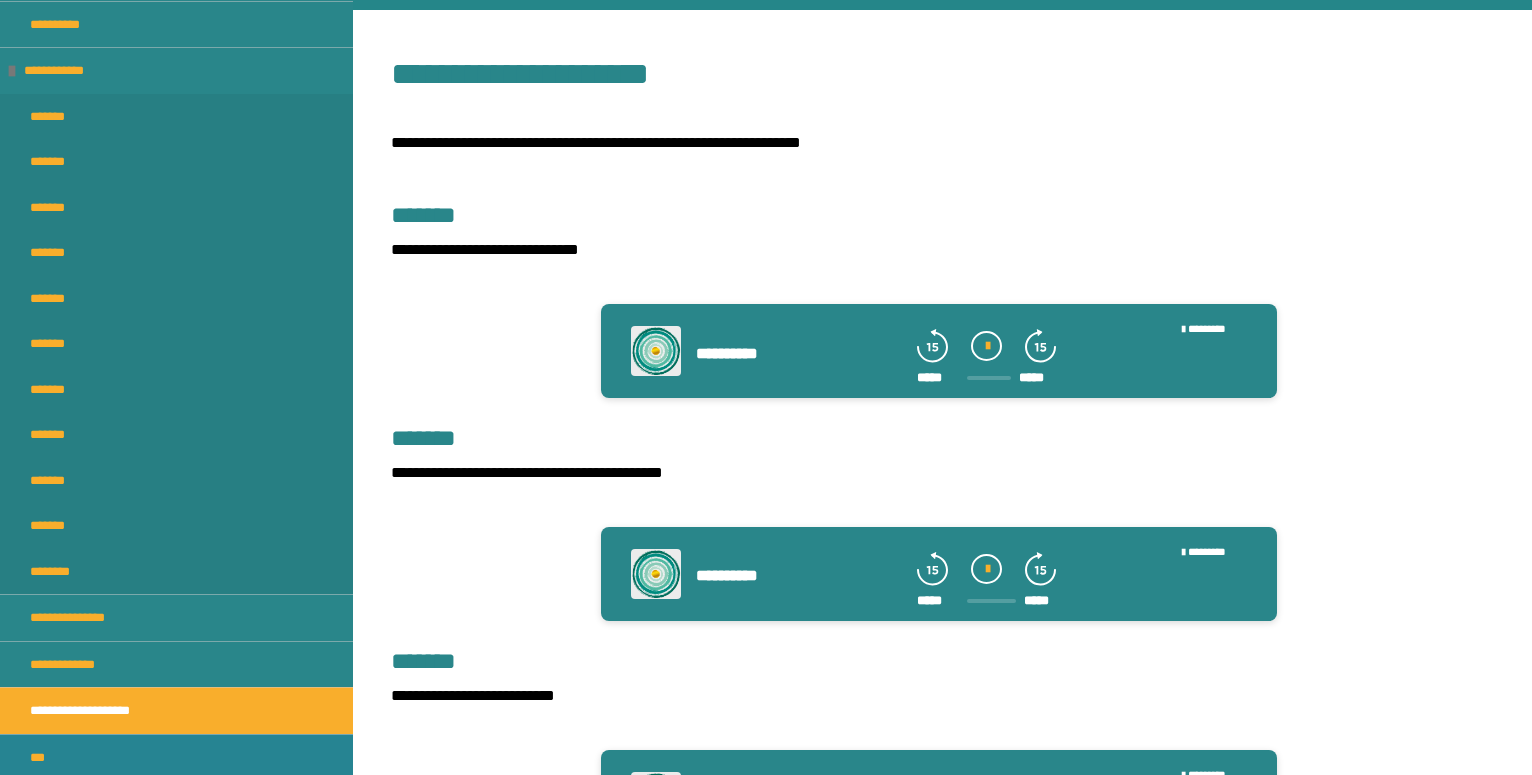 click on "***" at bounding box center [176, 757] 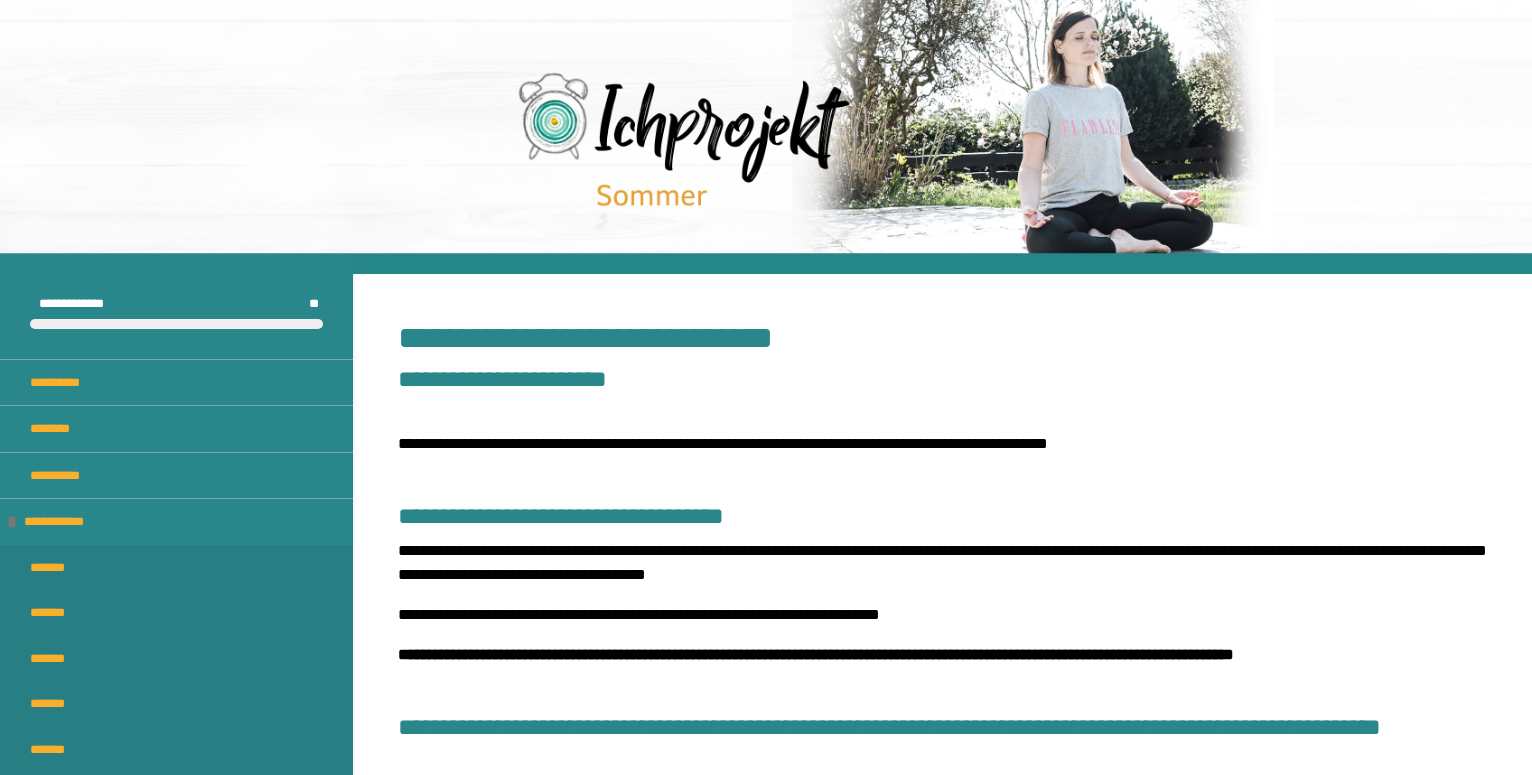 scroll, scrollTop: 0, scrollLeft: 0, axis: both 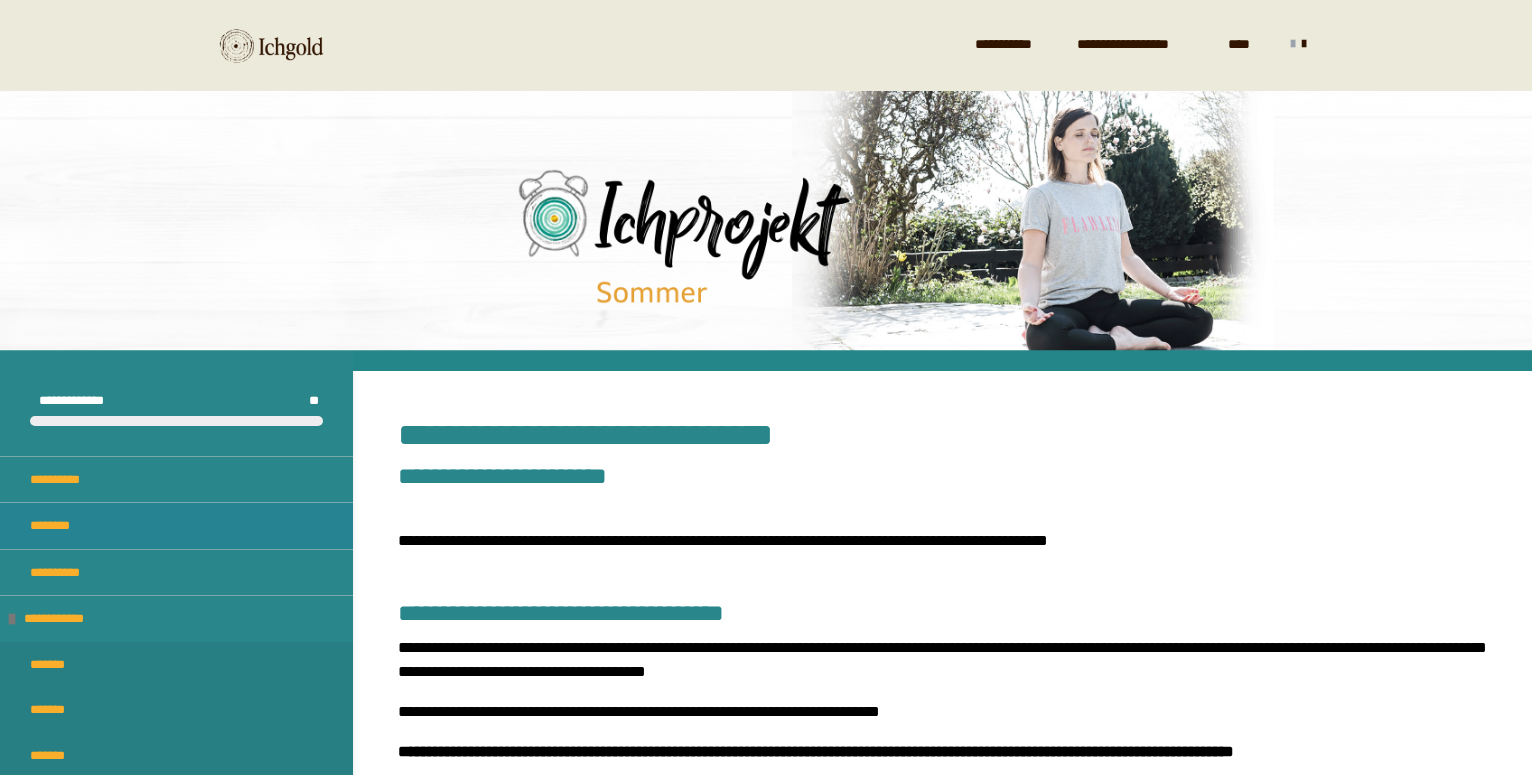 click on "********" at bounding box center (176, 525) 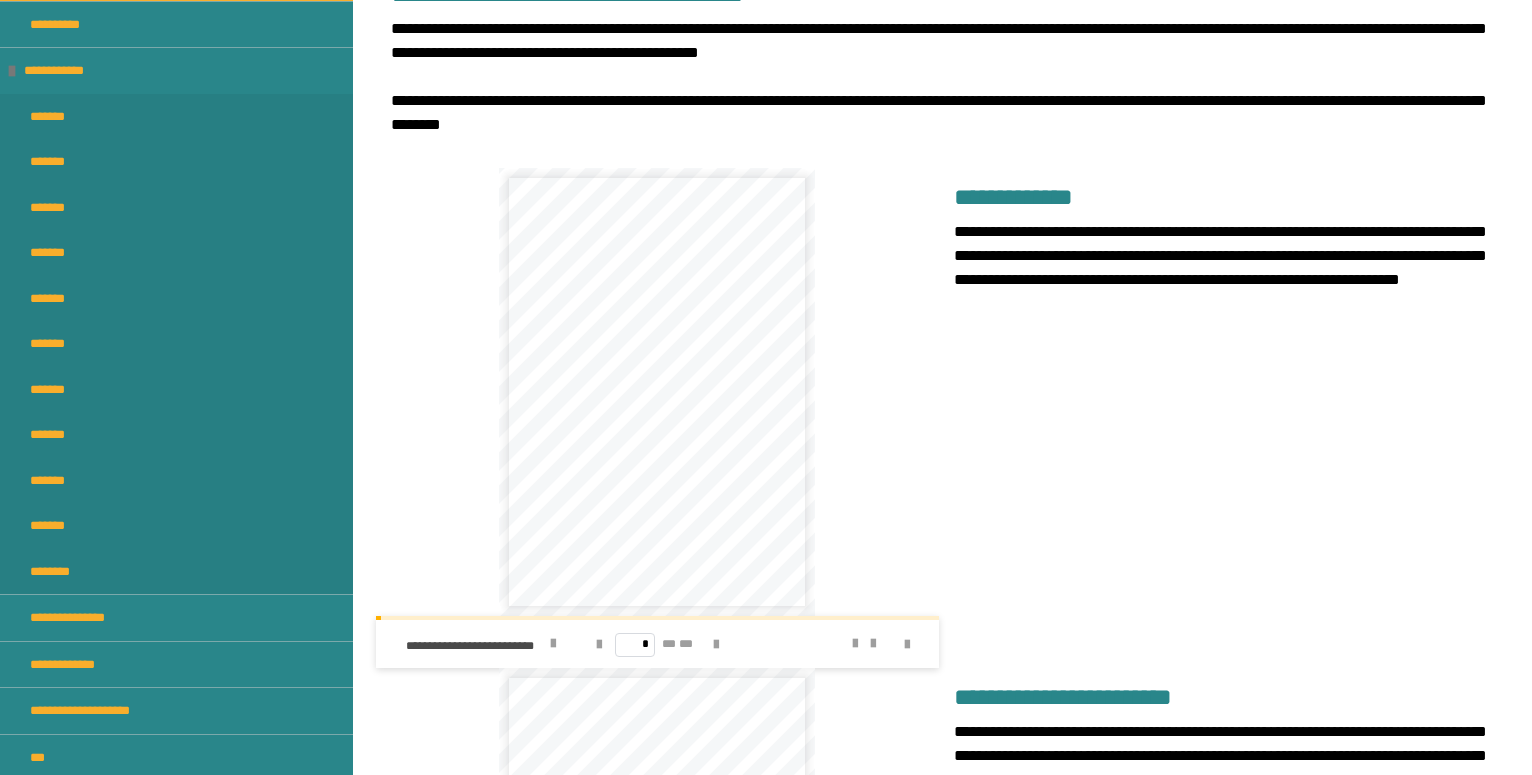 scroll, scrollTop: 0, scrollLeft: 0, axis: both 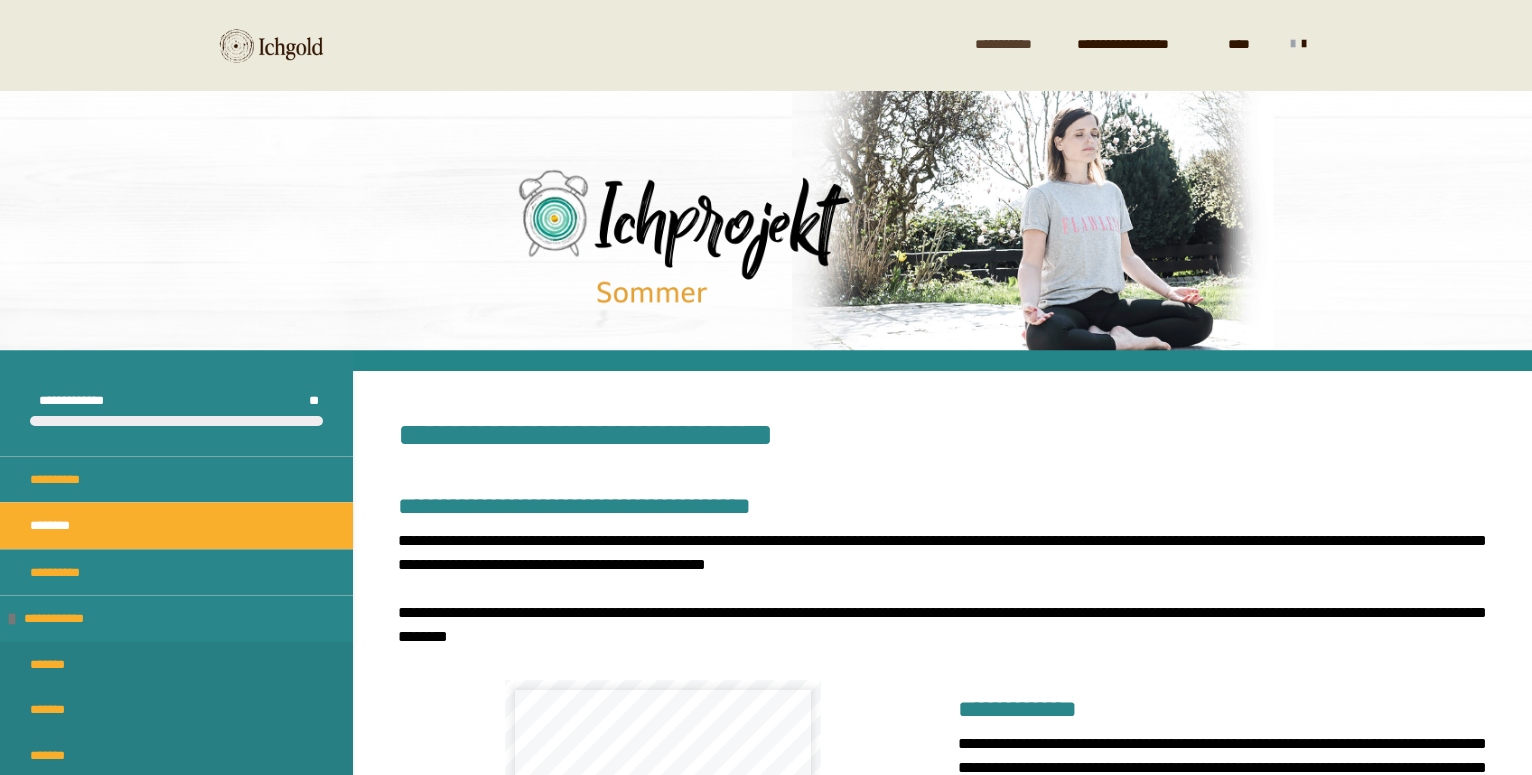 click on "**********" at bounding box center (1016, 44) 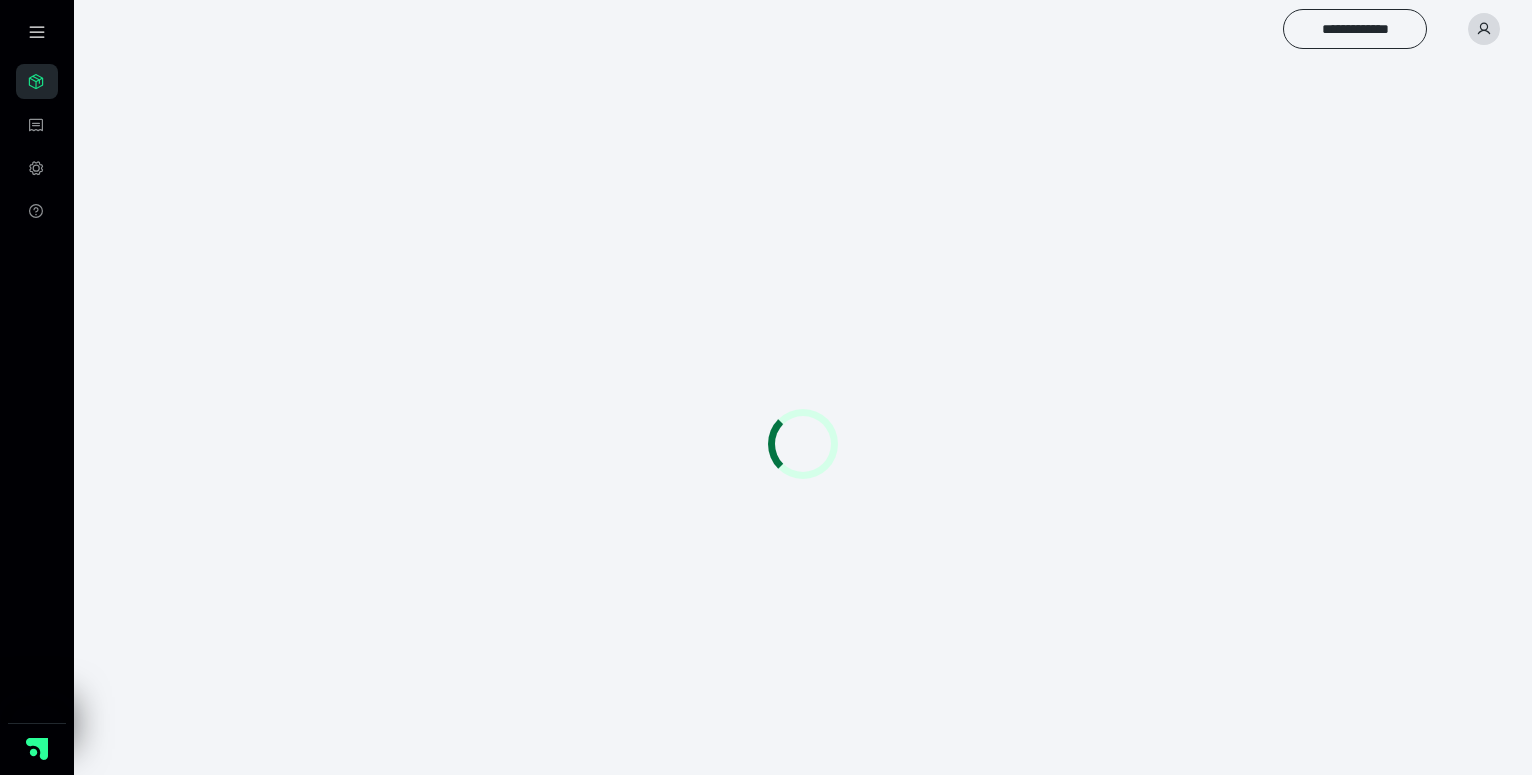 scroll, scrollTop: 0, scrollLeft: 0, axis: both 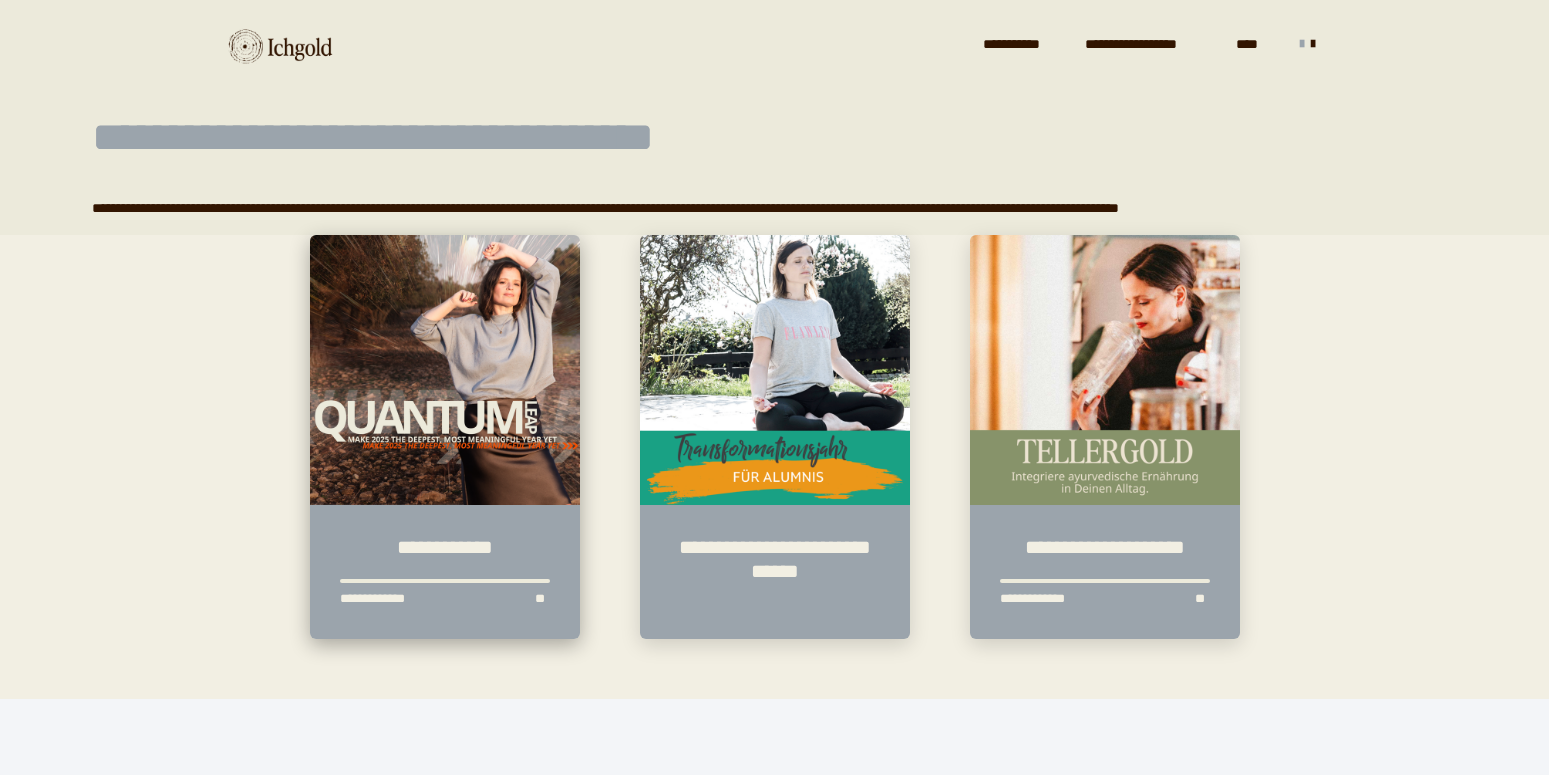 click at bounding box center (445, 370) 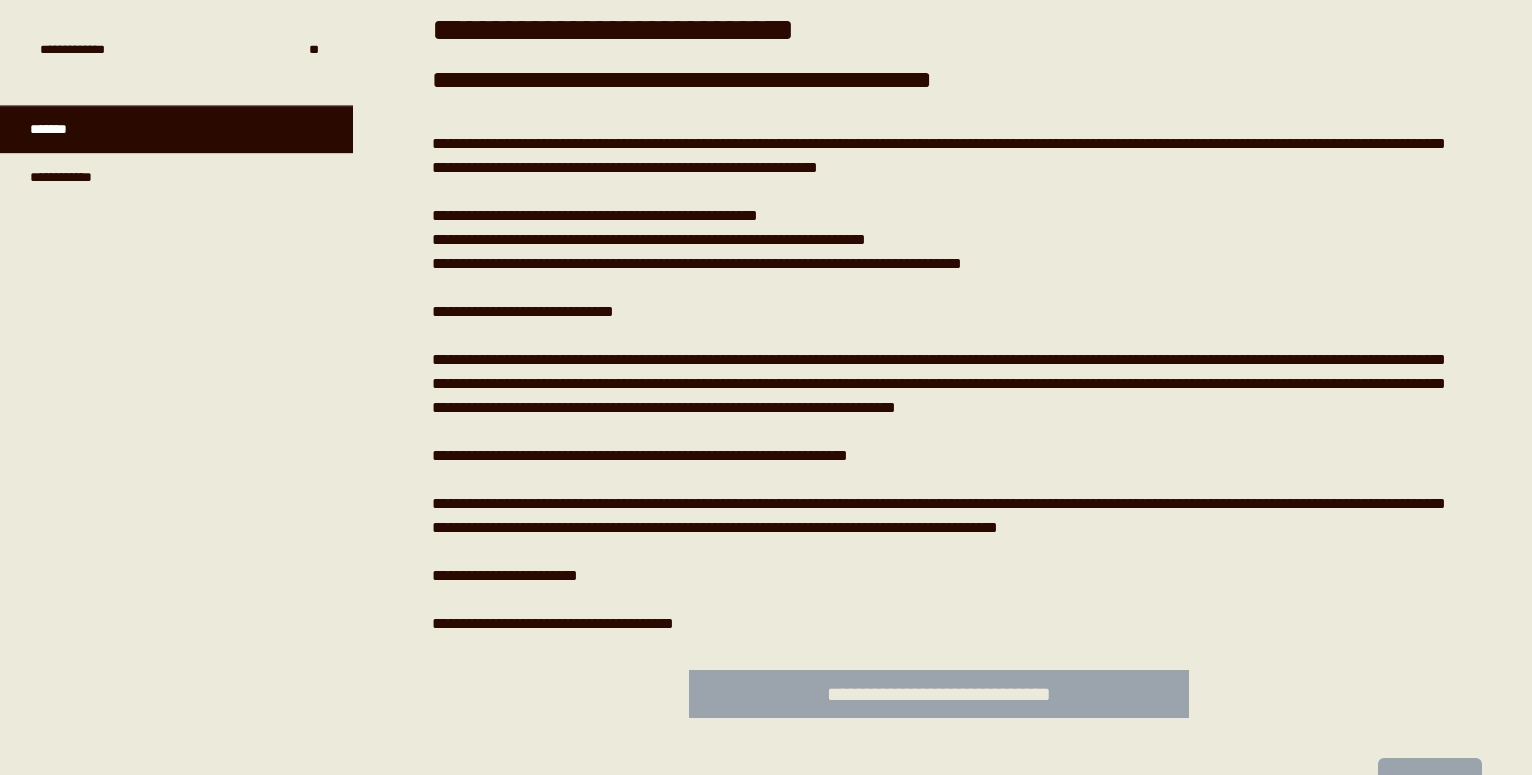 scroll, scrollTop: 548, scrollLeft: 0, axis: vertical 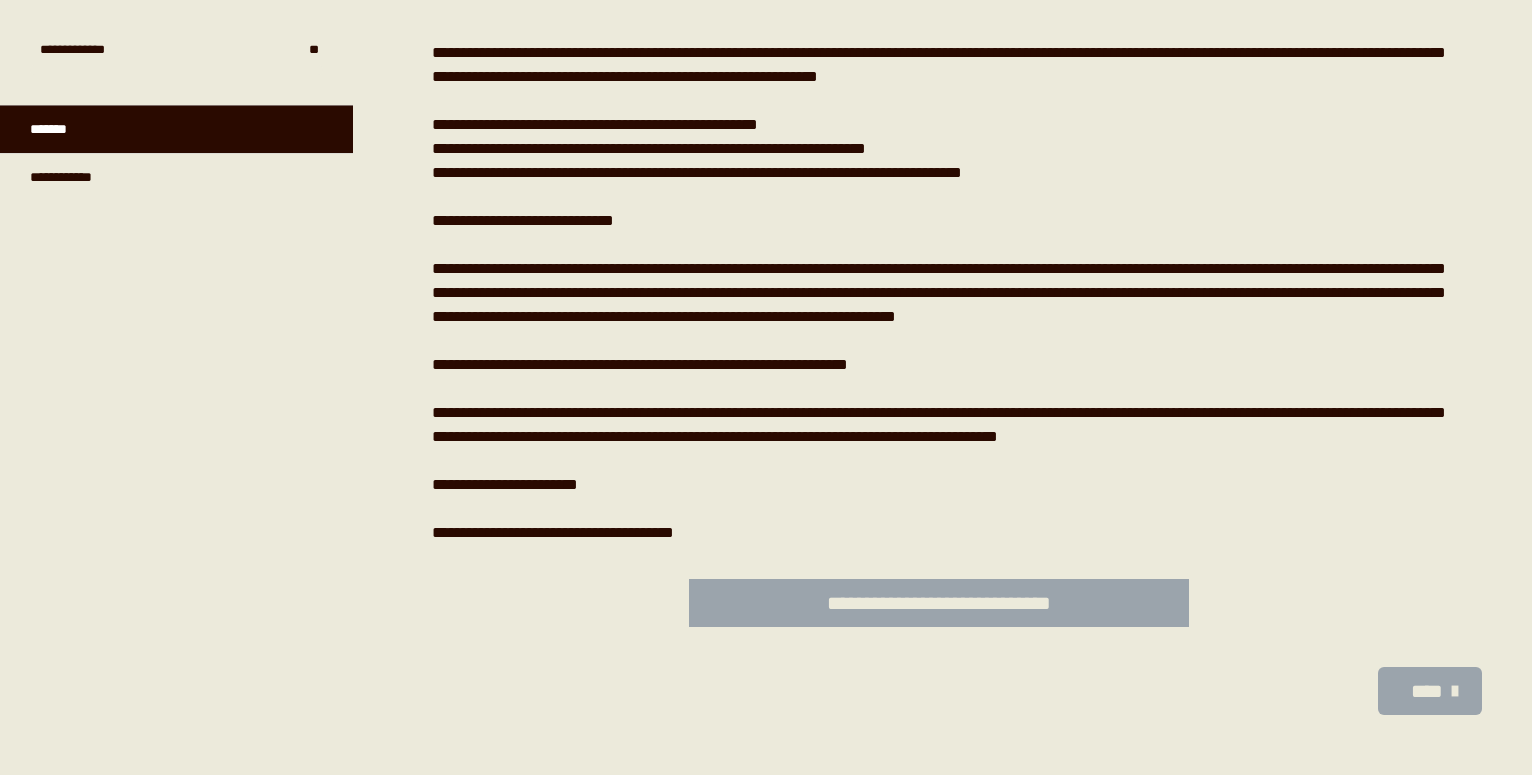 click on "****" at bounding box center (1426, 691) 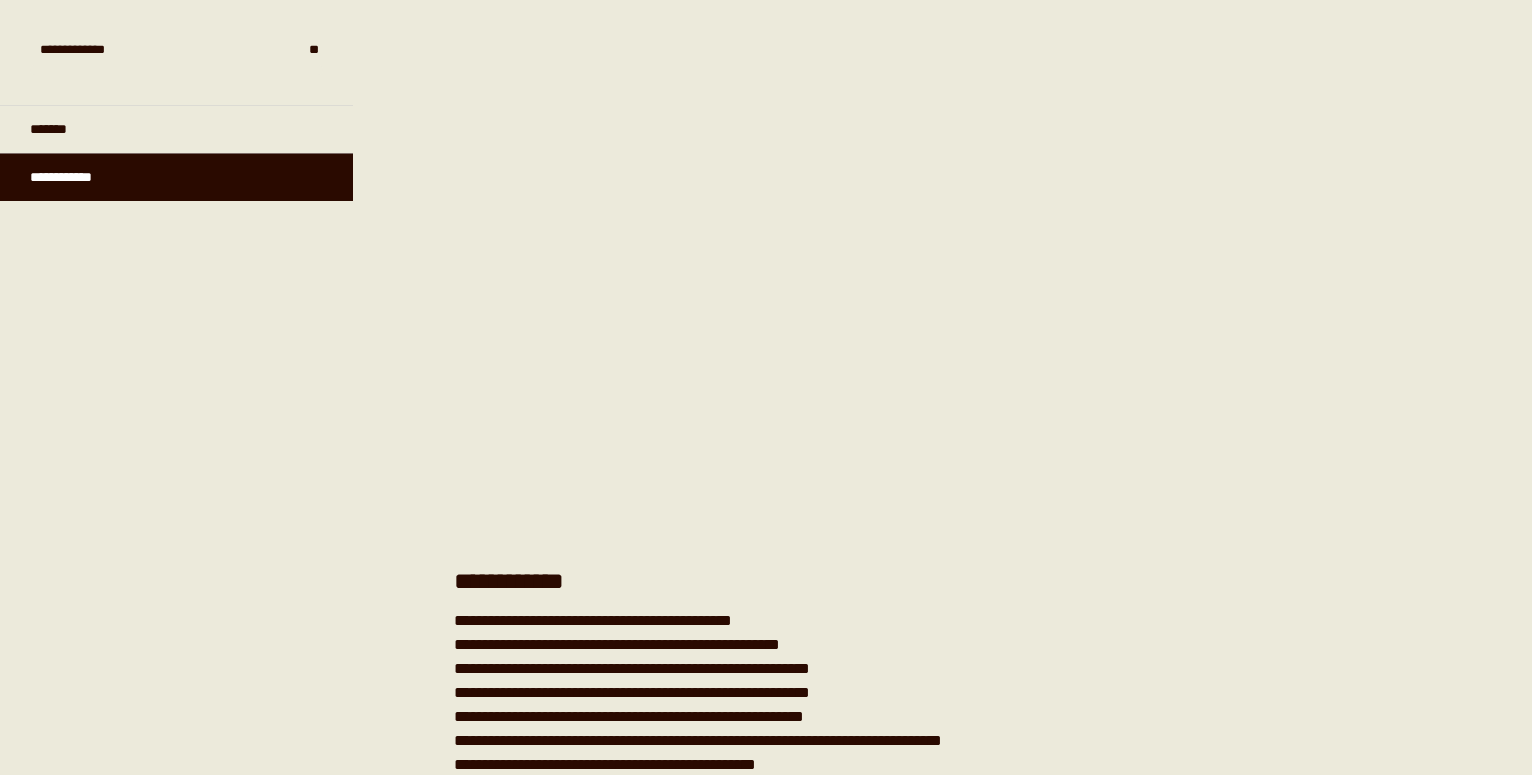 scroll, scrollTop: 431, scrollLeft: 0, axis: vertical 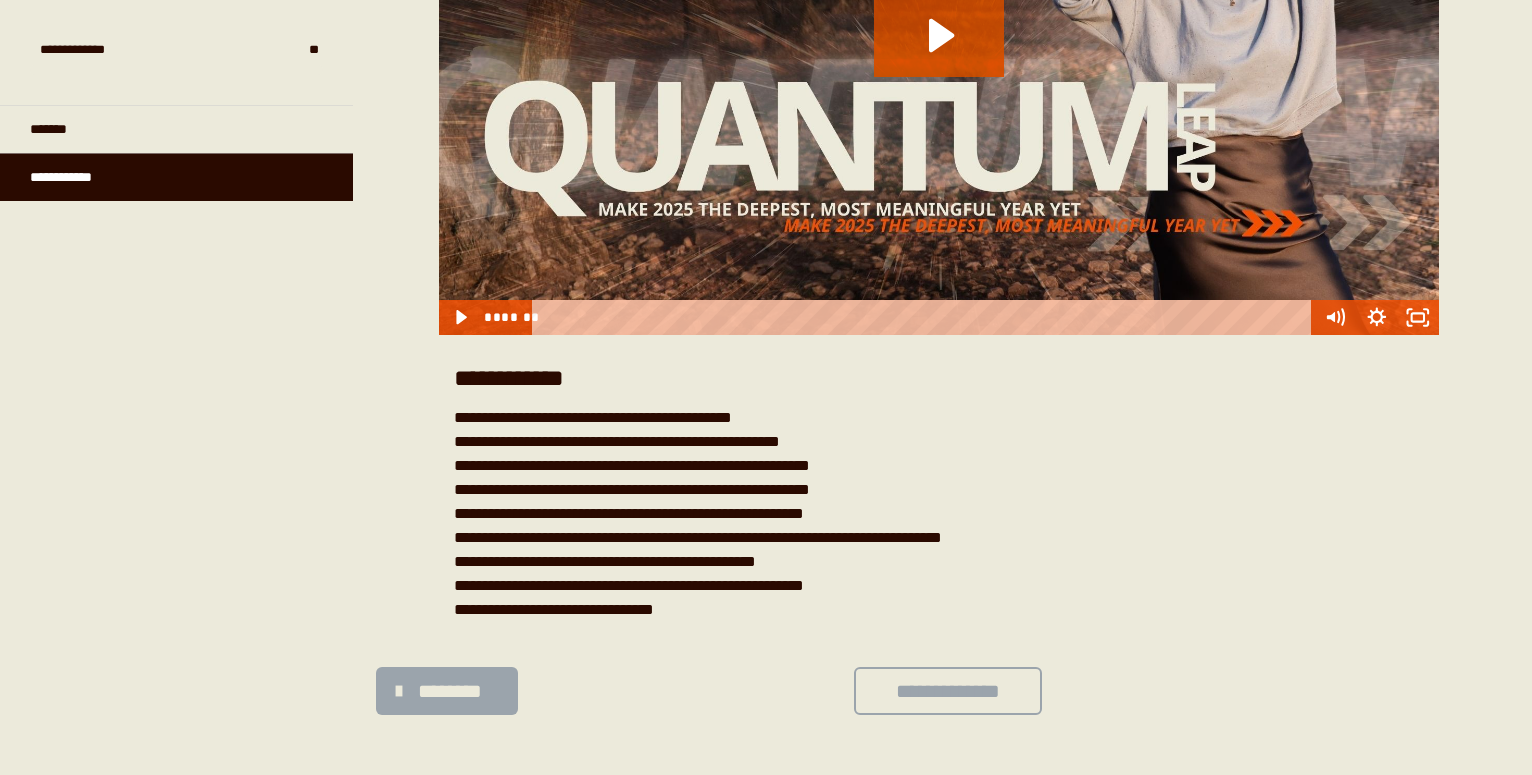 click on "**********" at bounding box center (948, 691) 